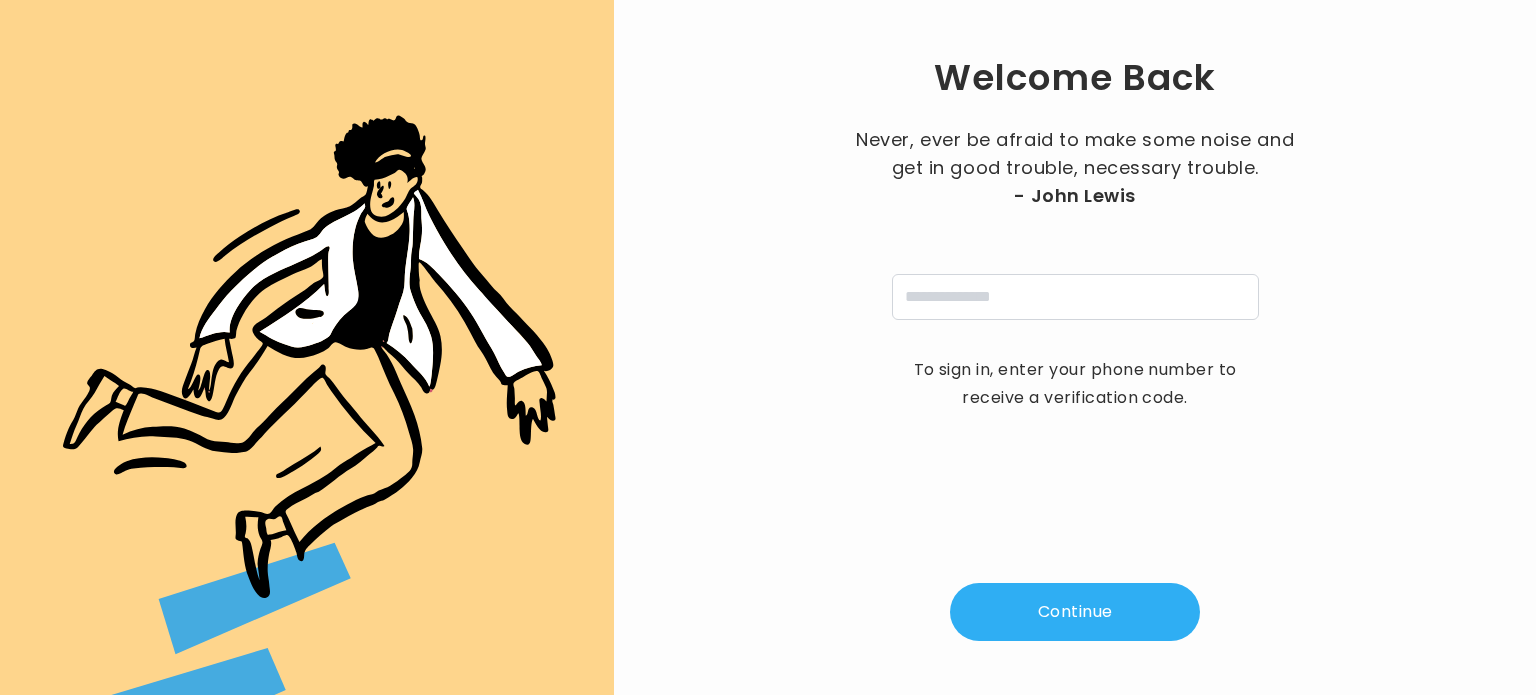 scroll, scrollTop: 0, scrollLeft: 0, axis: both 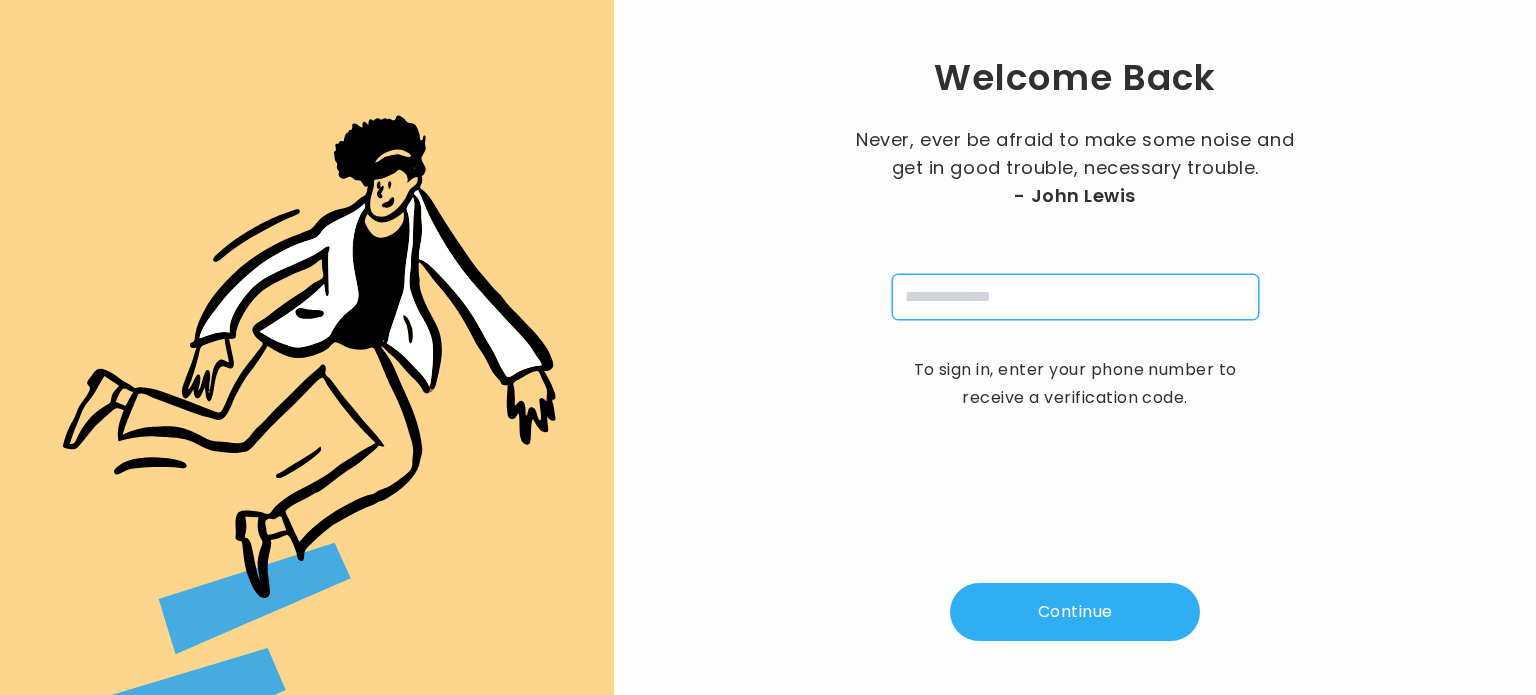 click at bounding box center [1075, 297] 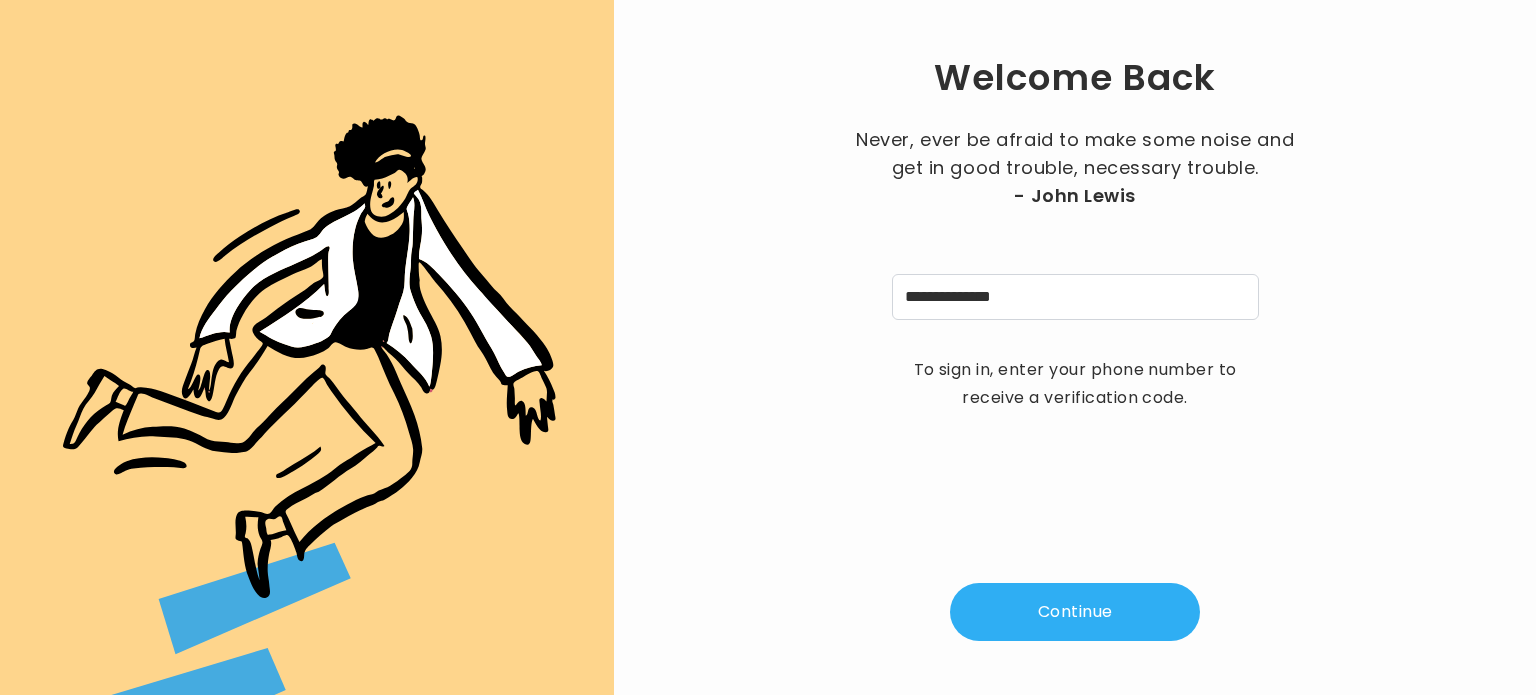click on "Continue" at bounding box center [1075, 612] 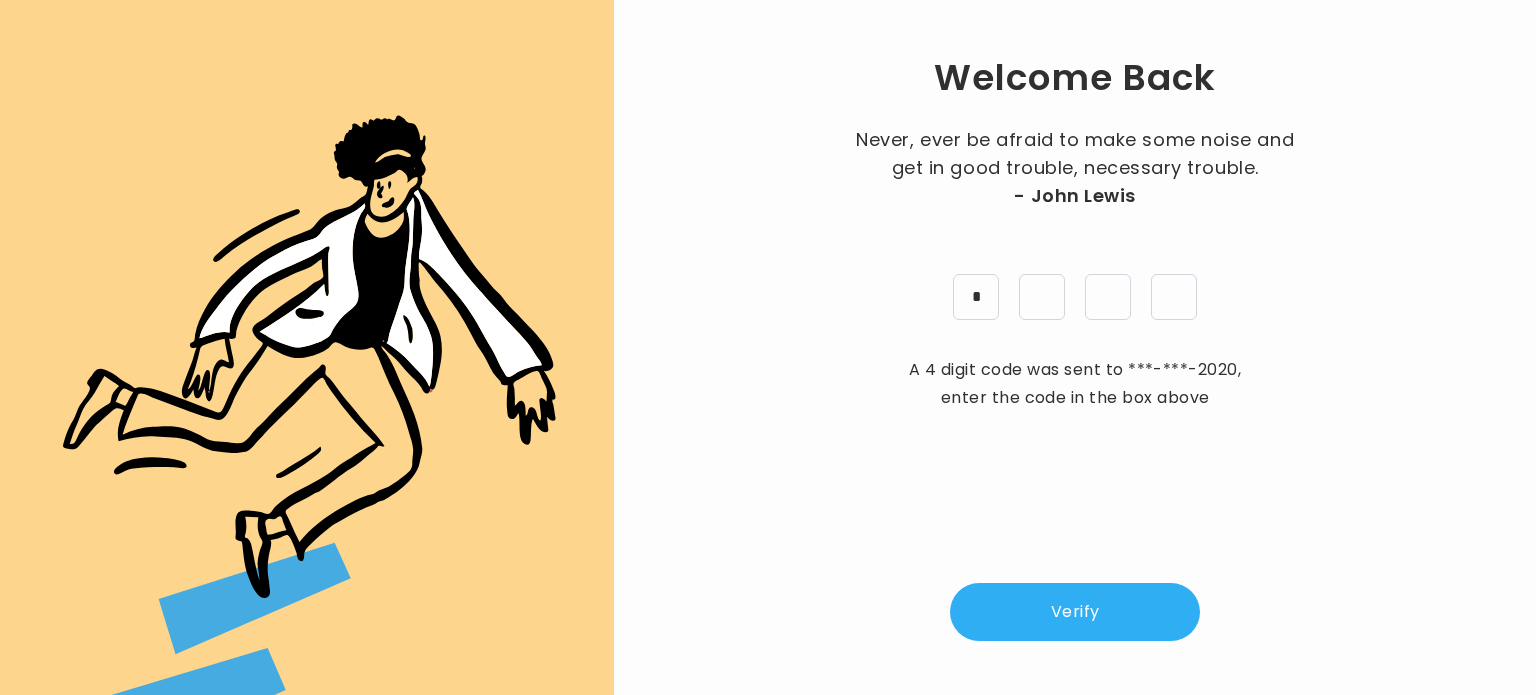type on "*" 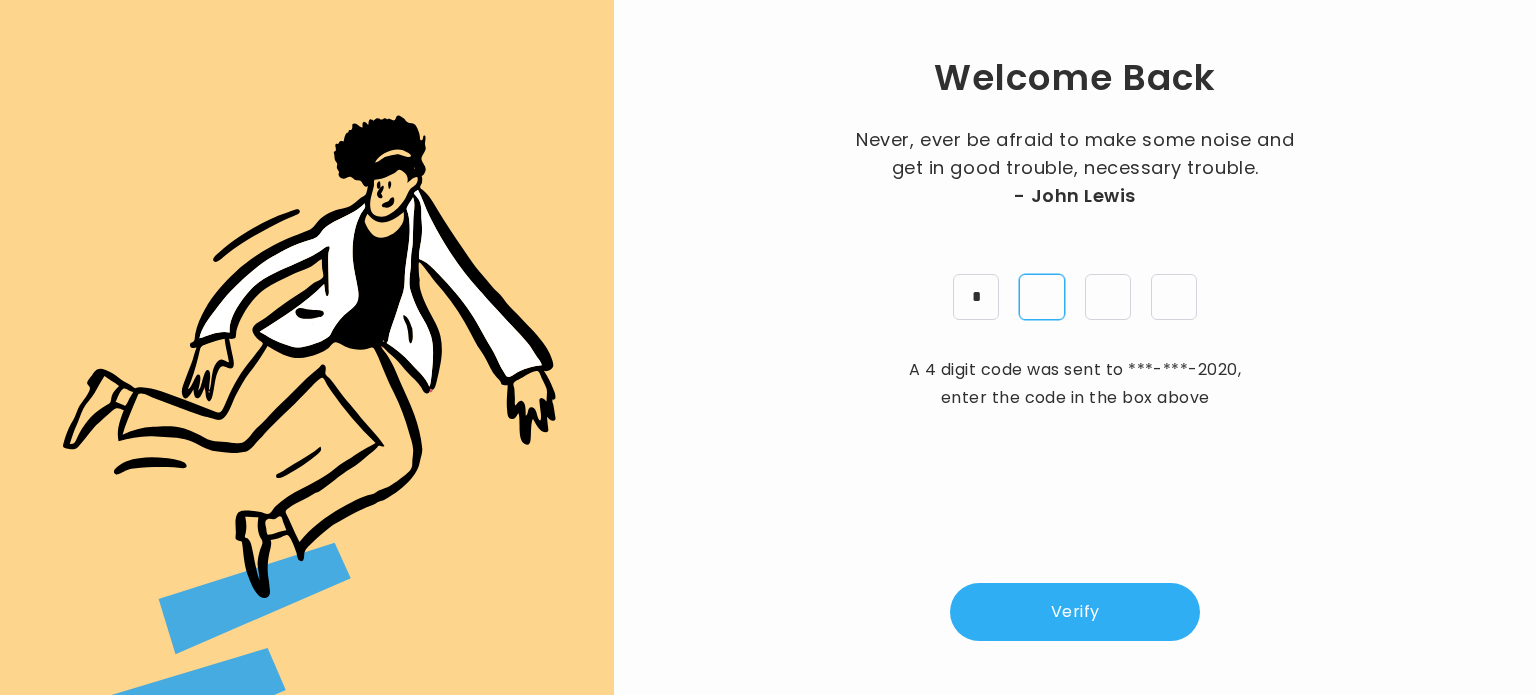 type on "*" 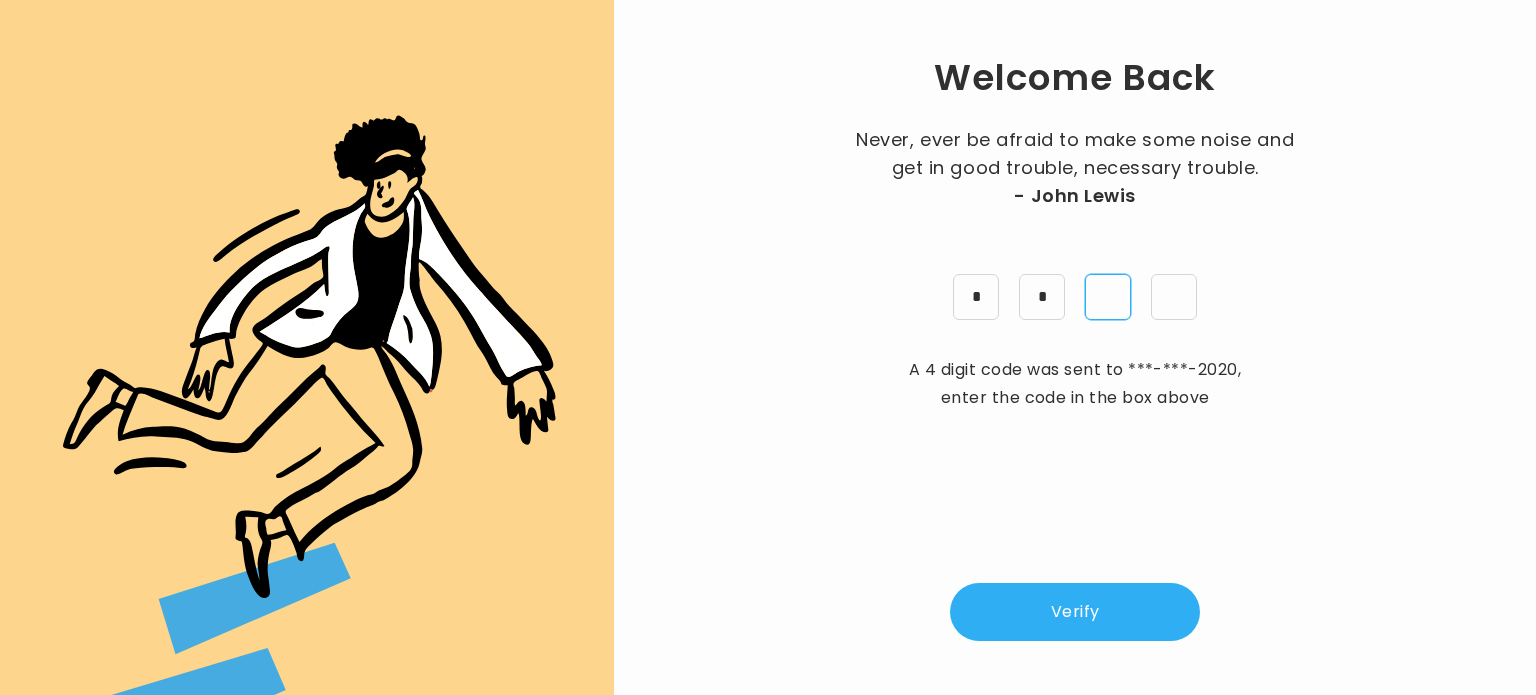 type on "*" 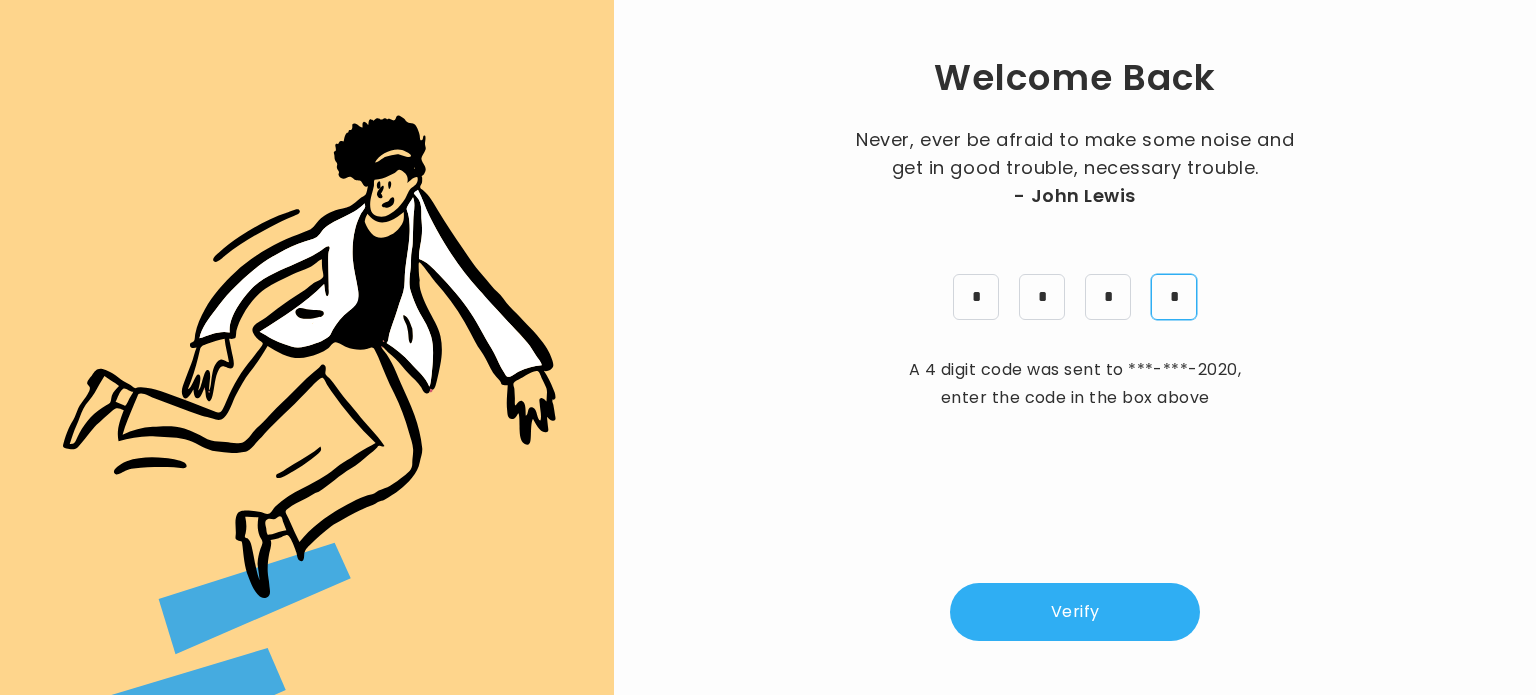 type on "*" 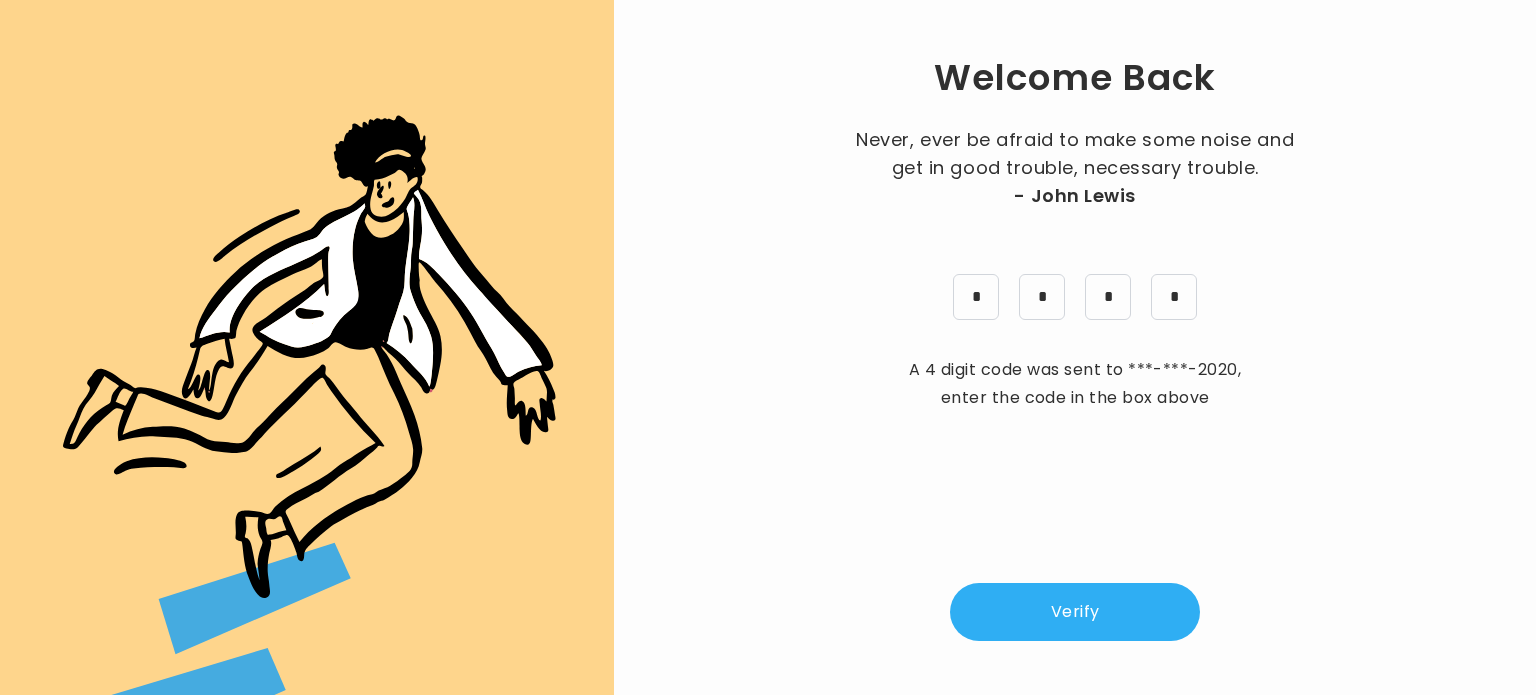 click on "Verify" at bounding box center [1075, 612] 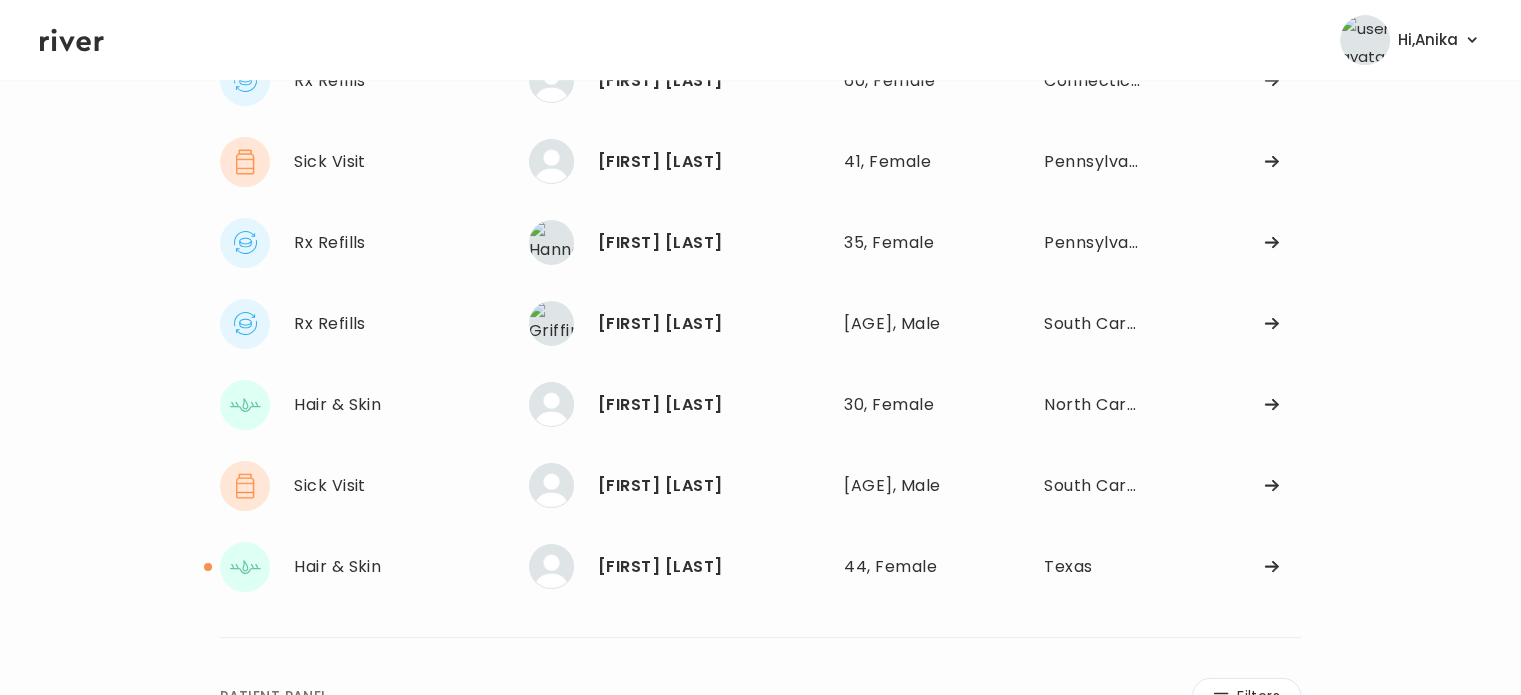 scroll, scrollTop: 199, scrollLeft: 0, axis: vertical 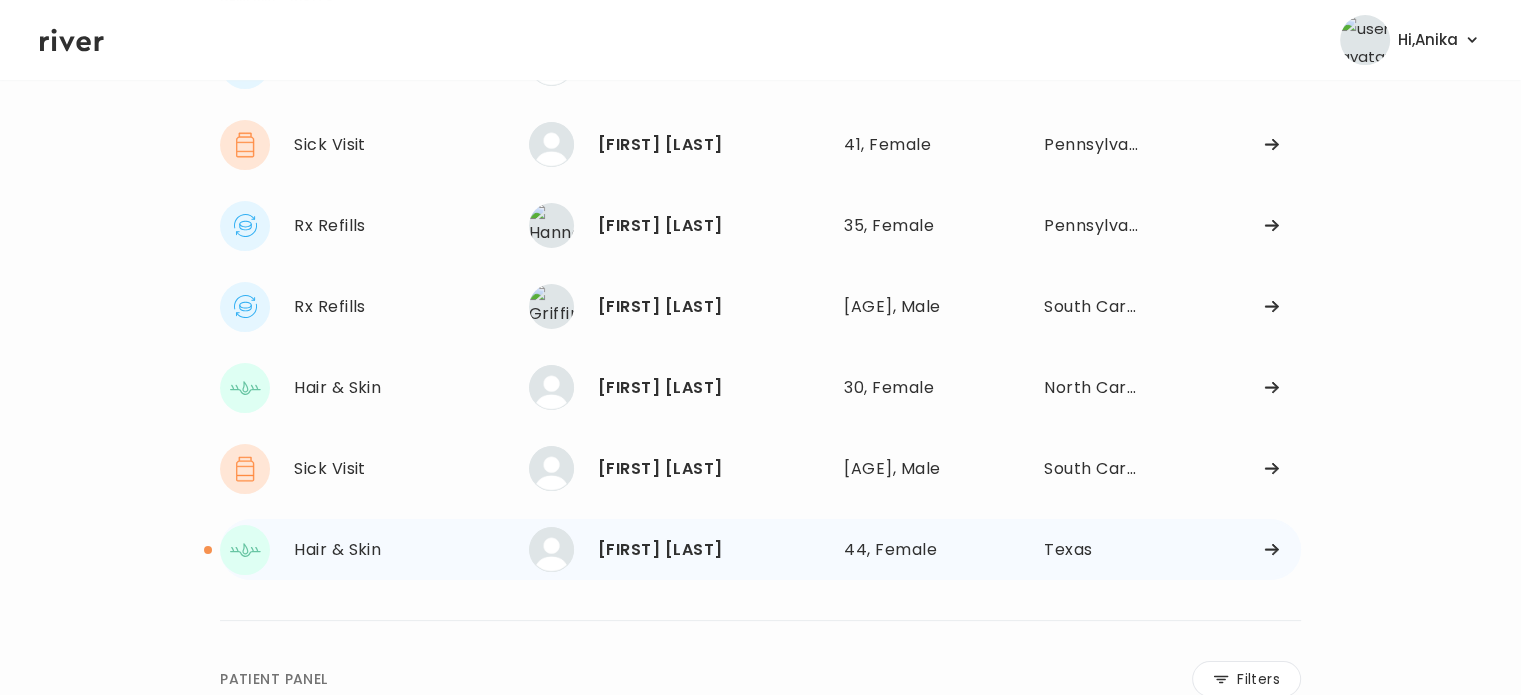 click on "44, Female" at bounding box center [915, 550] 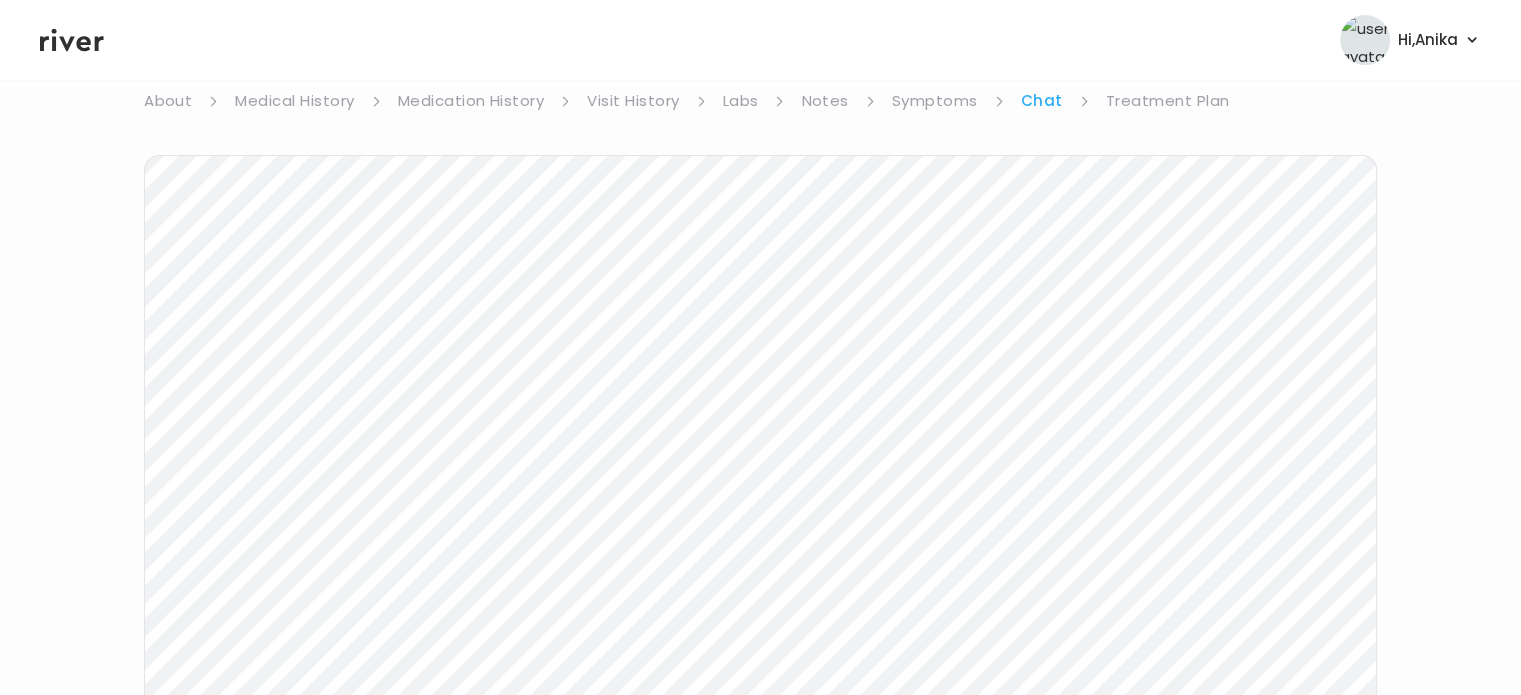 scroll, scrollTop: 0, scrollLeft: 0, axis: both 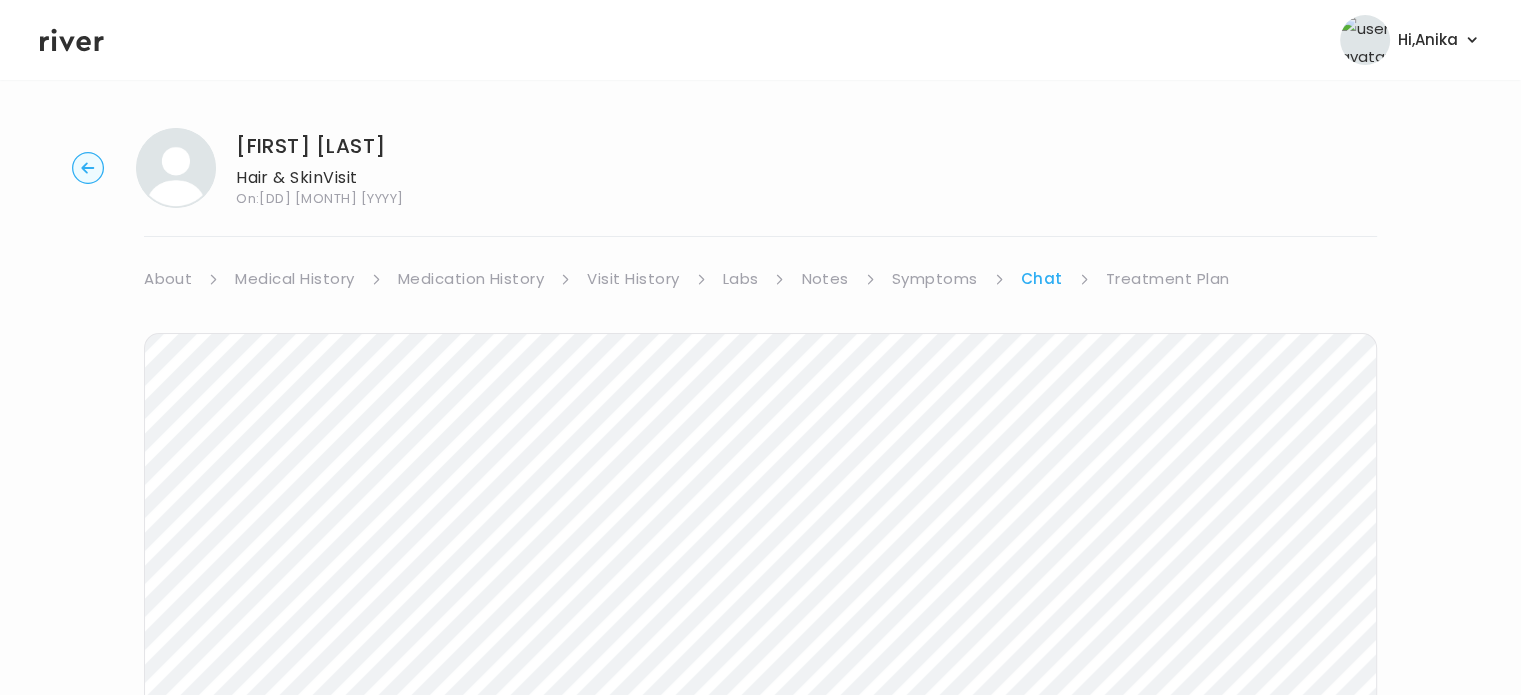 click on "Emily Barnes Hair & Skin  Visit On:  02 Aug 2025" at bounding box center (760, 168) 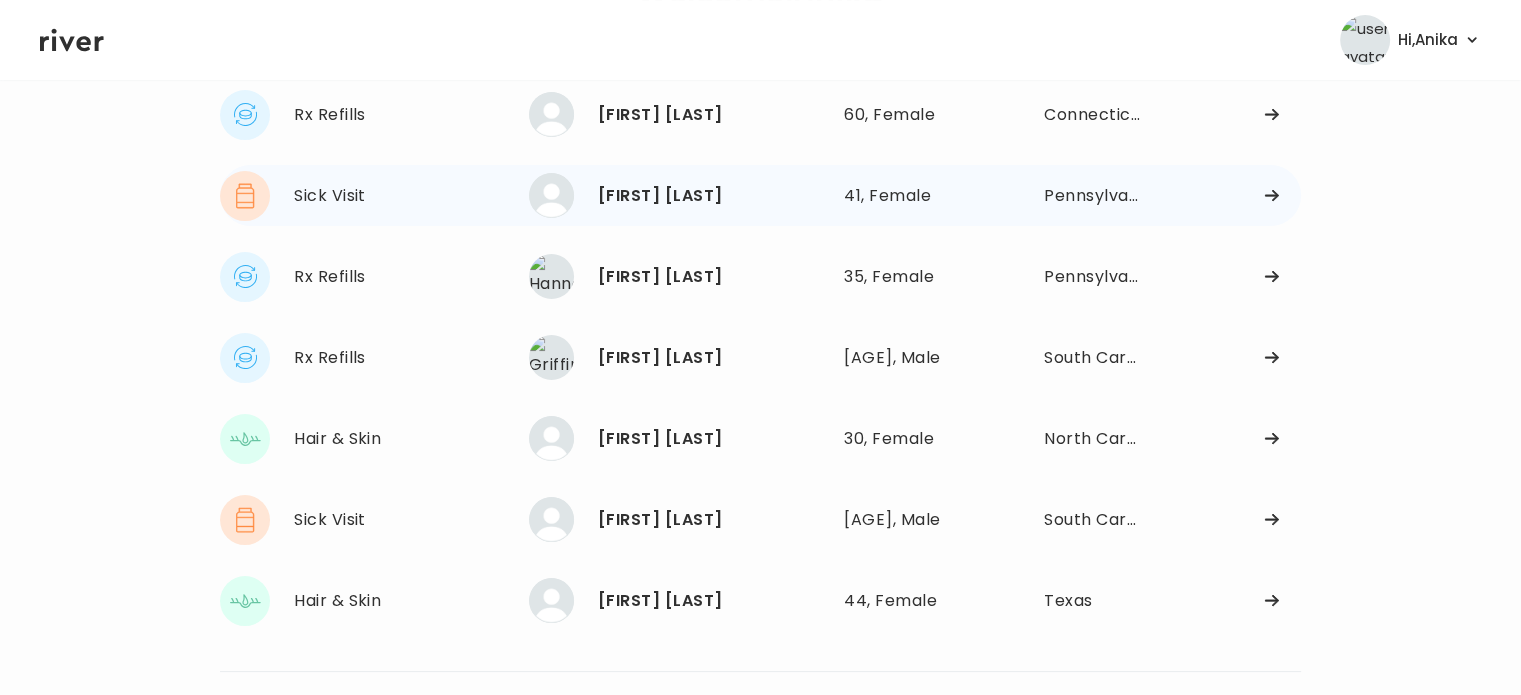 scroll, scrollTop: 148, scrollLeft: 0, axis: vertical 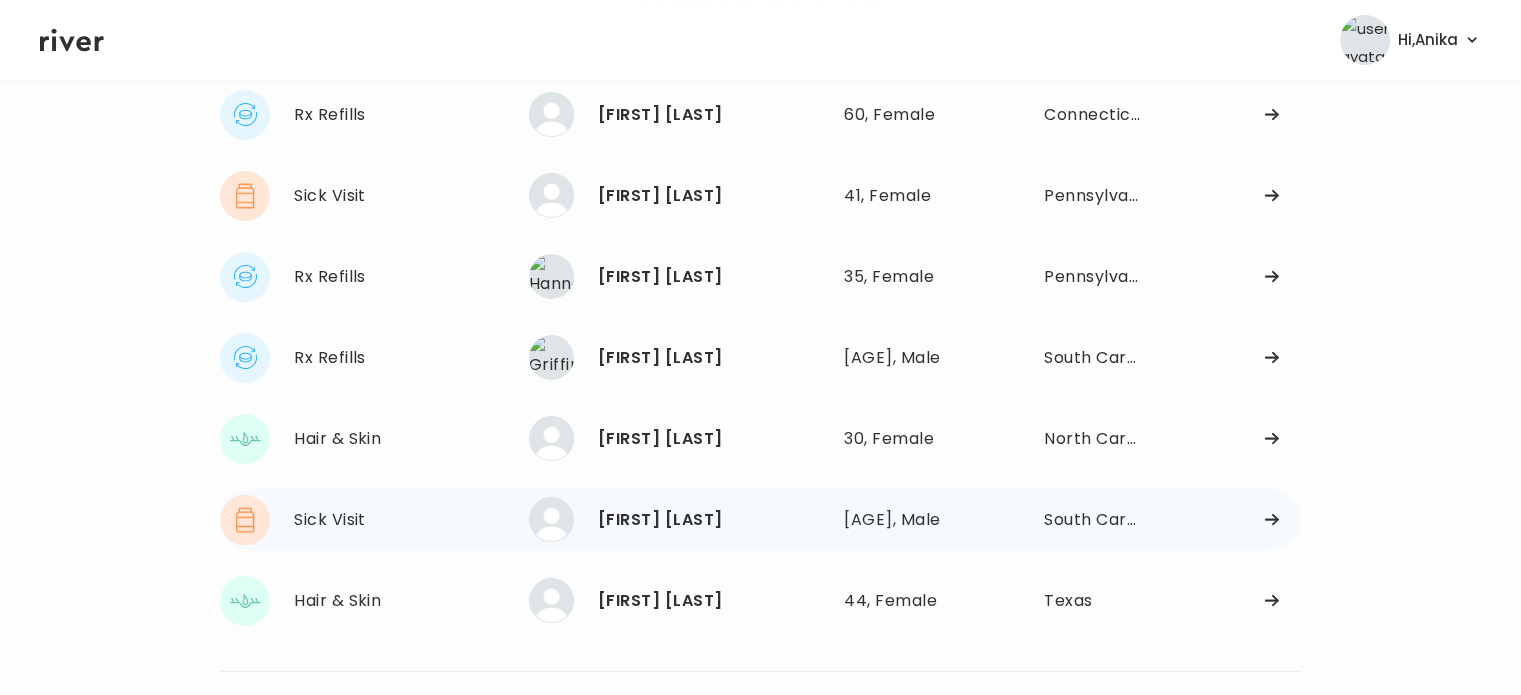 click on "Michael Johnson" at bounding box center (713, 520) 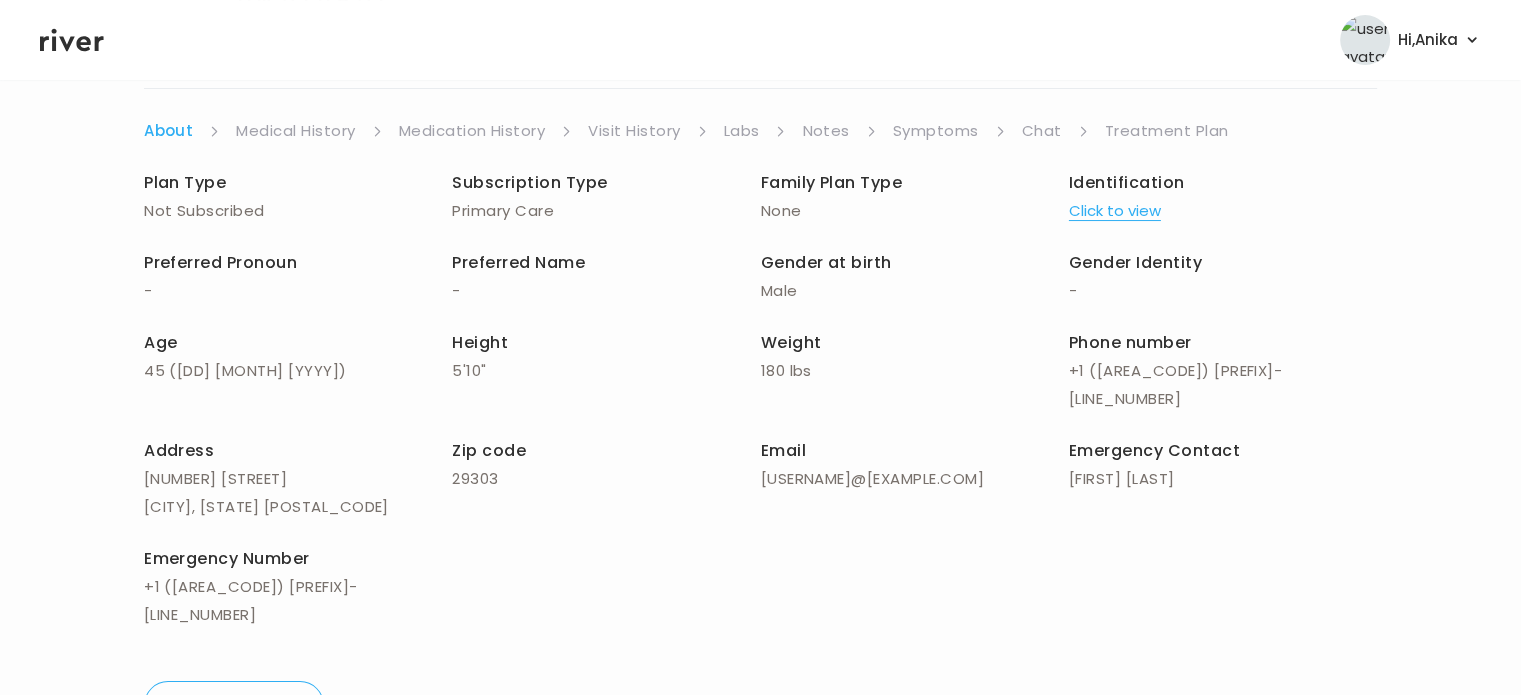 click on "Treatment Plan" at bounding box center [1167, 131] 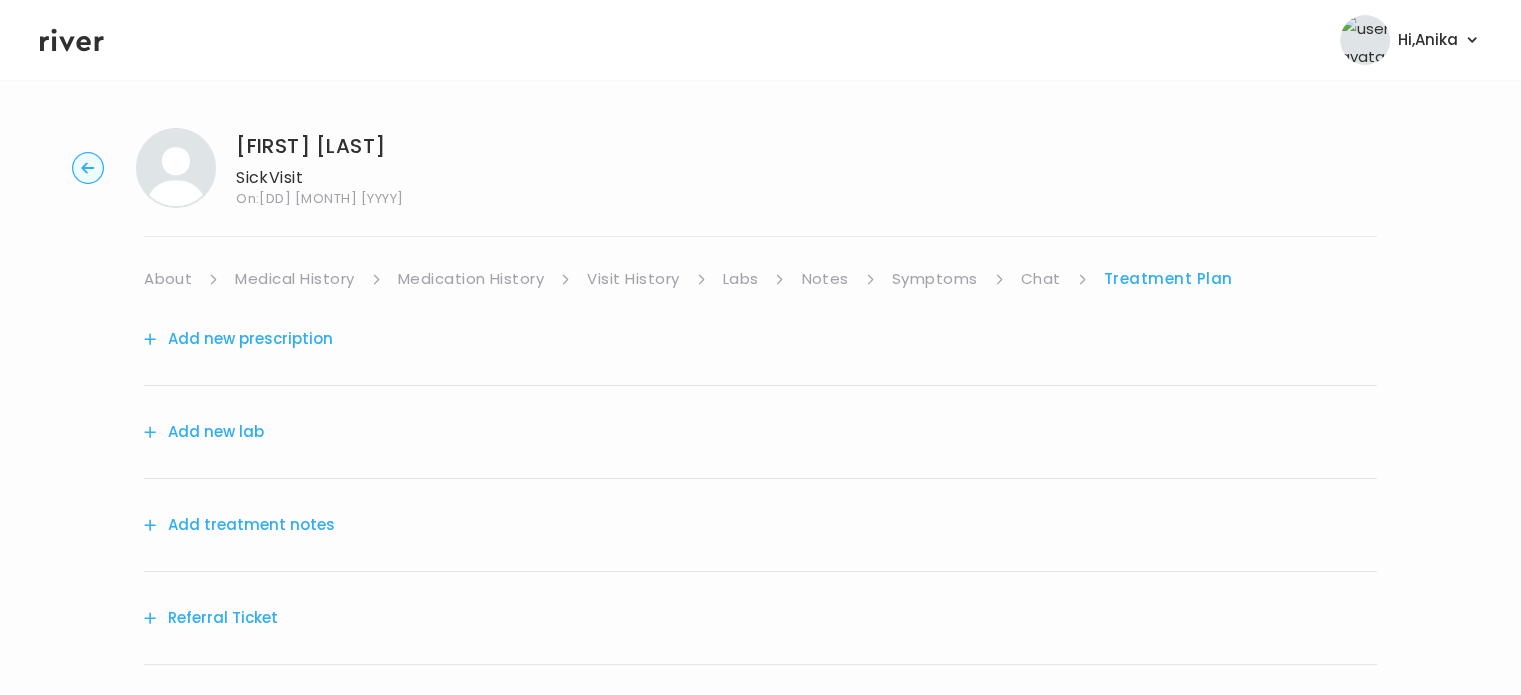 click on "Add treatment notes" at bounding box center (239, 525) 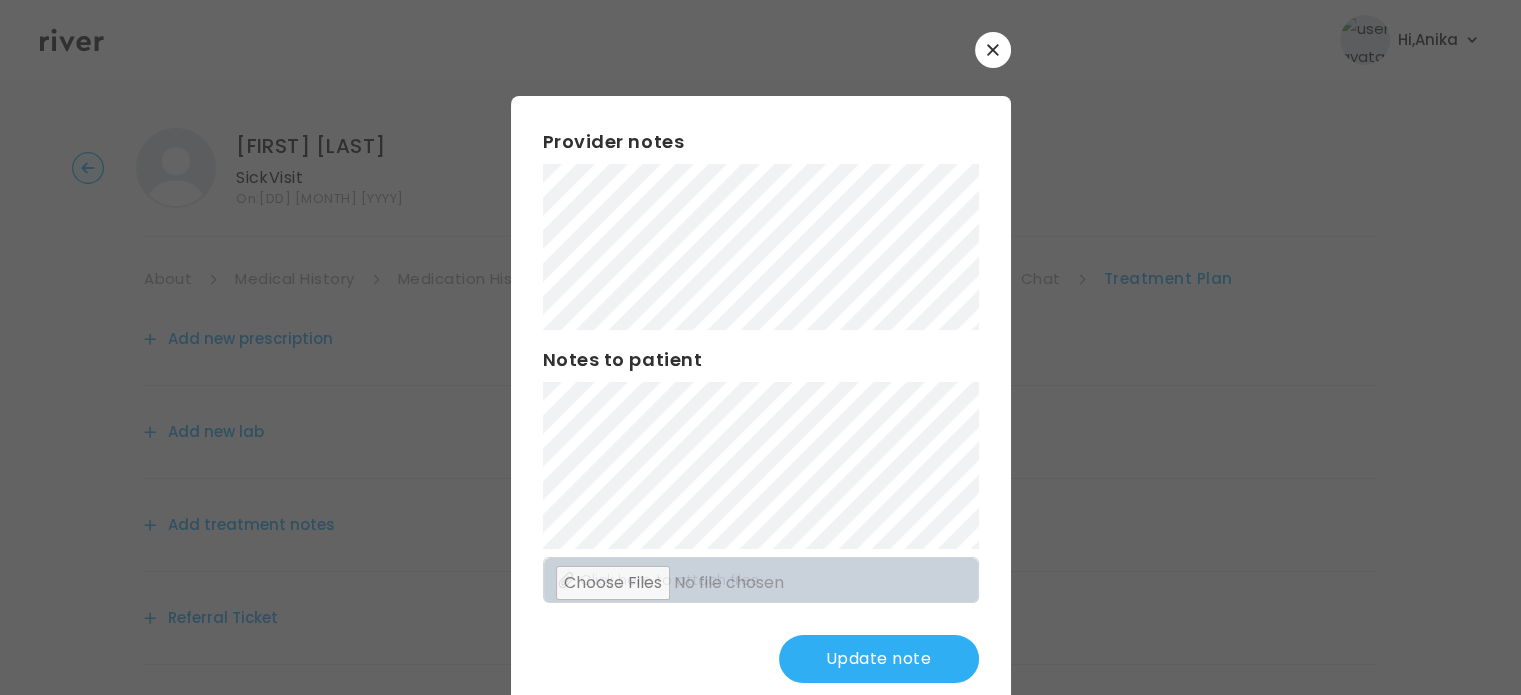 click on "Update note" at bounding box center [879, 659] 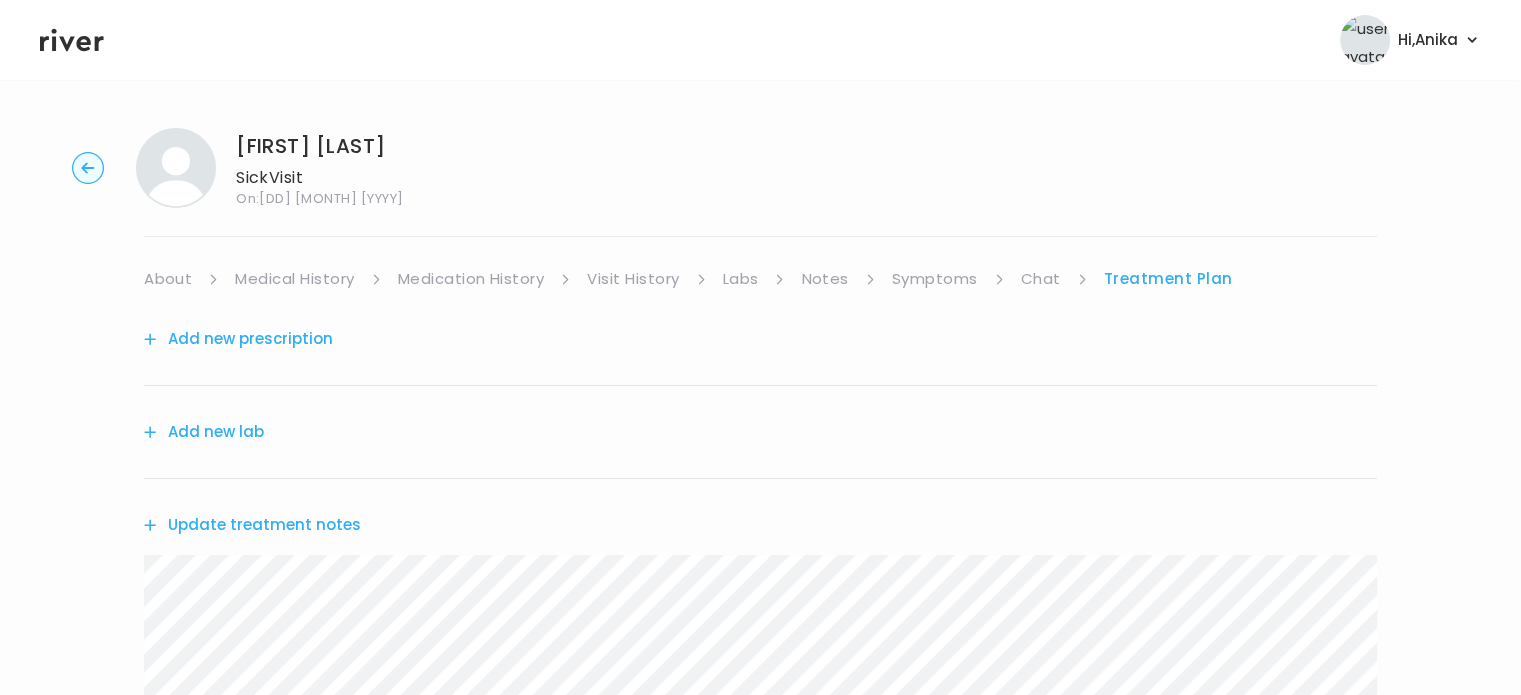 click on "Add new prescription" at bounding box center [238, 339] 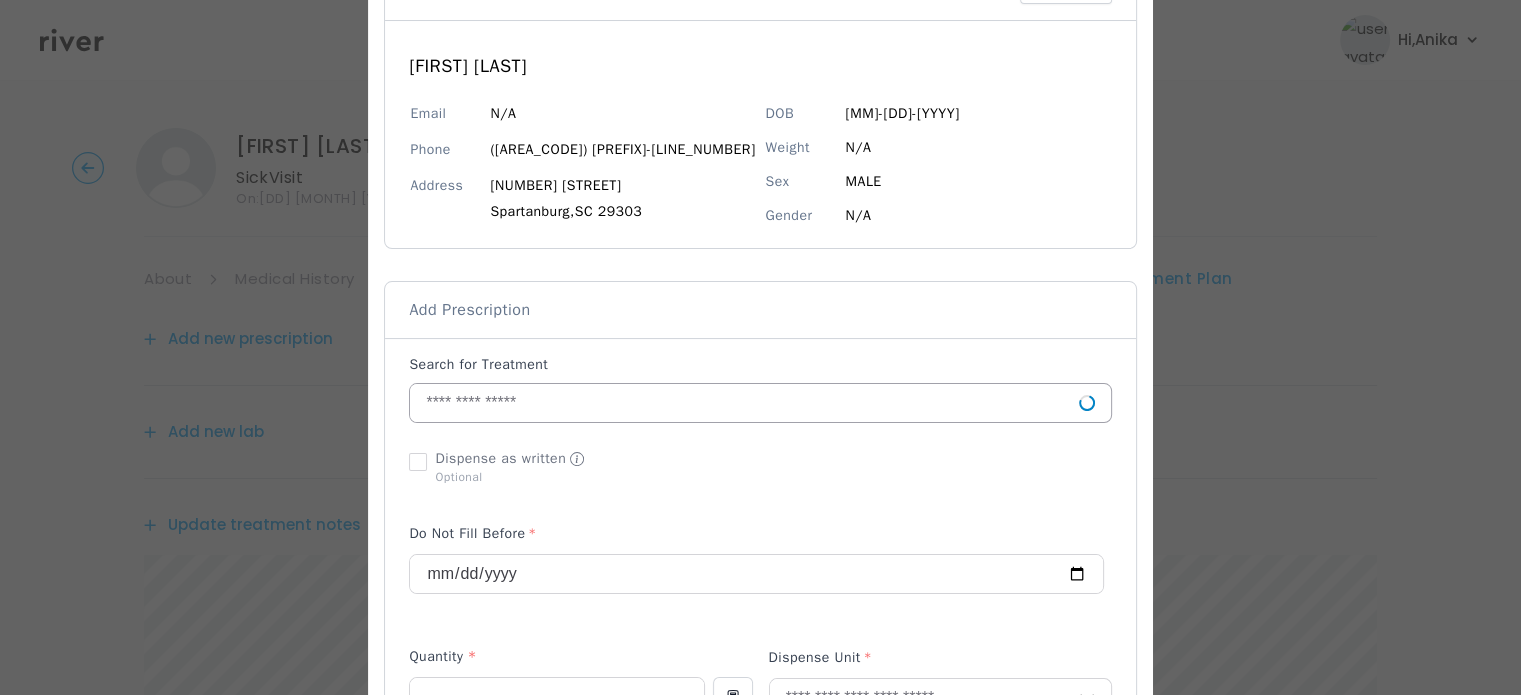 scroll, scrollTop: 207, scrollLeft: 0, axis: vertical 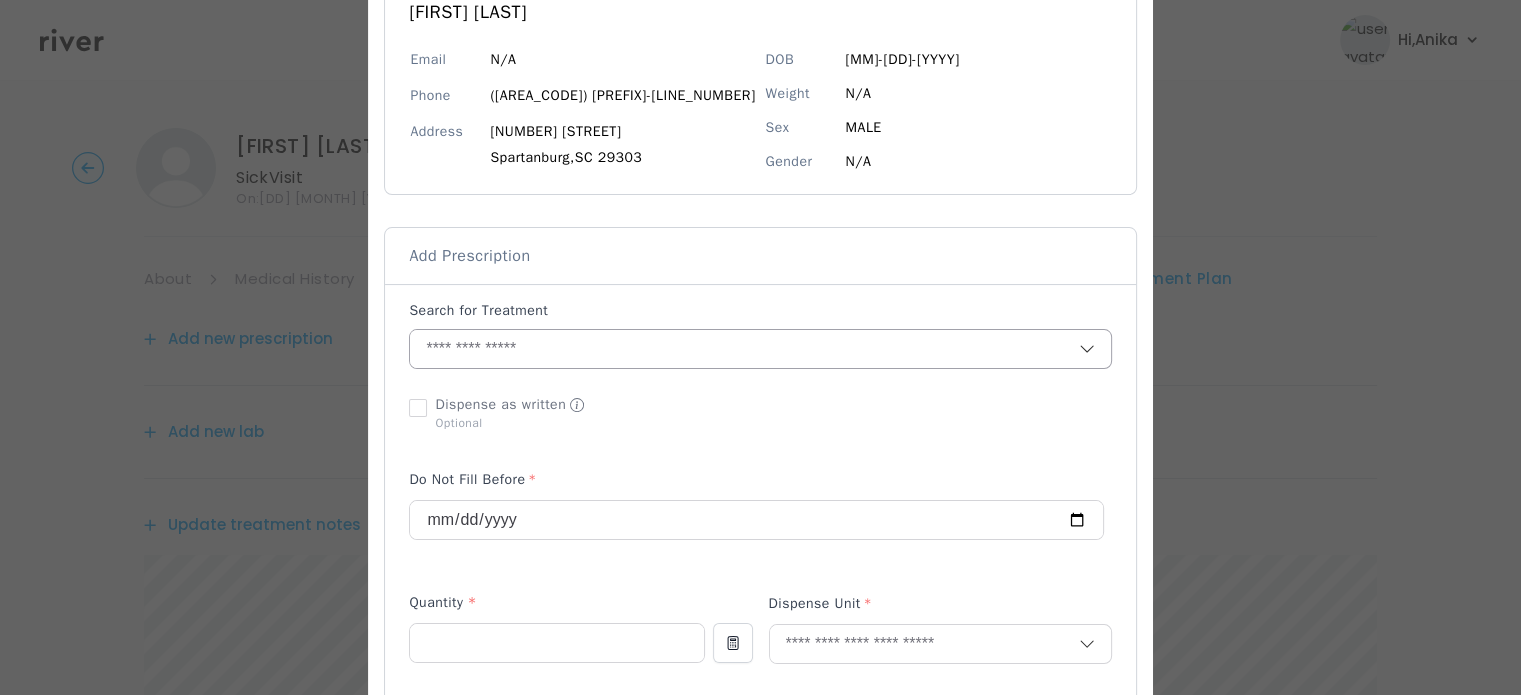 click at bounding box center [744, 349] 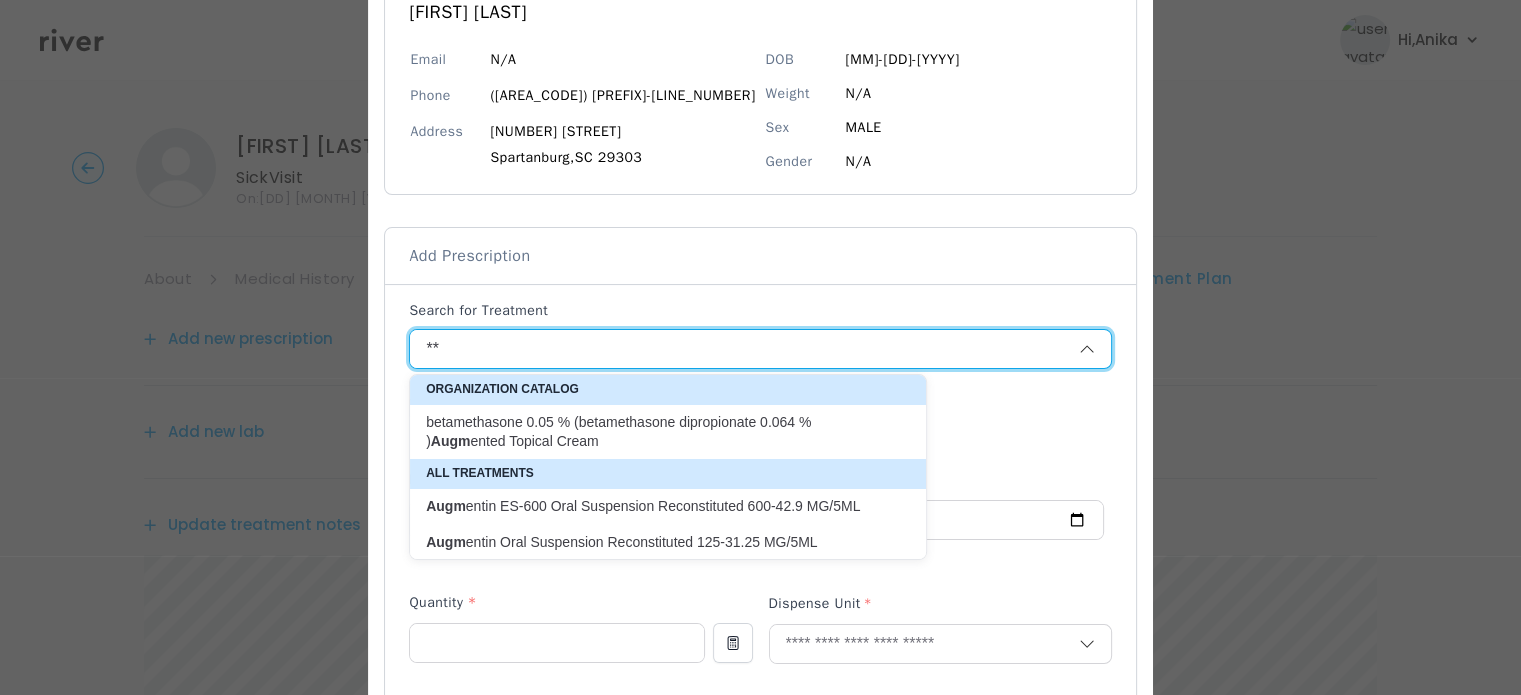 type on "*" 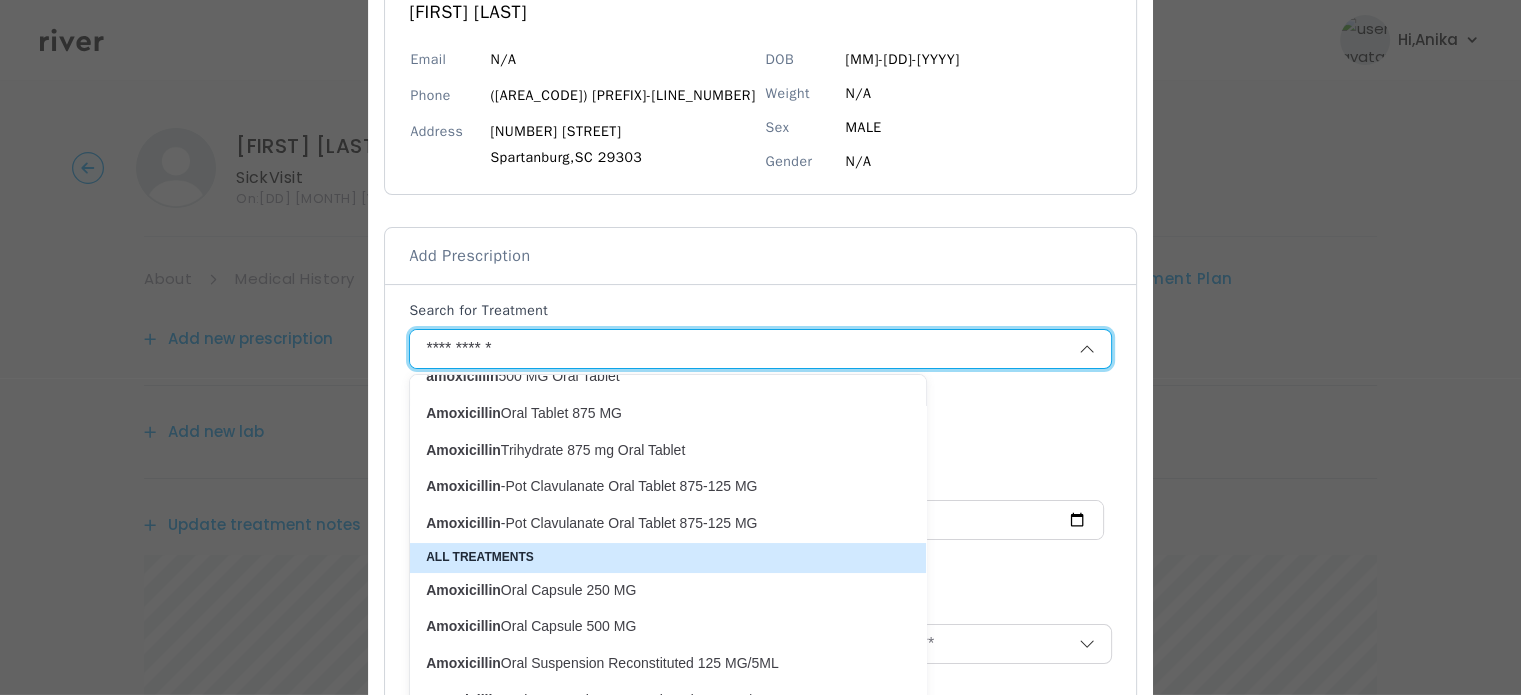 scroll, scrollTop: 211, scrollLeft: 0, axis: vertical 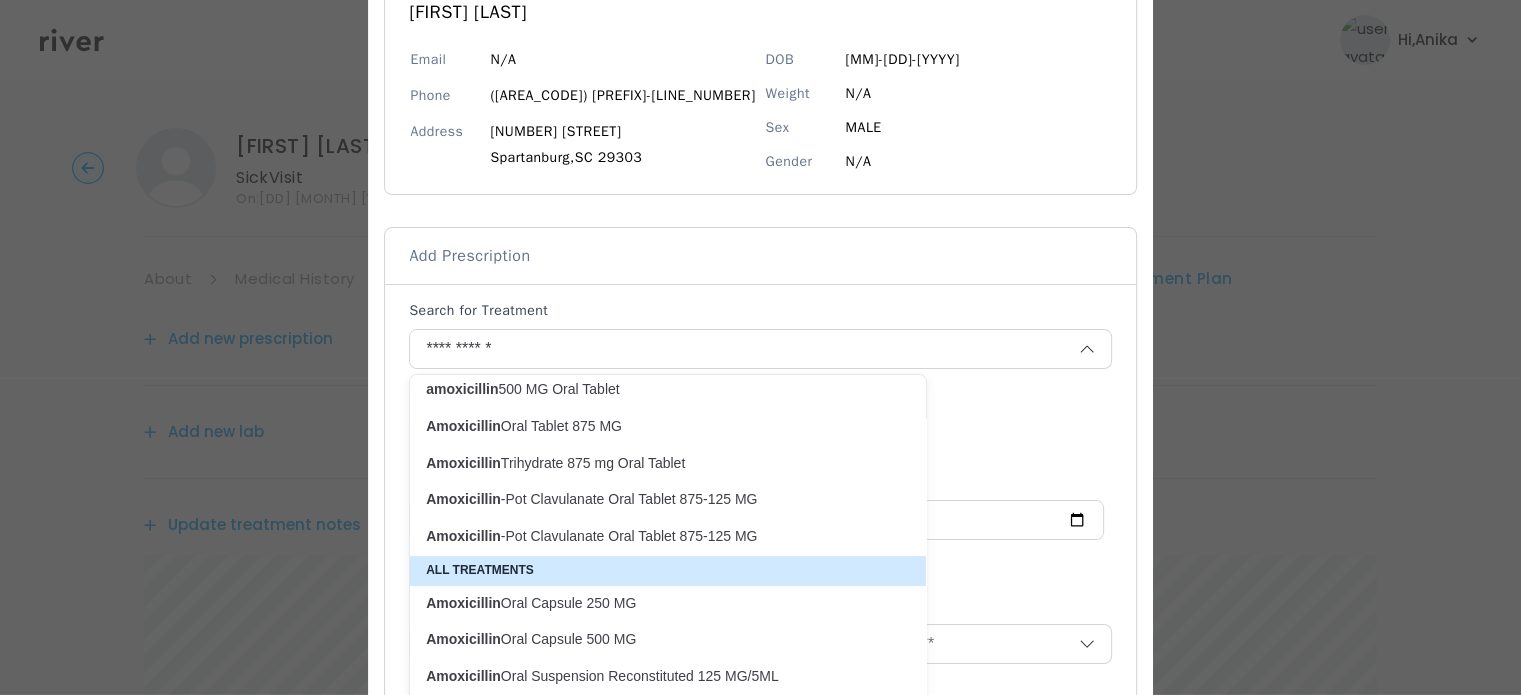 click on "Amoxicillin -Pot Clavulanate Oral Tablet 875-125 MG" at bounding box center [668, 222] 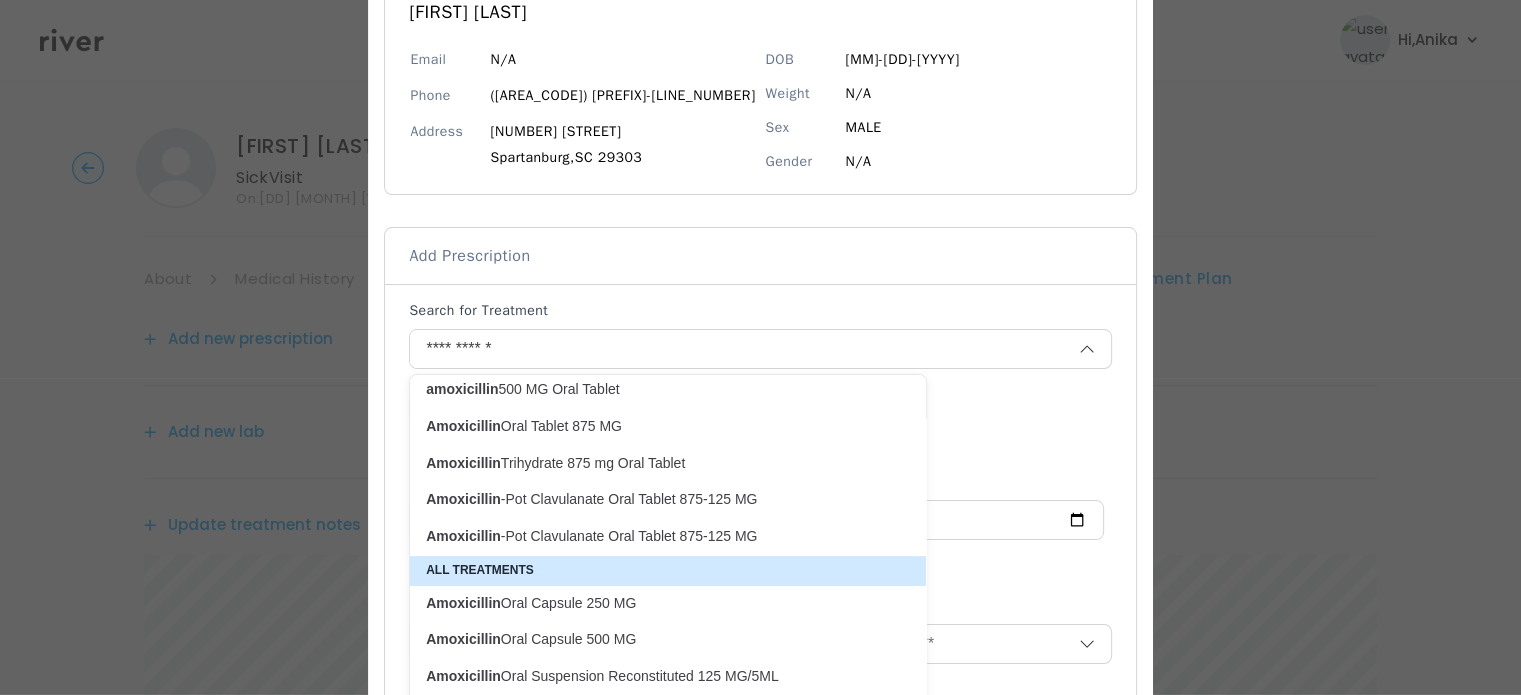 type on "**********" 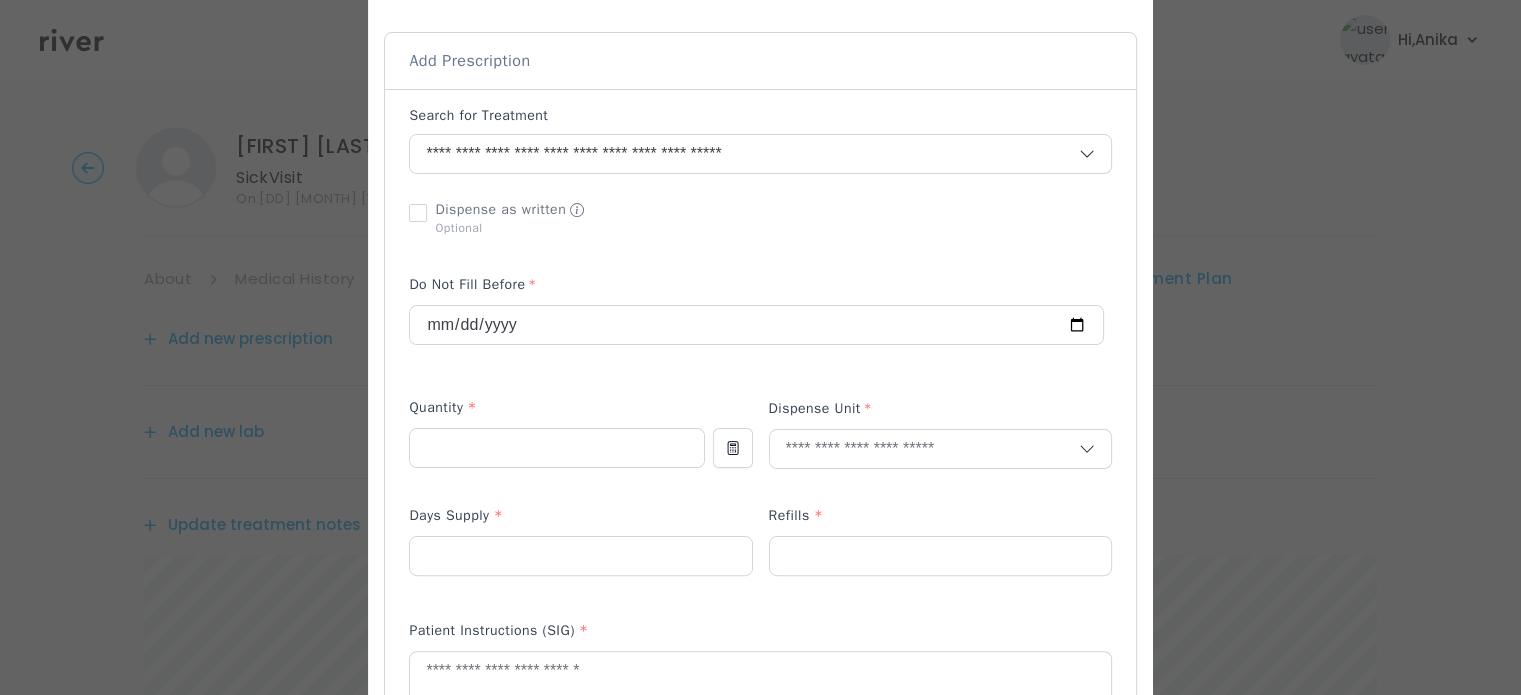 scroll, scrollTop: 436, scrollLeft: 0, axis: vertical 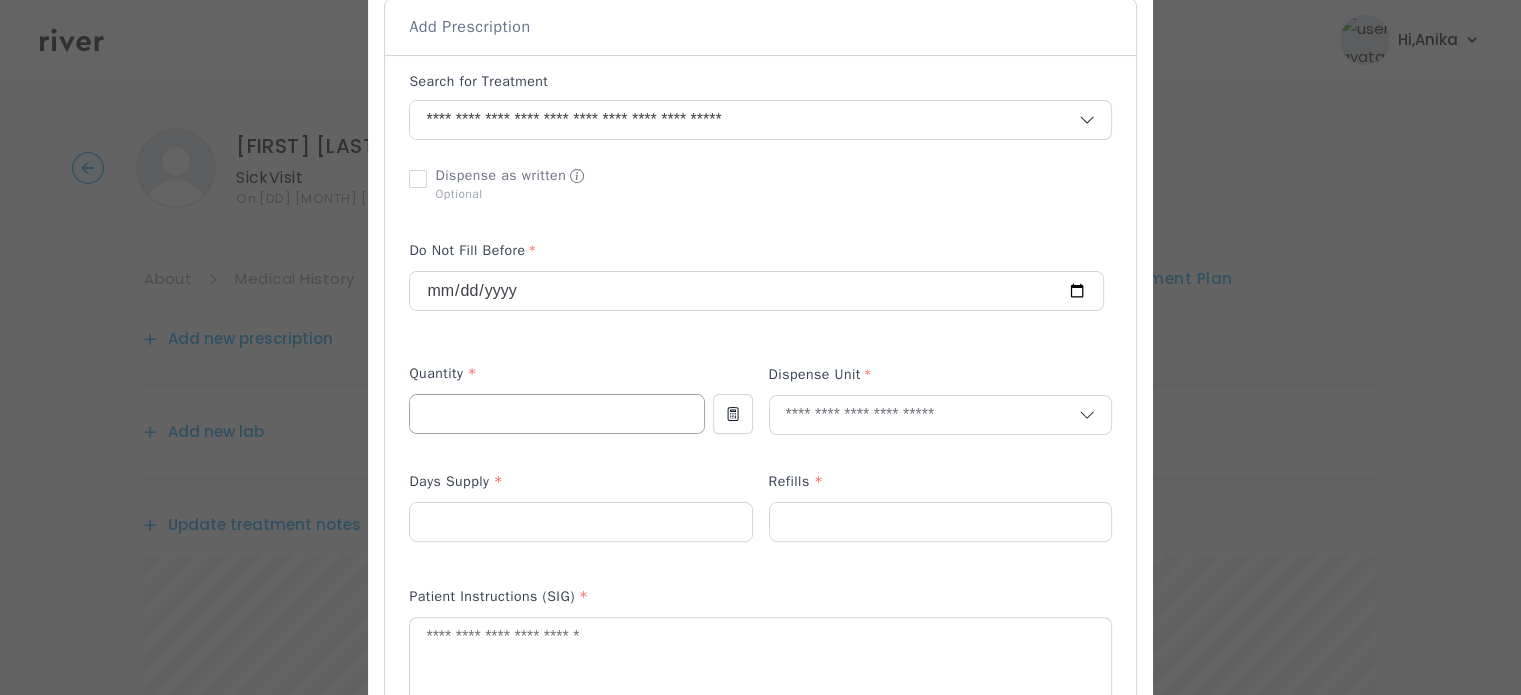 click at bounding box center [556, 414] 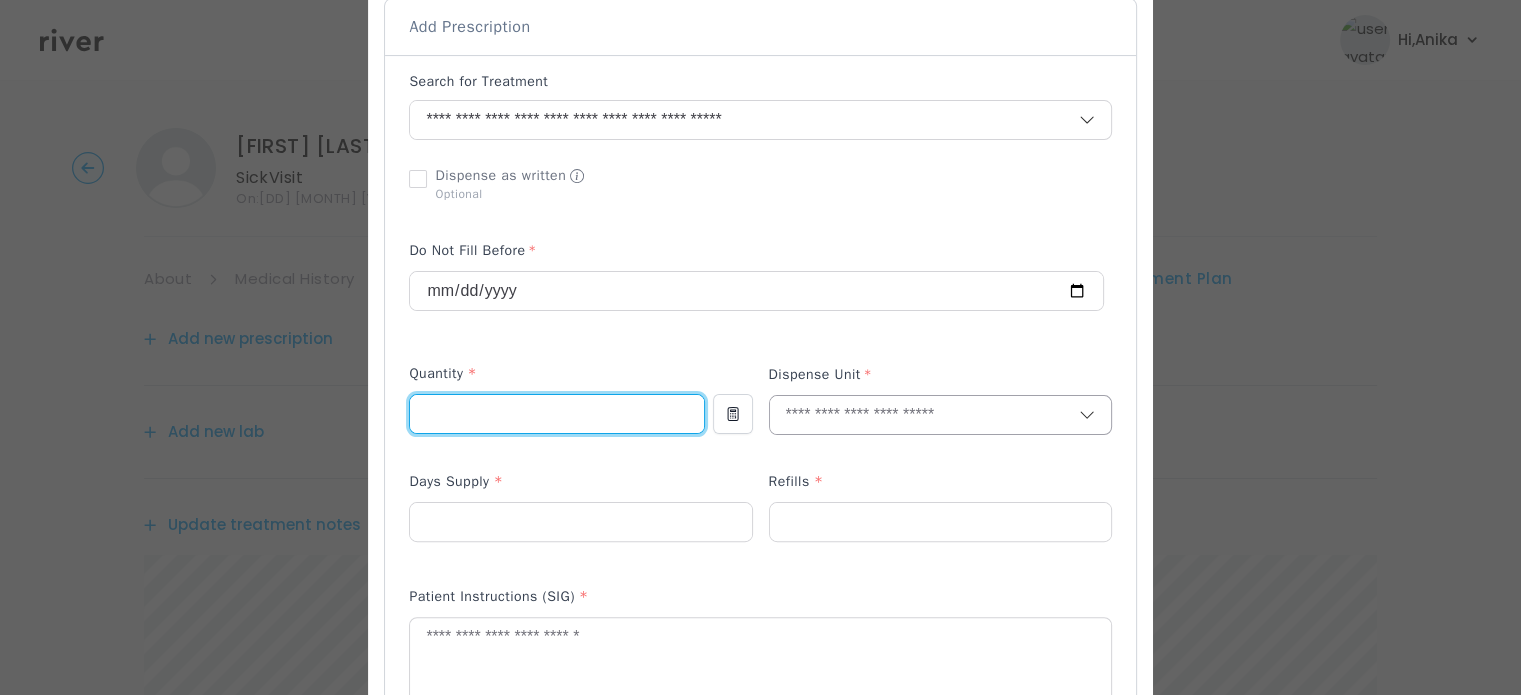 type on "**" 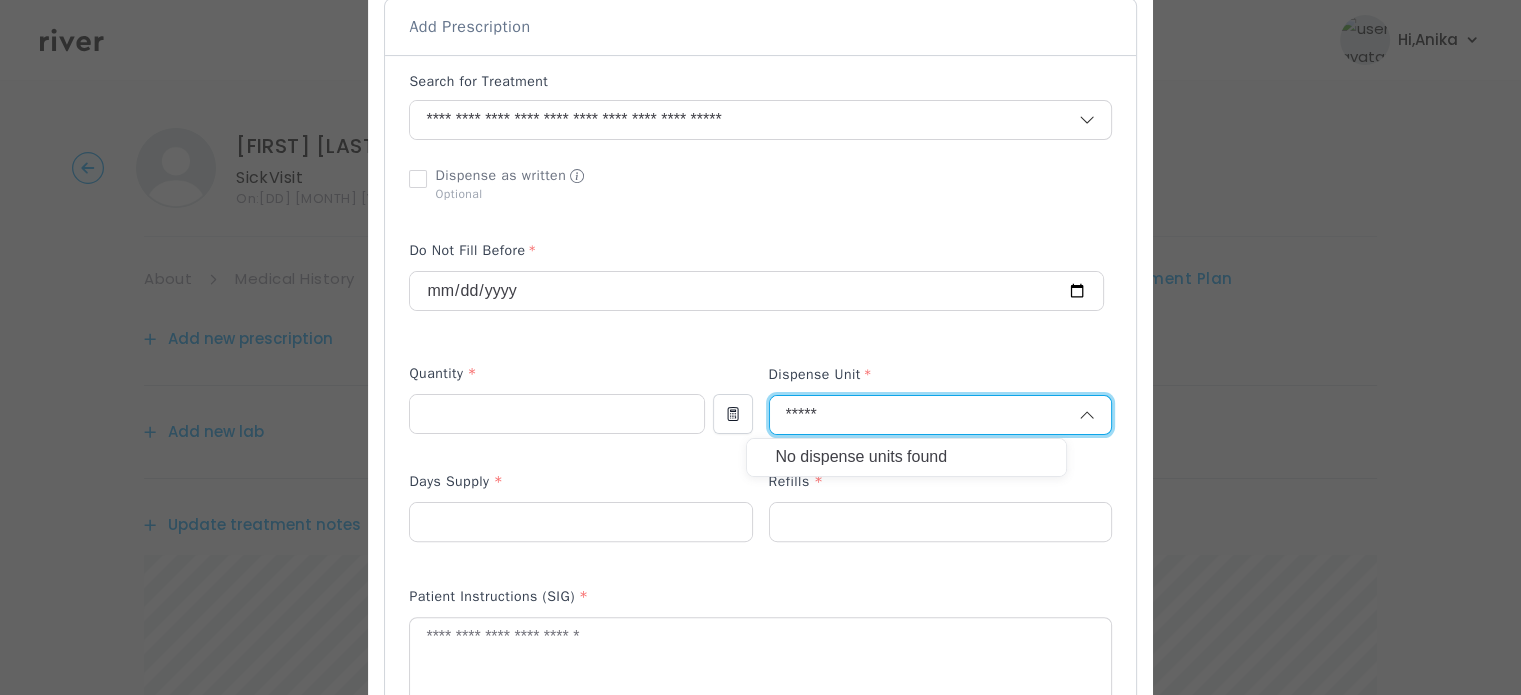 type on "******" 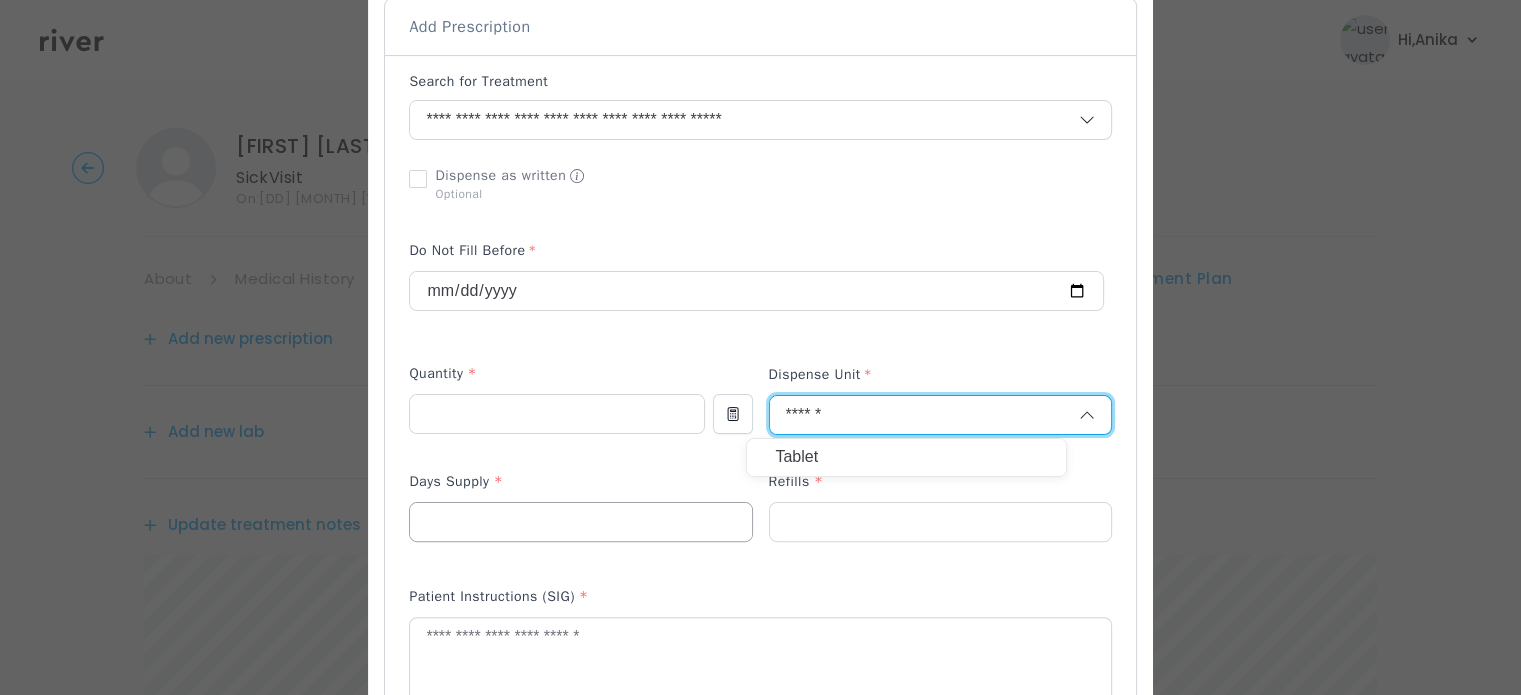 type 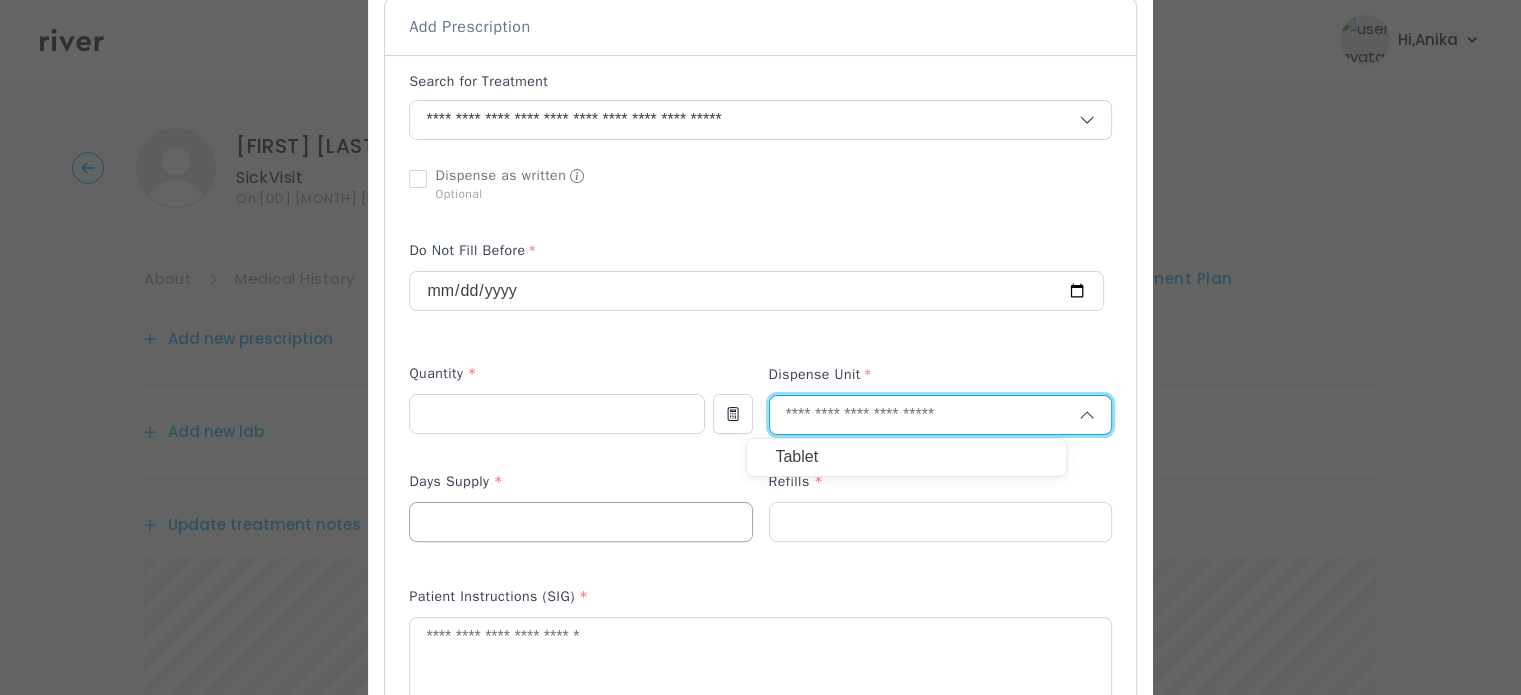 click at bounding box center (580, 522) 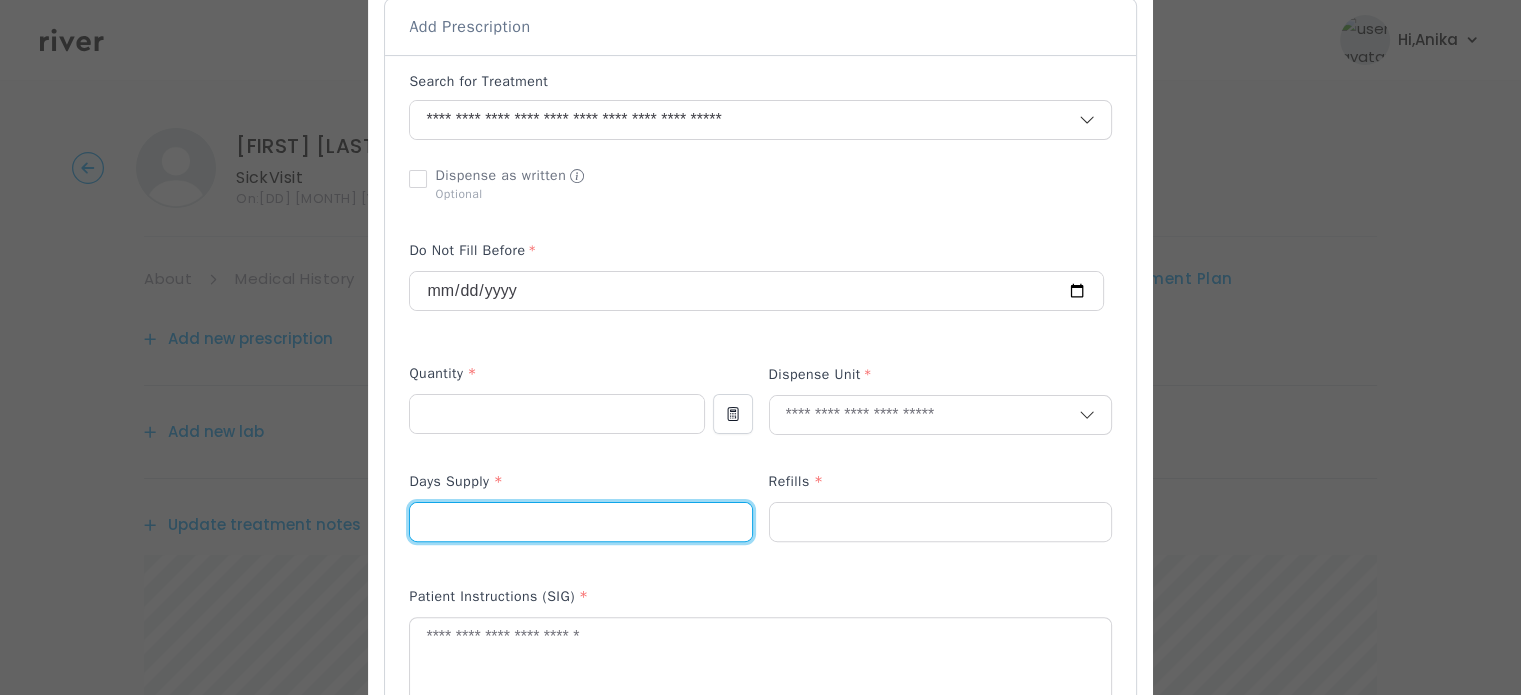 type on "*" 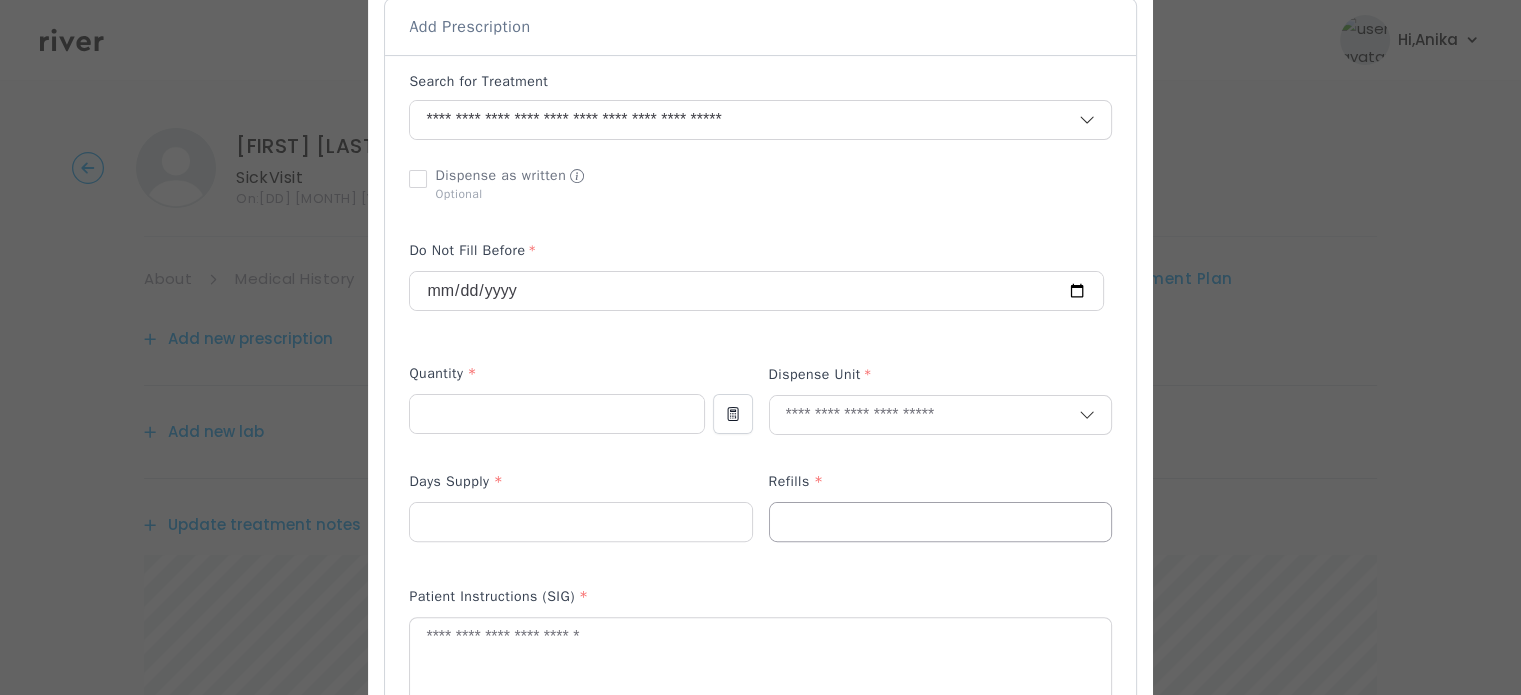 click at bounding box center (940, 522) 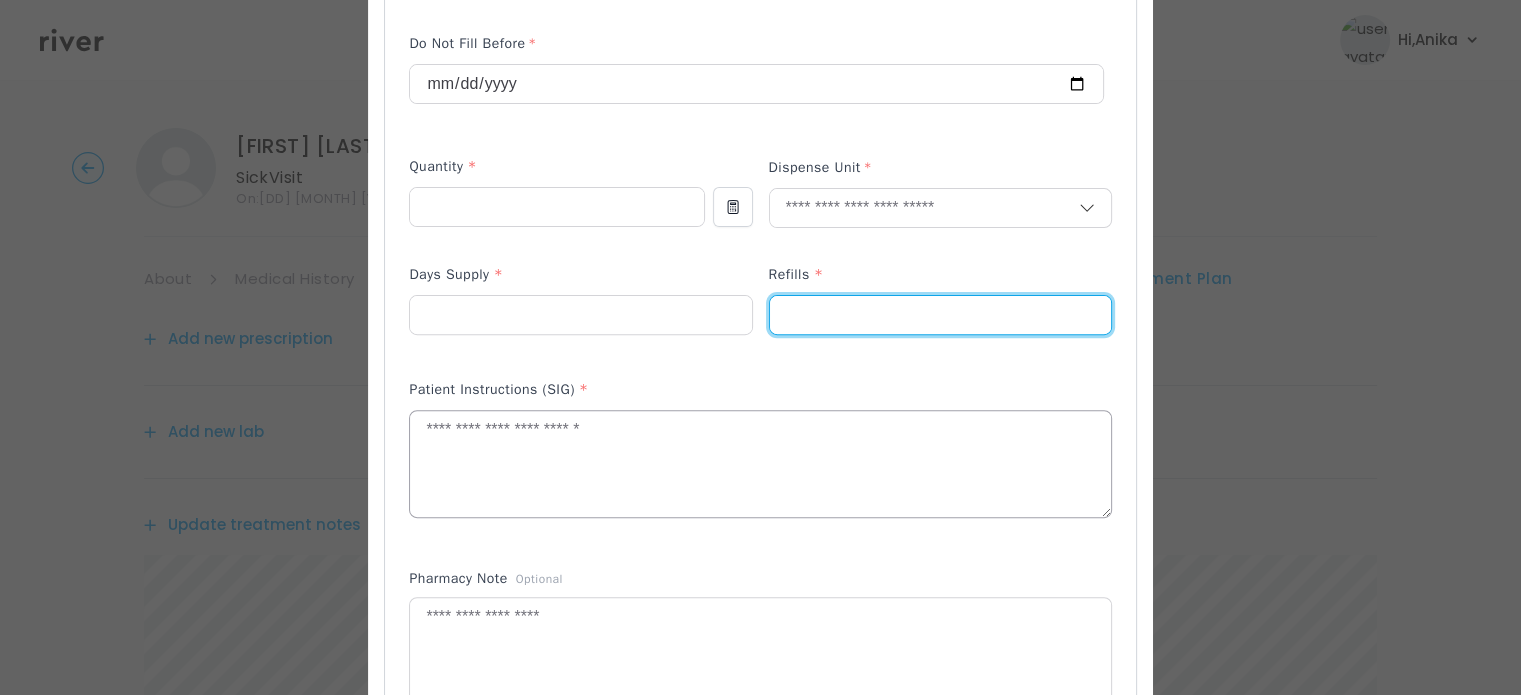 scroll, scrollTop: 652, scrollLeft: 0, axis: vertical 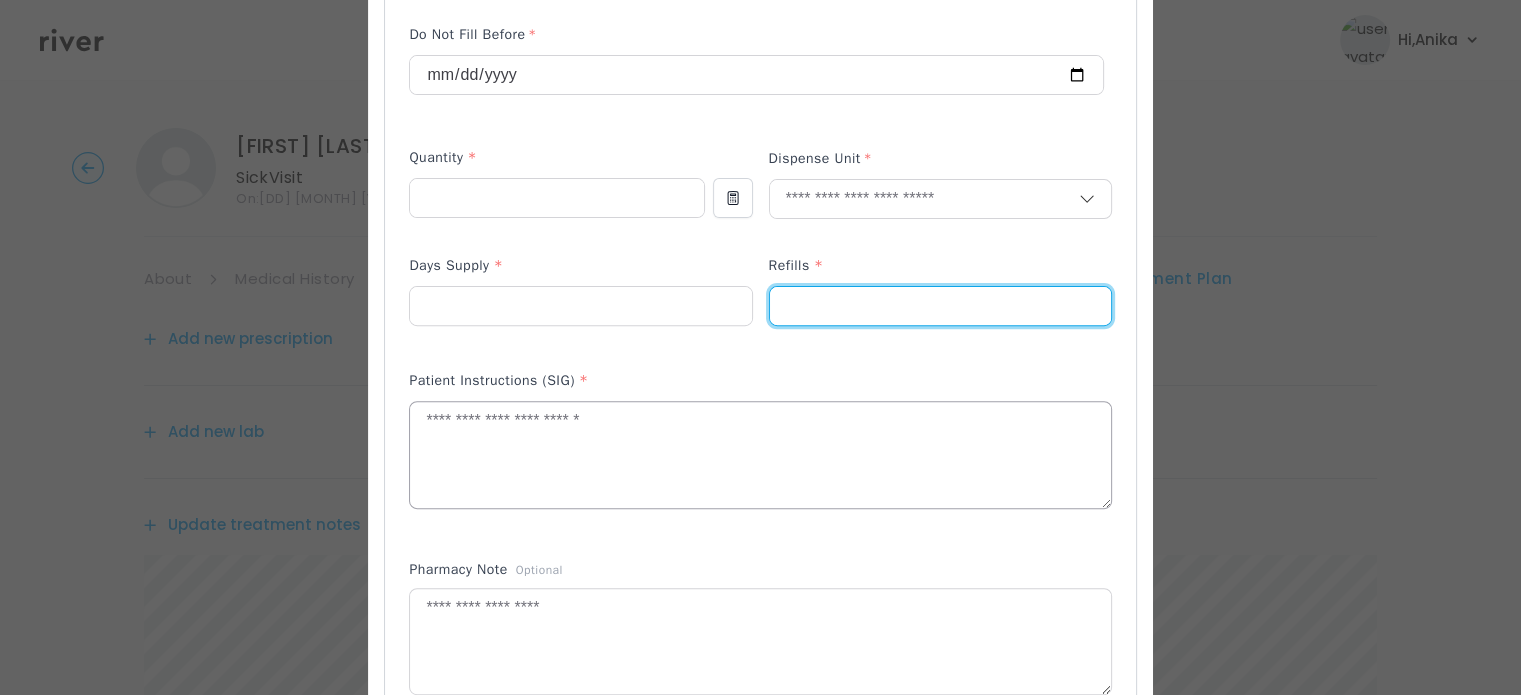 type on "*" 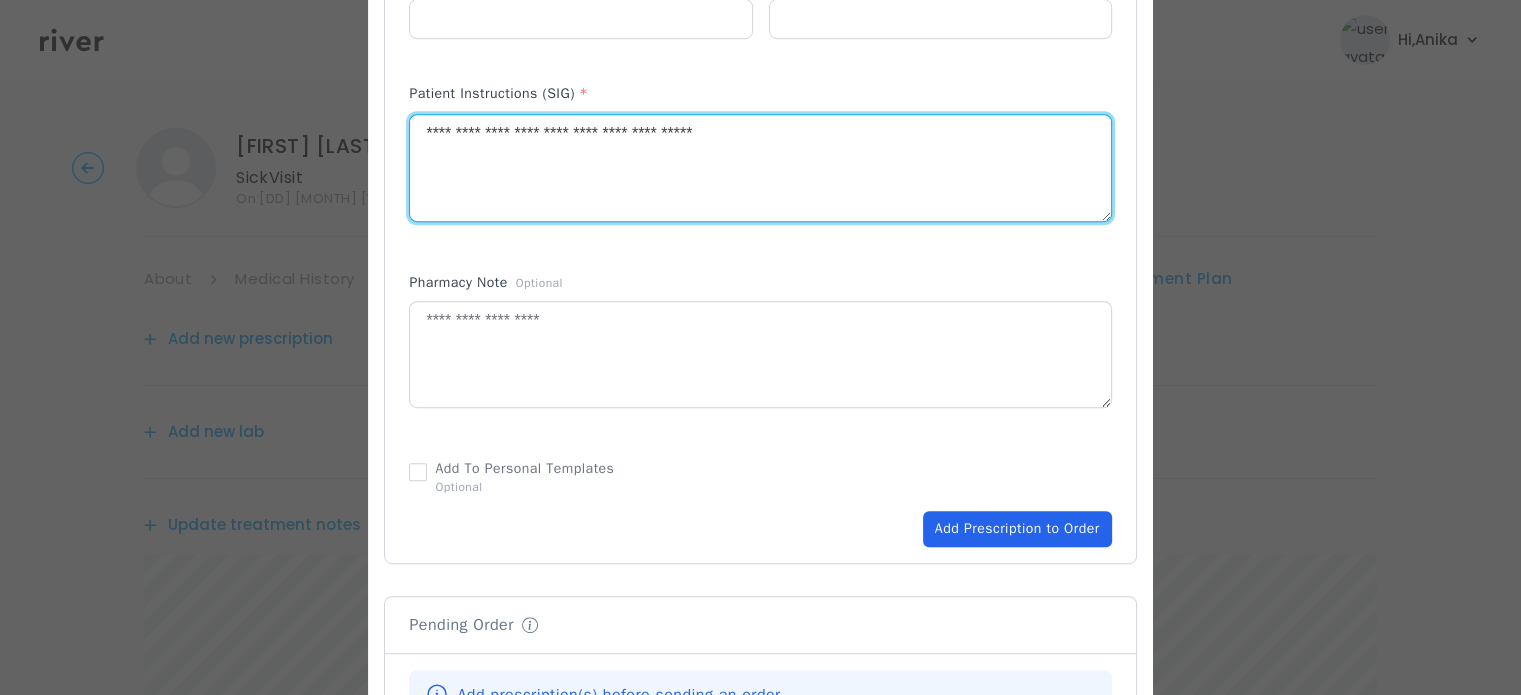 type on "**********" 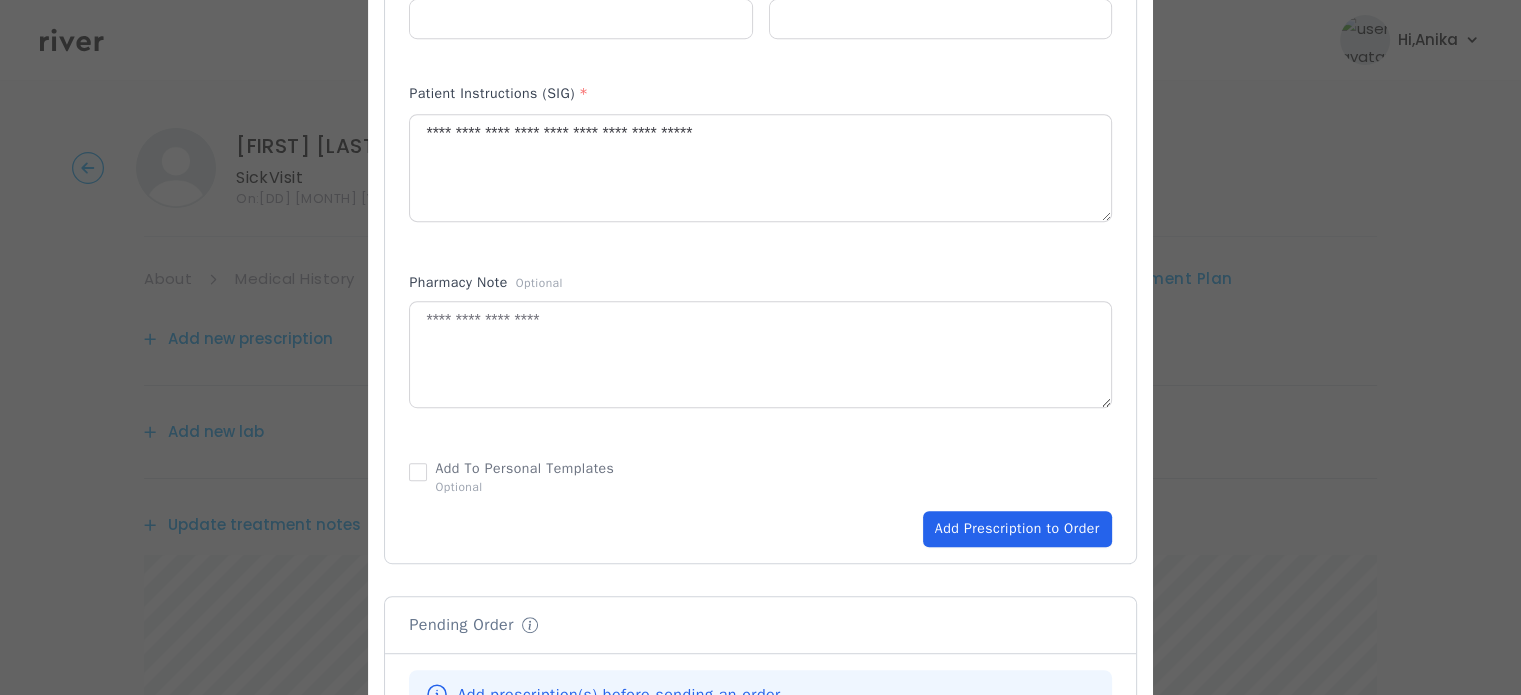 click on "Add Prescription to Order" at bounding box center (1017, 529) 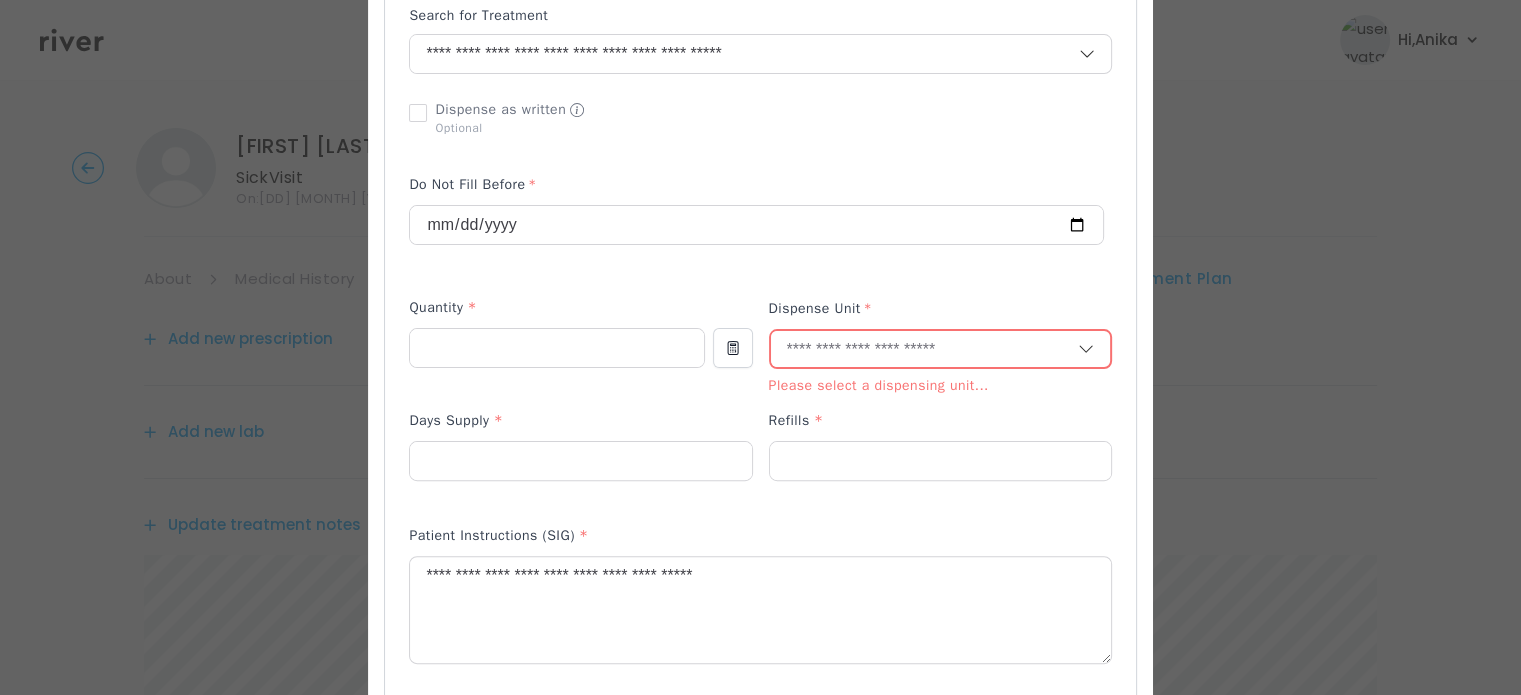 scroll, scrollTop: 489, scrollLeft: 0, axis: vertical 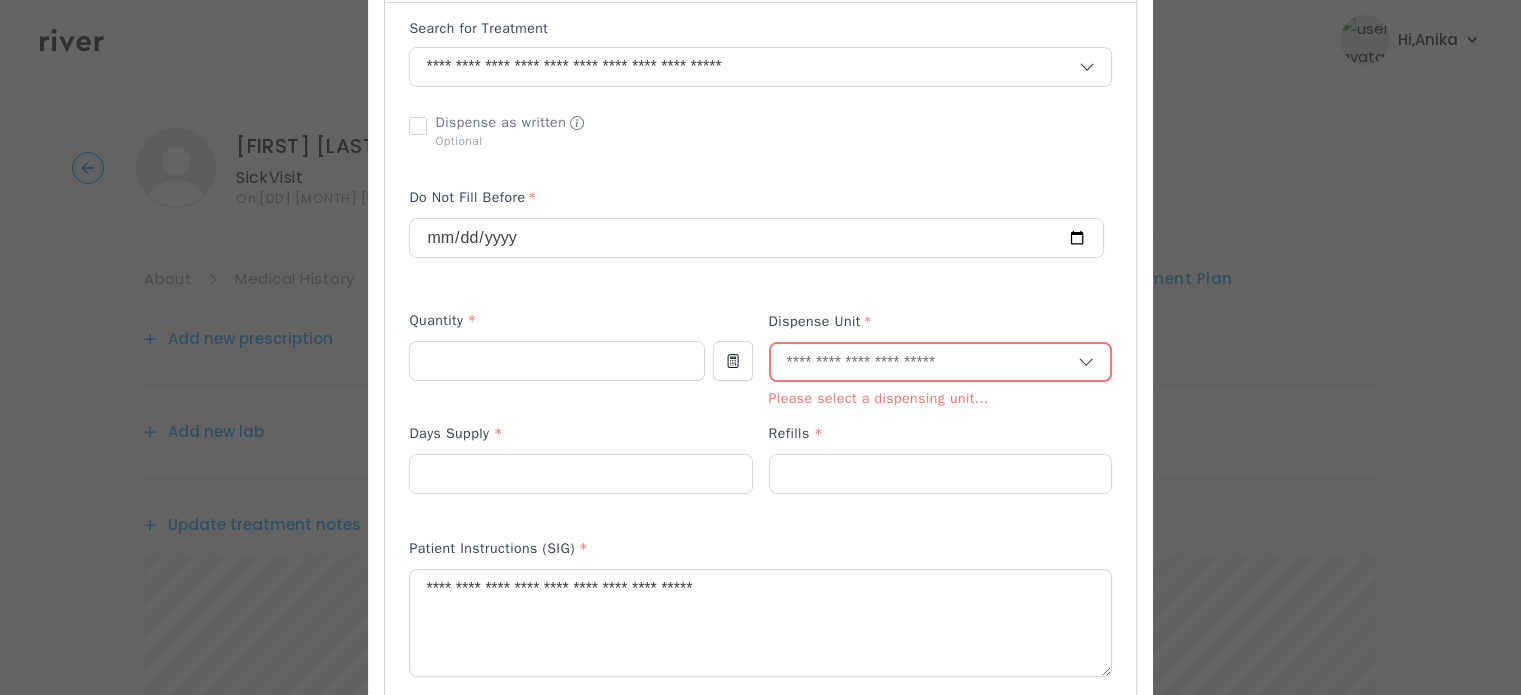 click at bounding box center (924, 363) 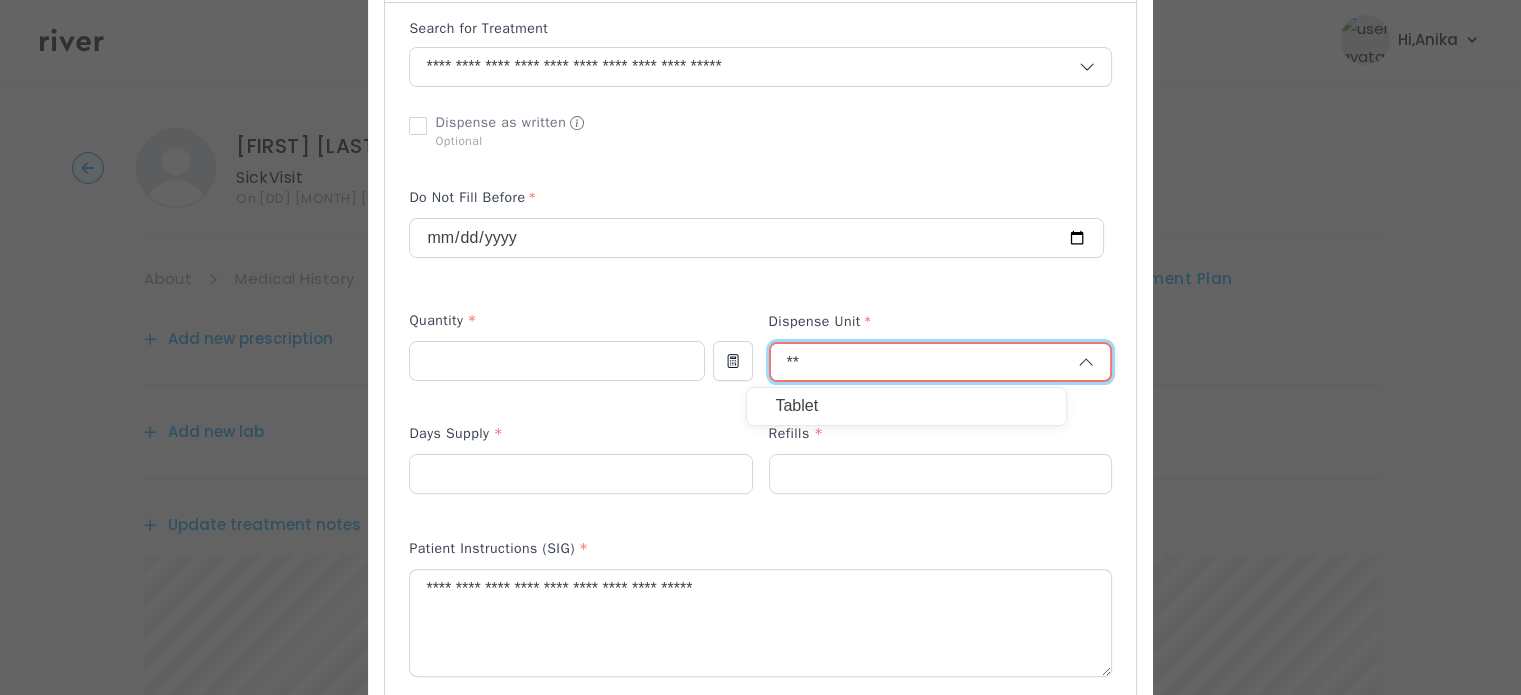 type on "*" 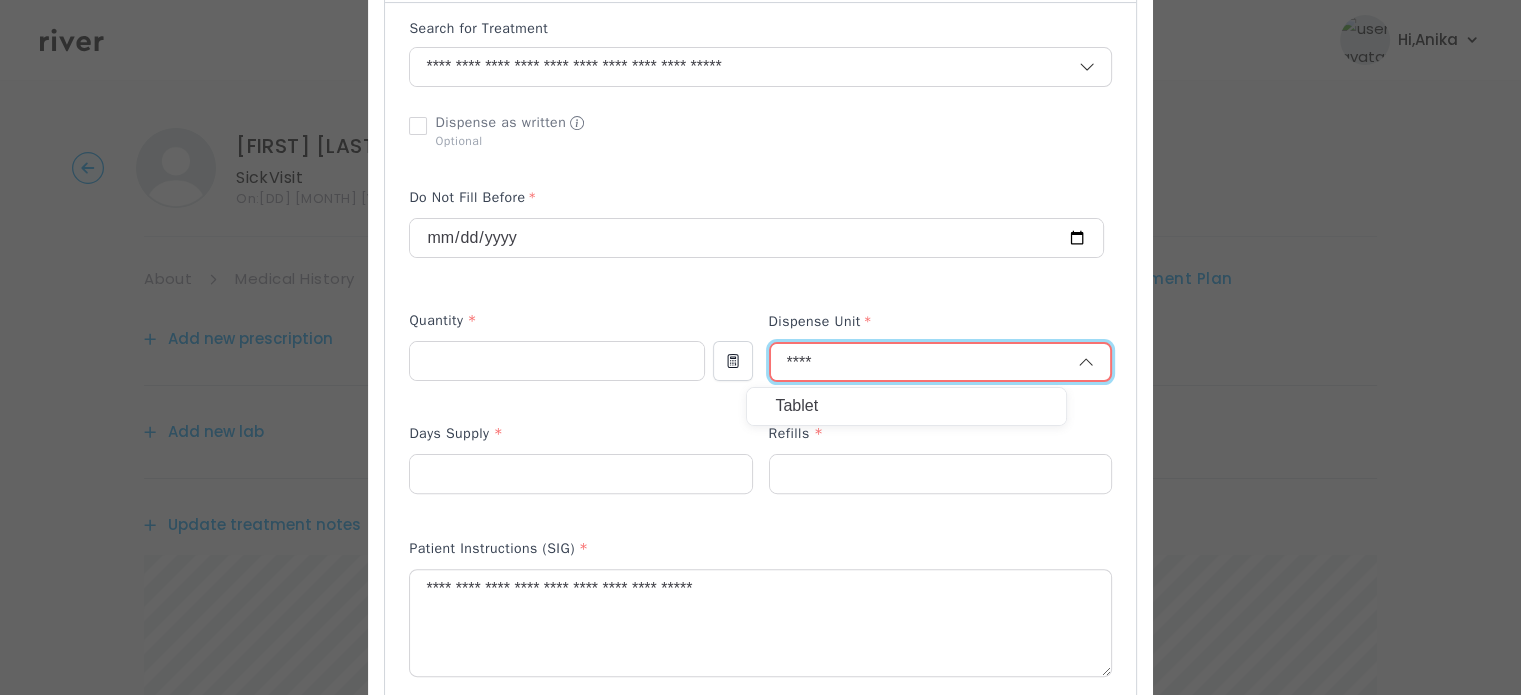 type on "****" 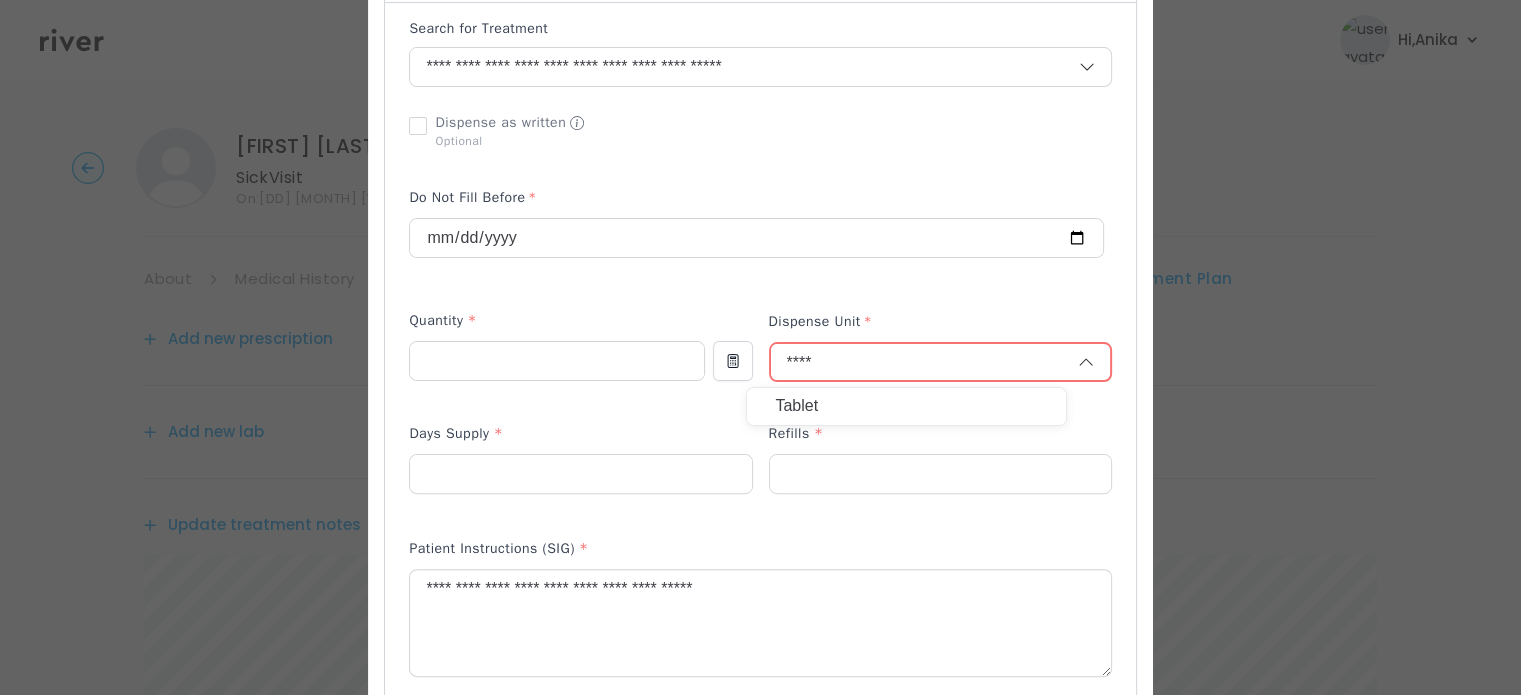 click on "Tablet" at bounding box center (906, 406) 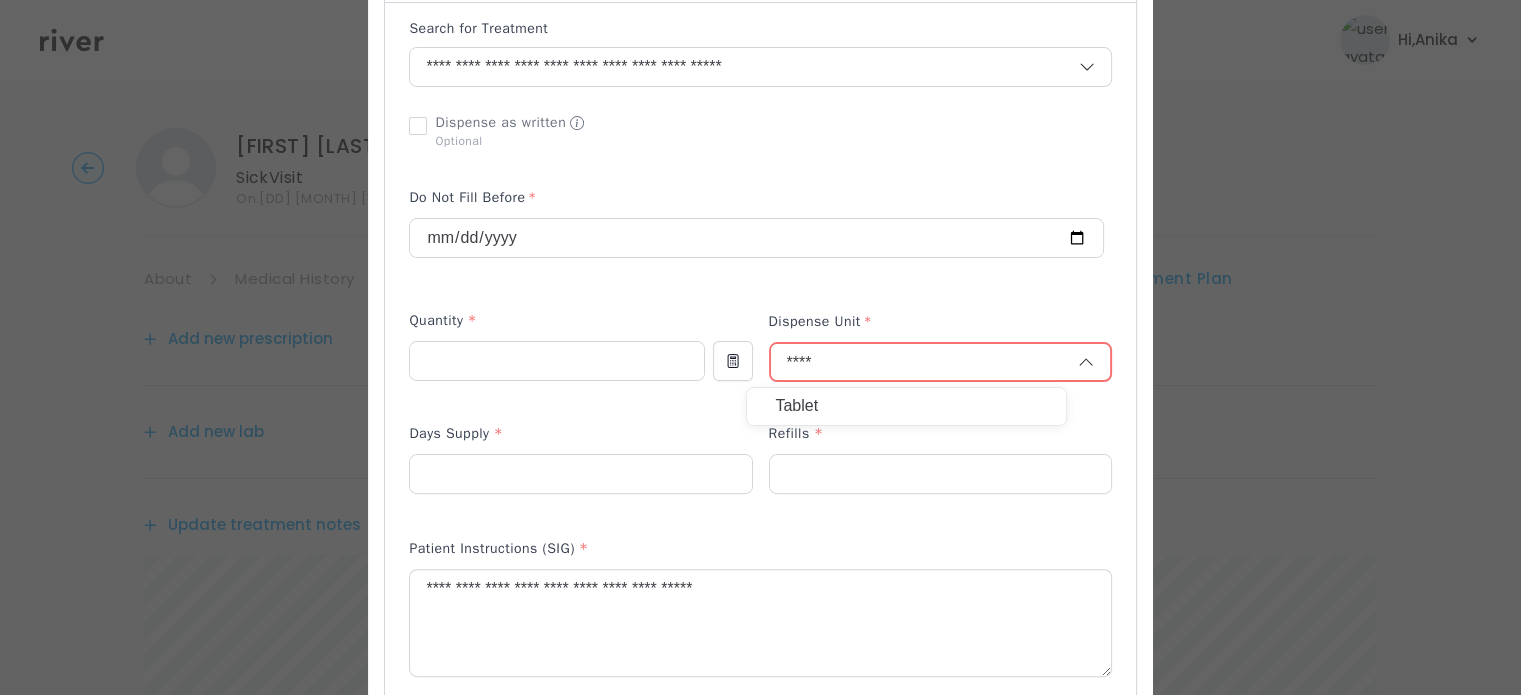 type 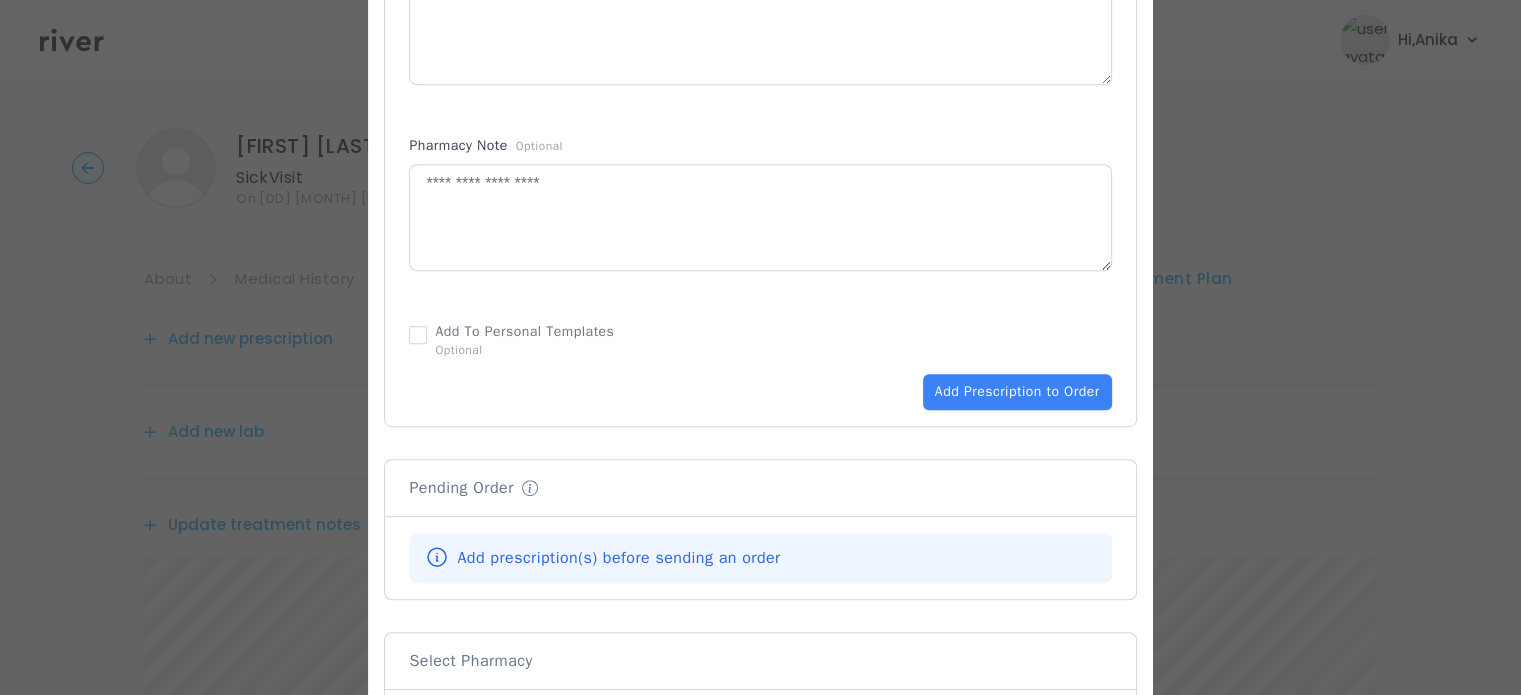 scroll, scrollTop: 1216, scrollLeft: 0, axis: vertical 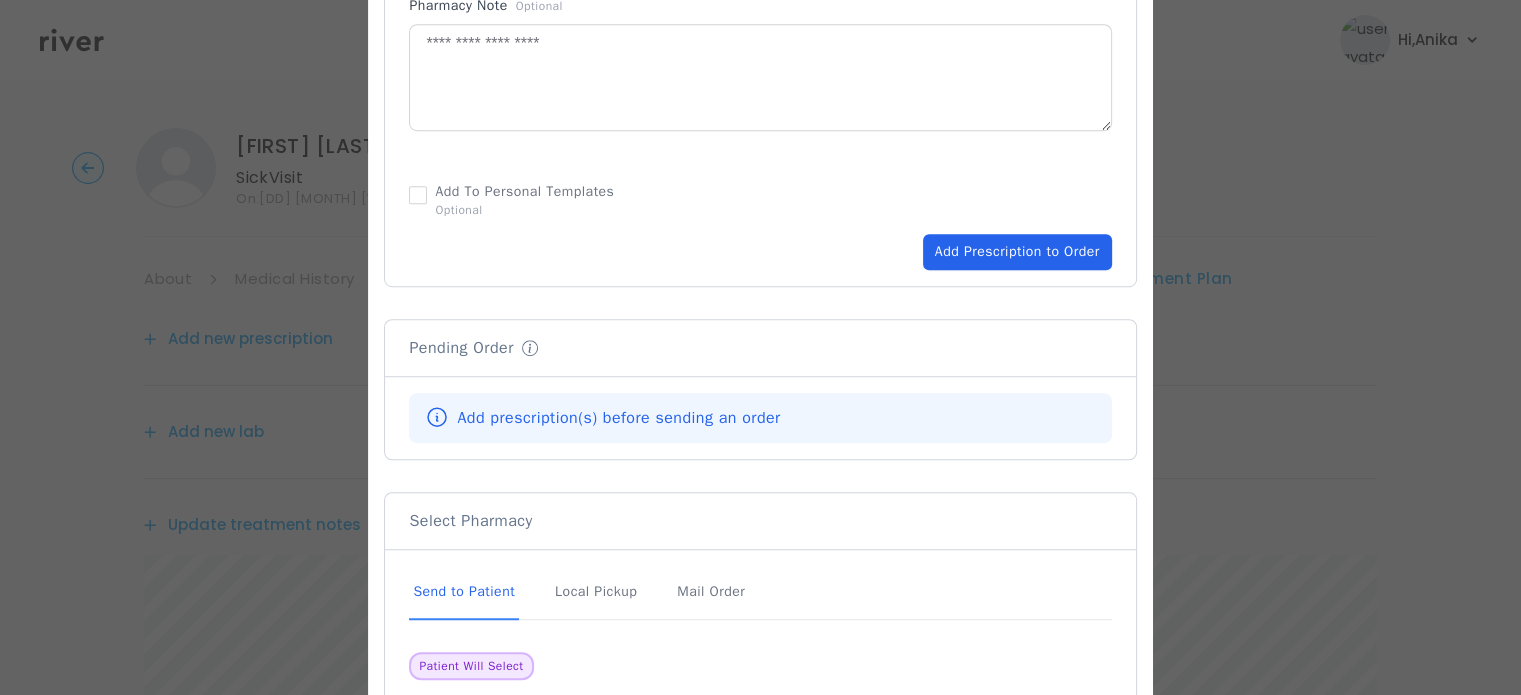 click on "Add Prescription to Order" at bounding box center [1017, 252] 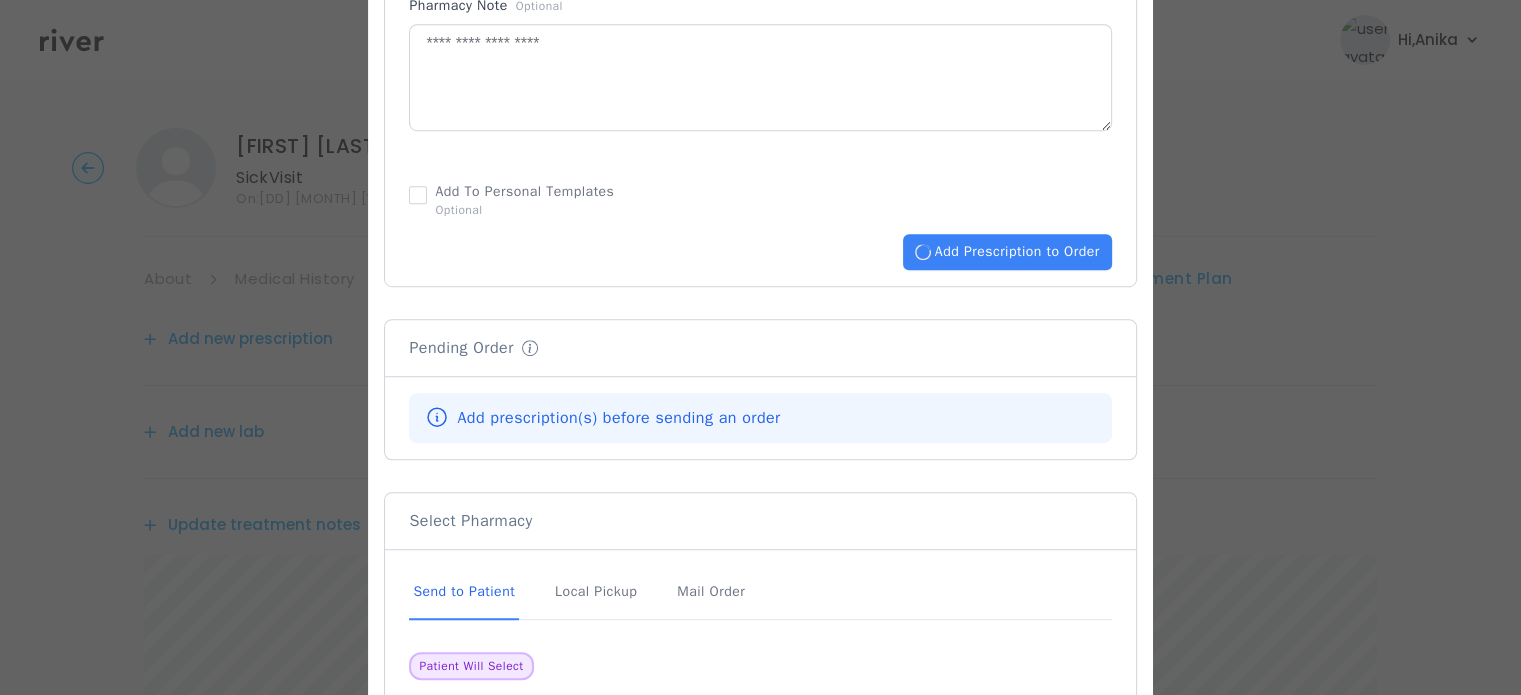 type 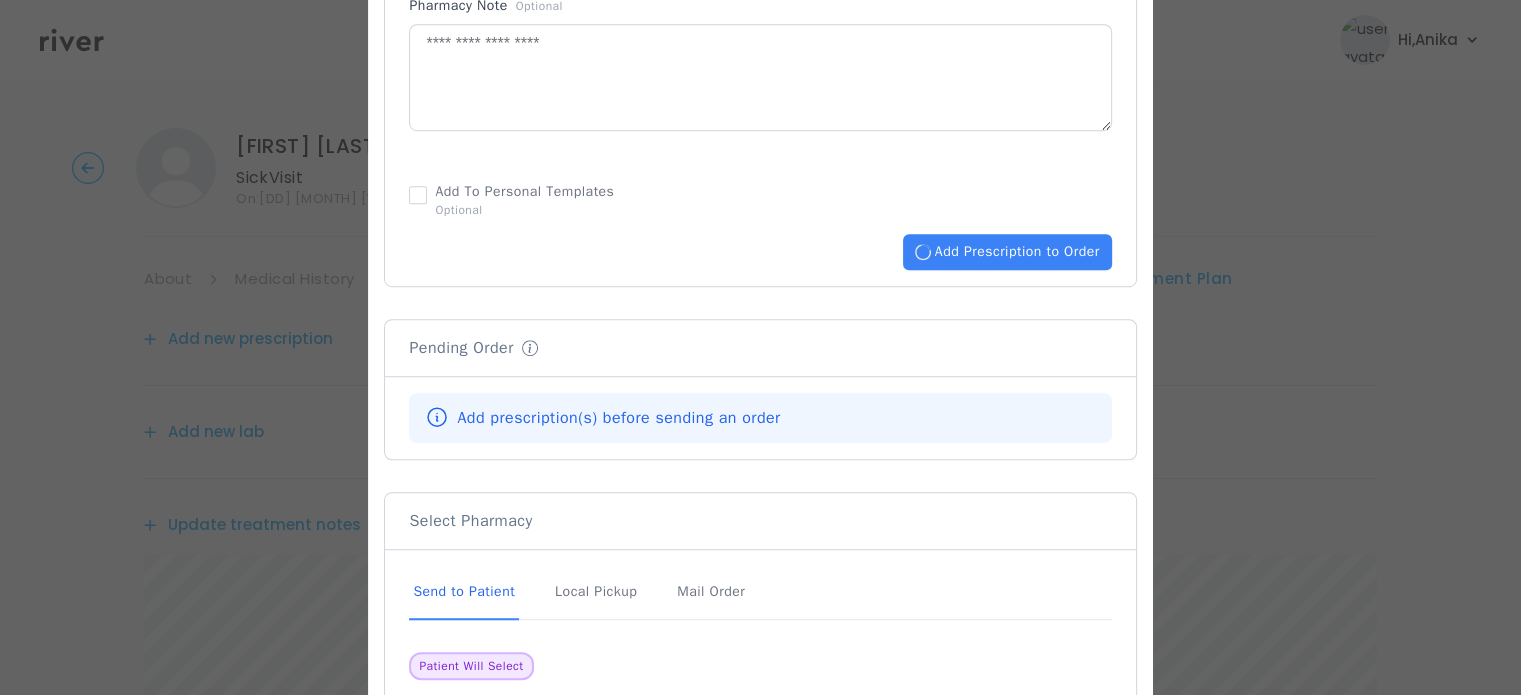 type 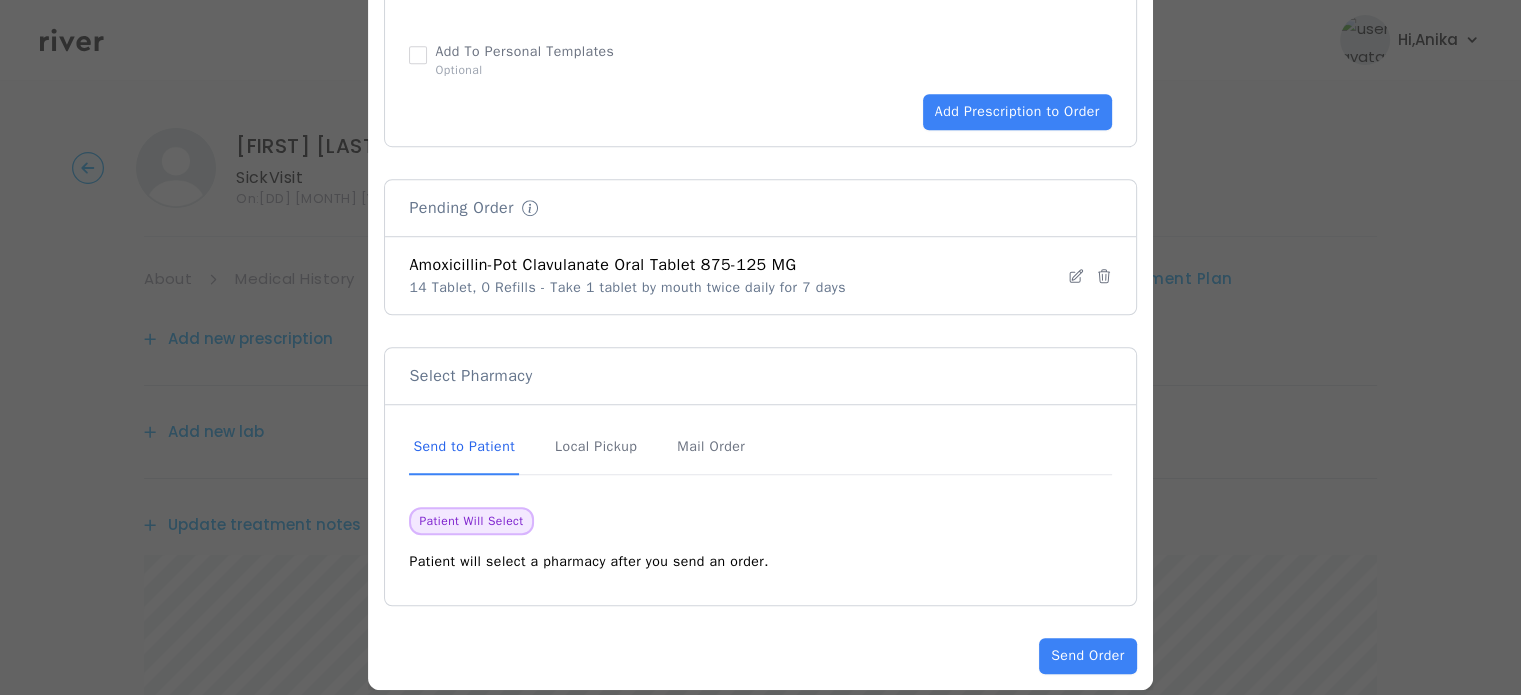 scroll, scrollTop: 1379, scrollLeft: 0, axis: vertical 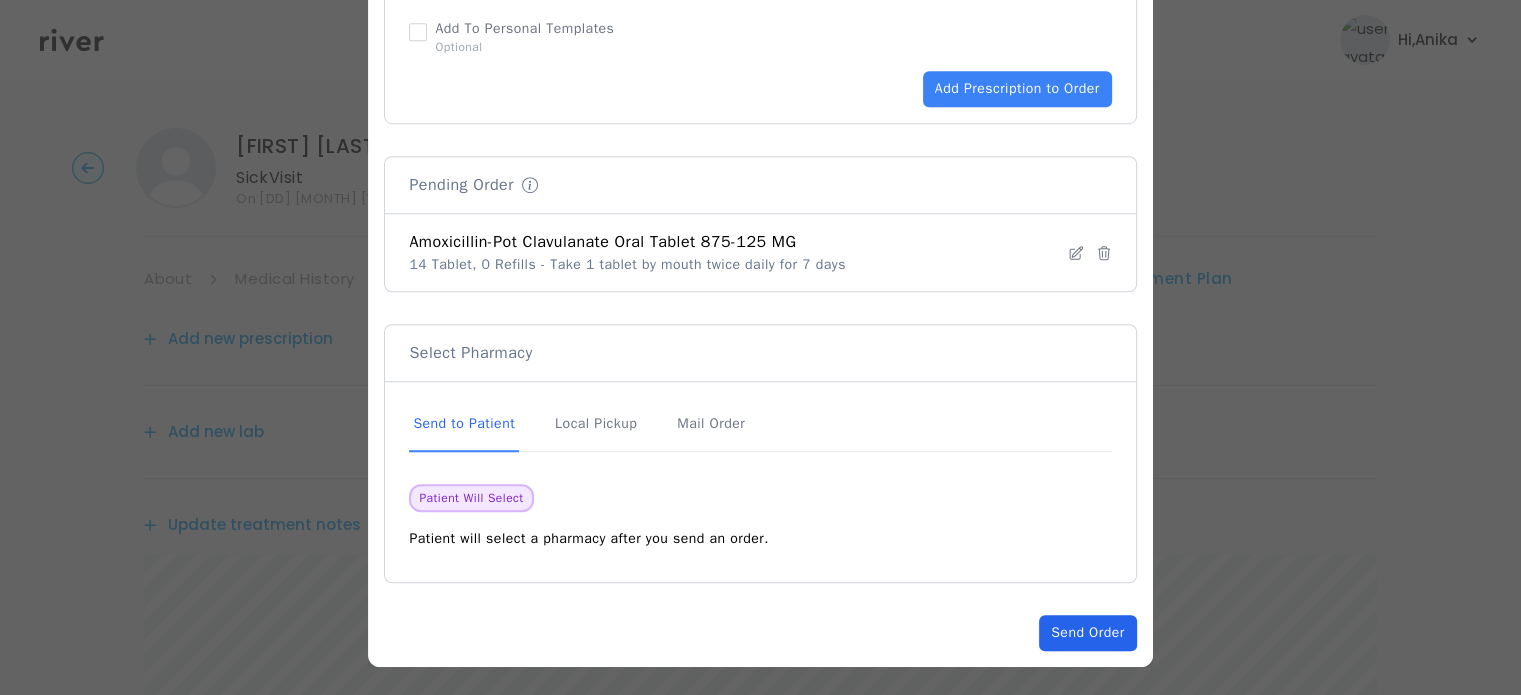 click on "Send Order" 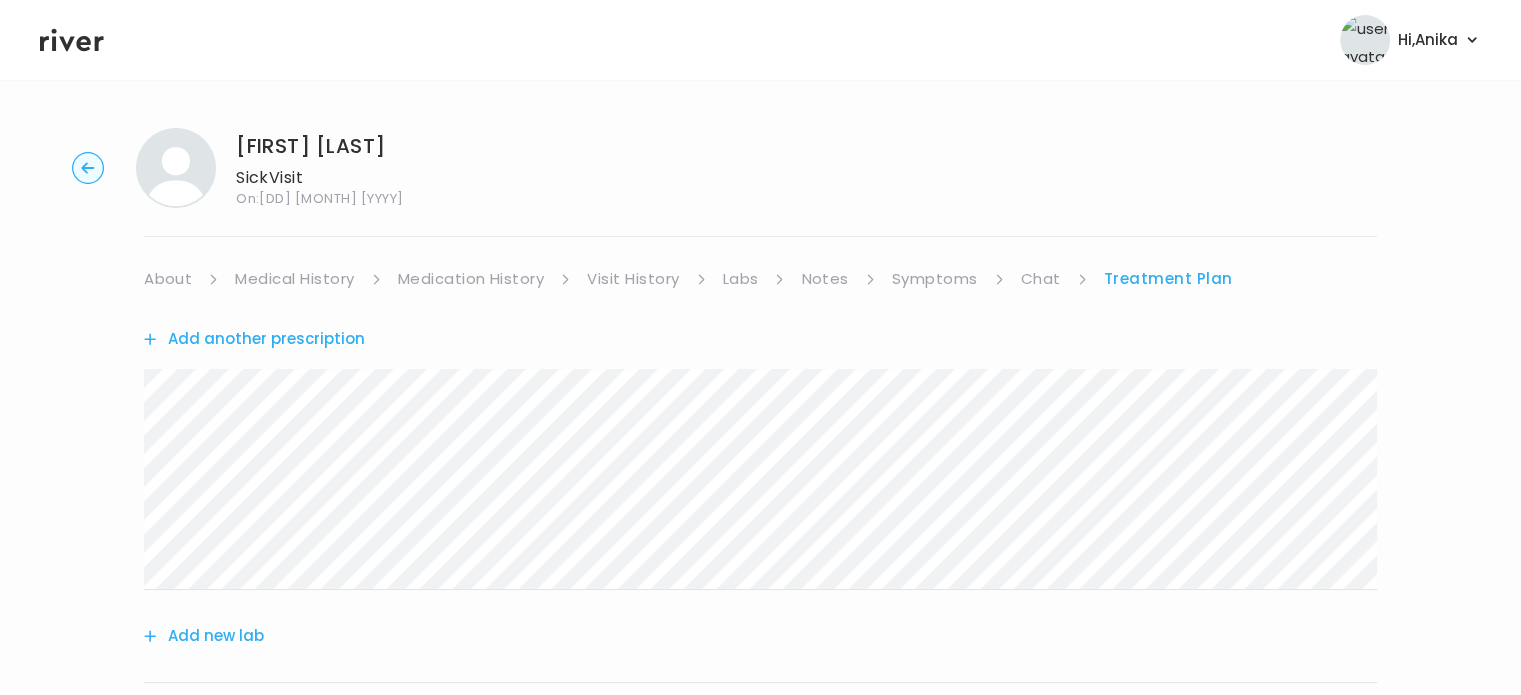 click on "Symptoms" at bounding box center (935, 279) 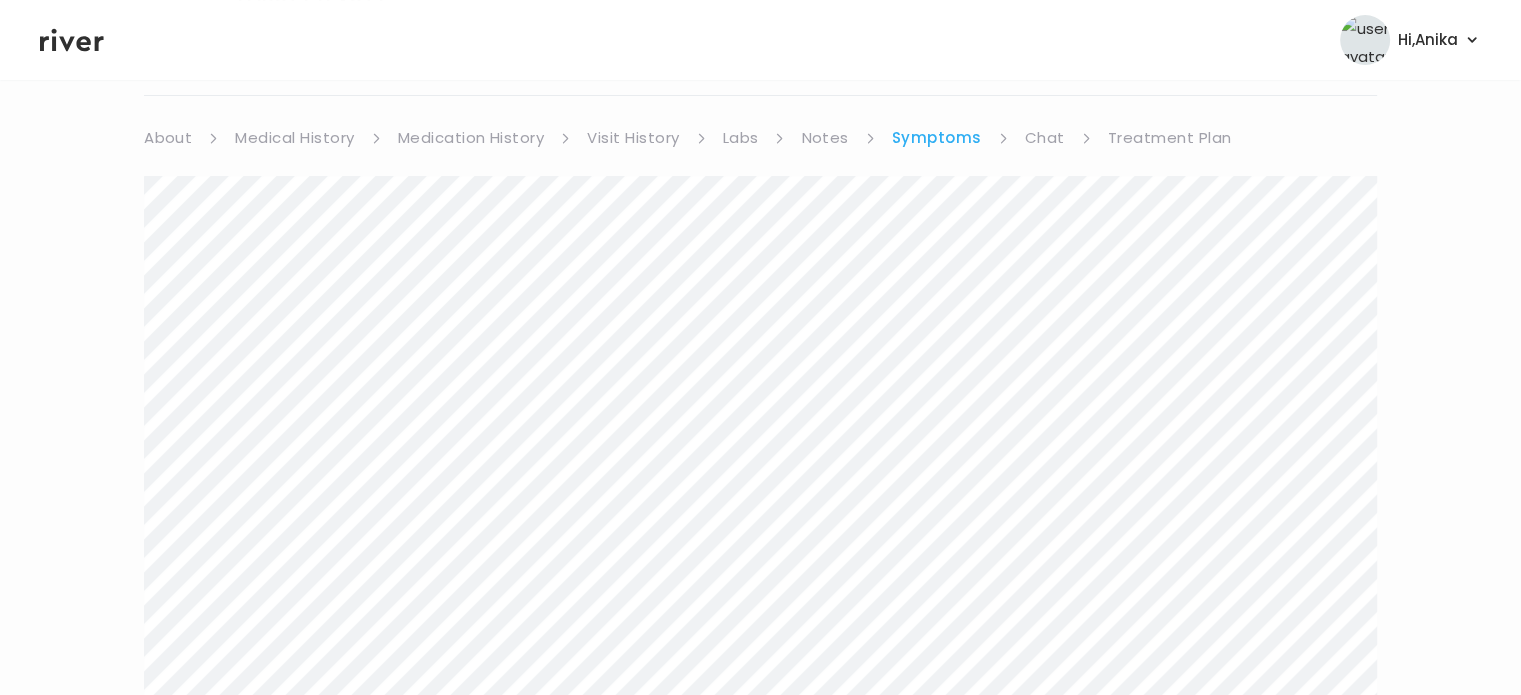 scroll, scrollTop: 156, scrollLeft: 0, axis: vertical 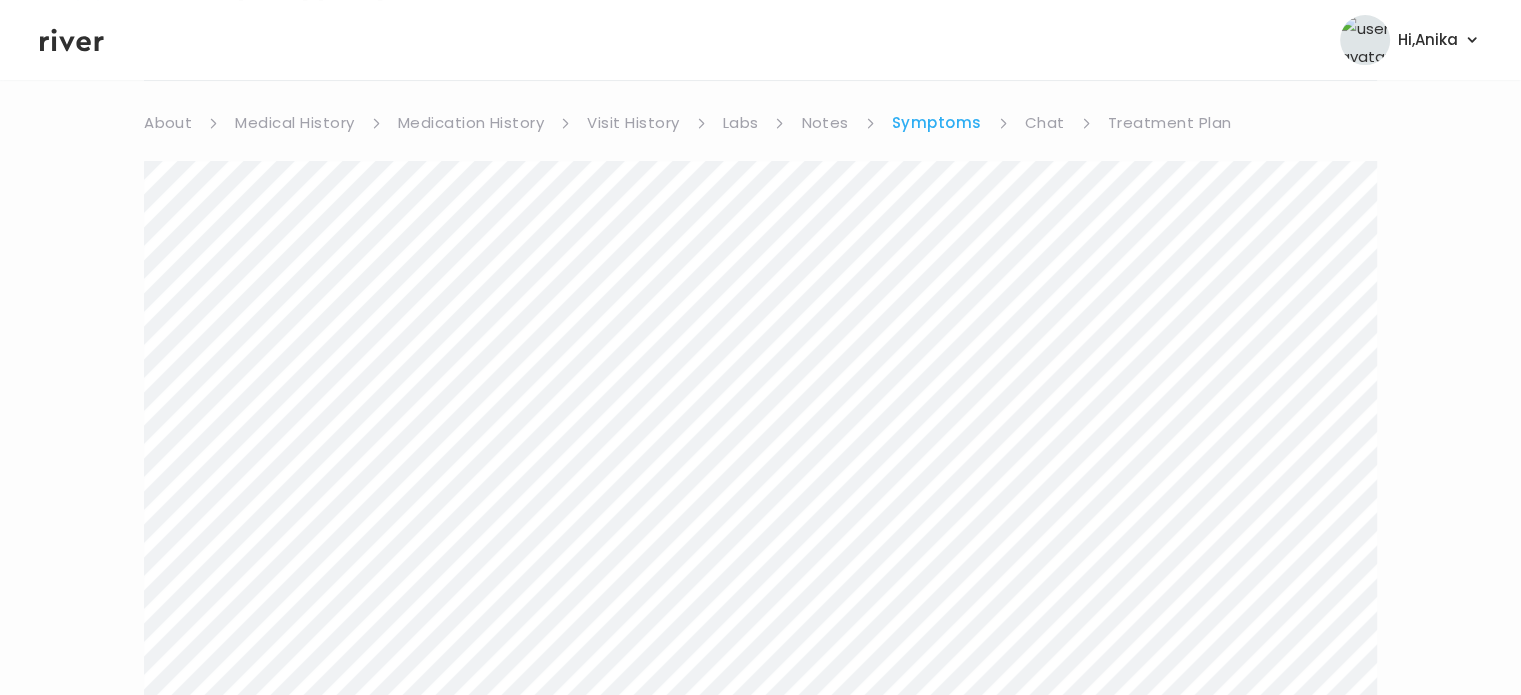 click on "Treatment Plan" at bounding box center (1170, 123) 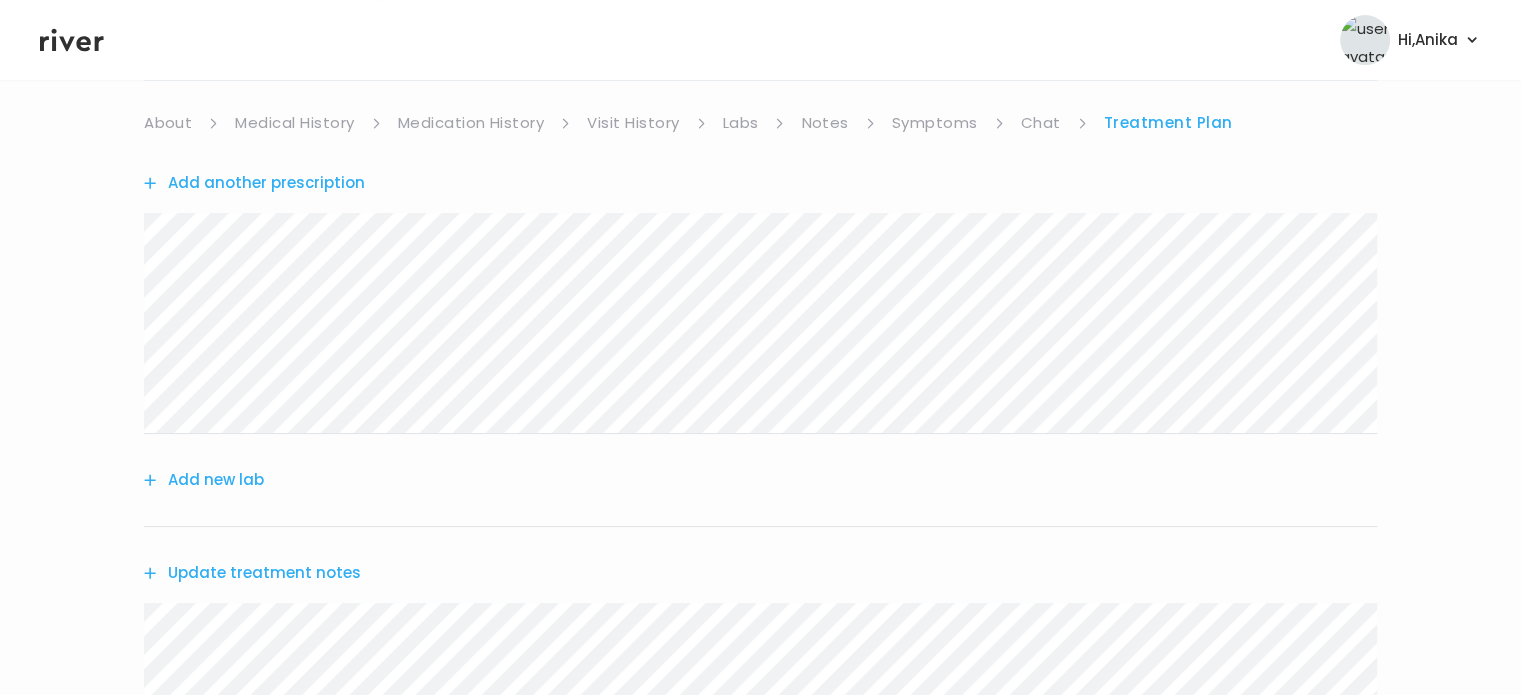click on "Update treatment notes" at bounding box center (252, 573) 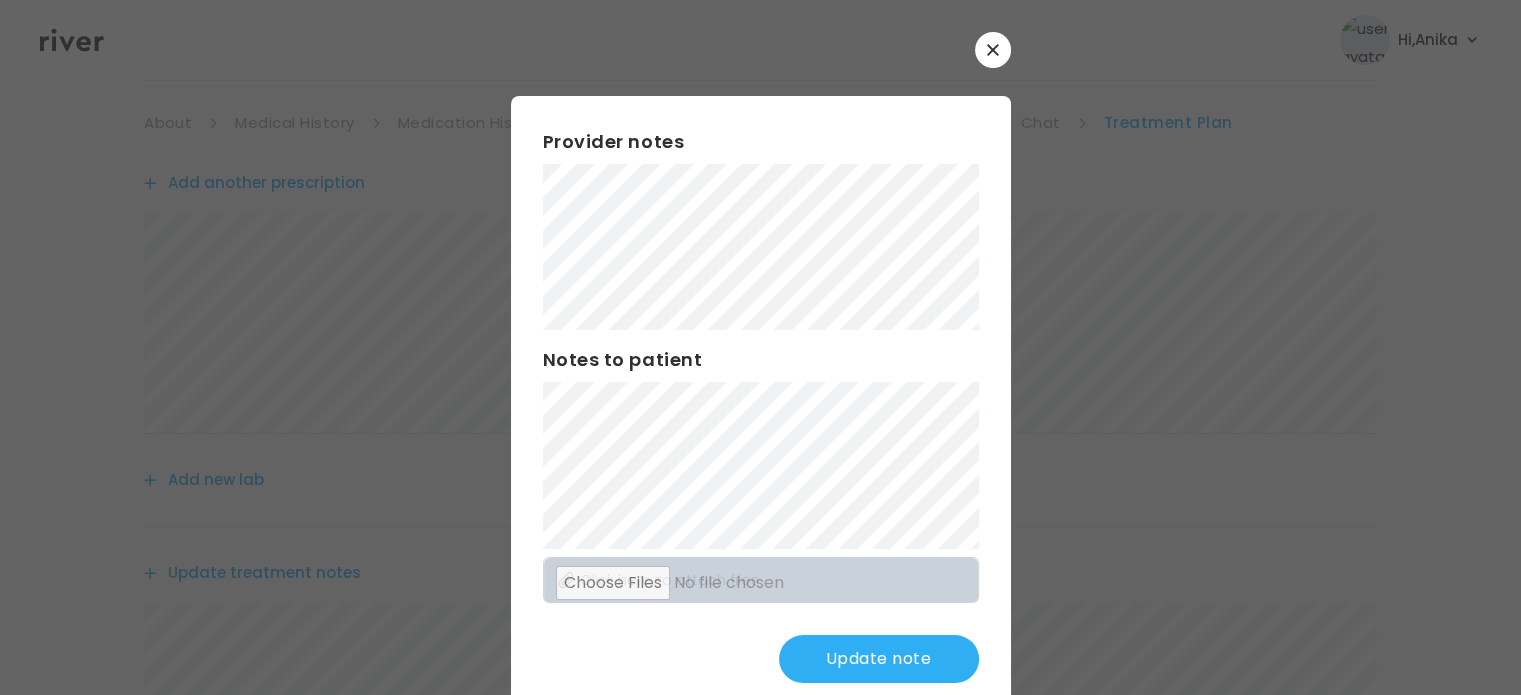click on "Update note" at bounding box center (879, 659) 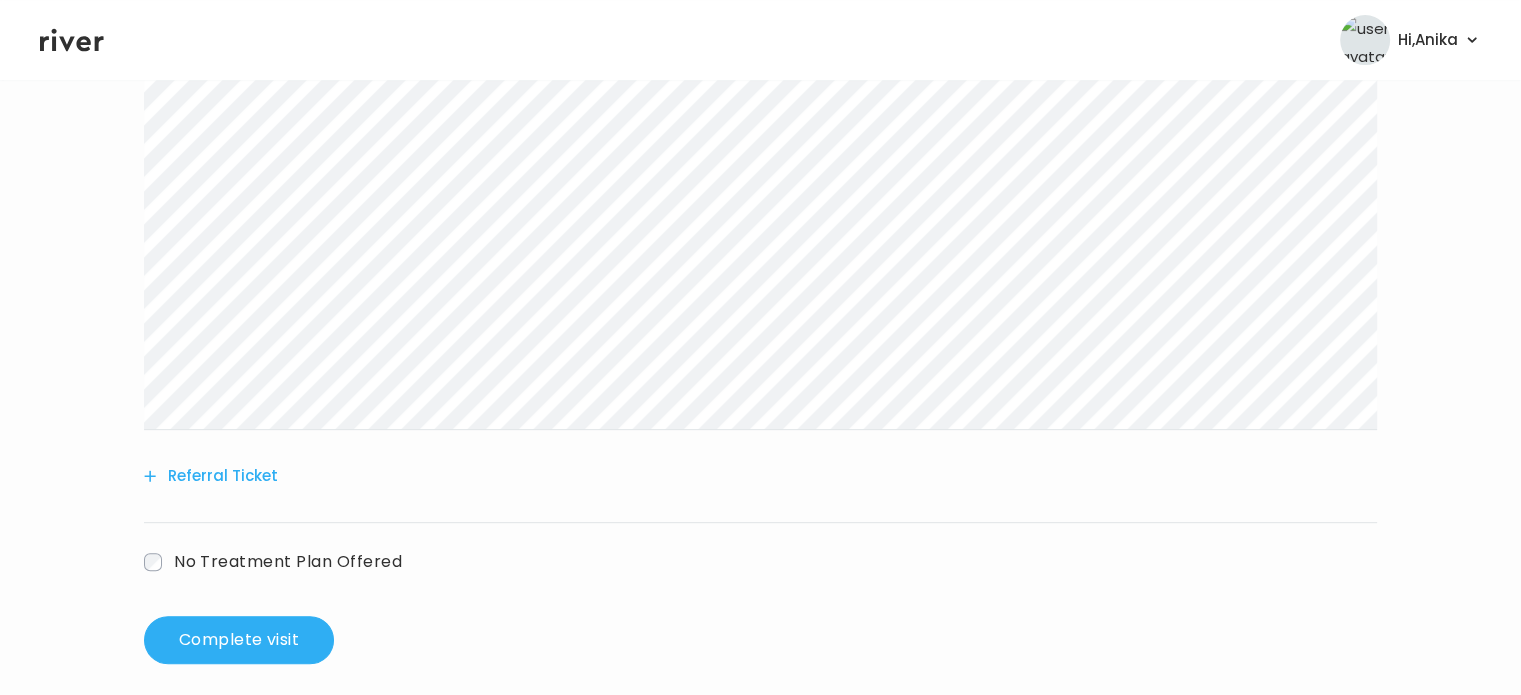 scroll, scrollTop: 716, scrollLeft: 0, axis: vertical 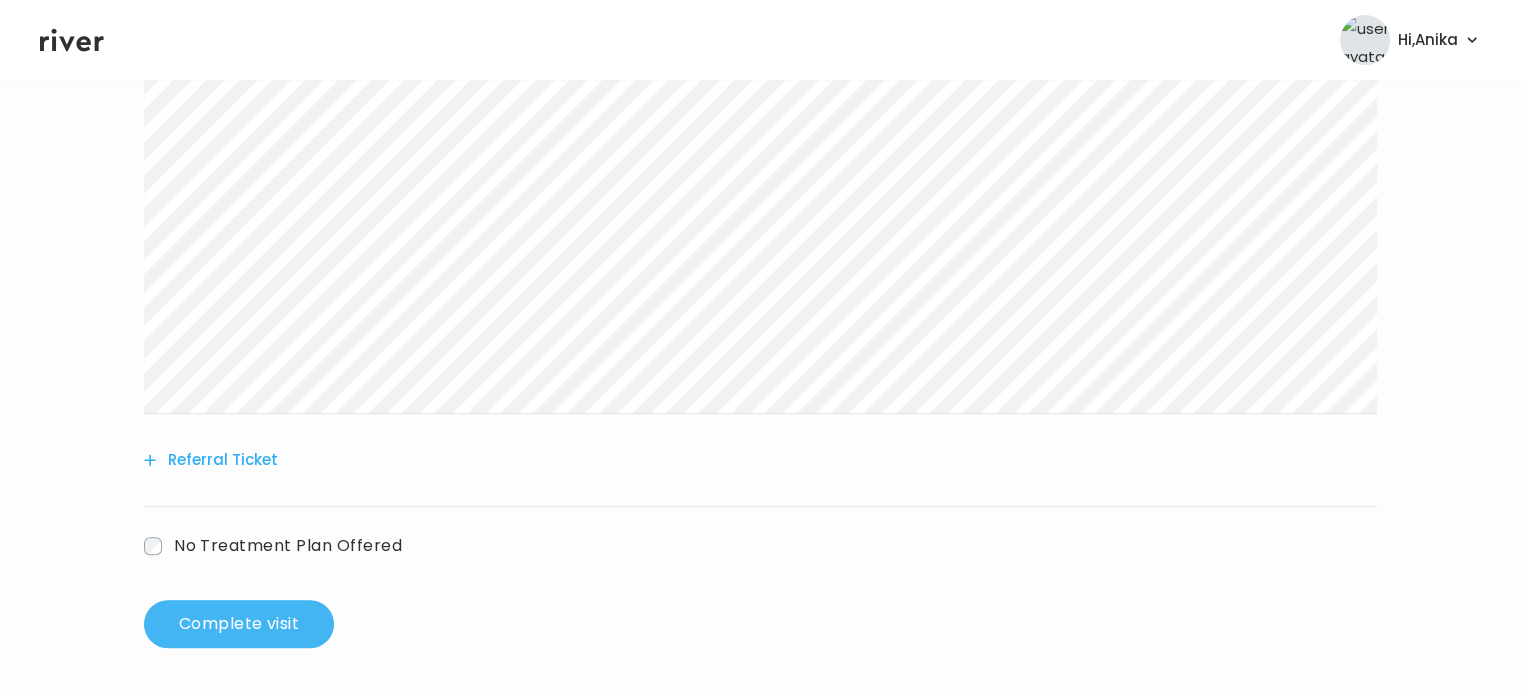 click on "Complete visit" at bounding box center (239, 624) 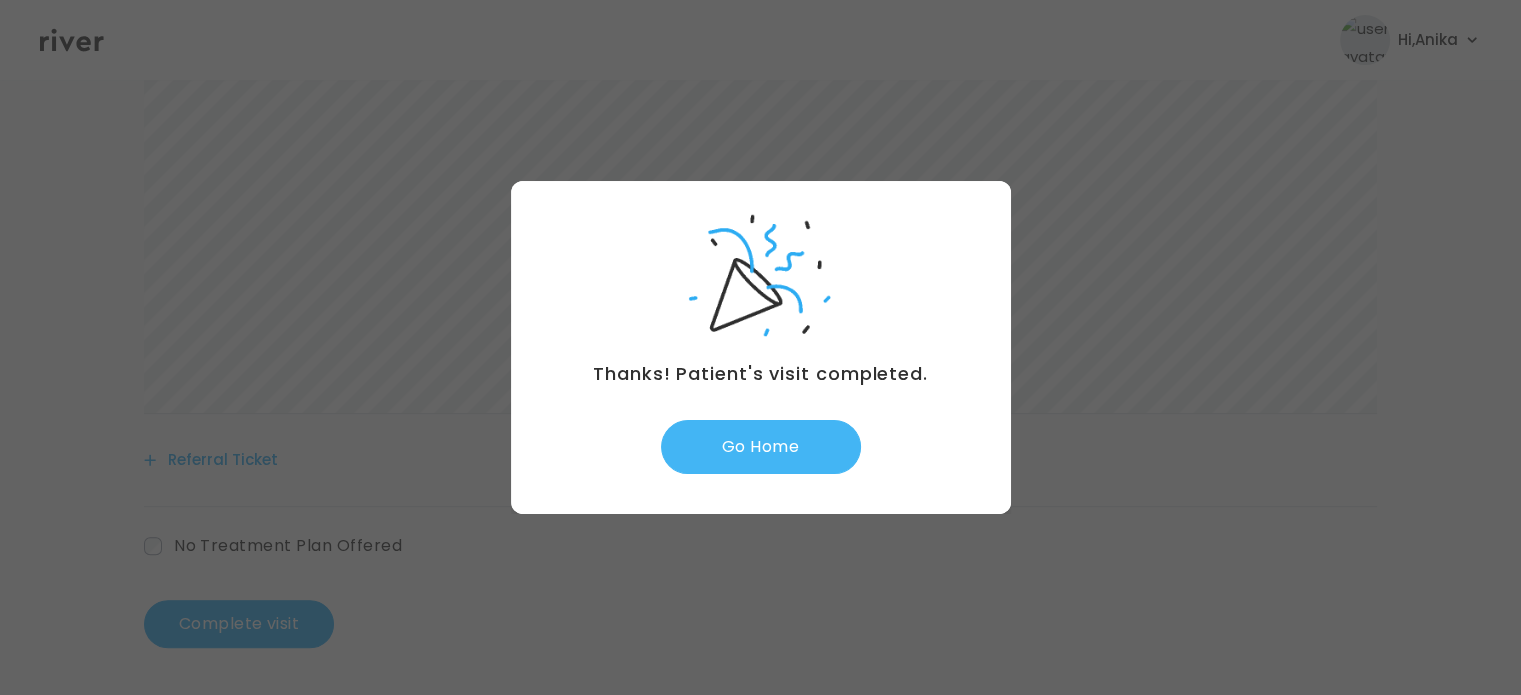 click on "Go Home" at bounding box center (761, 447) 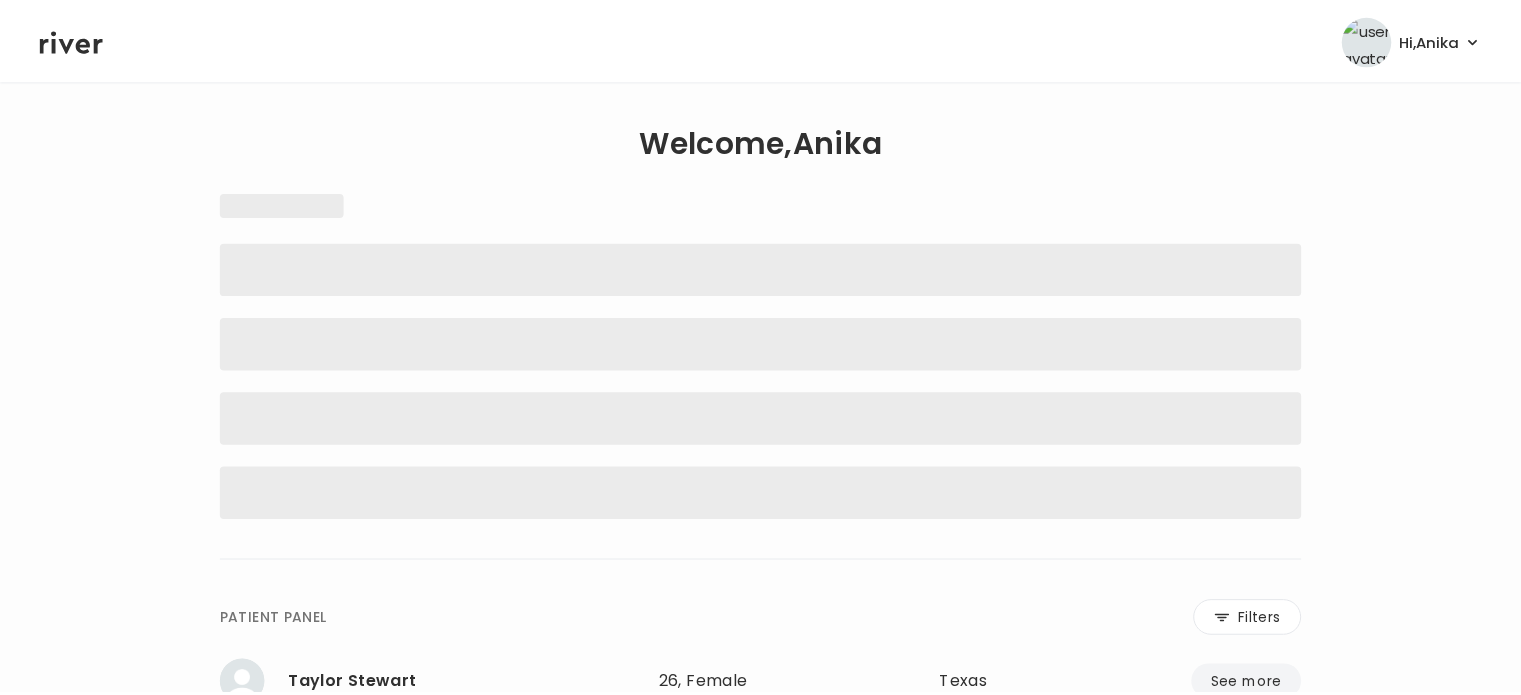scroll, scrollTop: 0, scrollLeft: 0, axis: both 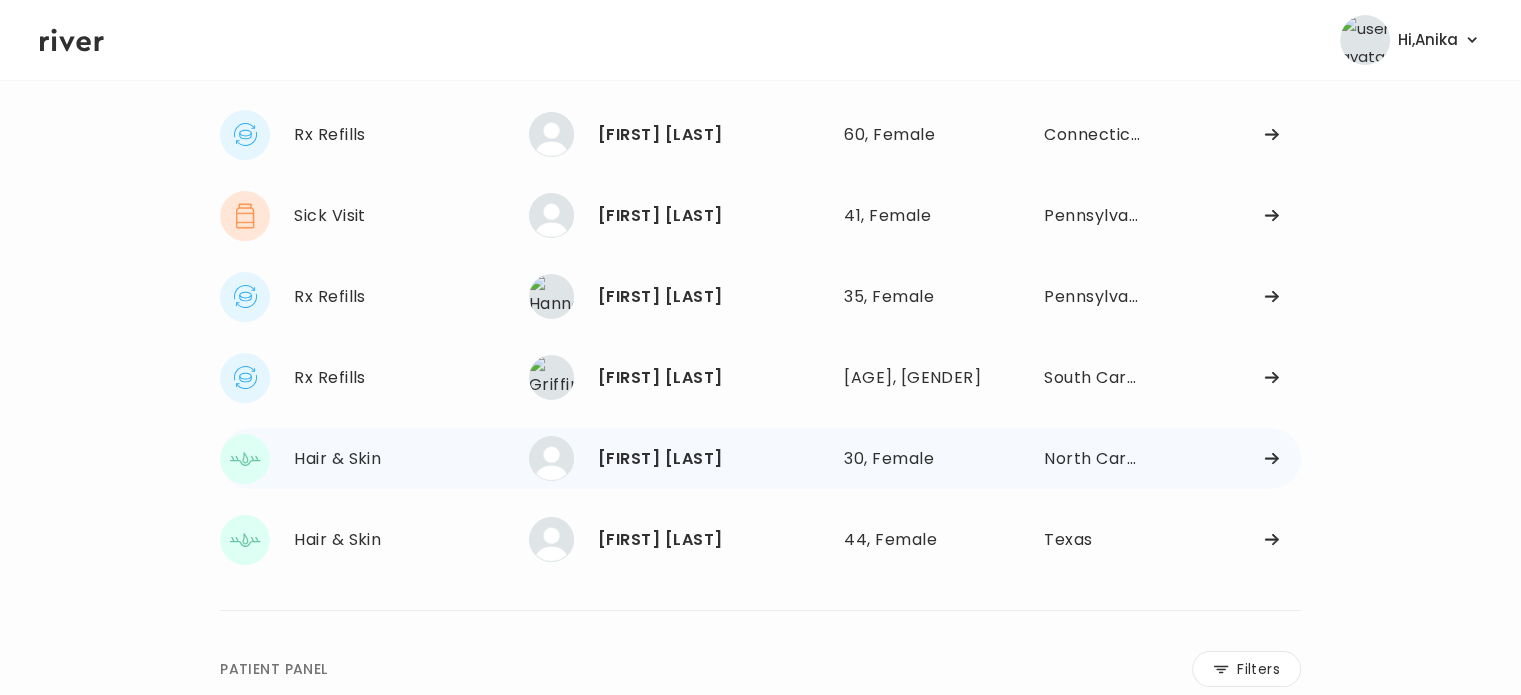 click on "[FIRST] [LAST]" at bounding box center (713, 459) 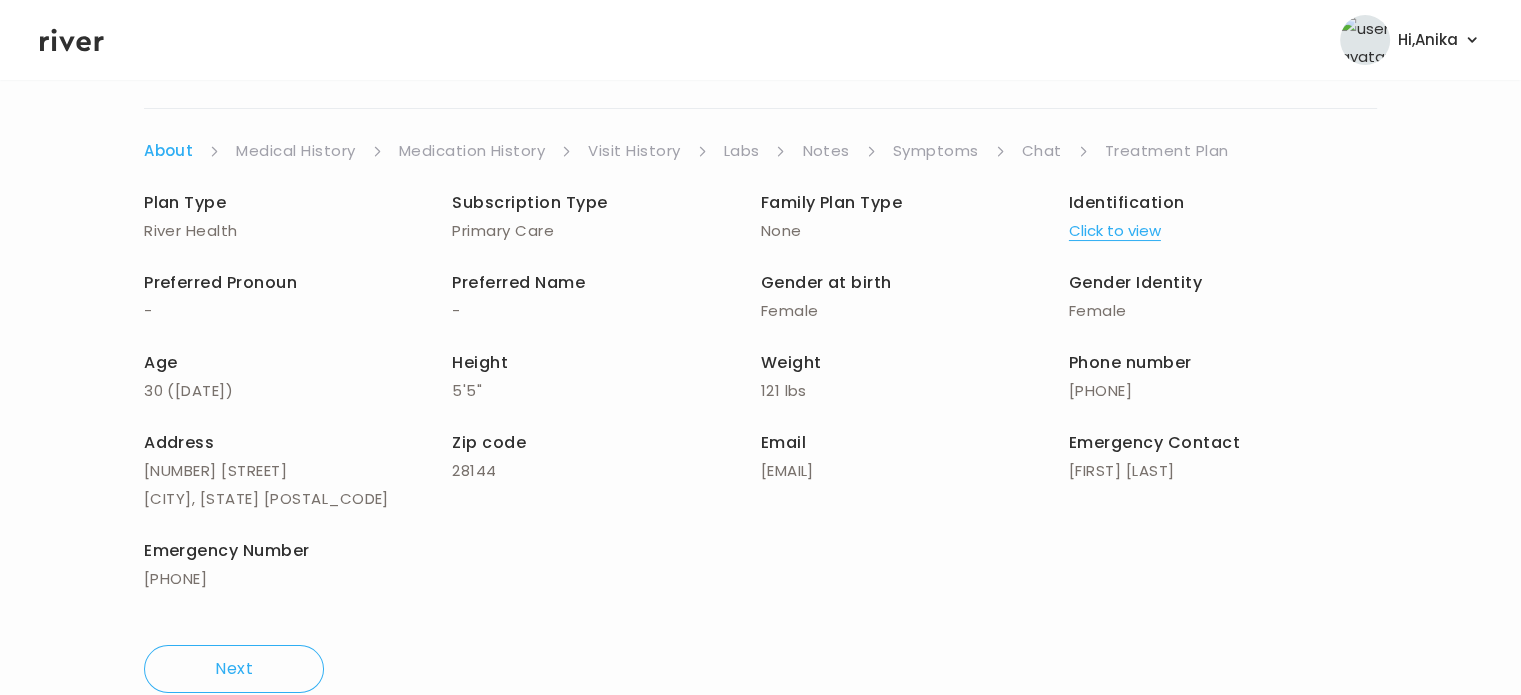 click on "Symptoms" at bounding box center (936, 151) 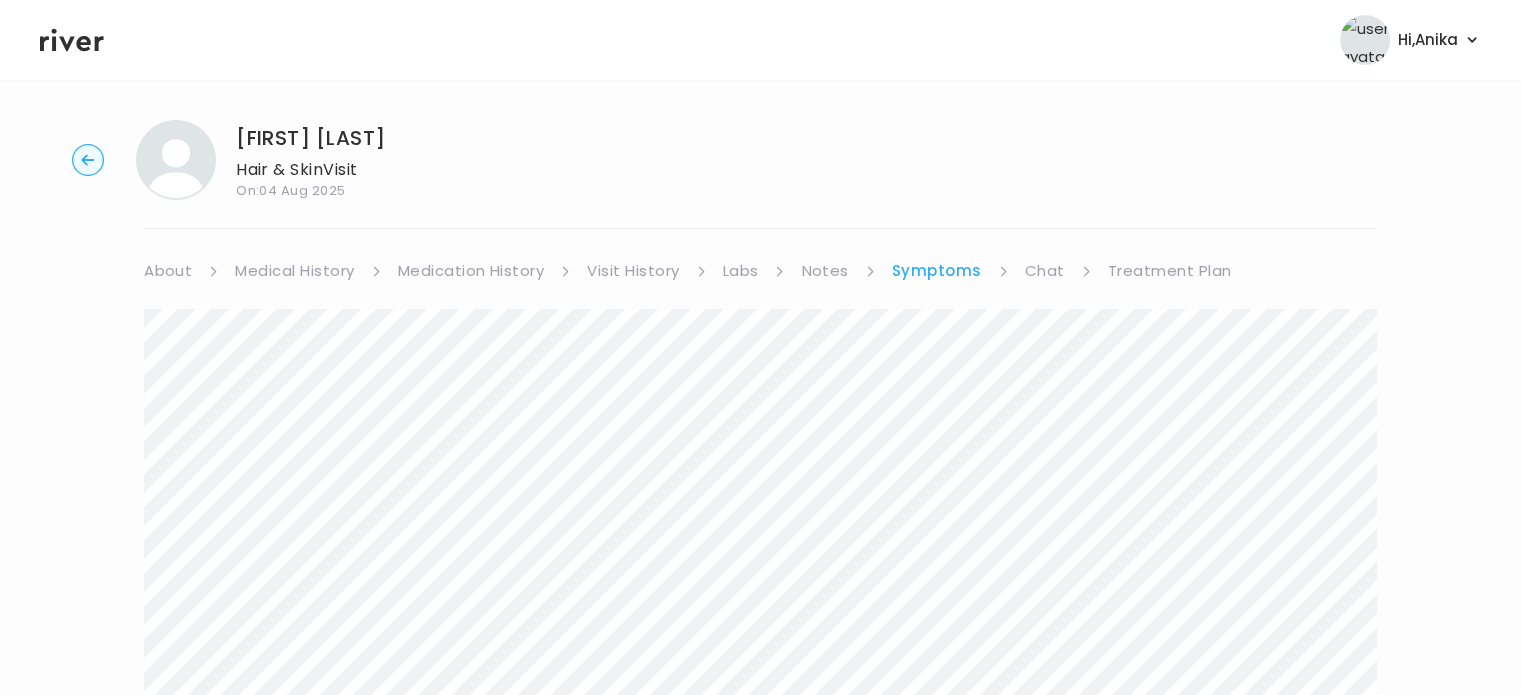 scroll, scrollTop: 0, scrollLeft: 0, axis: both 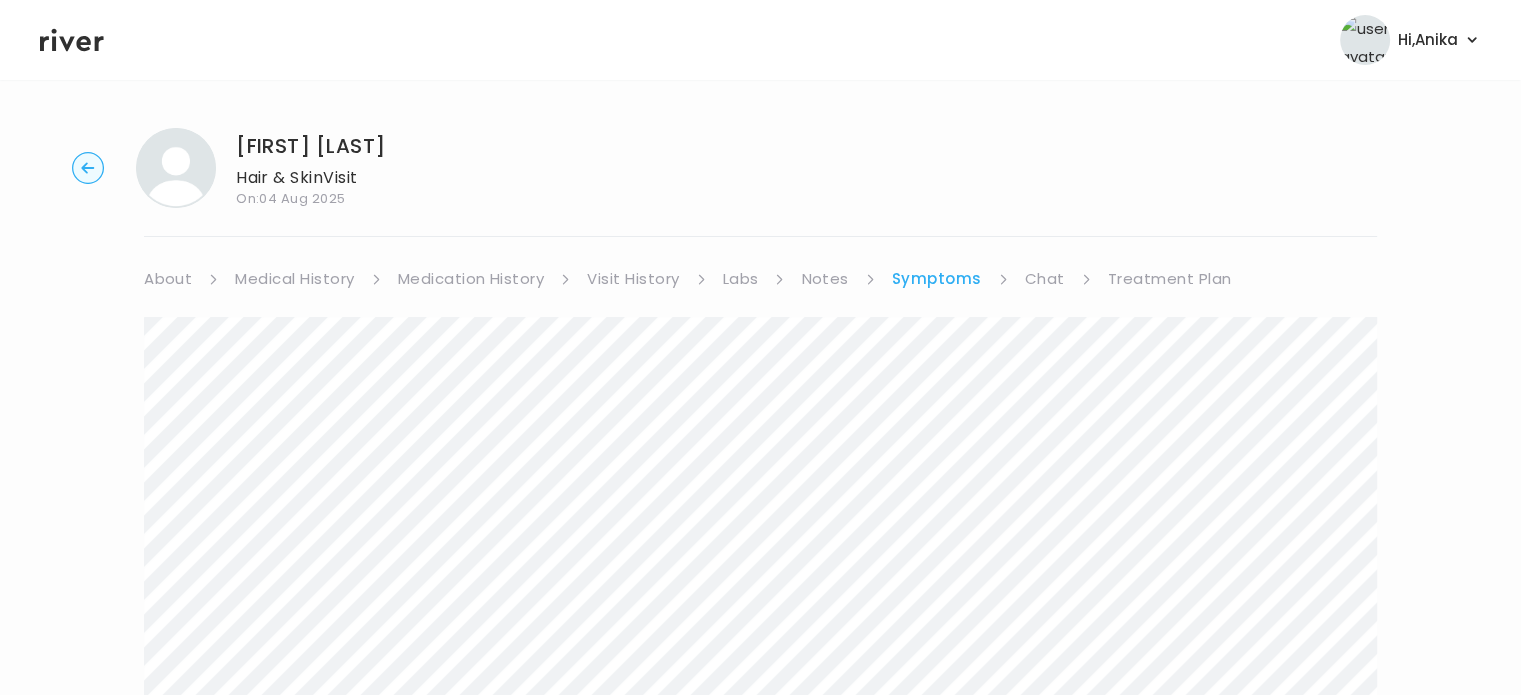 click on "[FIRST] [LAST] Hair & Skin  Visit On:  [DATE]" at bounding box center (760, 168) 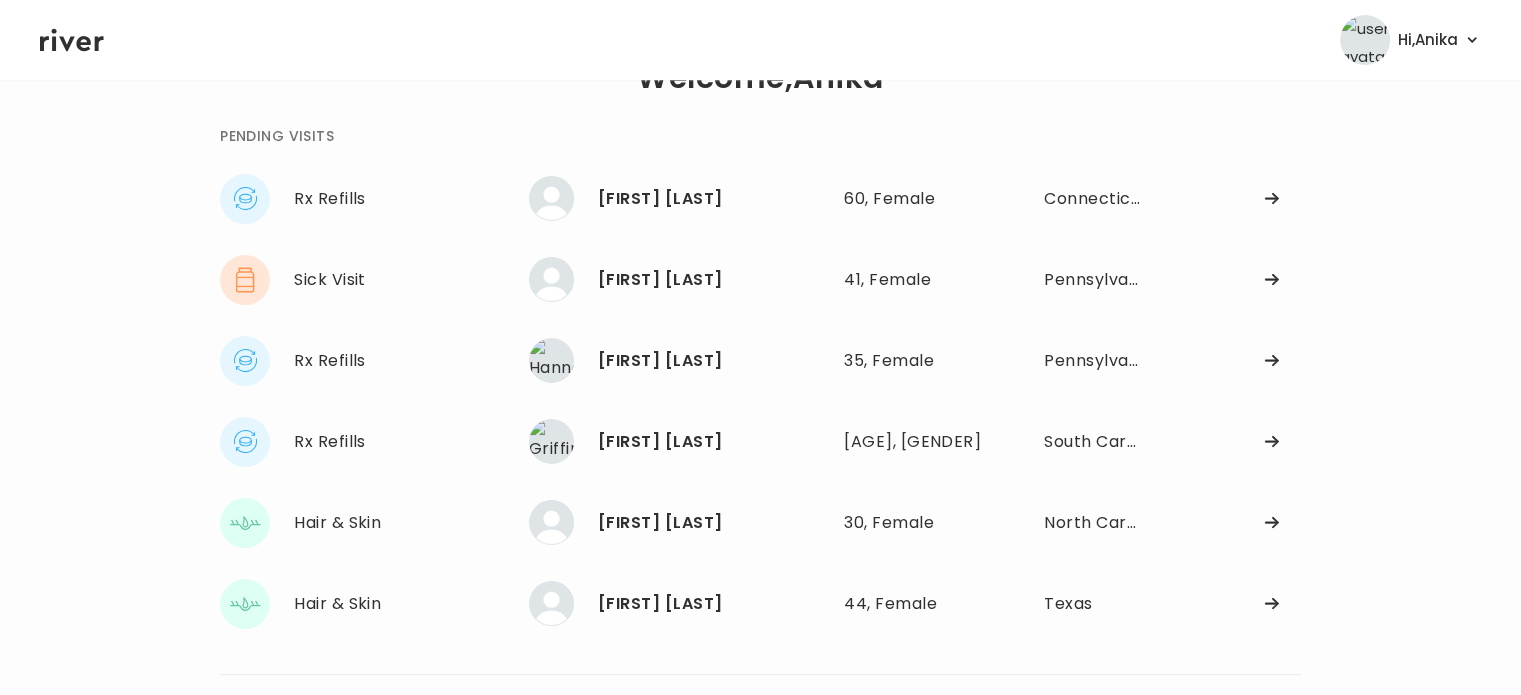 scroll, scrollTop: 48, scrollLeft: 0, axis: vertical 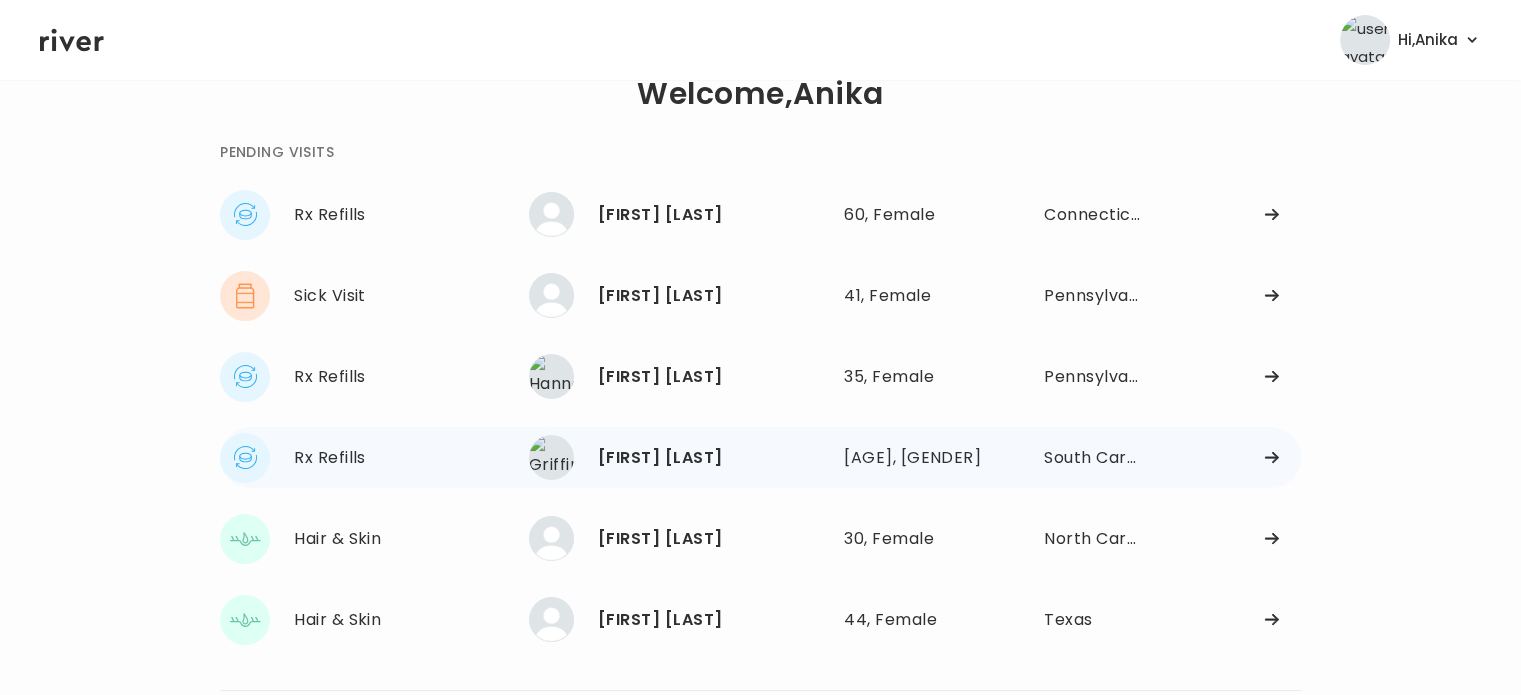 click on "[FIRST] [LAST]" at bounding box center [713, 458] 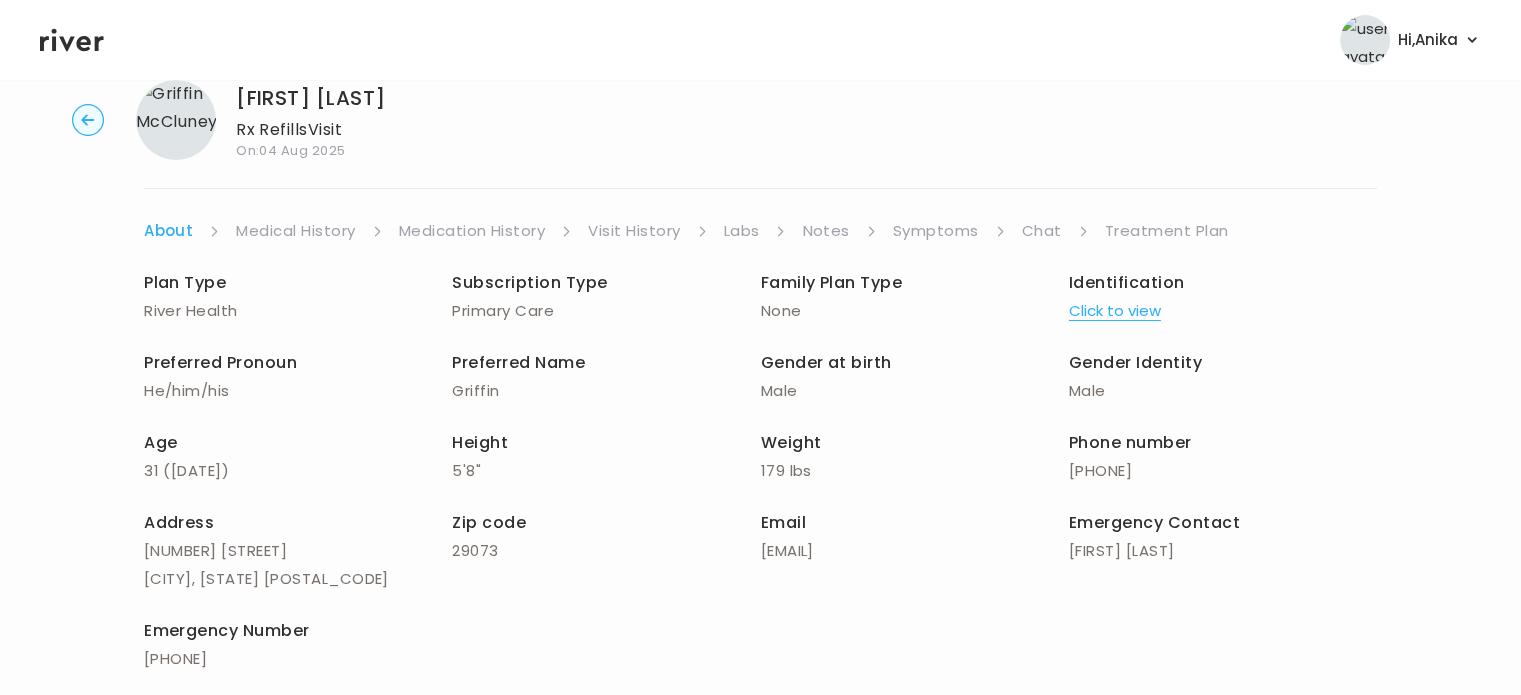 click on "Click to view" at bounding box center (1115, 311) 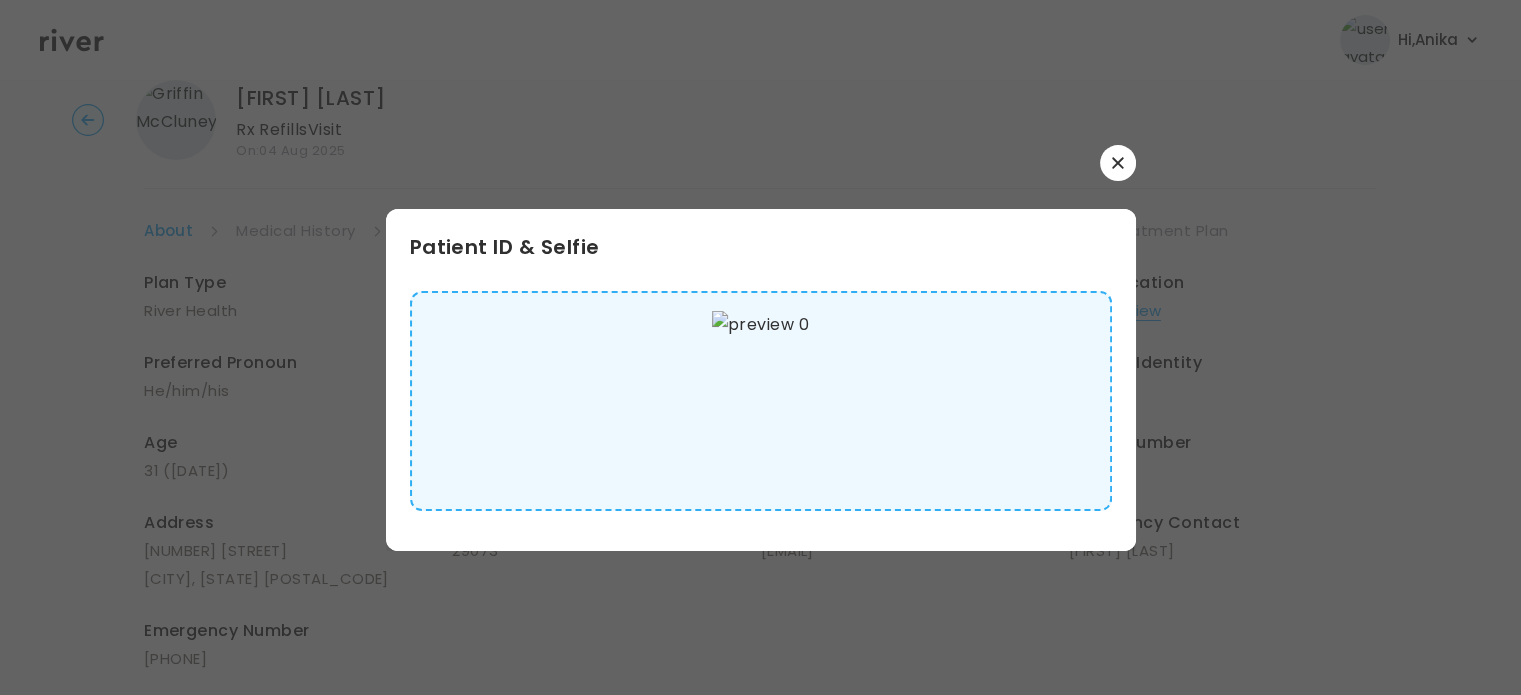 click 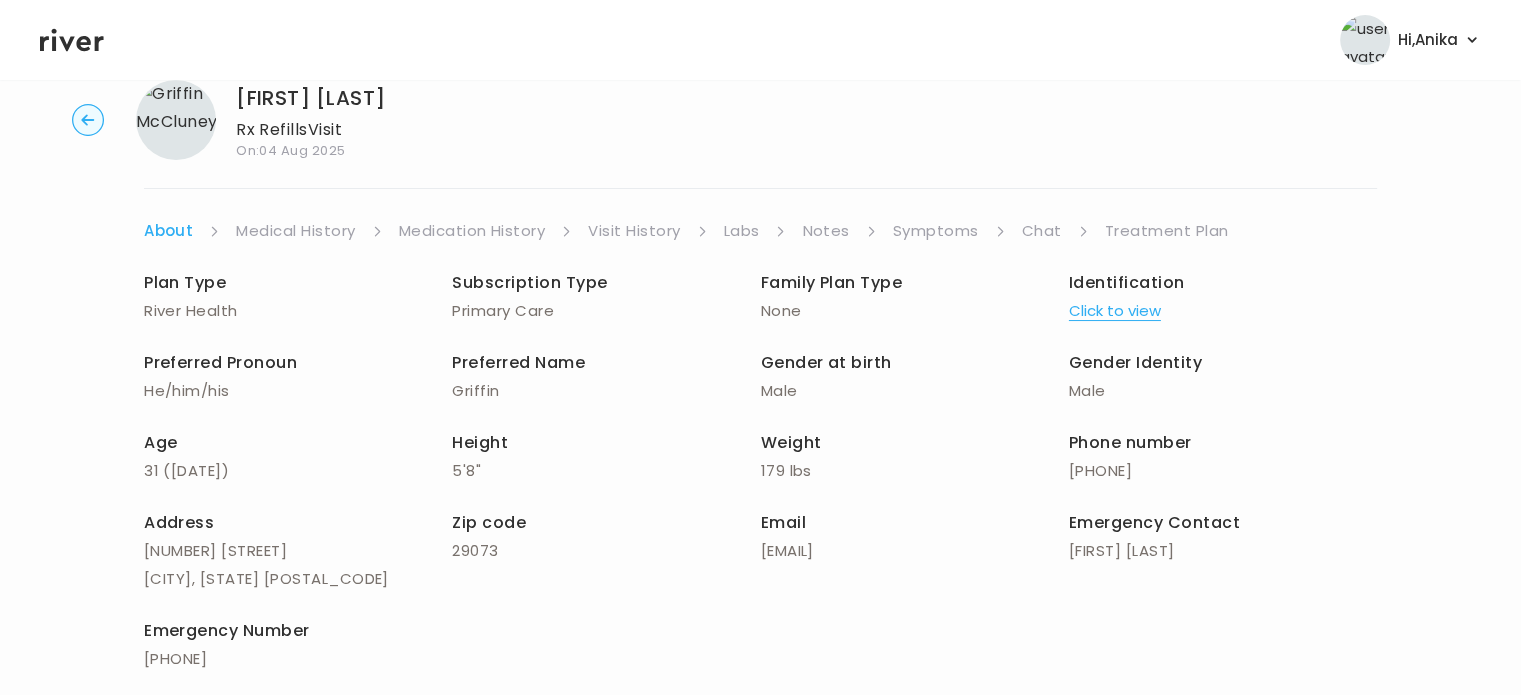 click on "Medical History" at bounding box center [295, 231] 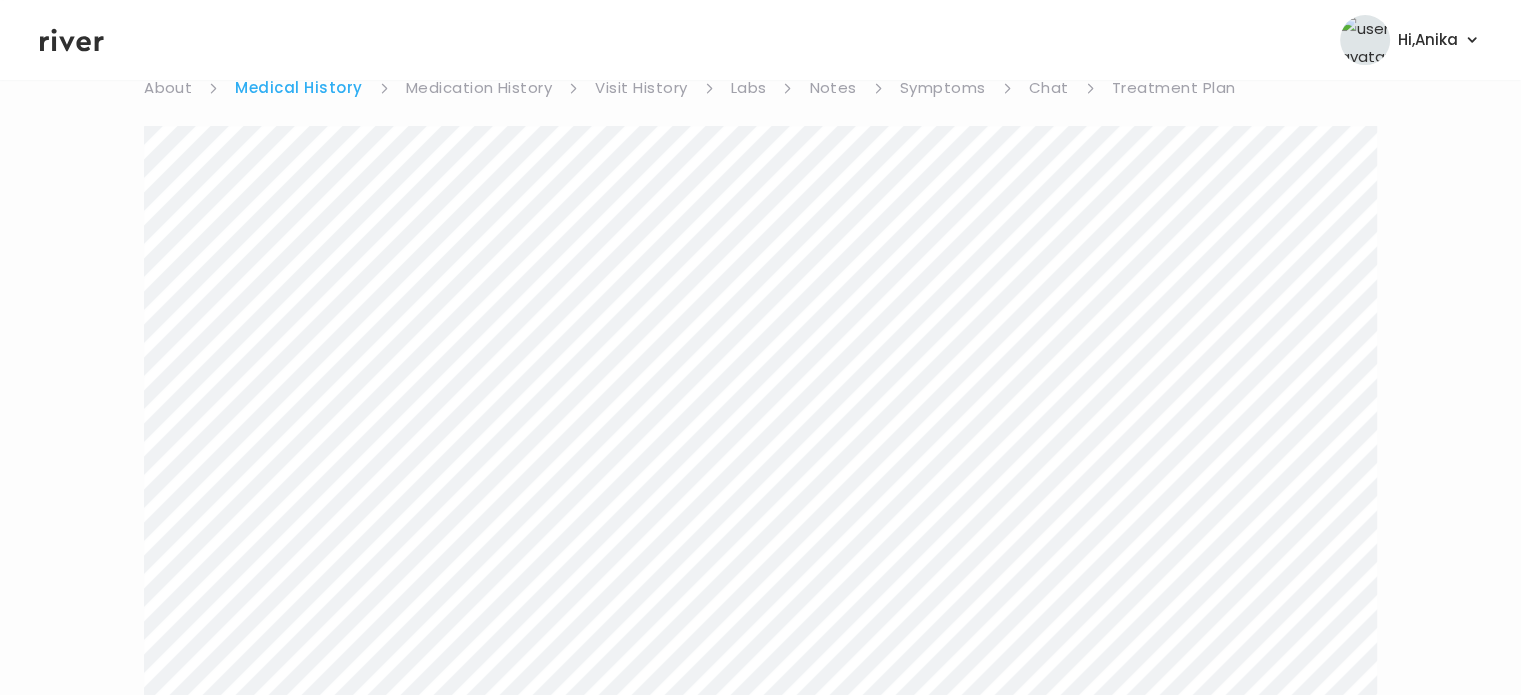 scroll, scrollTop: 159, scrollLeft: 0, axis: vertical 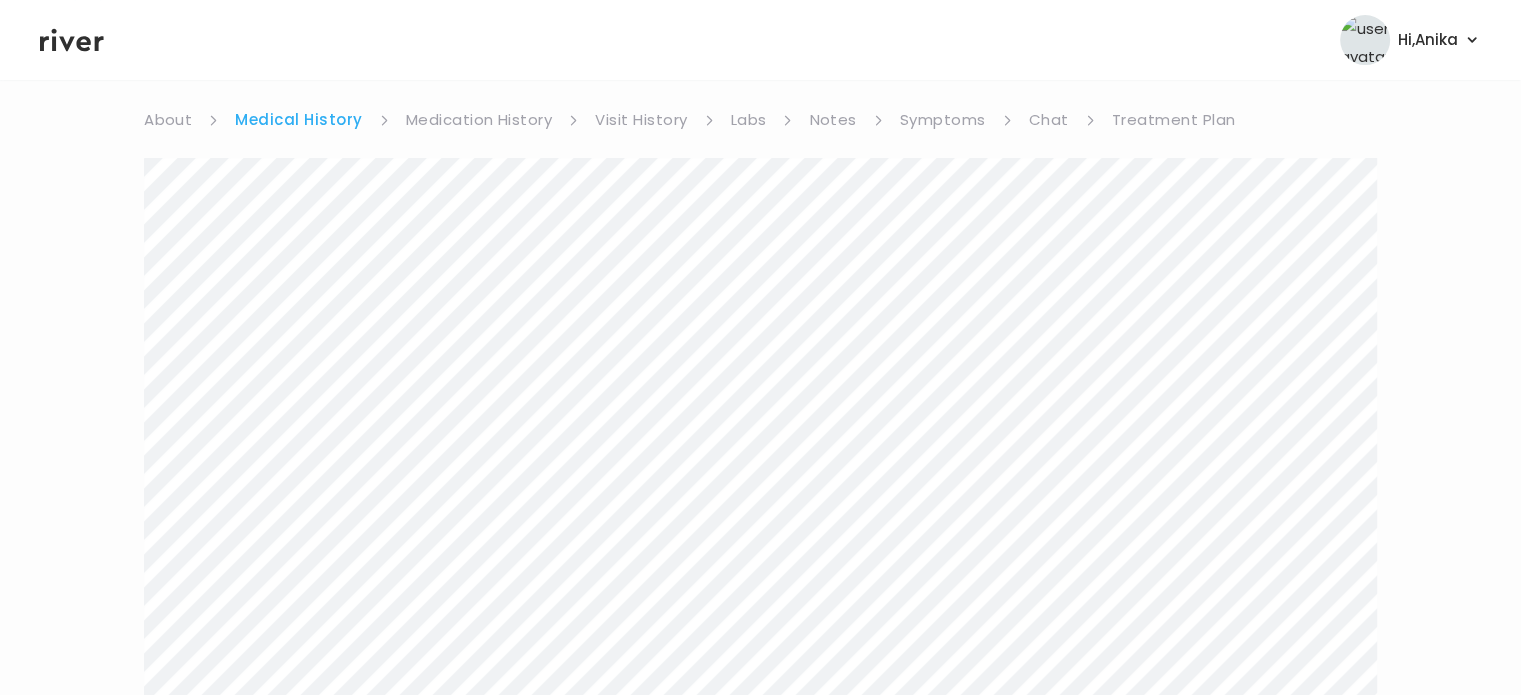click on "Next" at bounding box center (760, 638) 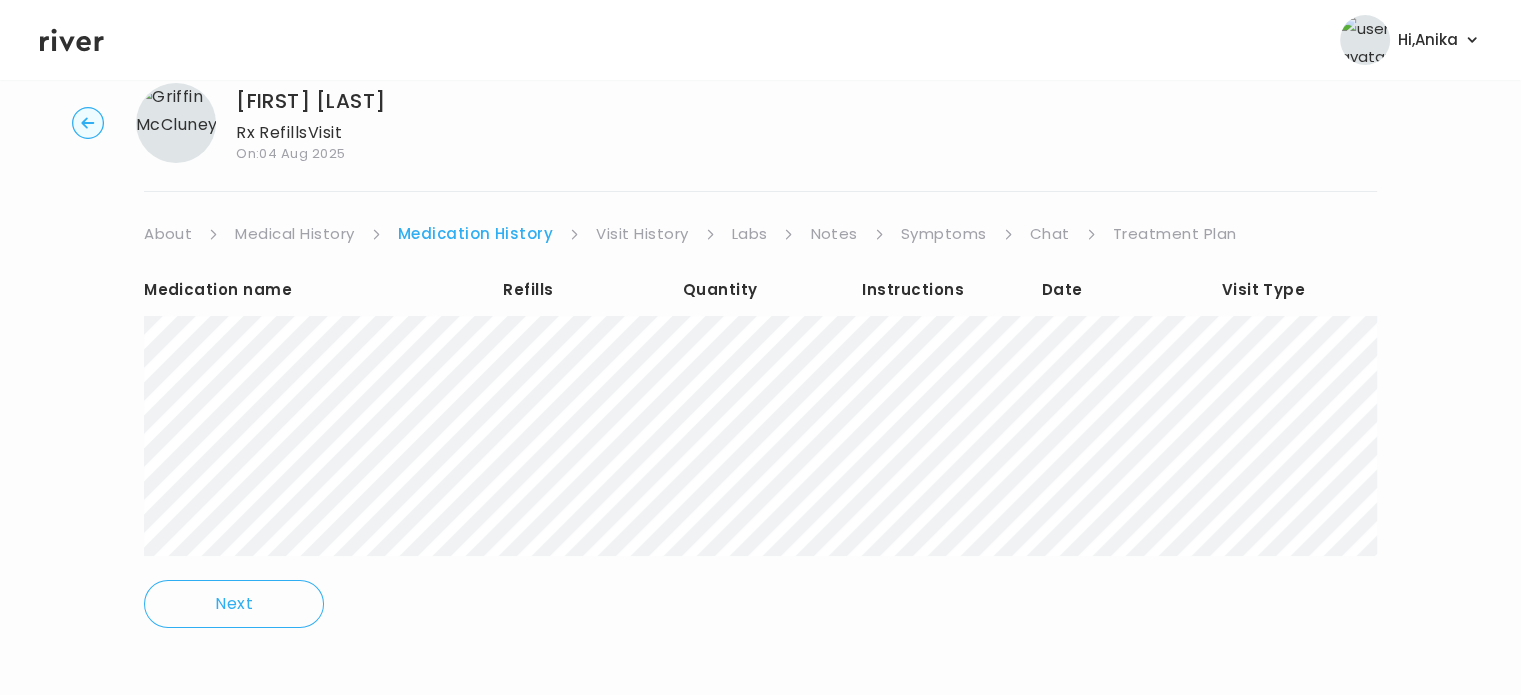 scroll, scrollTop: 53, scrollLeft: 0, axis: vertical 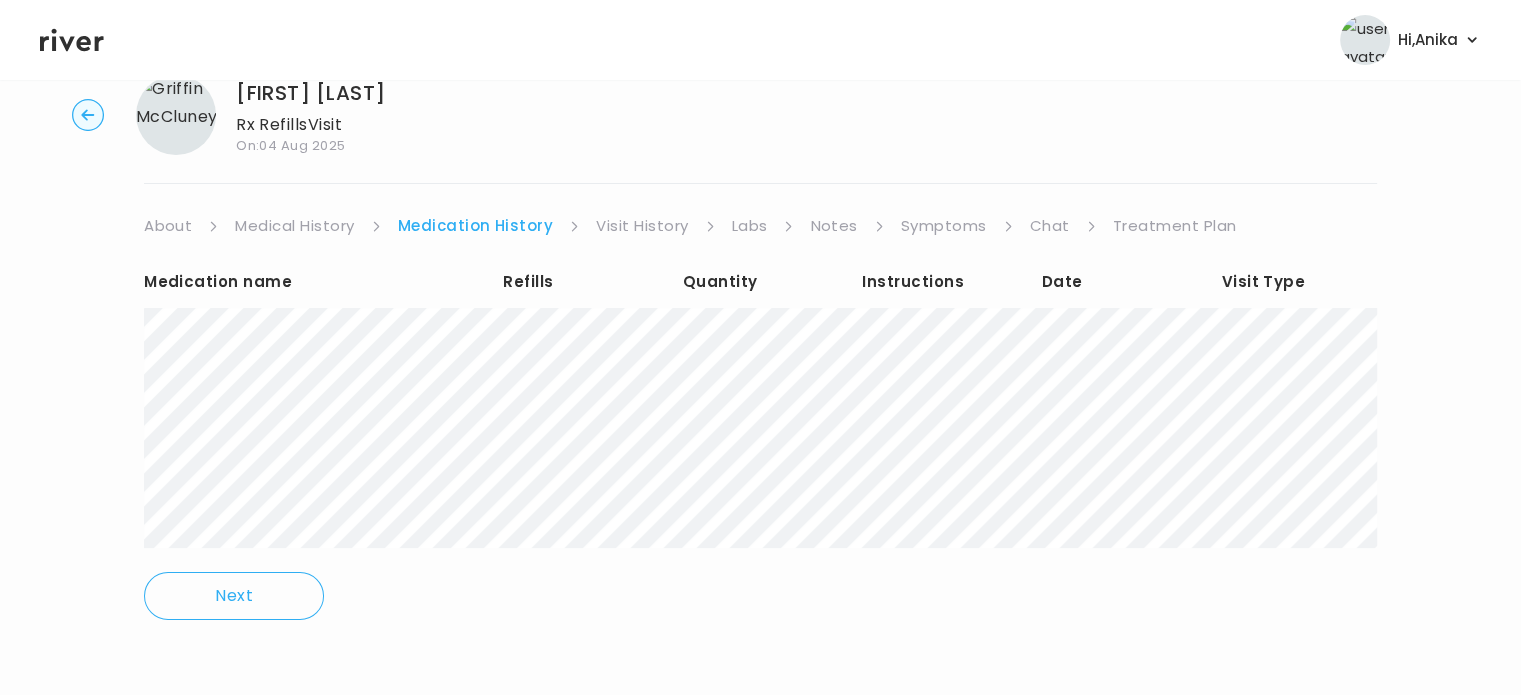 click on "Visit History" at bounding box center (642, 226) 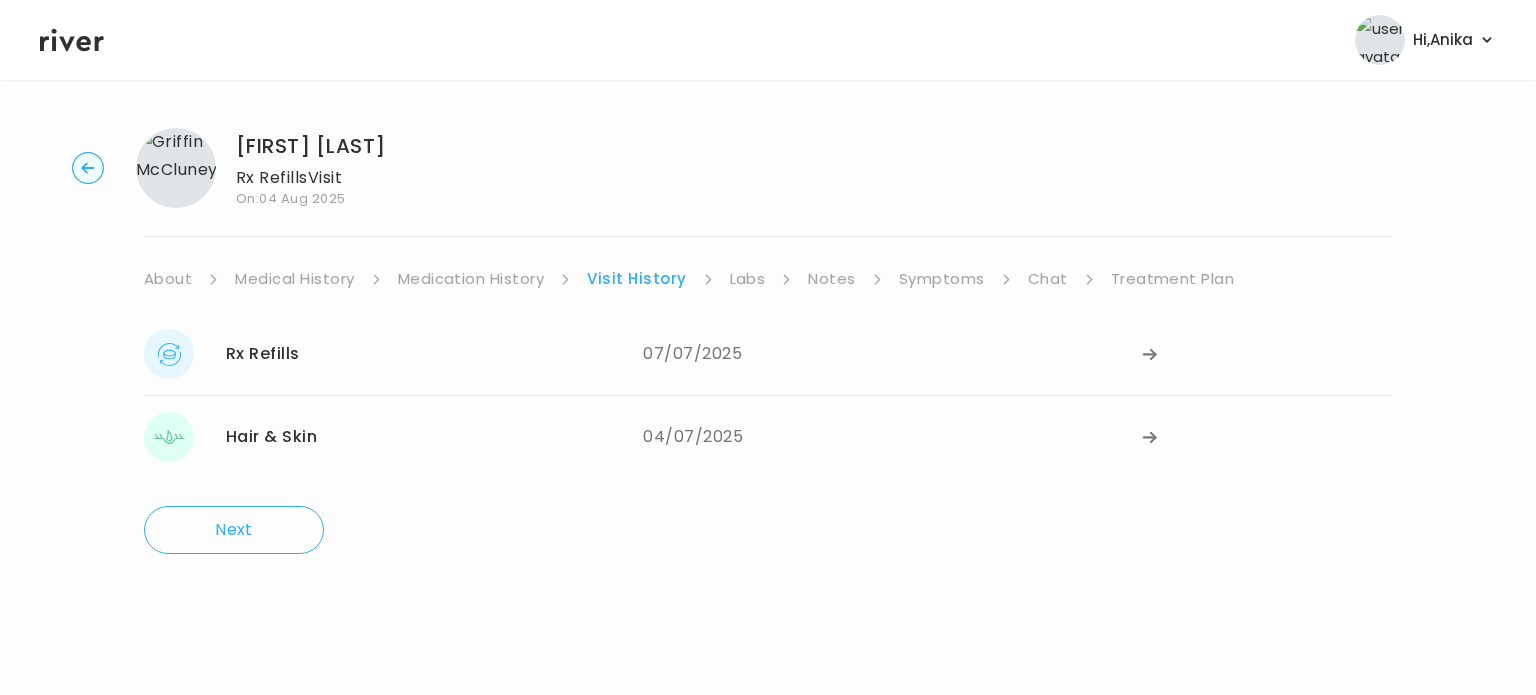 click on "Labs" at bounding box center (748, 279) 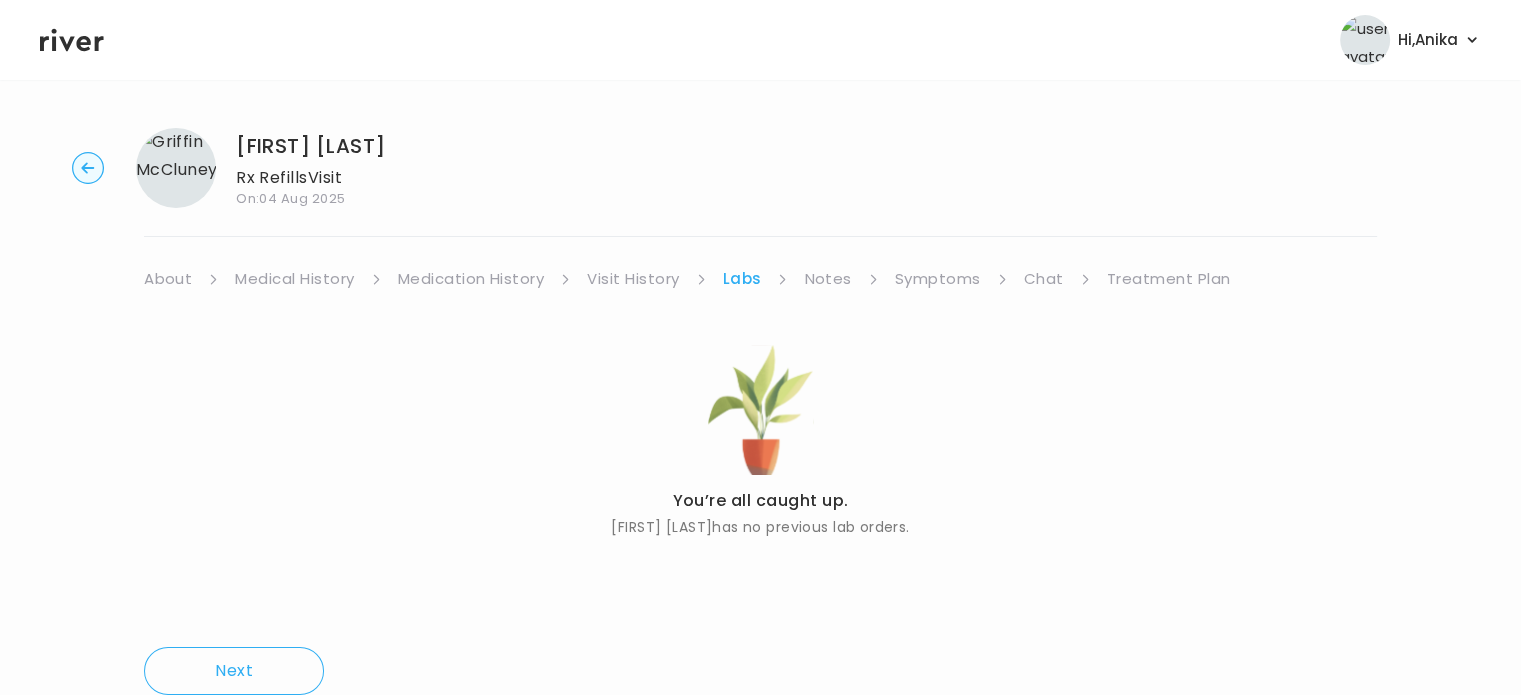 click on "Notes" at bounding box center [827, 279] 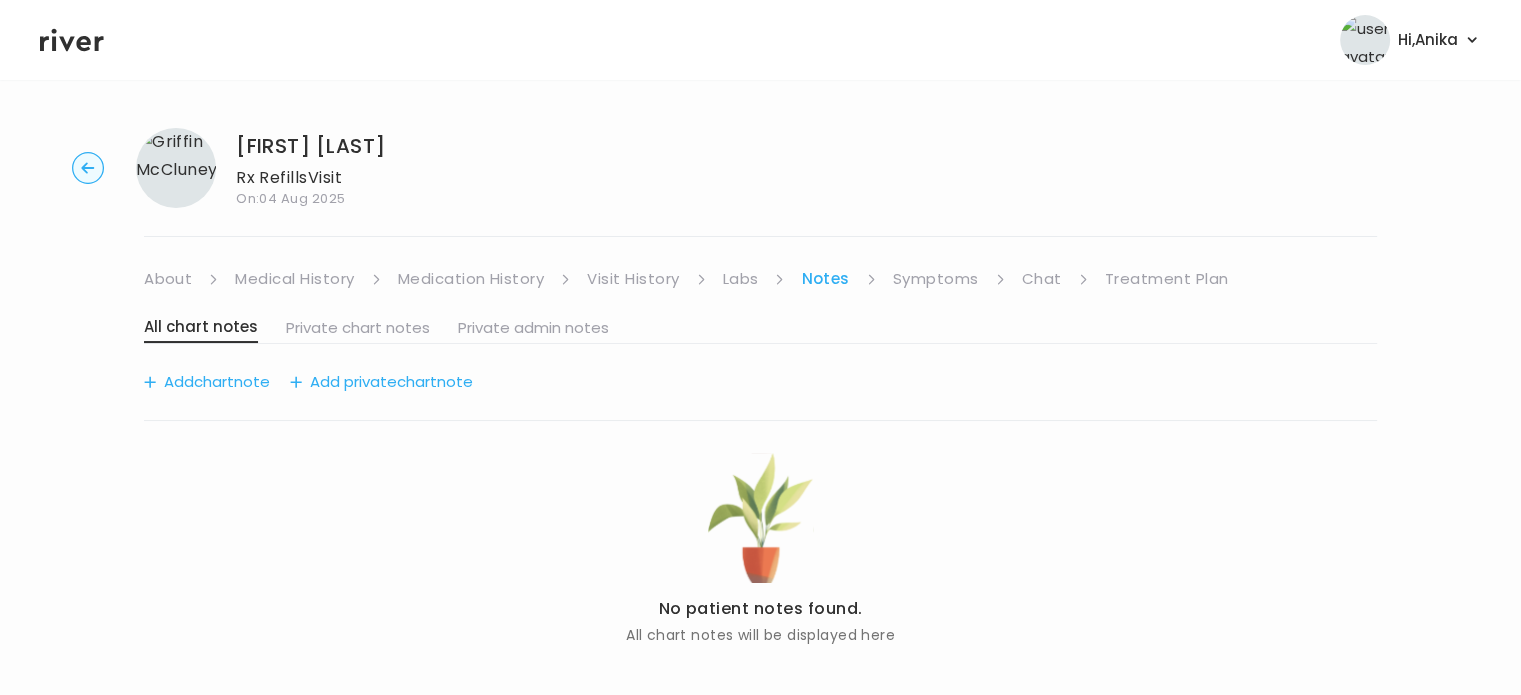 click on "About Medical History Medication History Visit History Labs Notes Symptoms Chat Treatment Plan" at bounding box center (760, 279) 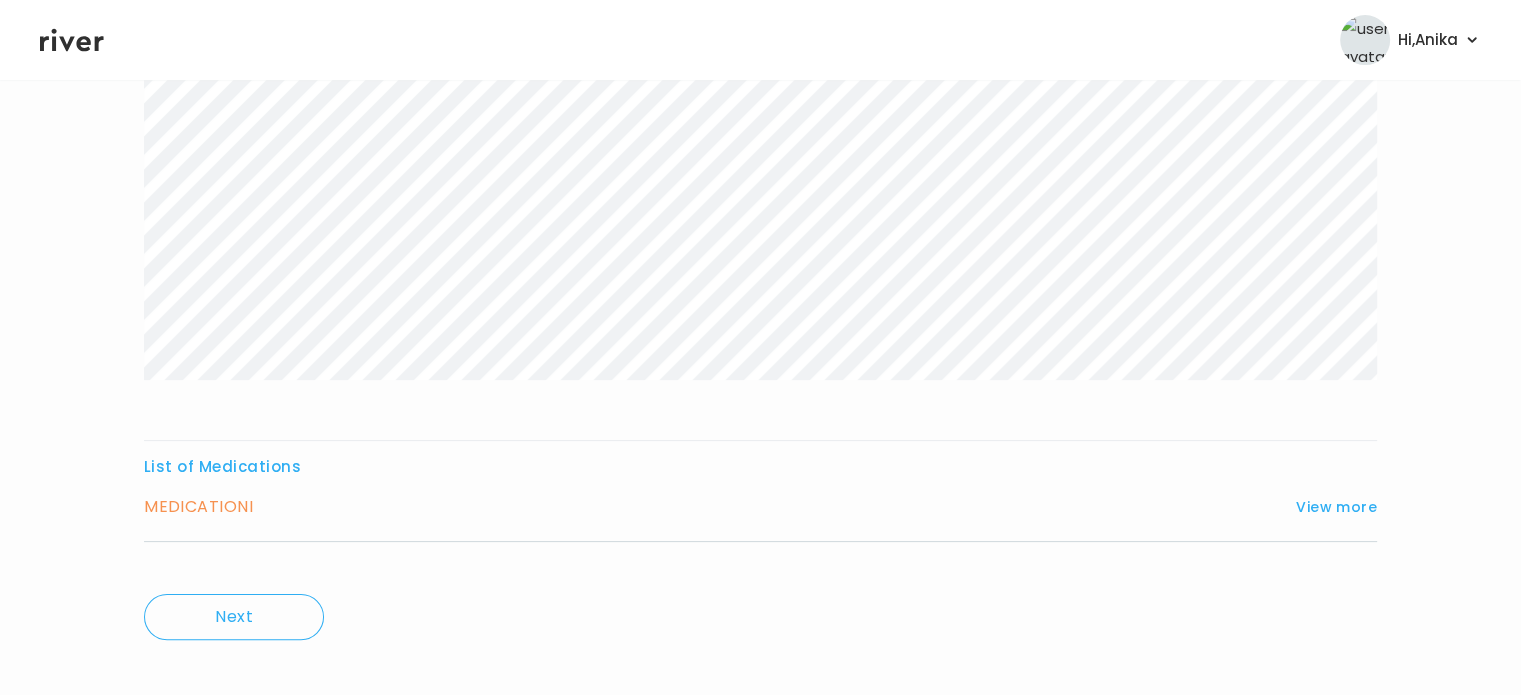 scroll, scrollTop: 332, scrollLeft: 0, axis: vertical 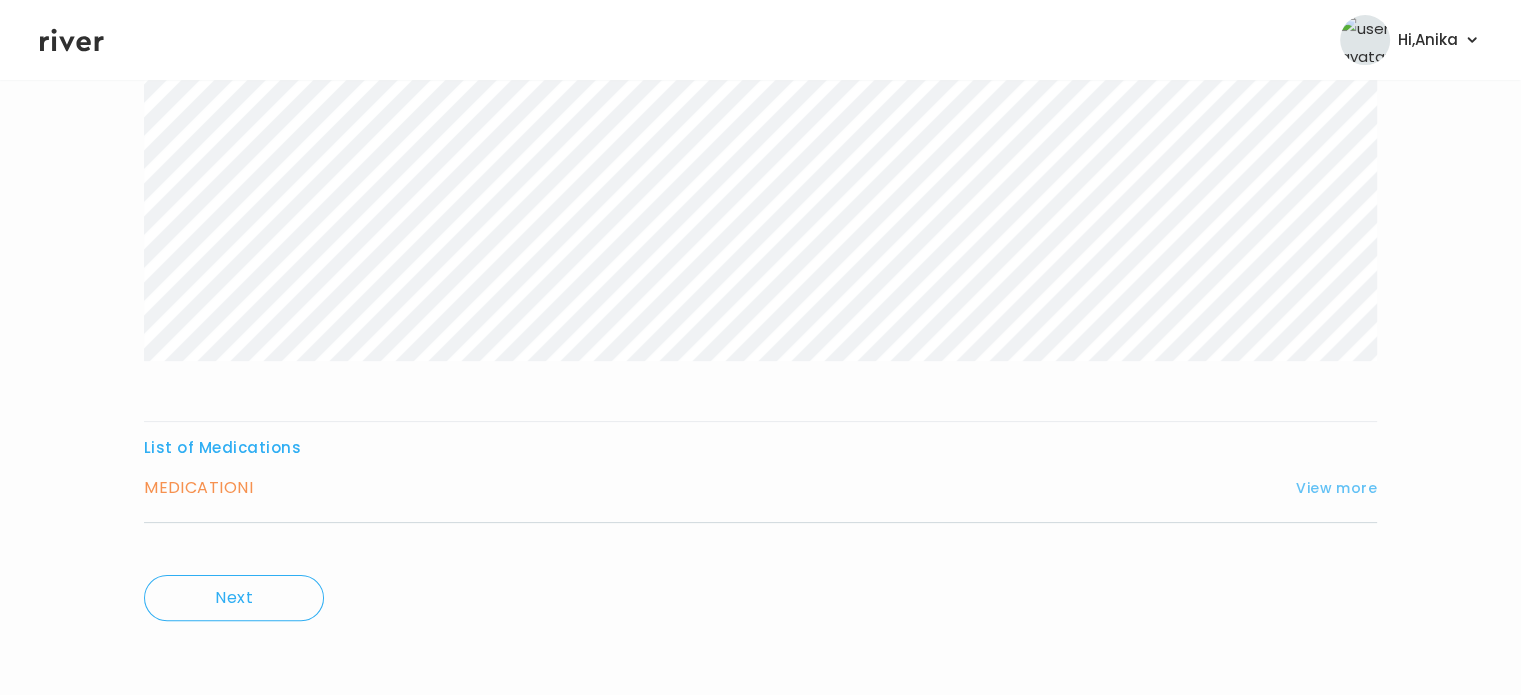 click on "View more" at bounding box center [1336, 488] 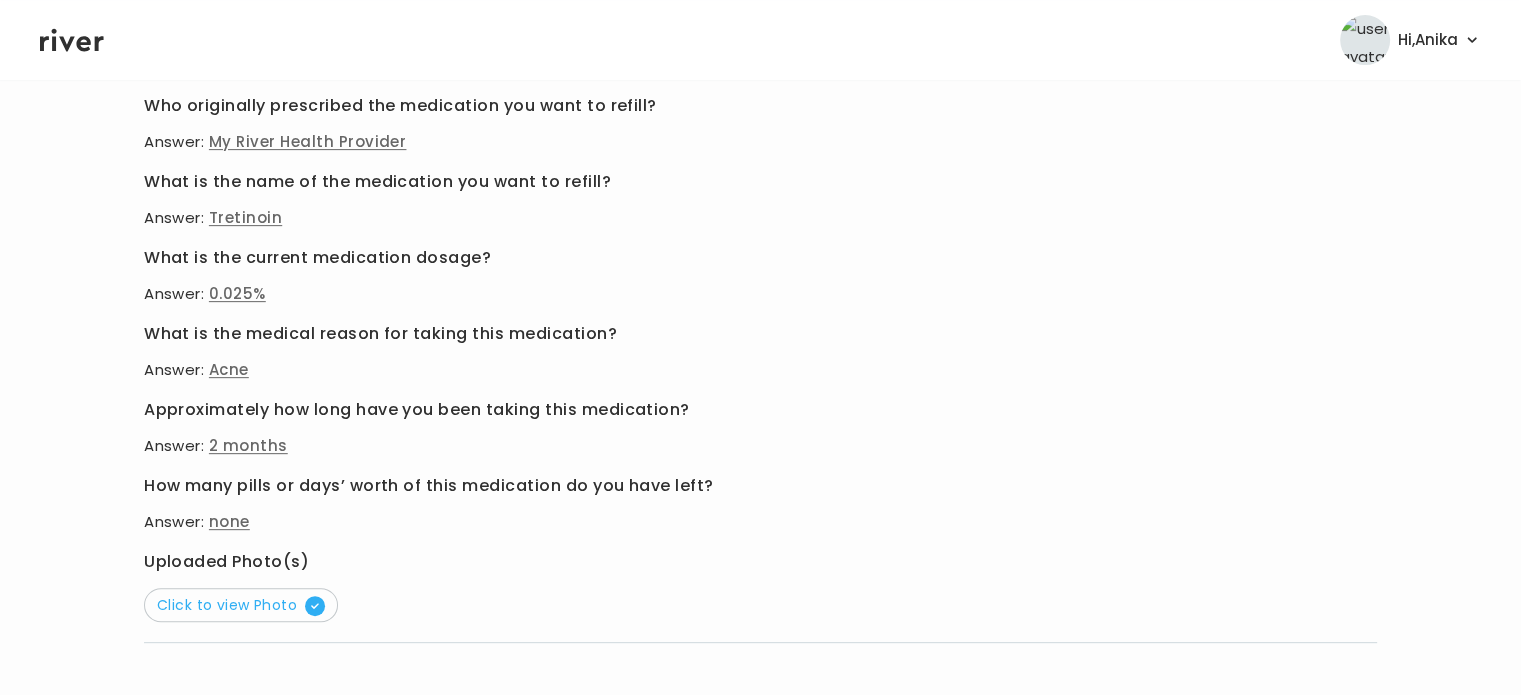 scroll, scrollTop: 754, scrollLeft: 0, axis: vertical 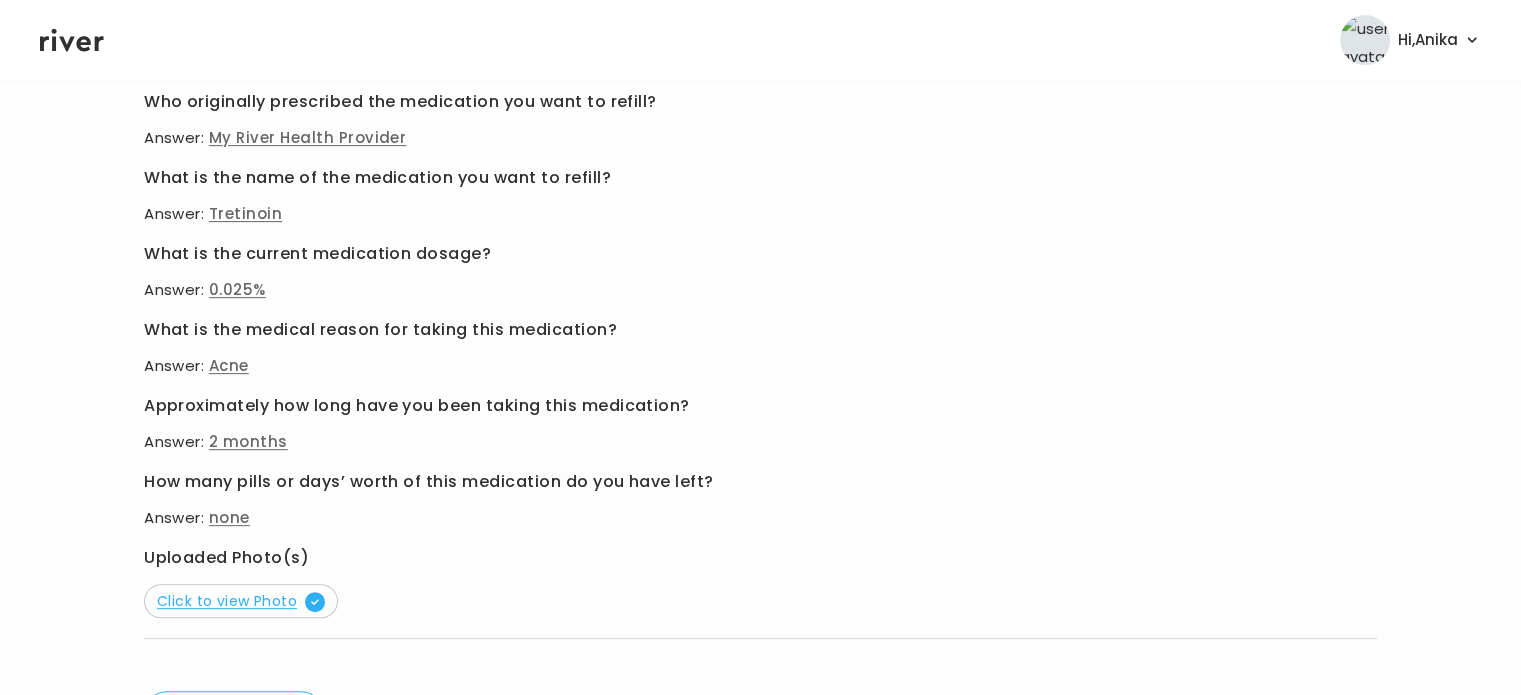 click on "Click to view Photo" at bounding box center [241, 601] 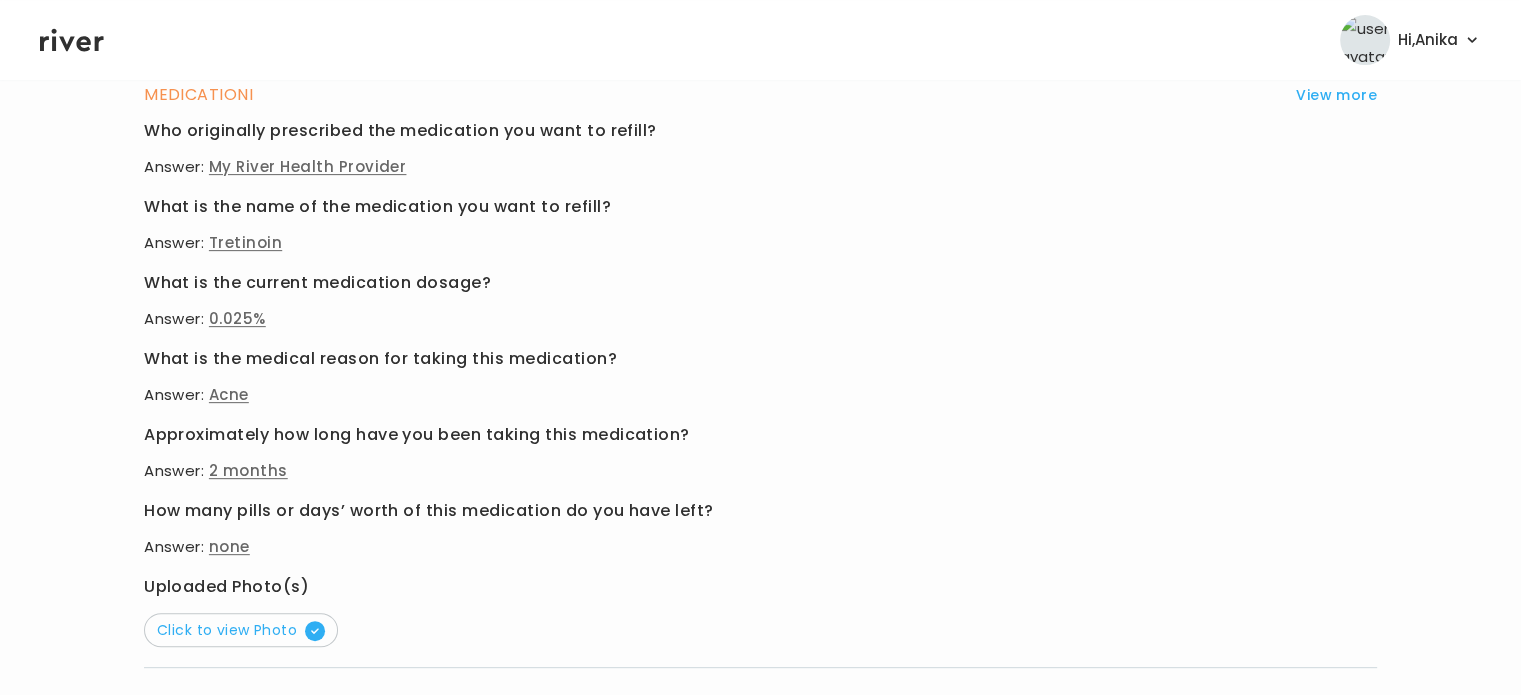 scroll, scrollTop: 869, scrollLeft: 0, axis: vertical 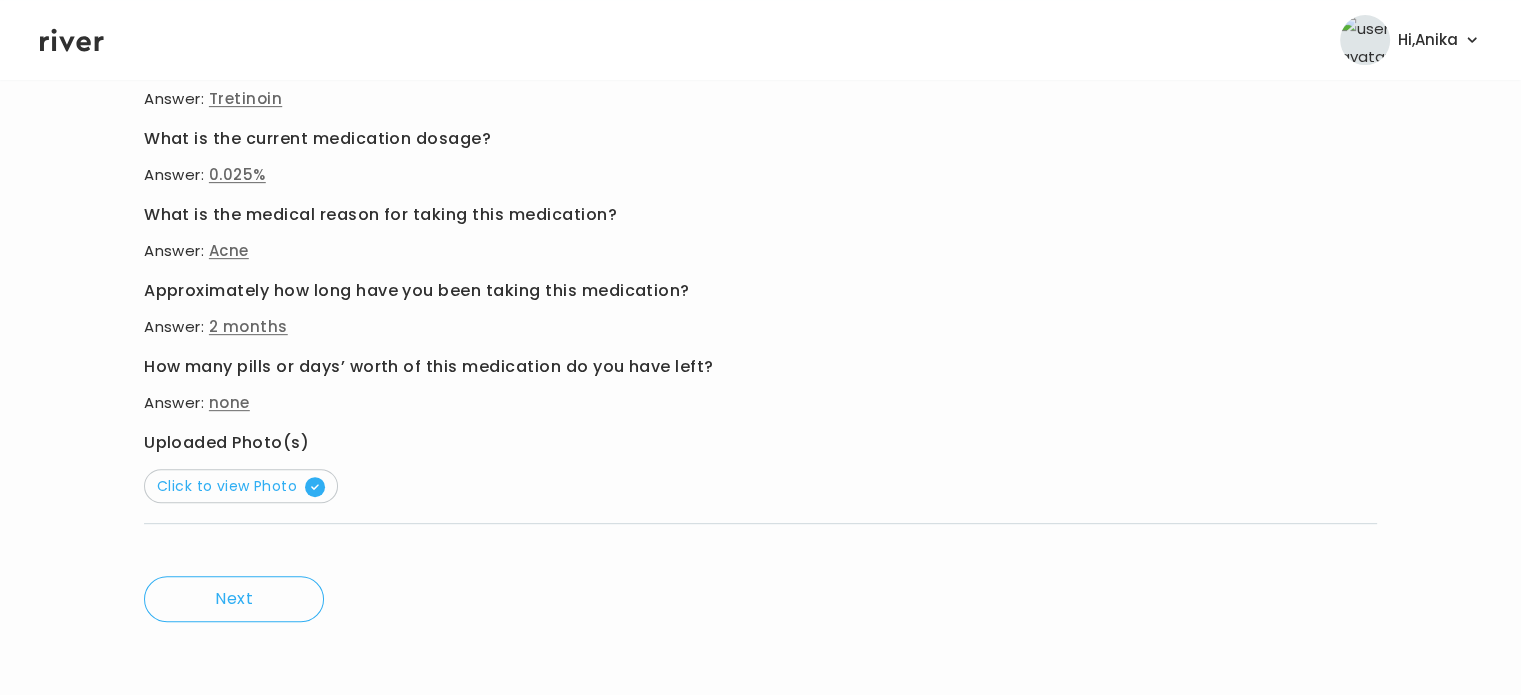 click on "Click to view Photo" at bounding box center (241, 486) 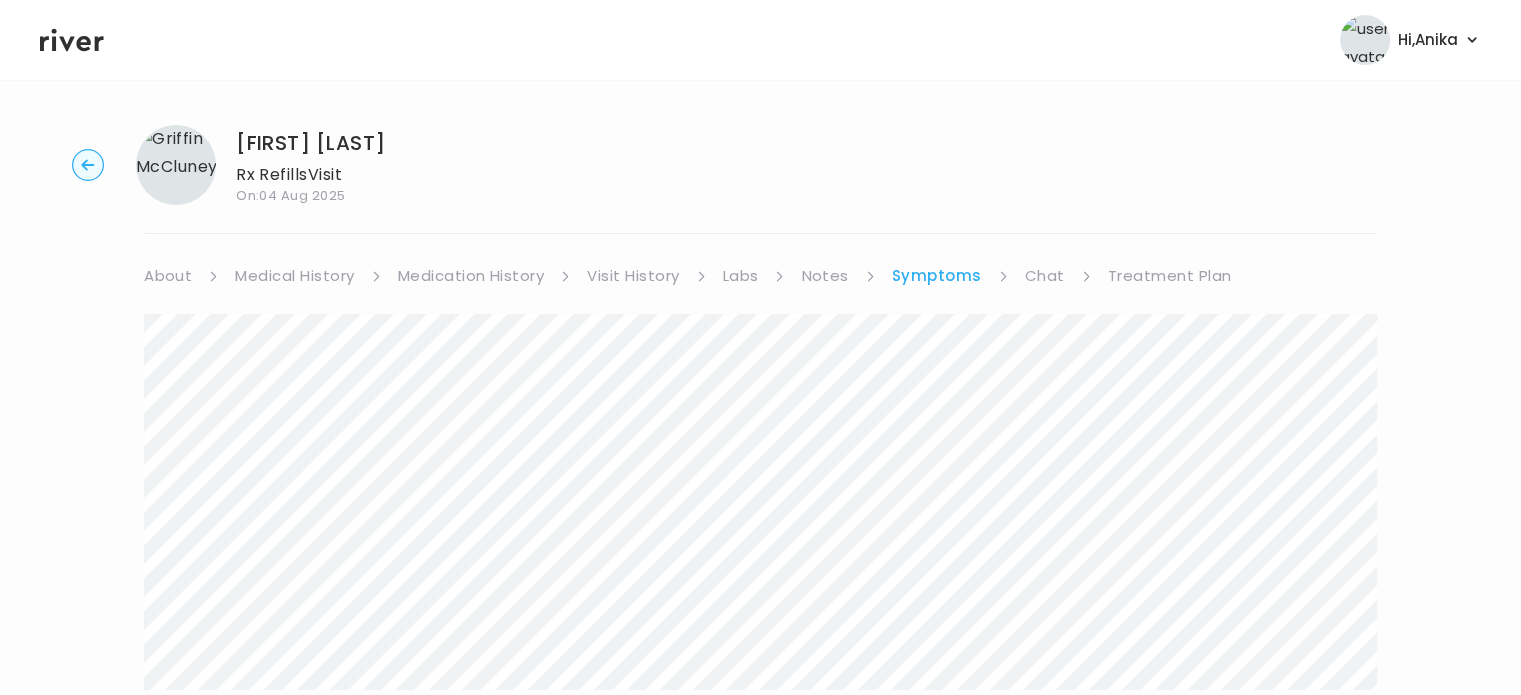 scroll, scrollTop: 0, scrollLeft: 0, axis: both 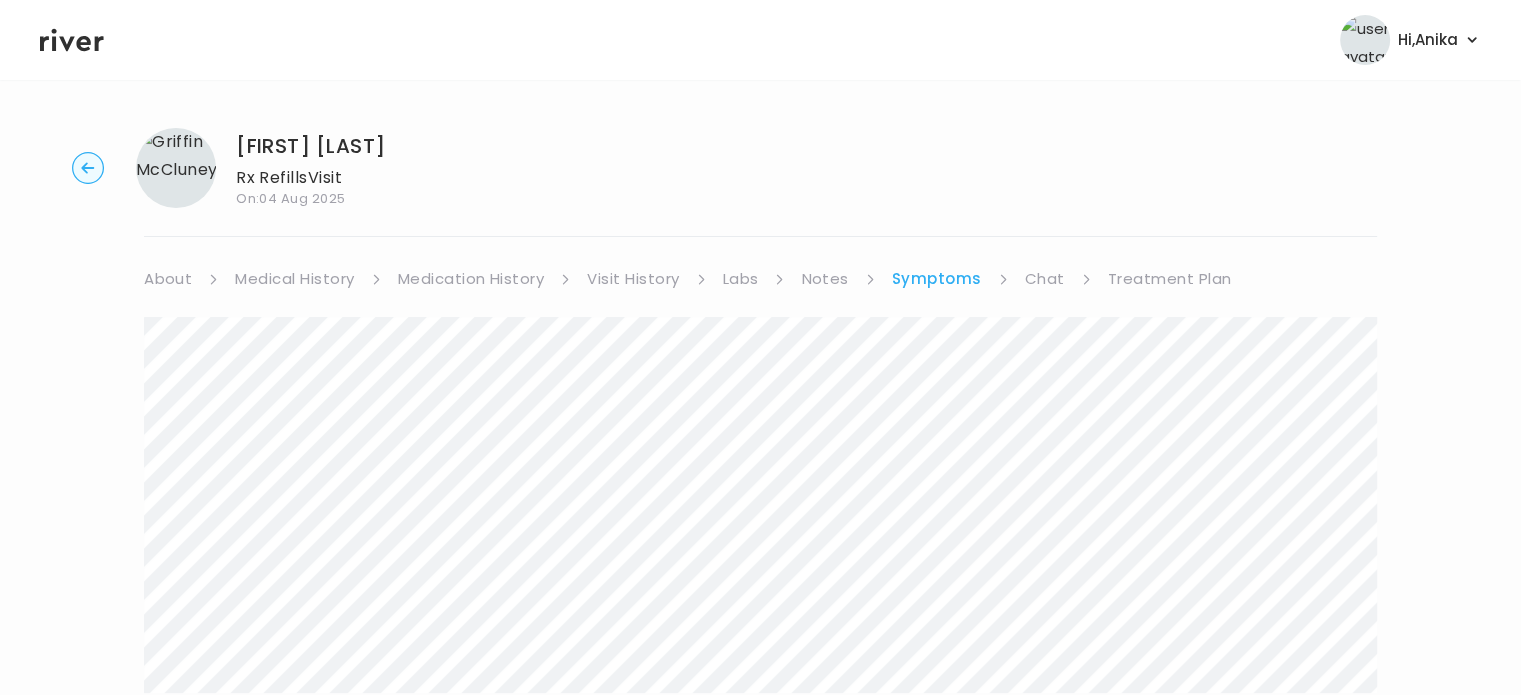 click on "Treatment Plan" at bounding box center [1170, 279] 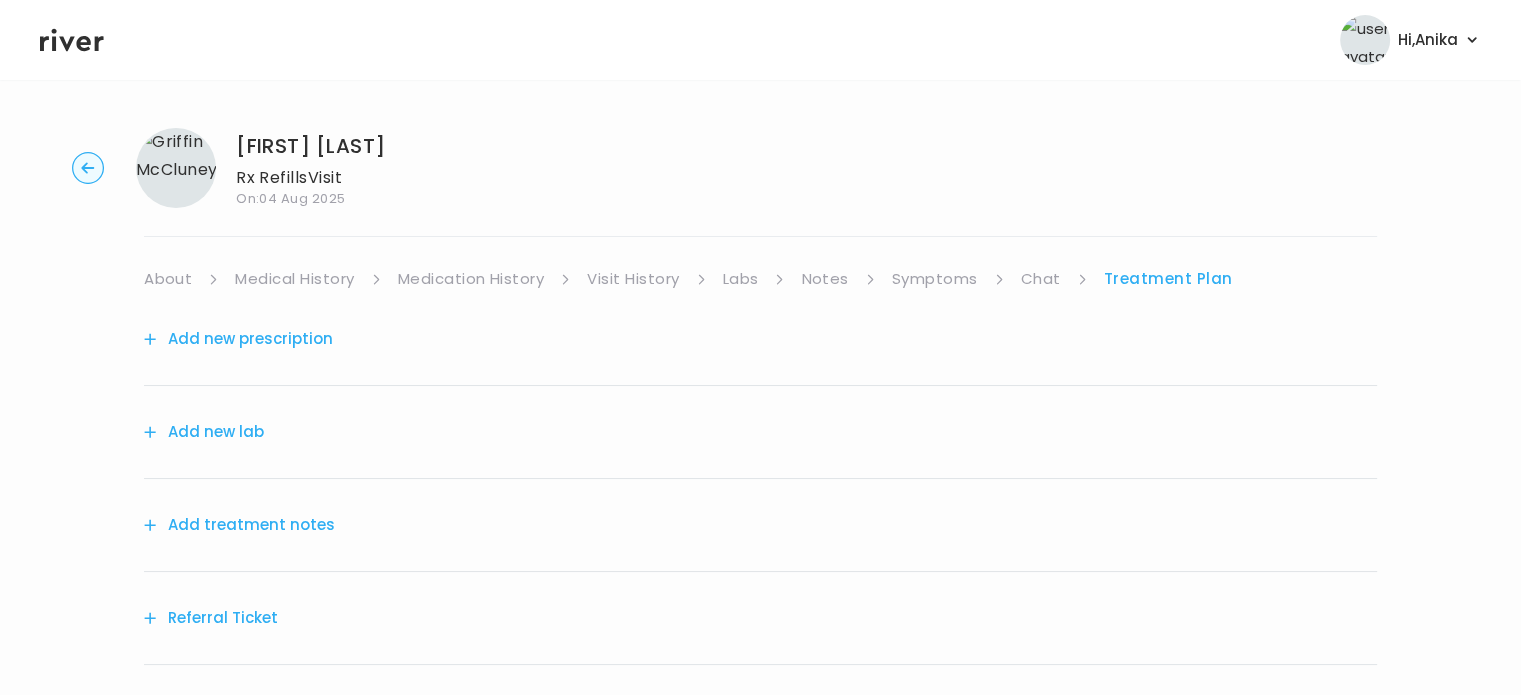click on "Add treatment notes" at bounding box center (239, 525) 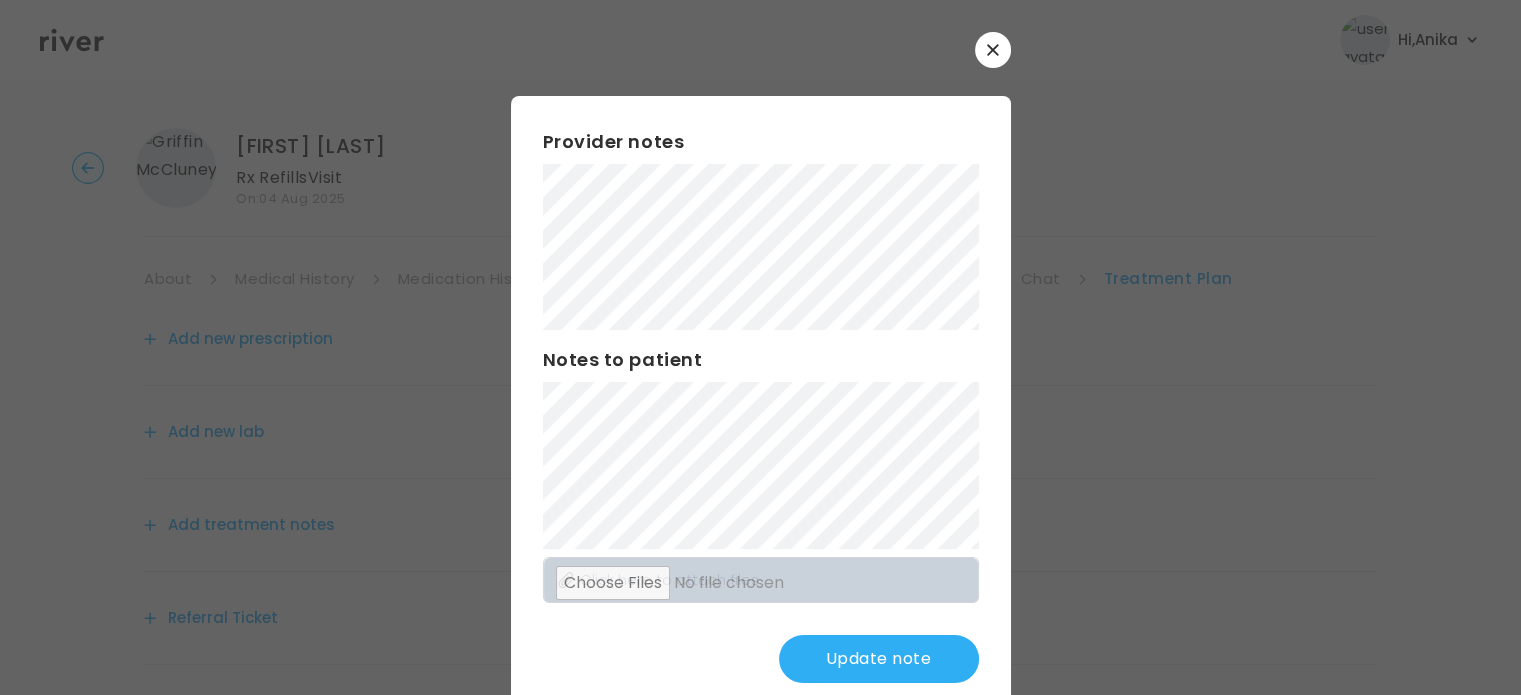 click on "Update note" at bounding box center (879, 659) 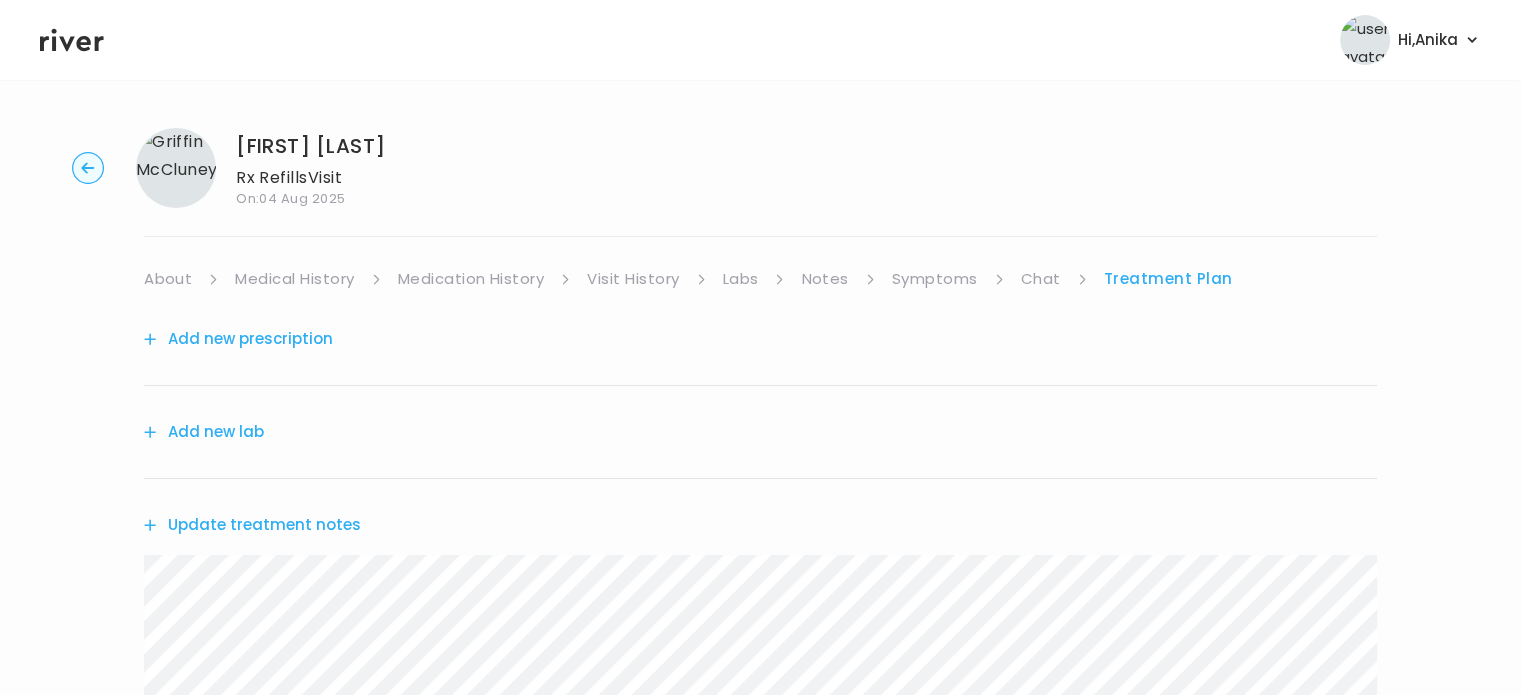 click on "Symptoms" at bounding box center (935, 279) 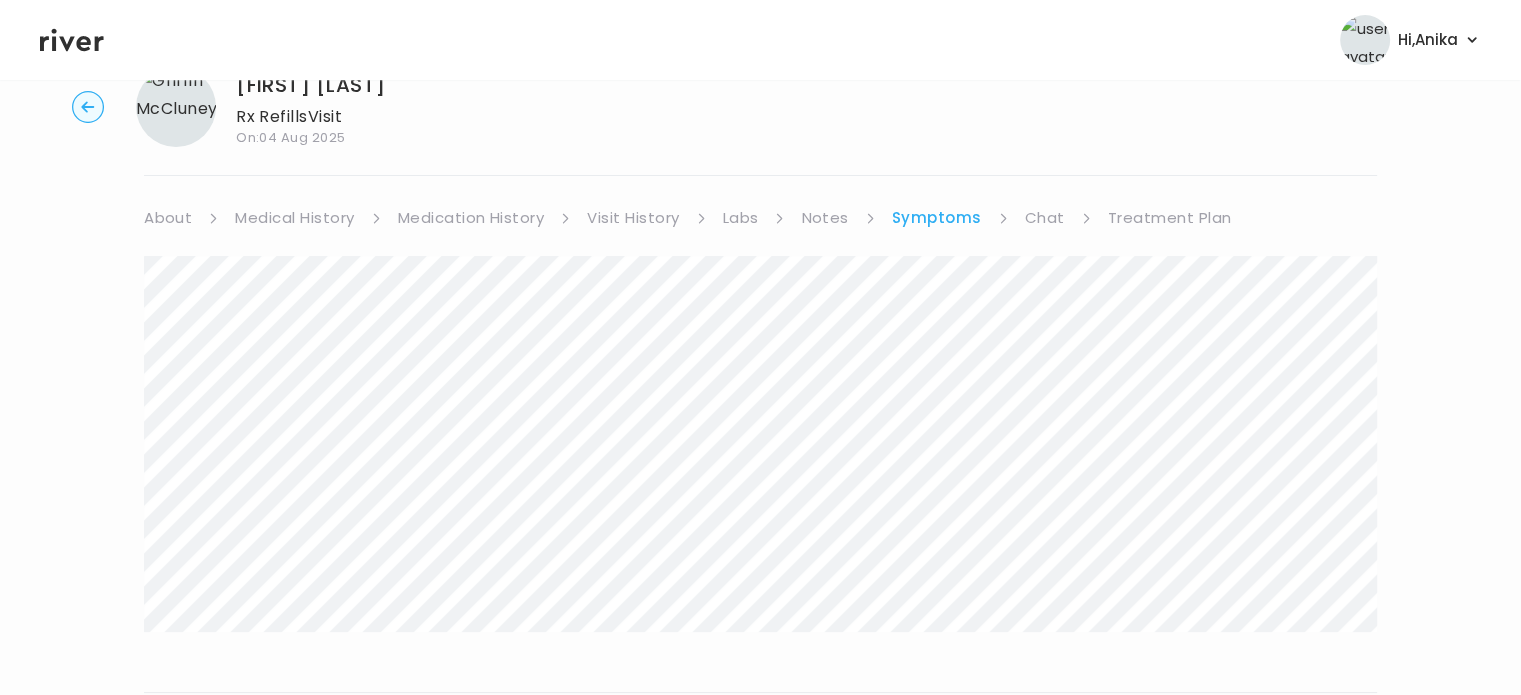 scroll, scrollTop: 44, scrollLeft: 0, axis: vertical 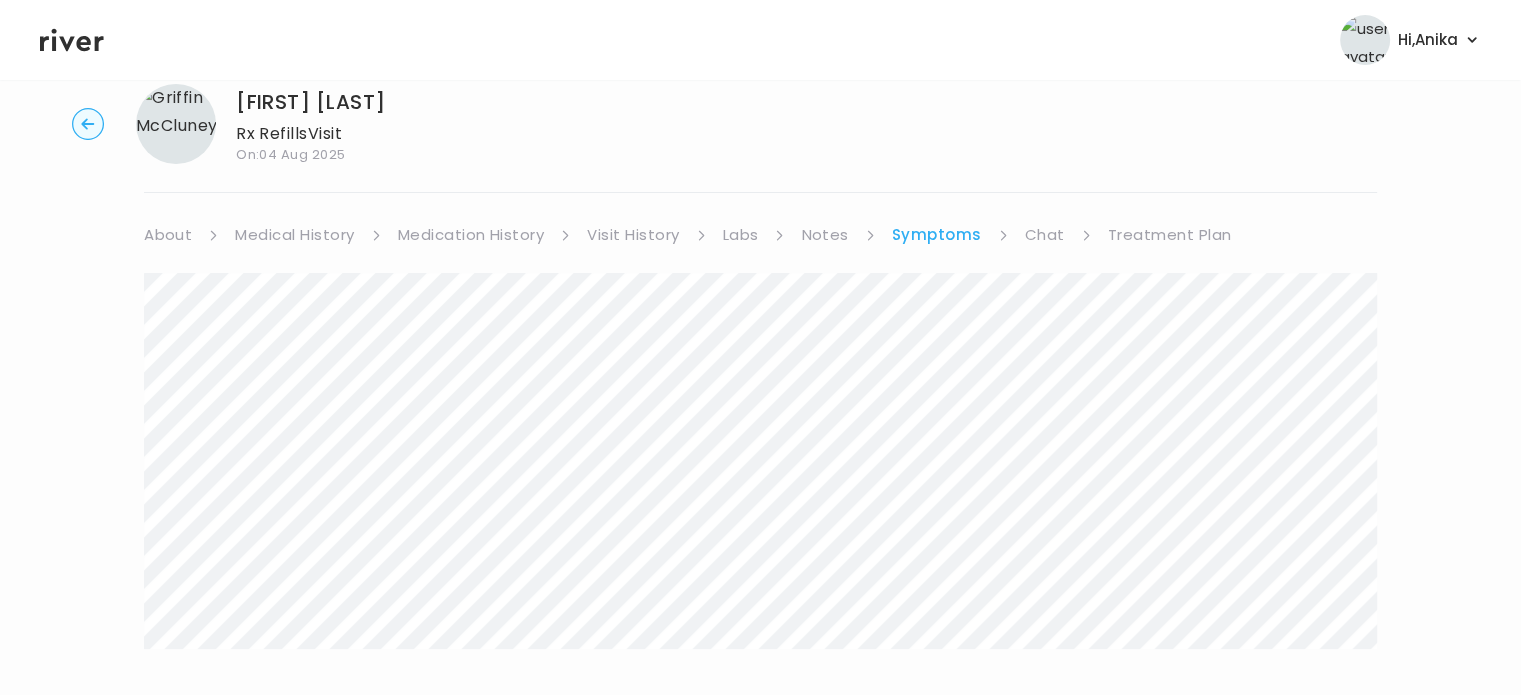 click on "Visit History" at bounding box center (633, 235) 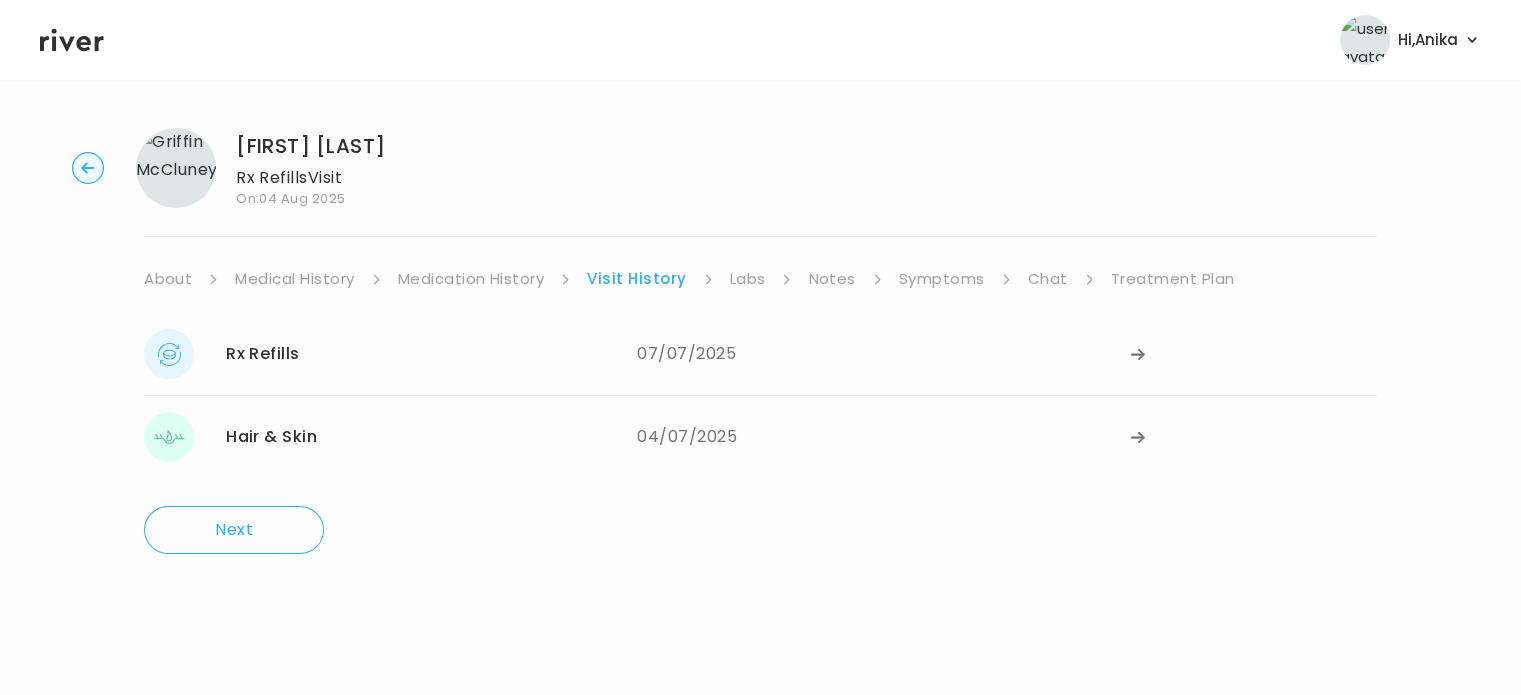 scroll, scrollTop: 0, scrollLeft: 0, axis: both 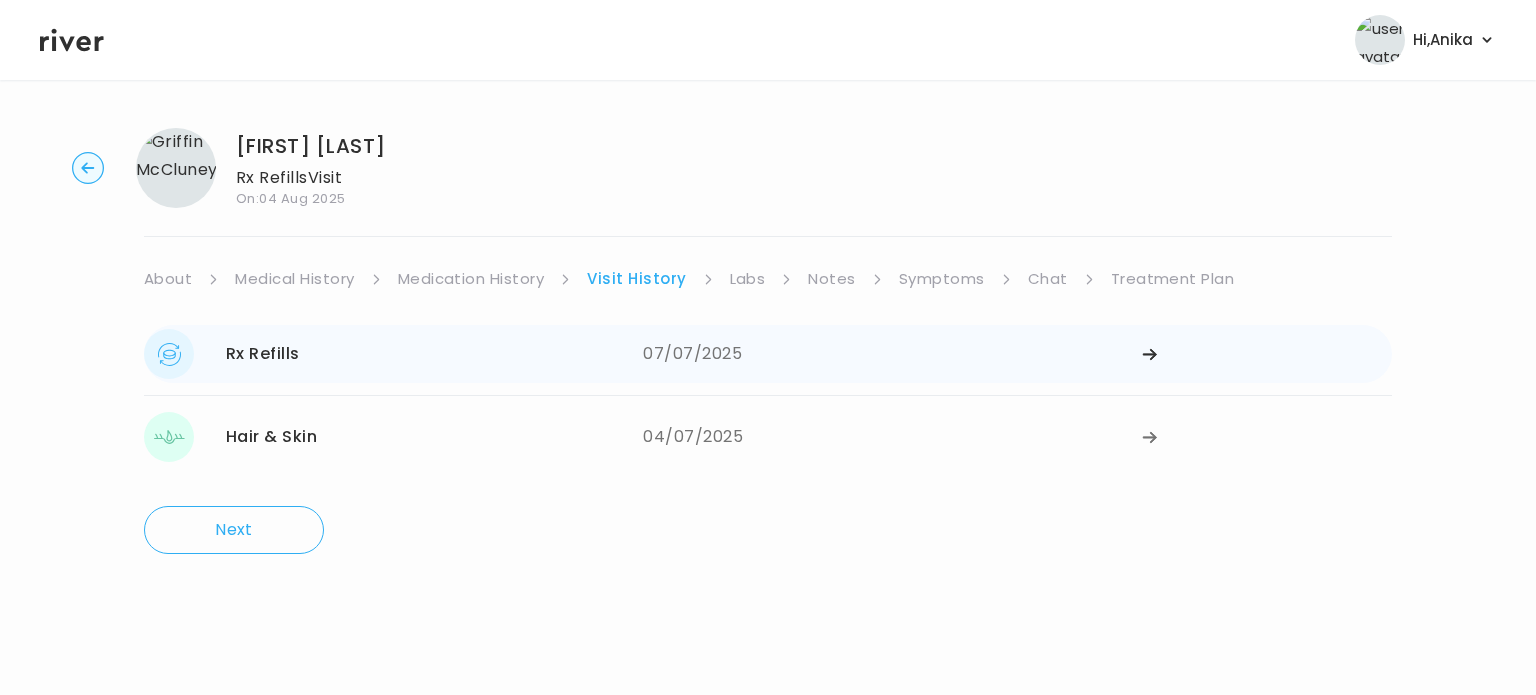 click on "07/07/2025" at bounding box center [892, 354] 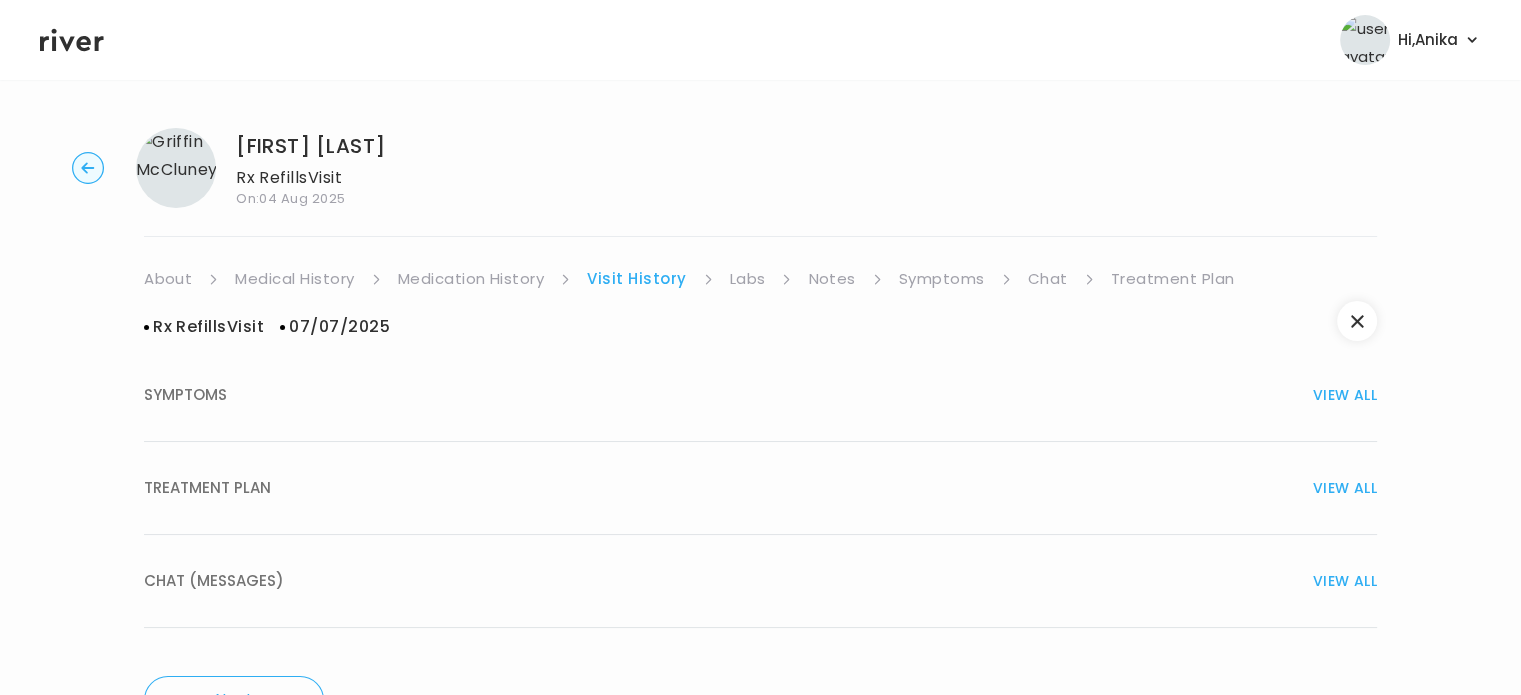 click on "TREATMENT PLAN VIEW ALL" at bounding box center (760, 488) 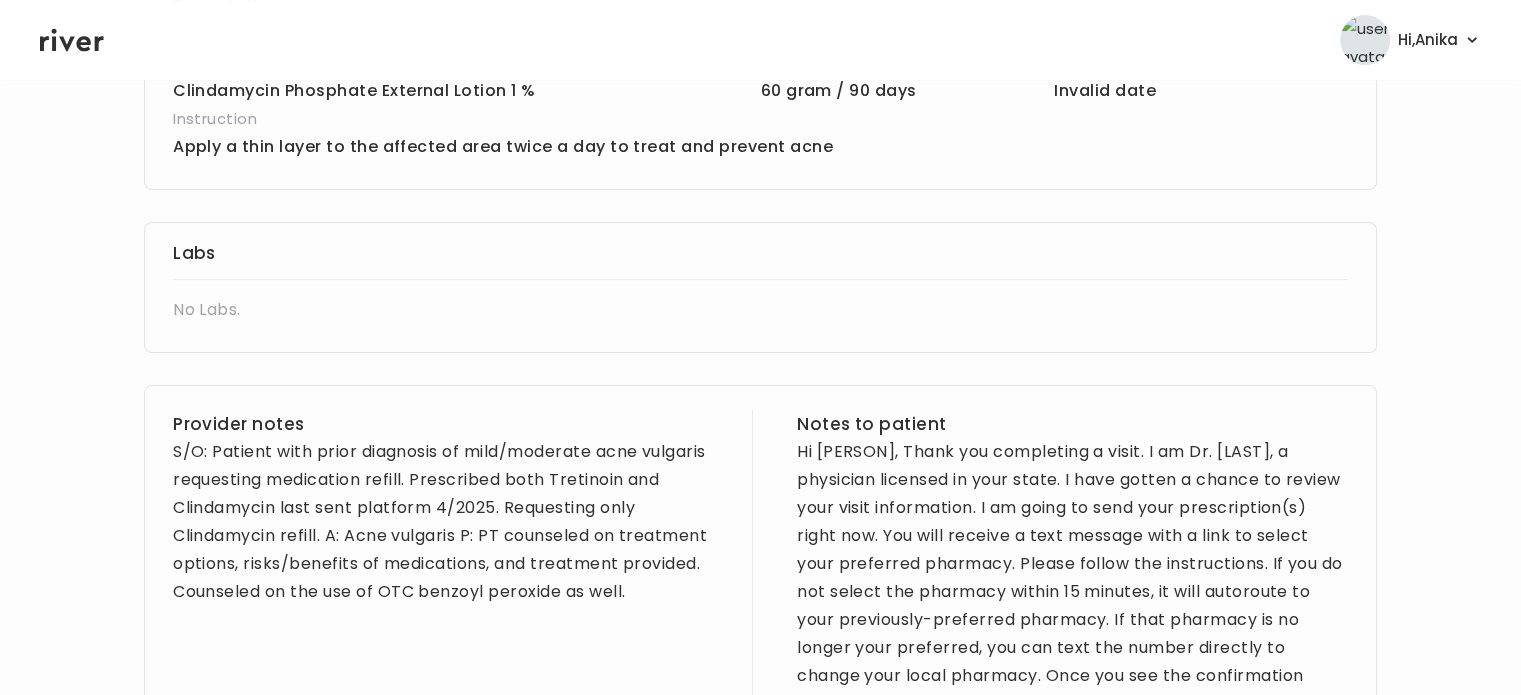 scroll, scrollTop: 577, scrollLeft: 0, axis: vertical 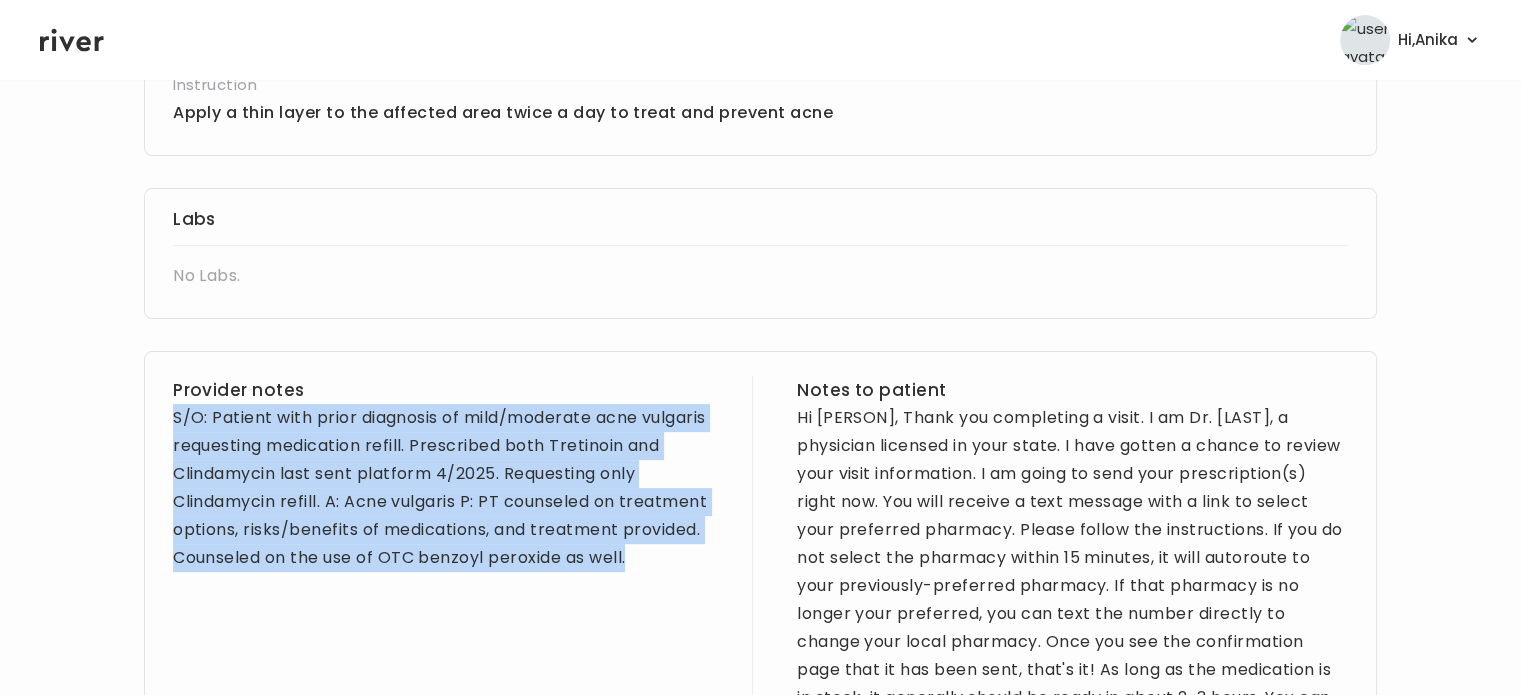 drag, startPoint x: 647, startPoint y: 563, endPoint x: 168, endPoint y: 427, distance: 497.93274 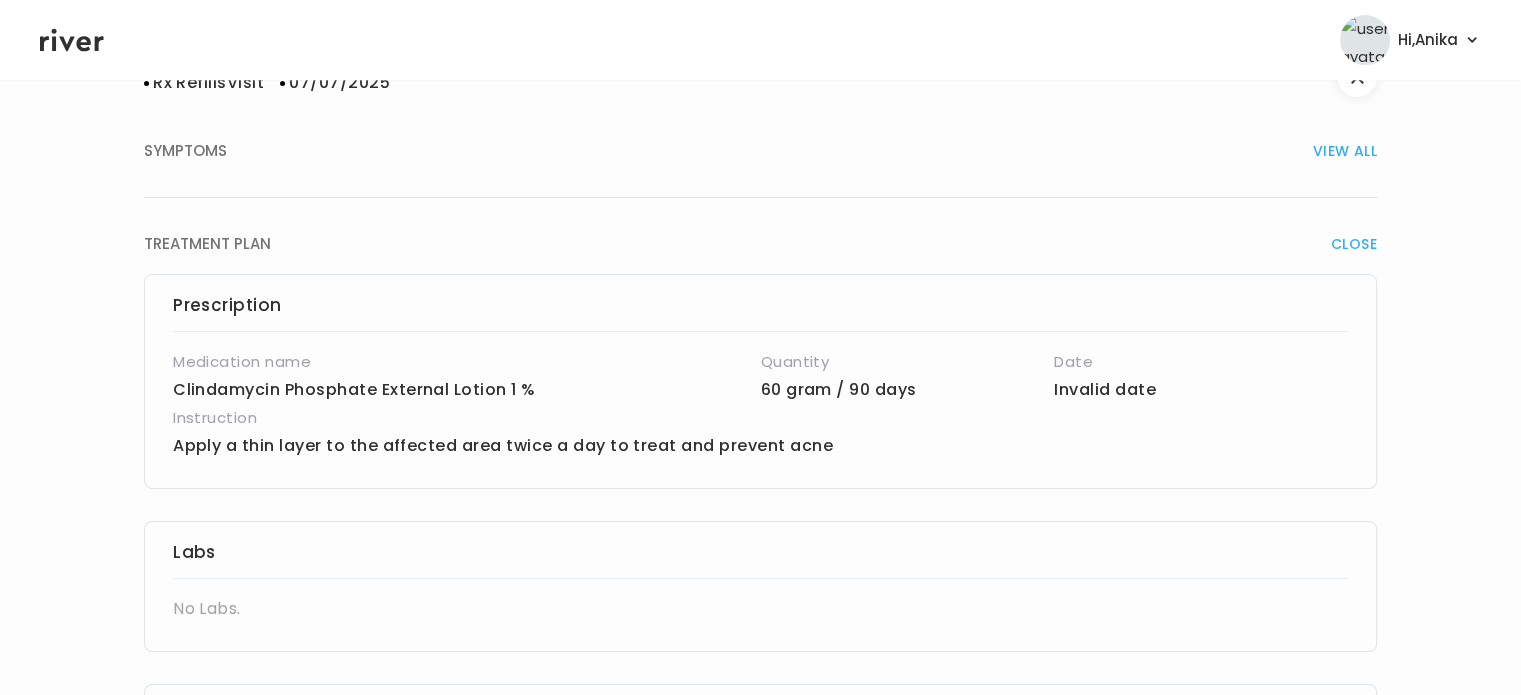 scroll, scrollTop: 0, scrollLeft: 0, axis: both 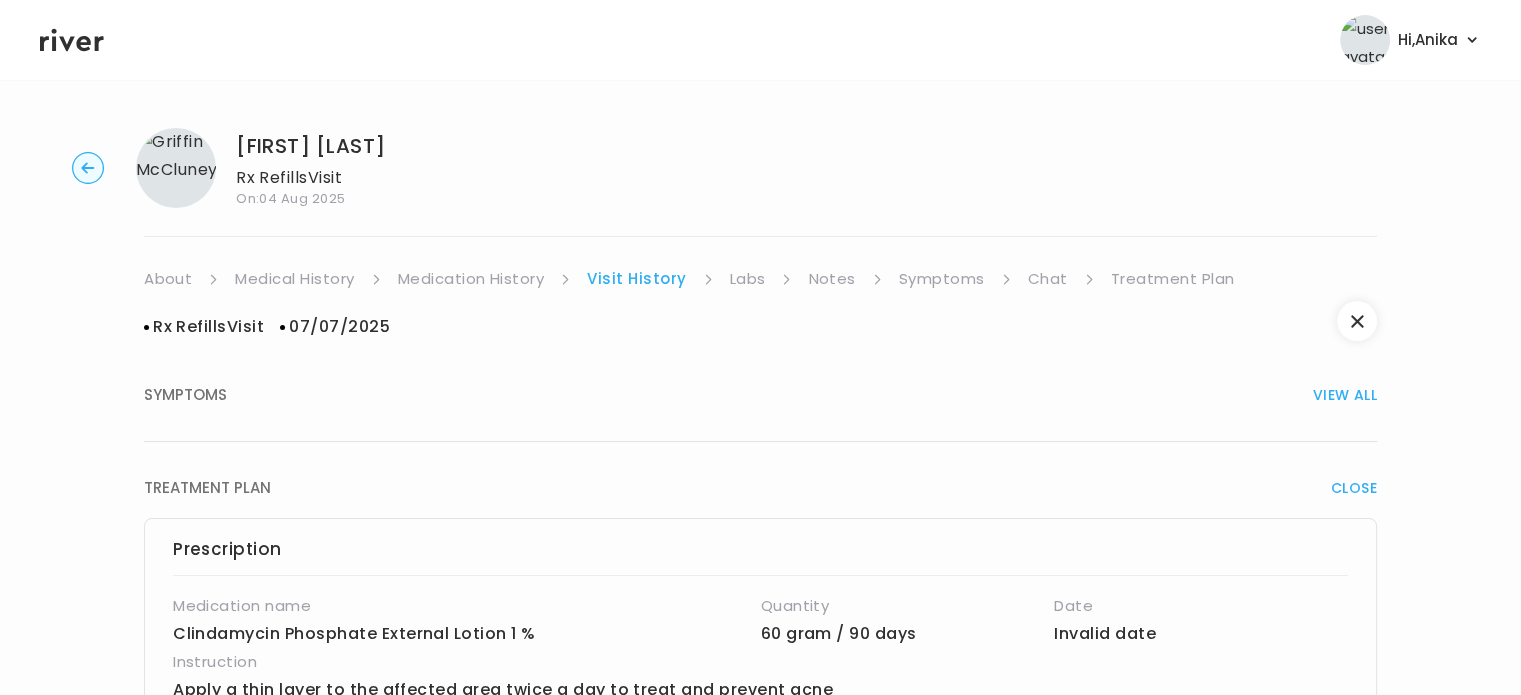 click on "Medication History" at bounding box center [471, 279] 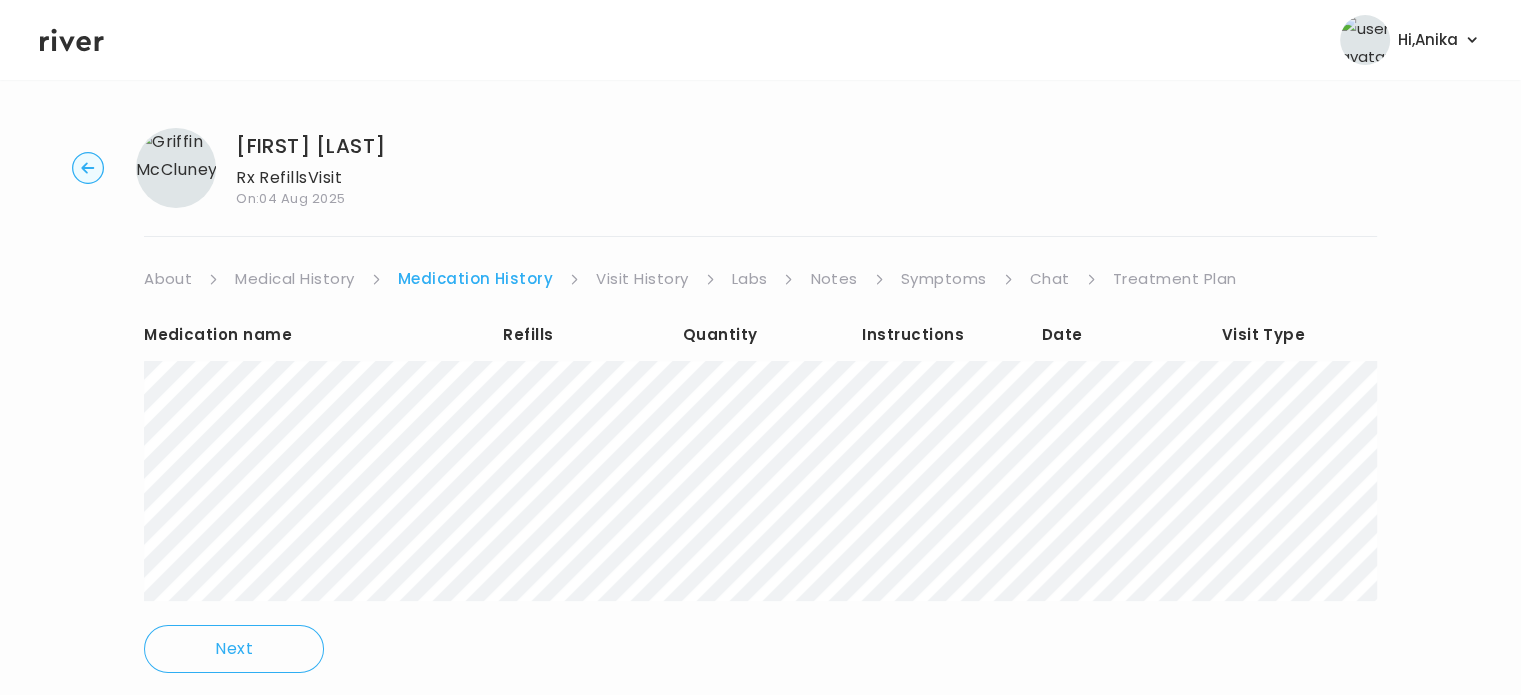 click on "Treatment Plan" at bounding box center (1175, 279) 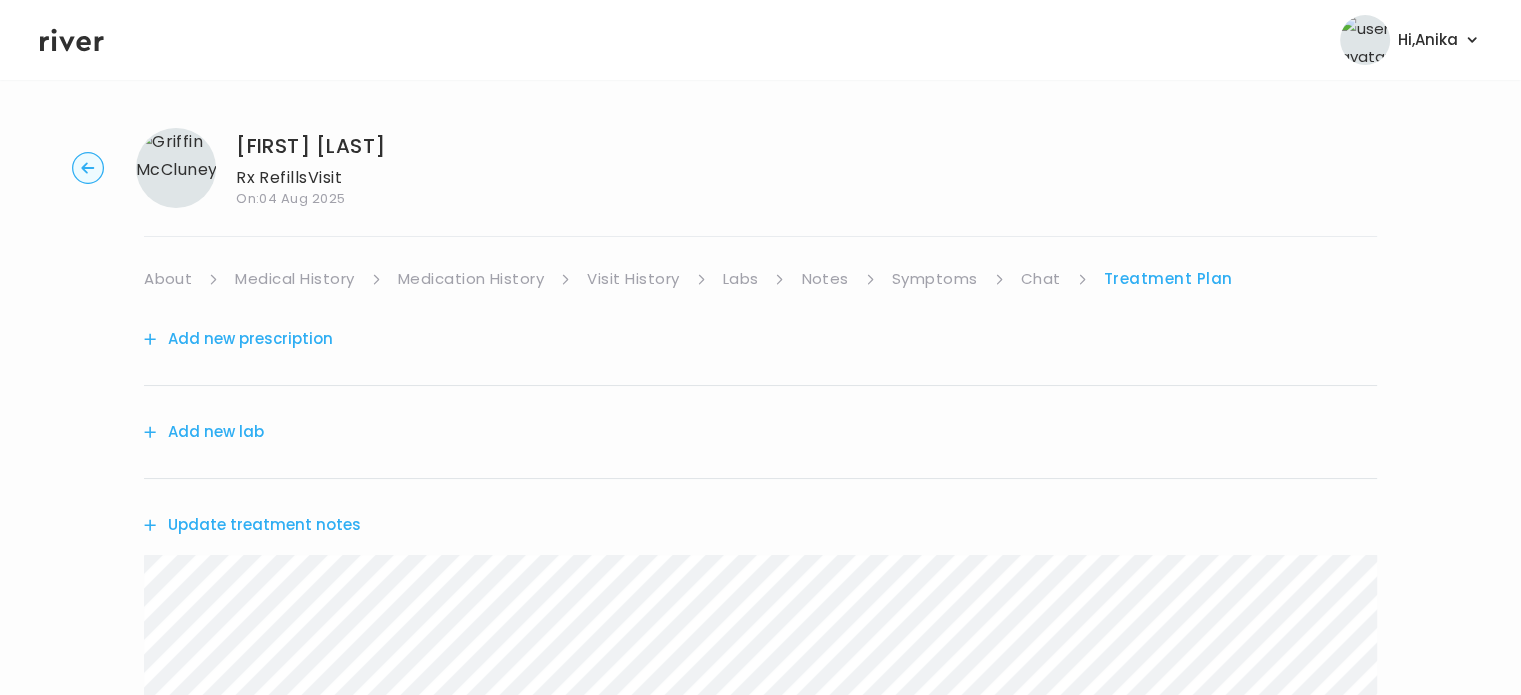 click on "Update treatment notes" at bounding box center [252, 525] 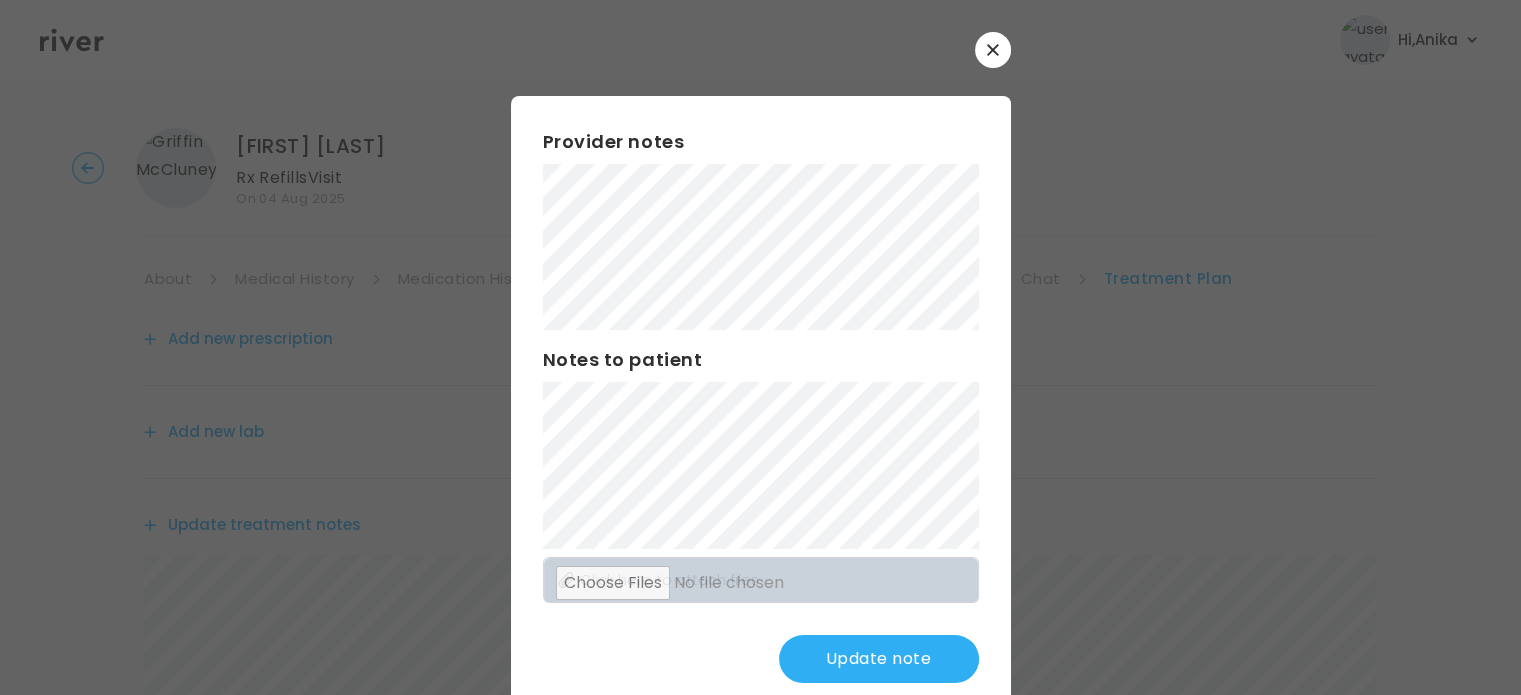 click on "Provider notes Notes to patient Click here to attach files Update note" at bounding box center [761, 405] 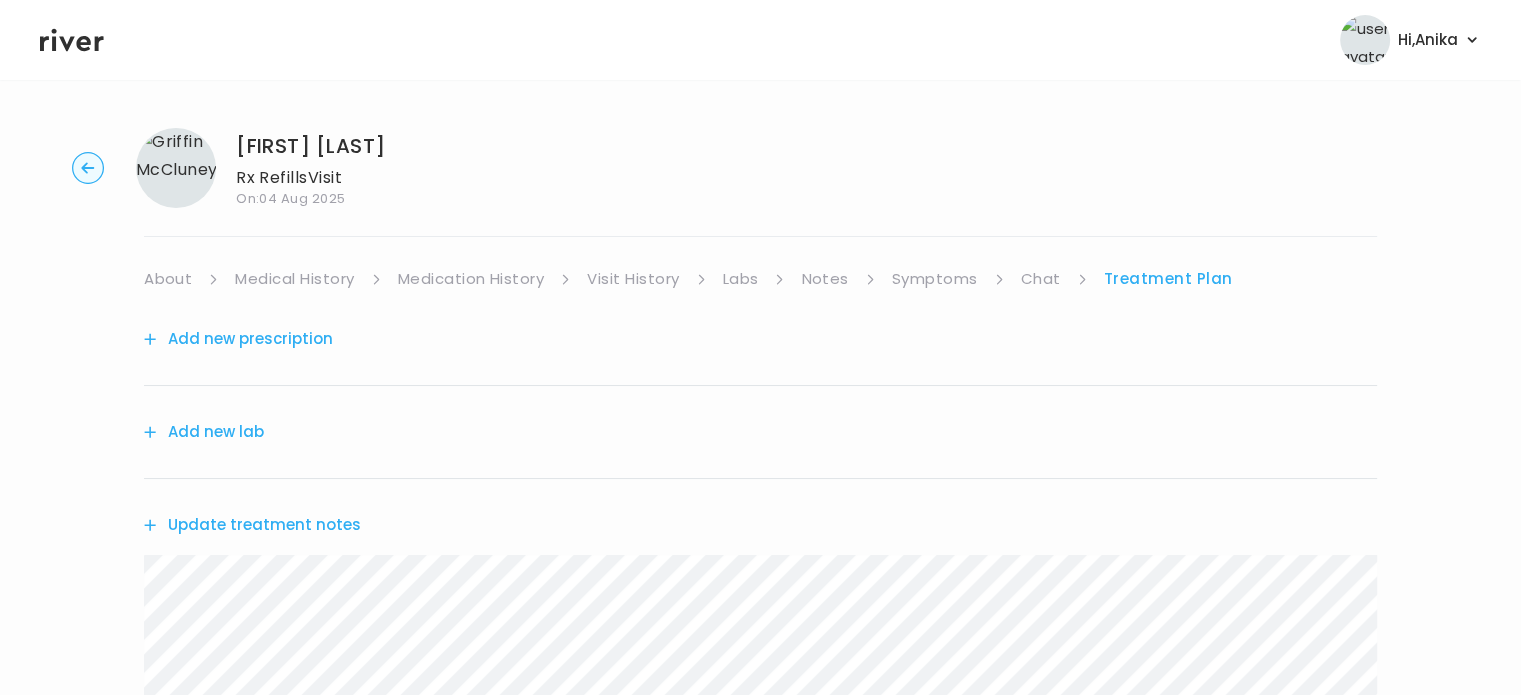click on "Medication History" at bounding box center (471, 279) 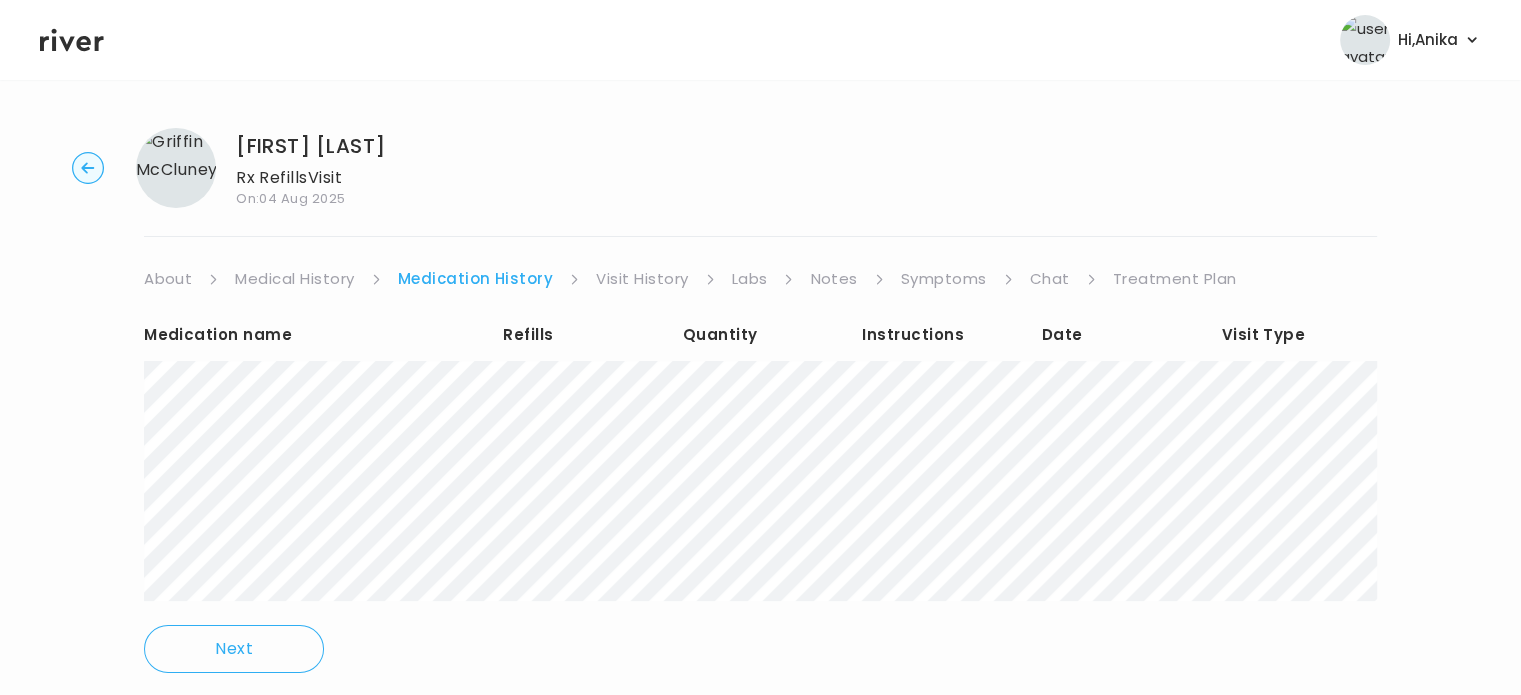 click on "Treatment Plan" at bounding box center [1175, 279] 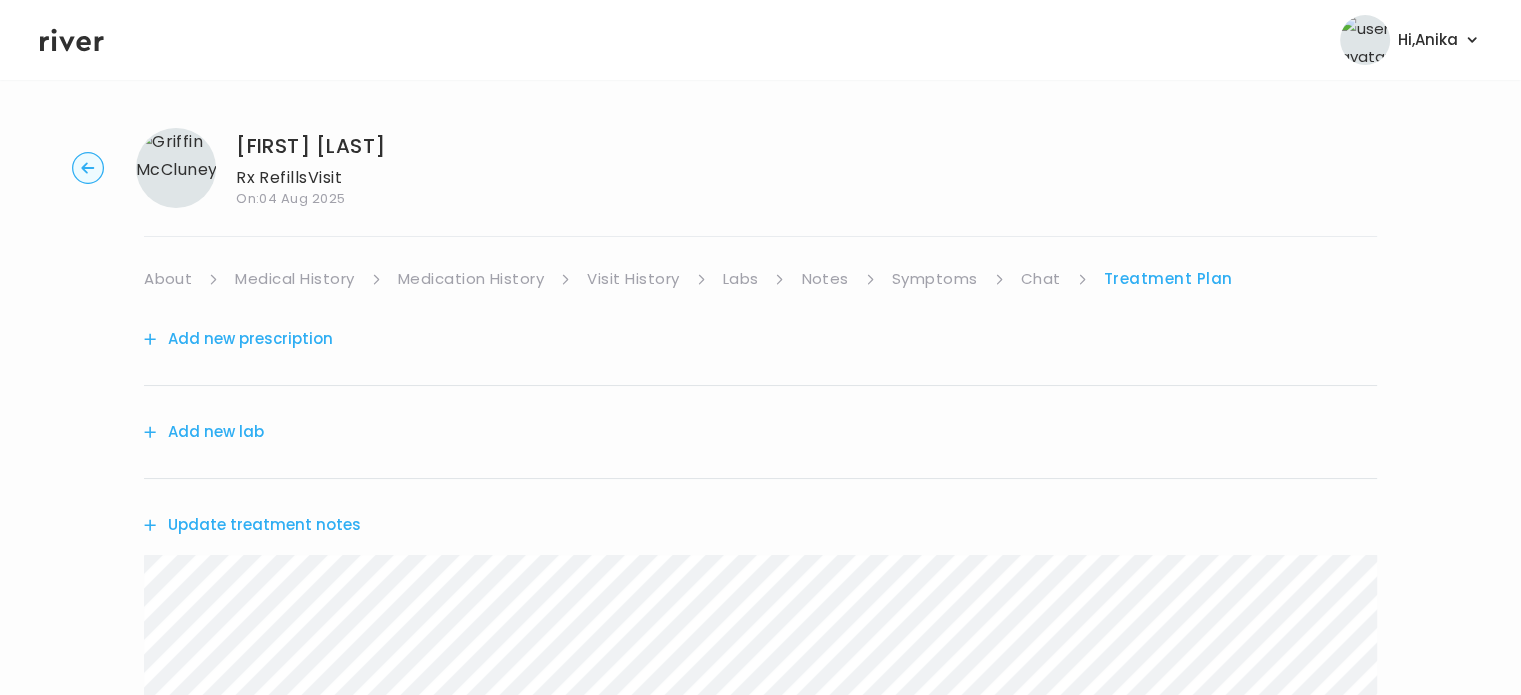 click on "Add new prescription" at bounding box center [238, 339] 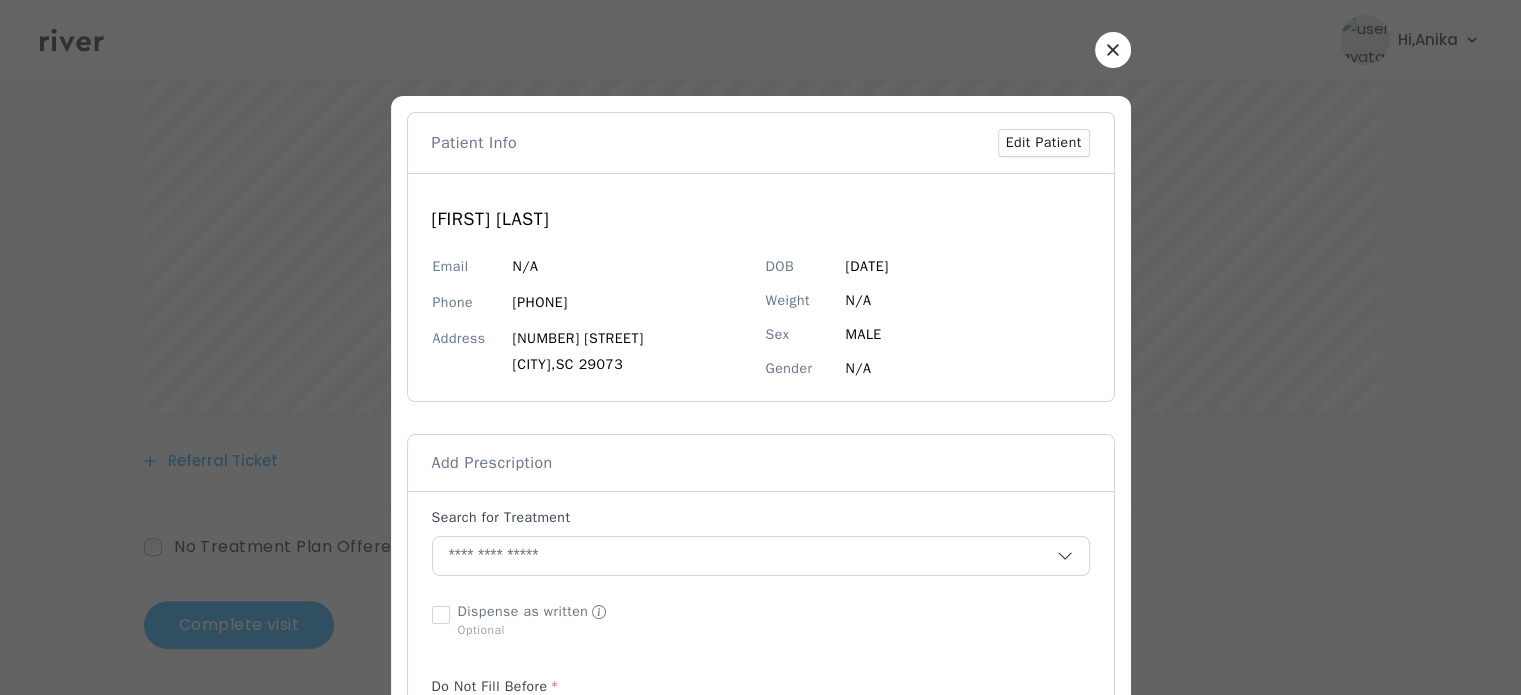 scroll, scrollTop: 512, scrollLeft: 0, axis: vertical 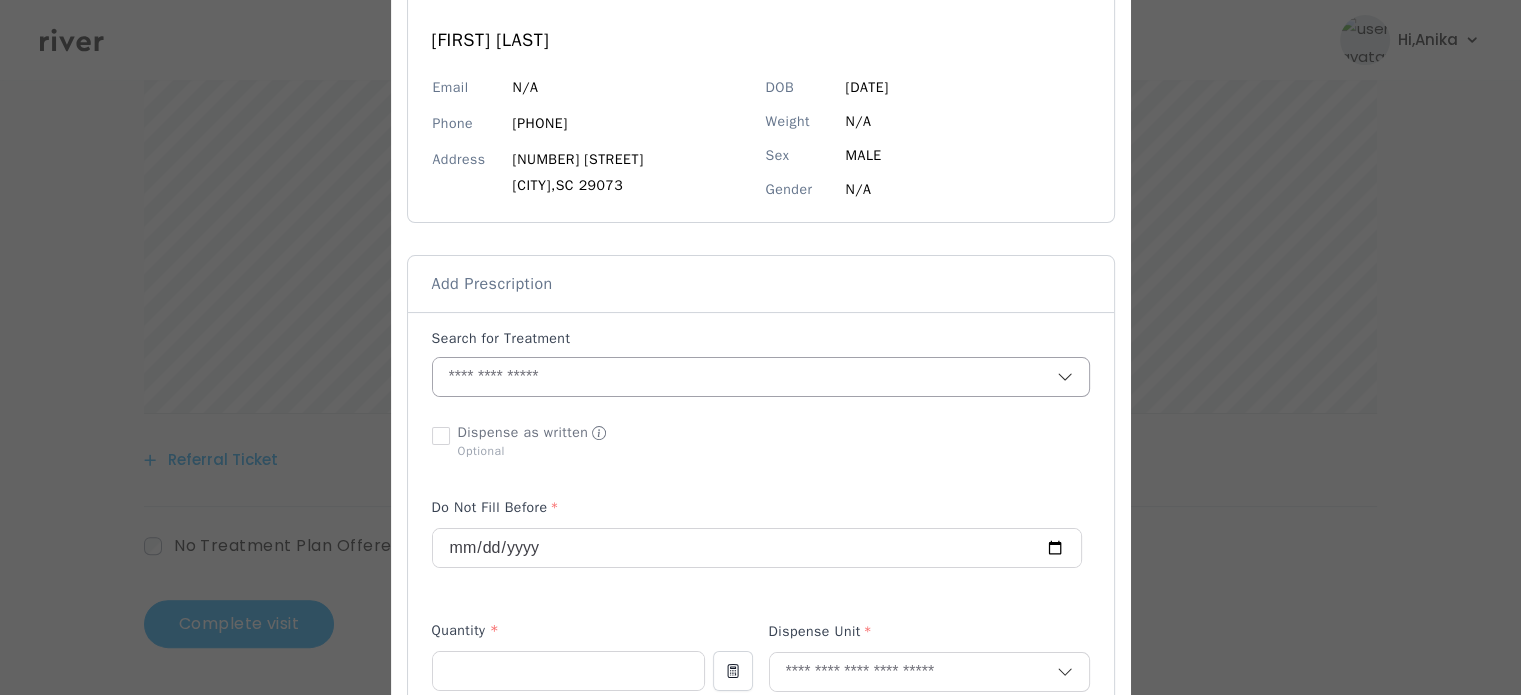 click at bounding box center [745, 377] 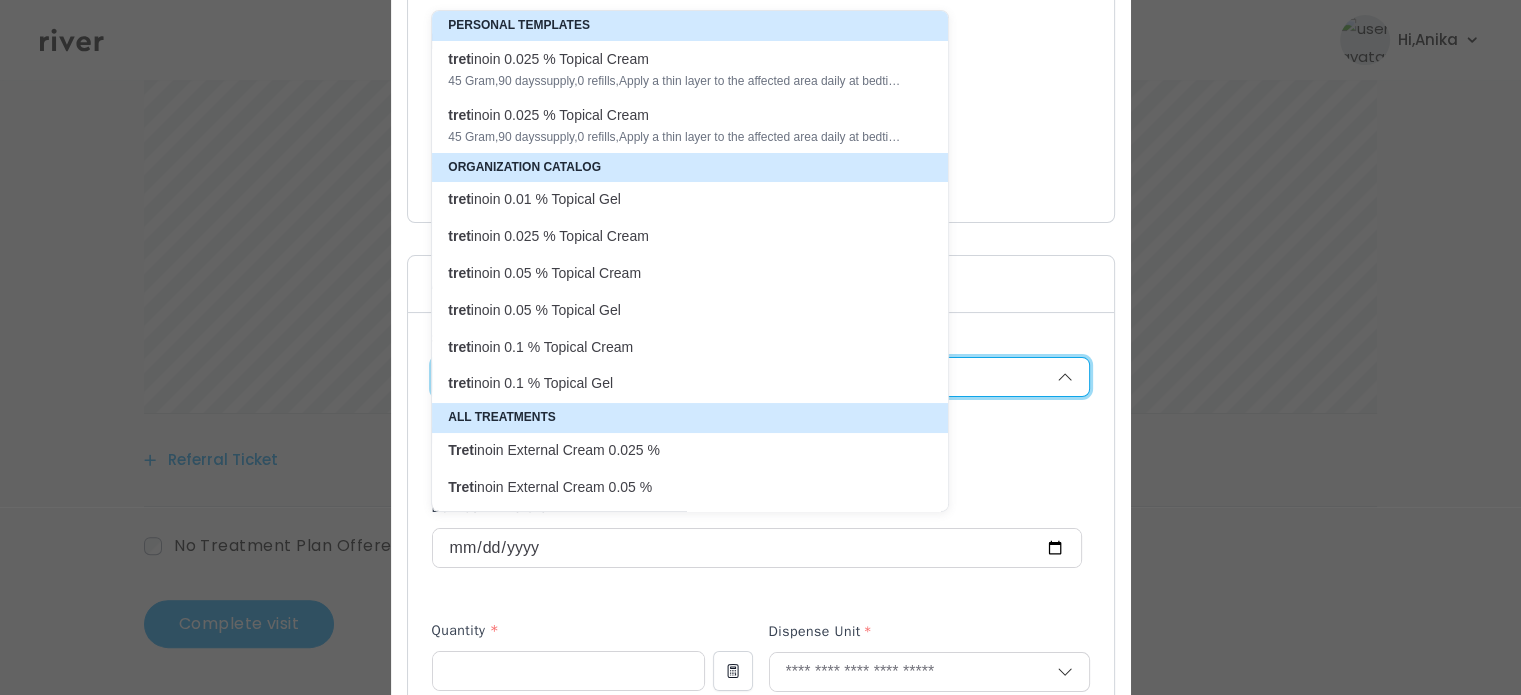click on "45   Gram ,  90   days  supply,  0   refills ,  Apply a thin layer to the affected area daily at bedtime to treat and prevent acne" at bounding box center (678, 81) 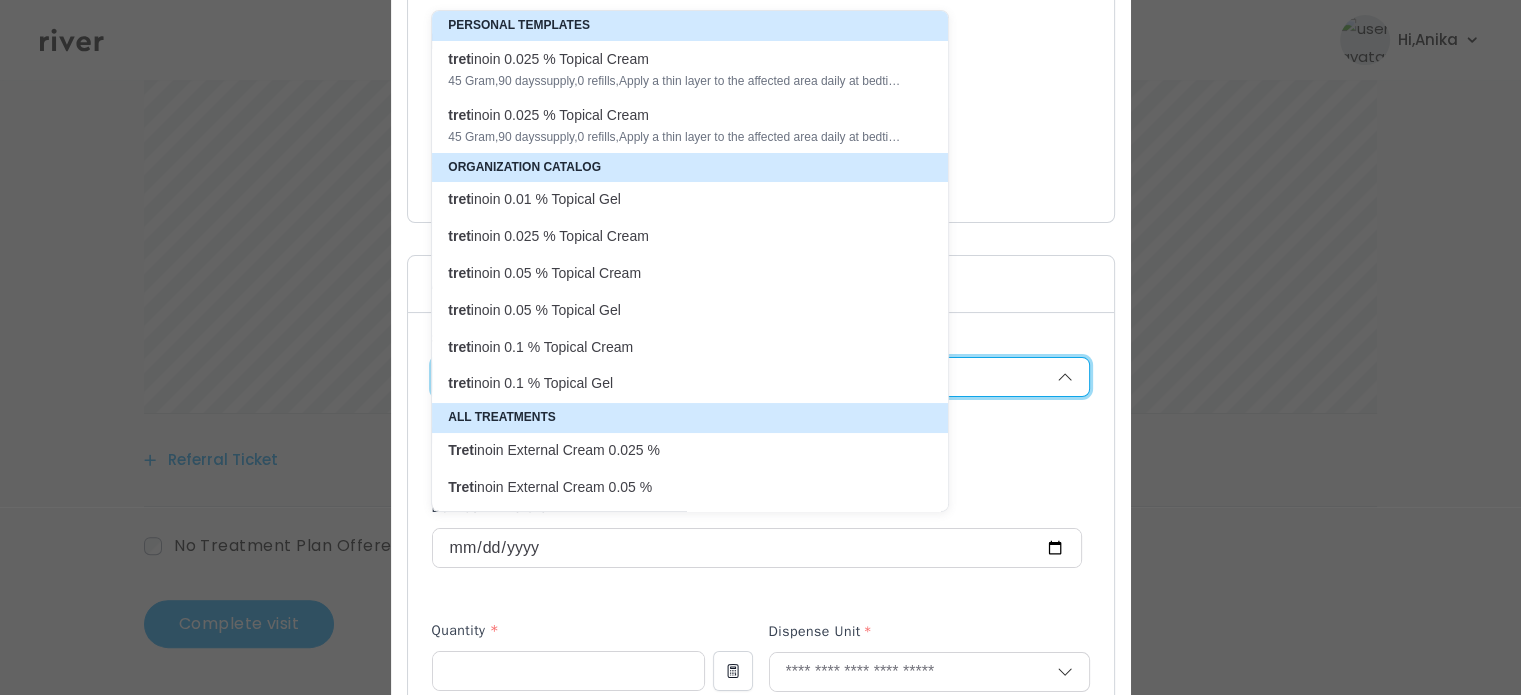 type on "**" 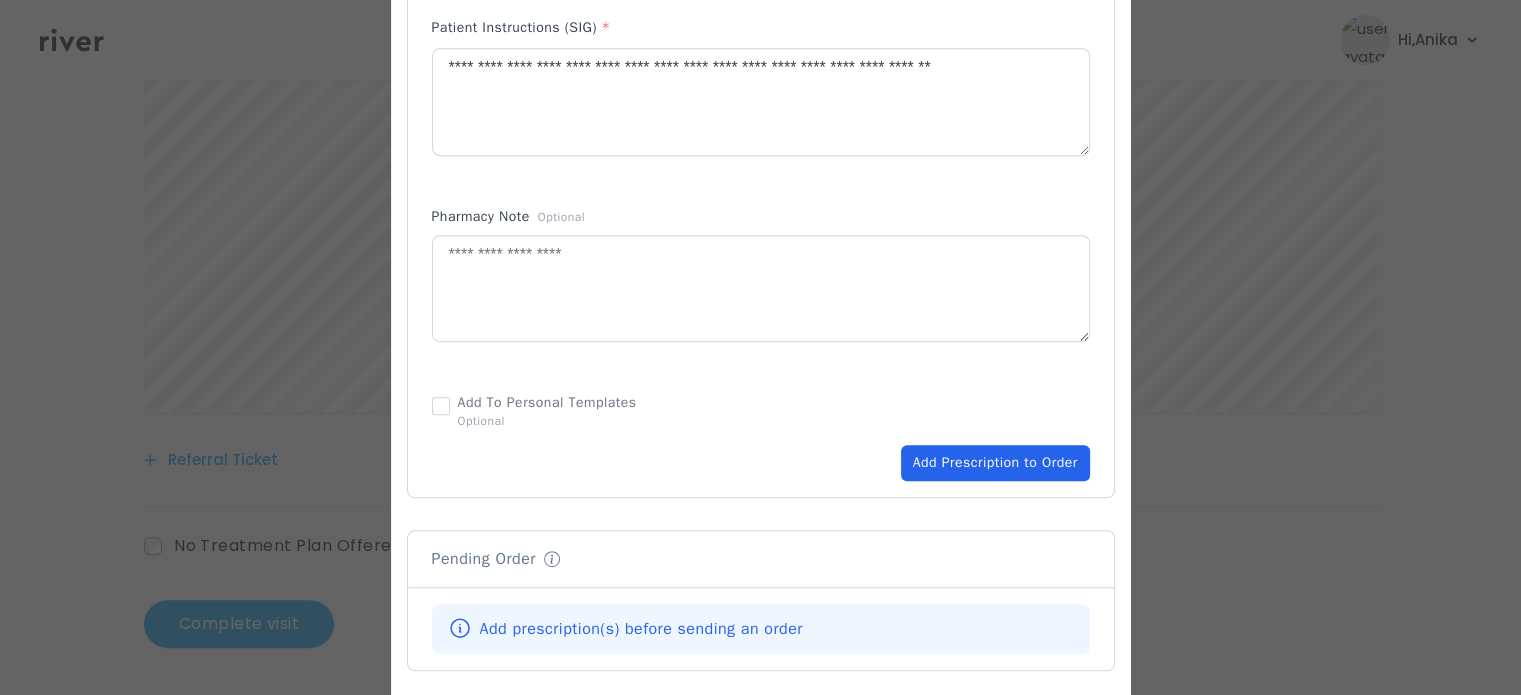scroll, scrollTop: 1056, scrollLeft: 0, axis: vertical 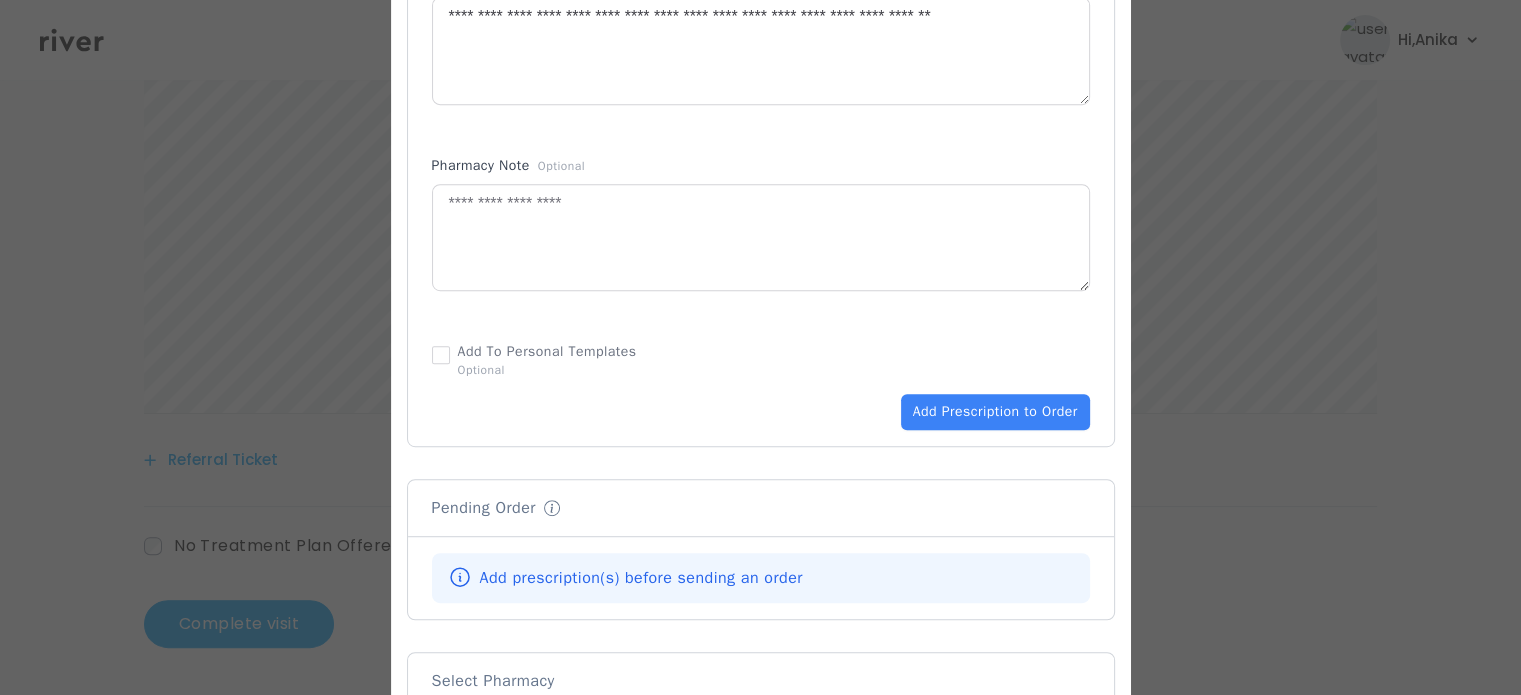 click on "Add Prescription to Order" 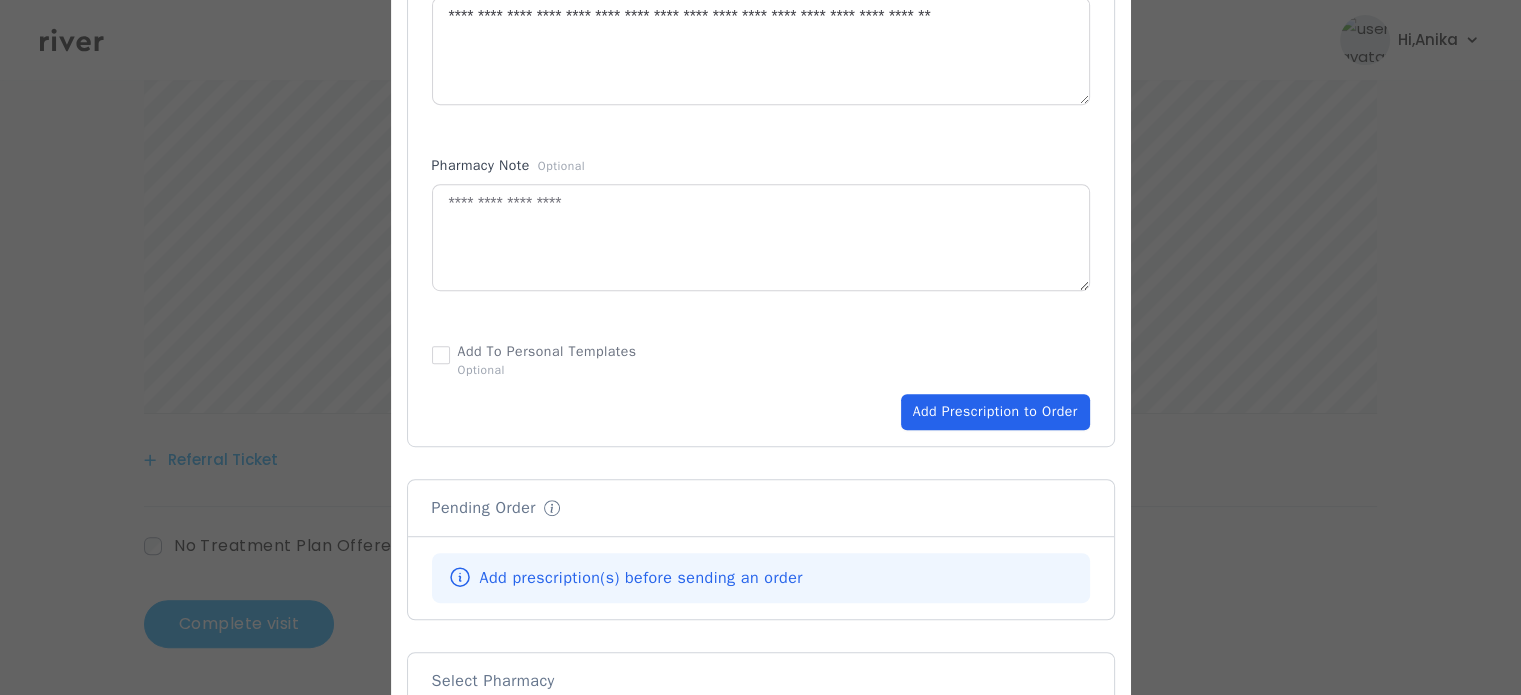 click on "Add Prescription to Order" at bounding box center [995, 412] 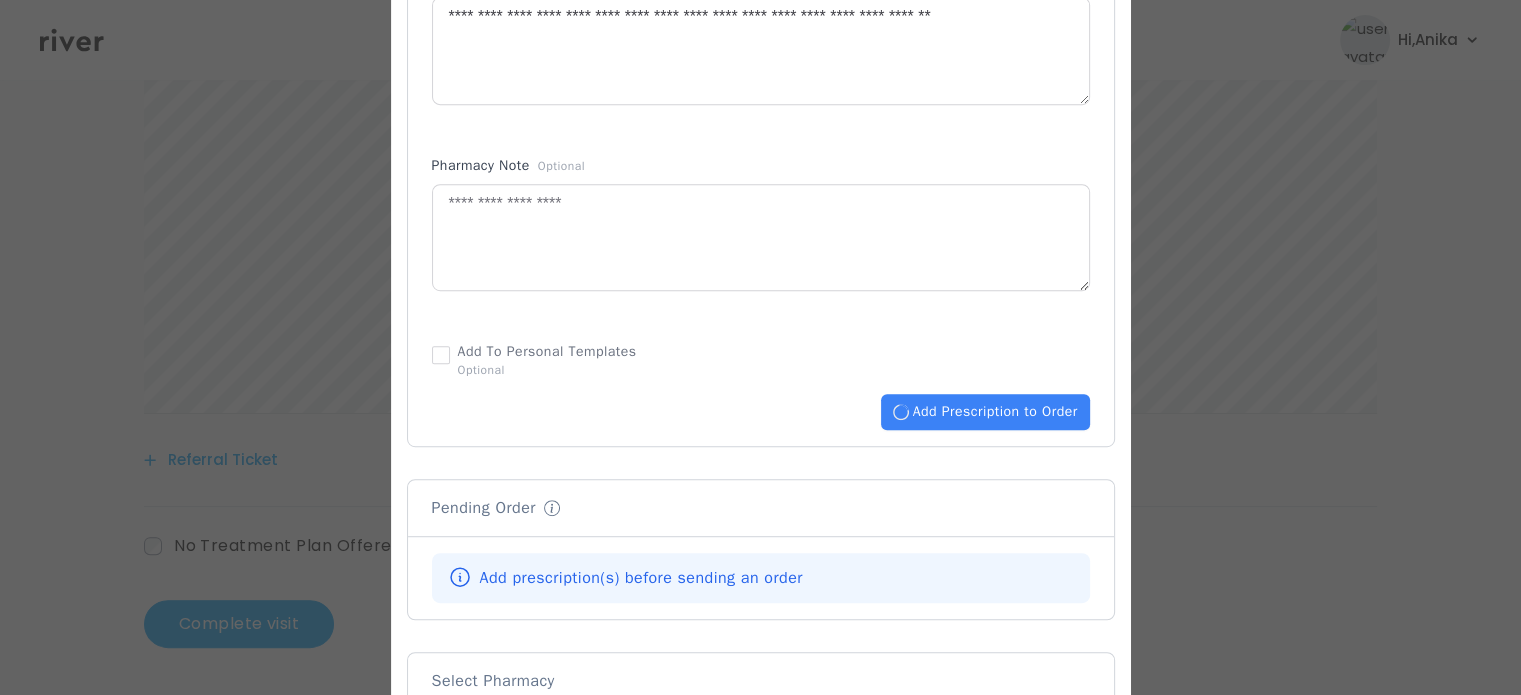 type 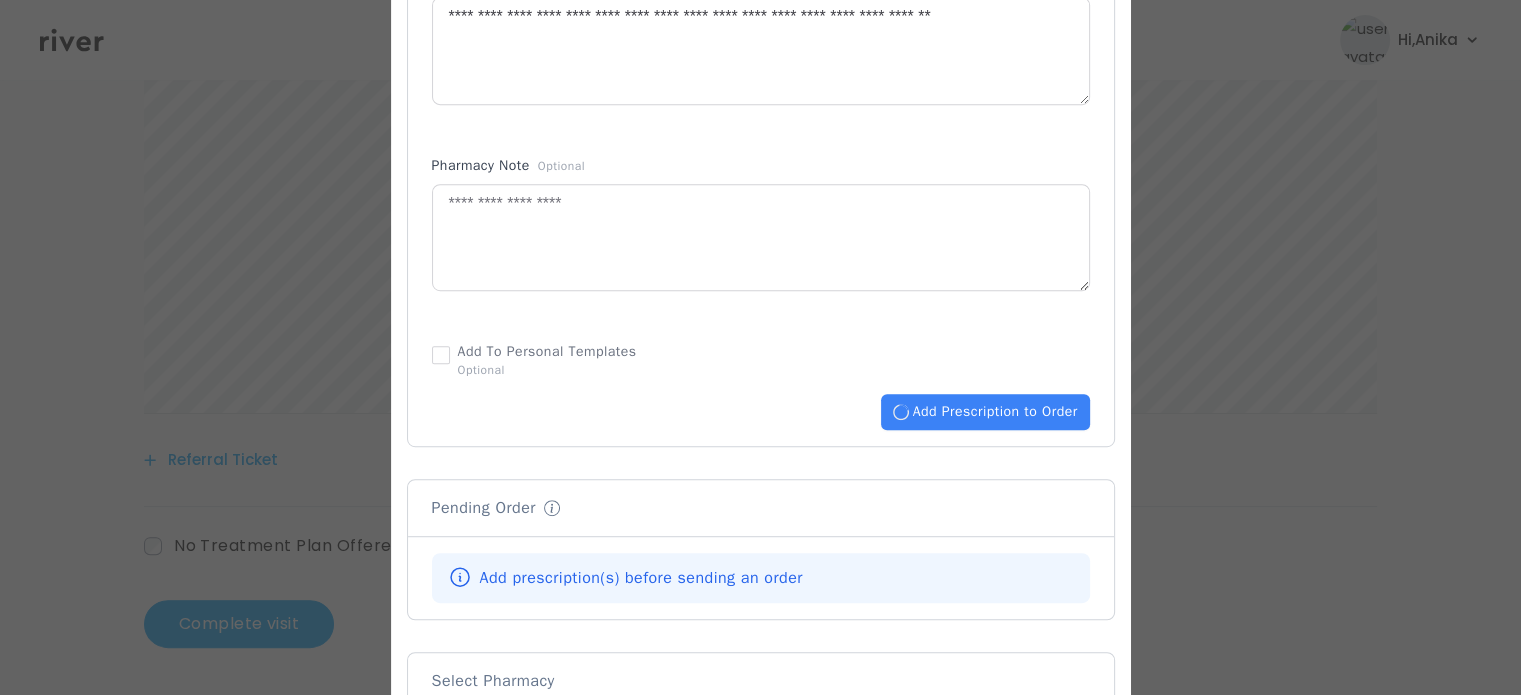 type 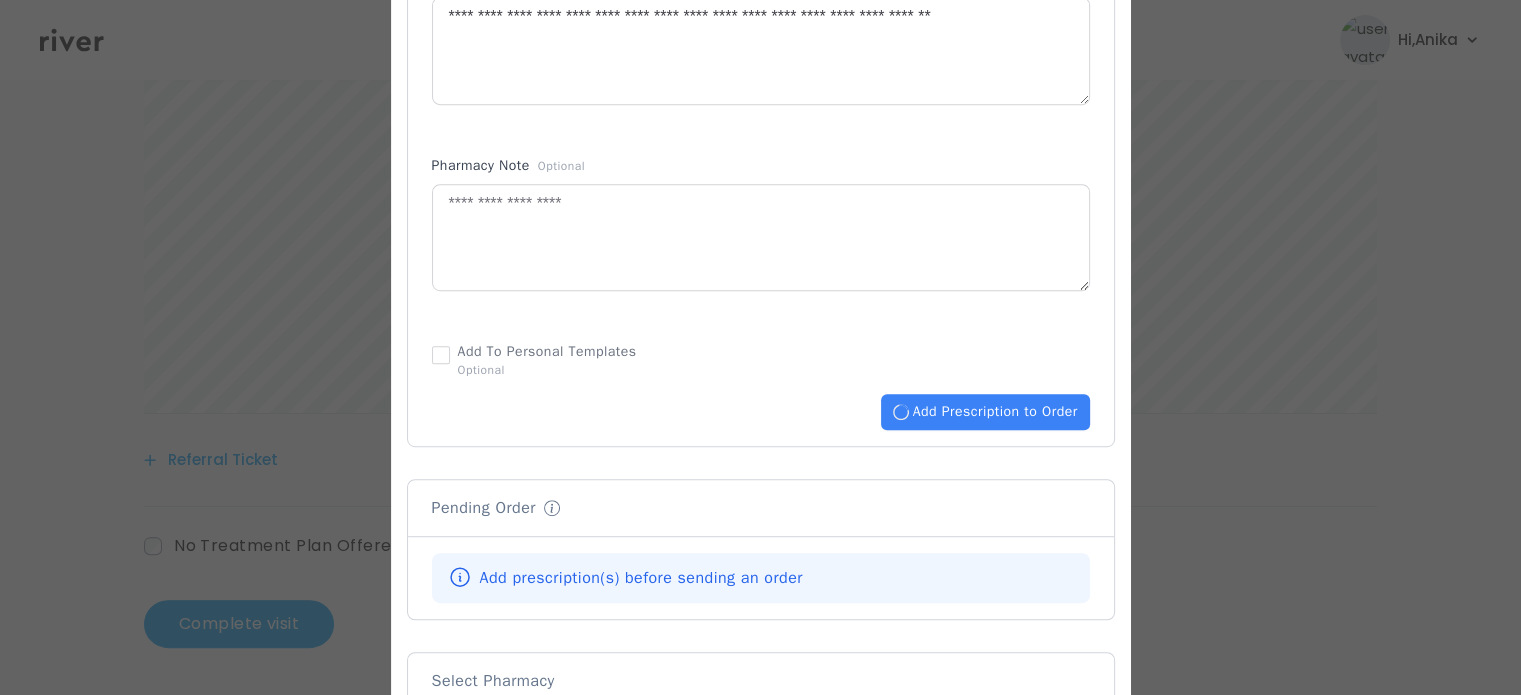 type 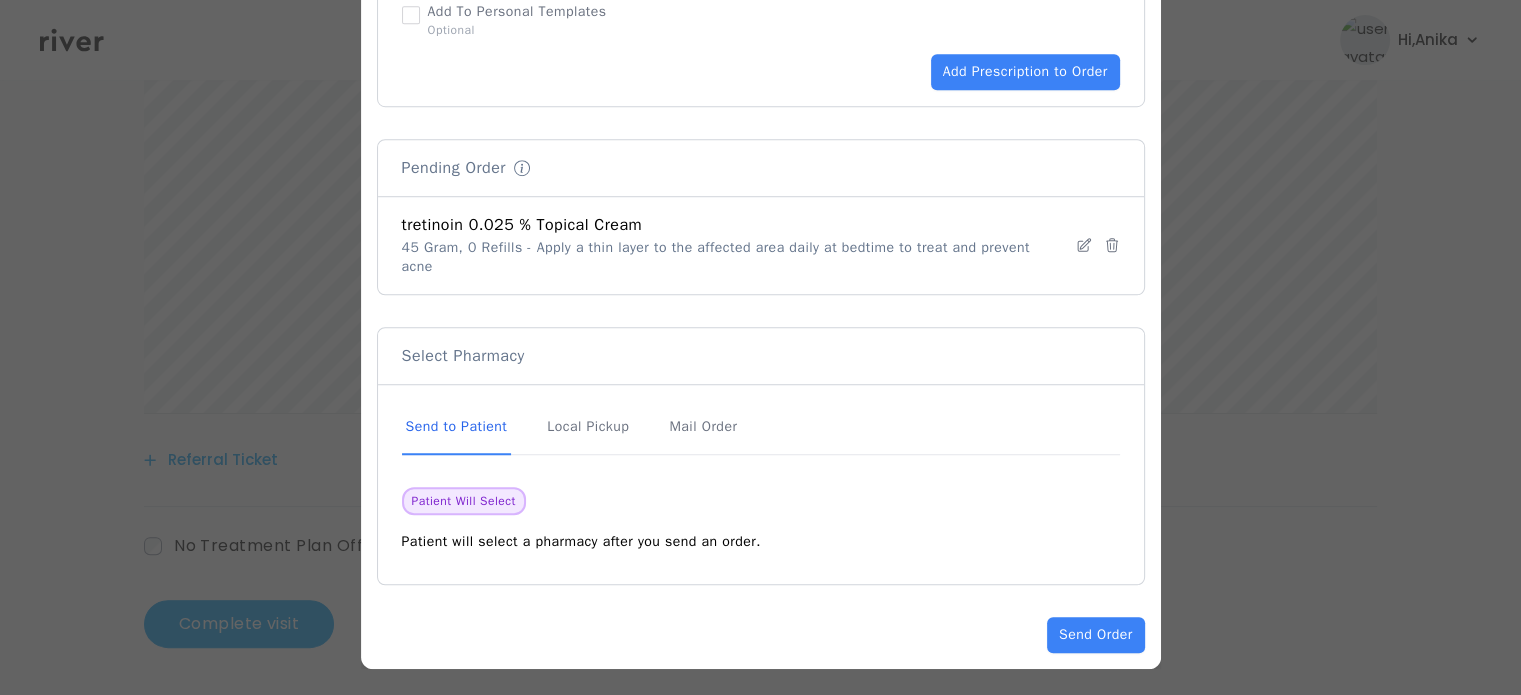 scroll, scrollTop: 1398, scrollLeft: 0, axis: vertical 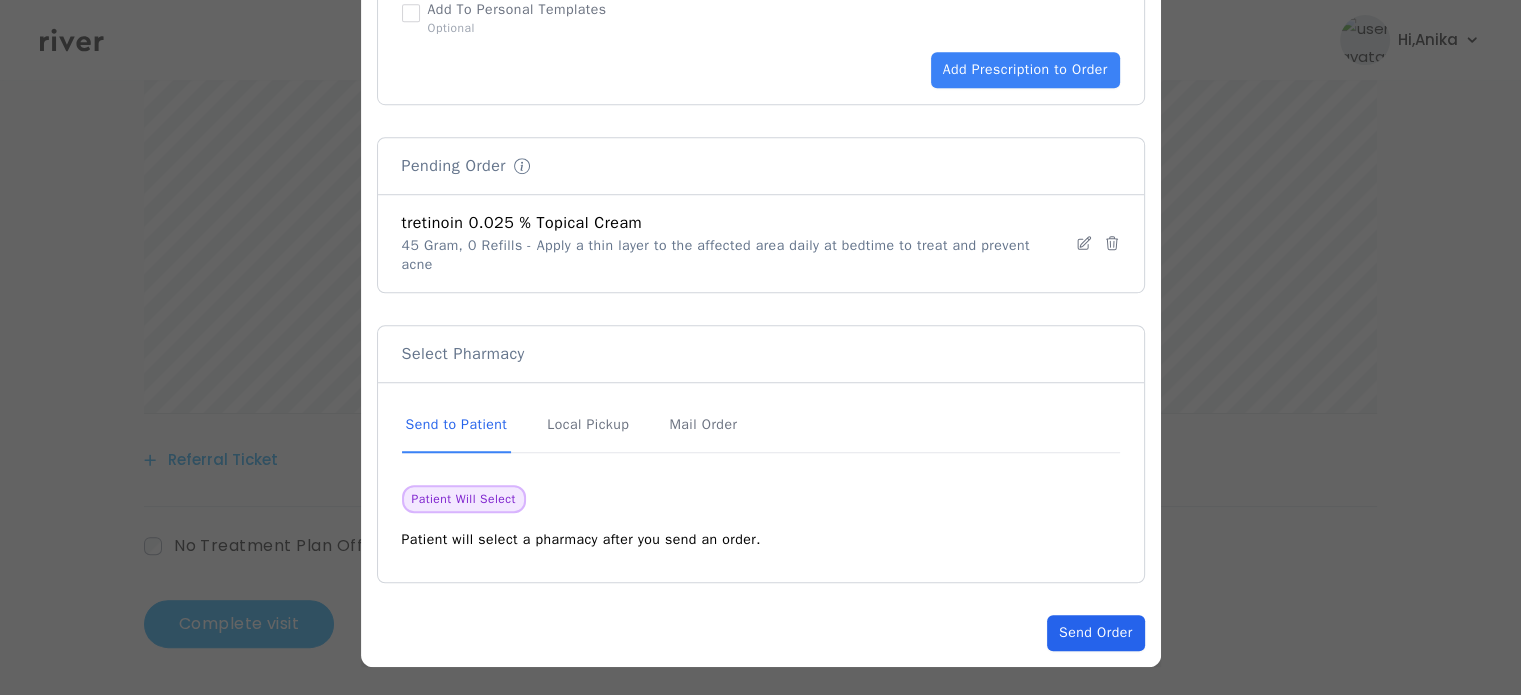 click on "Send Order" 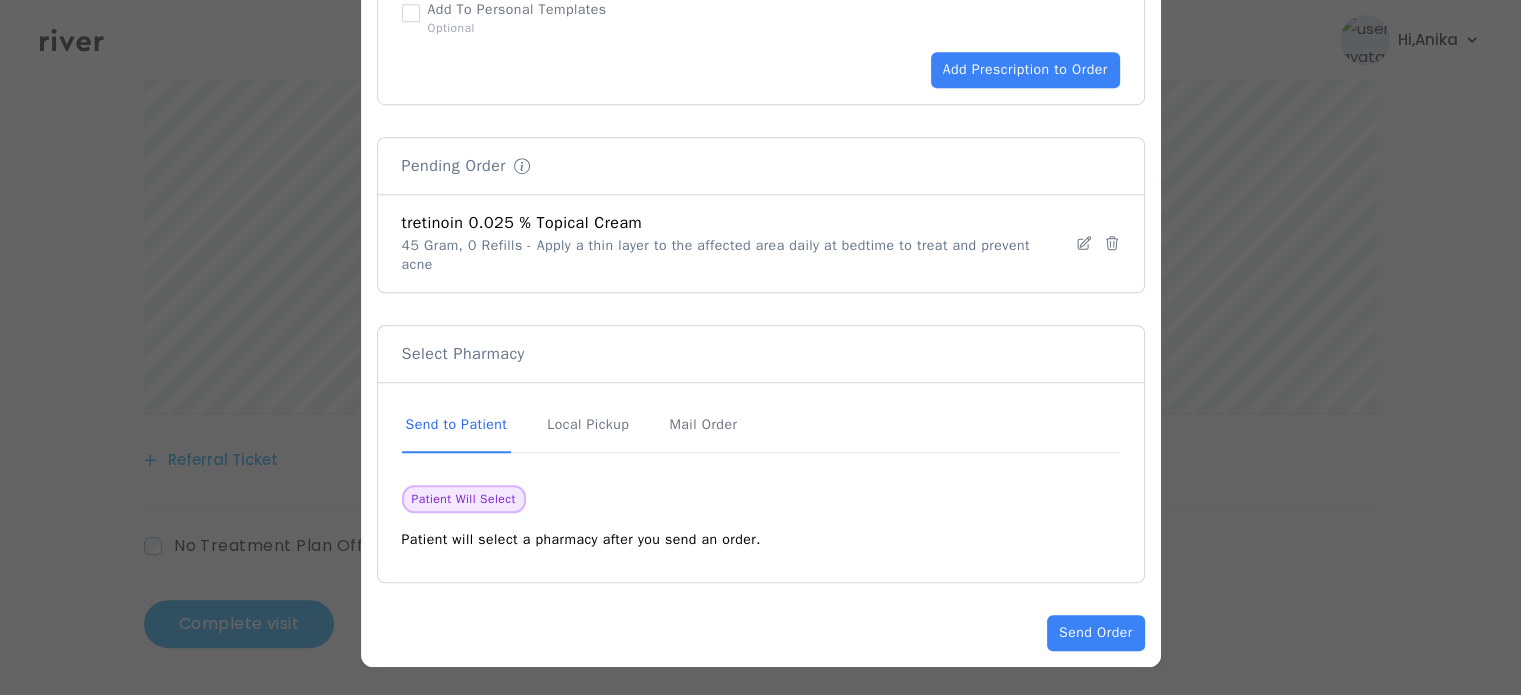 scroll, scrollTop: 716, scrollLeft: 0, axis: vertical 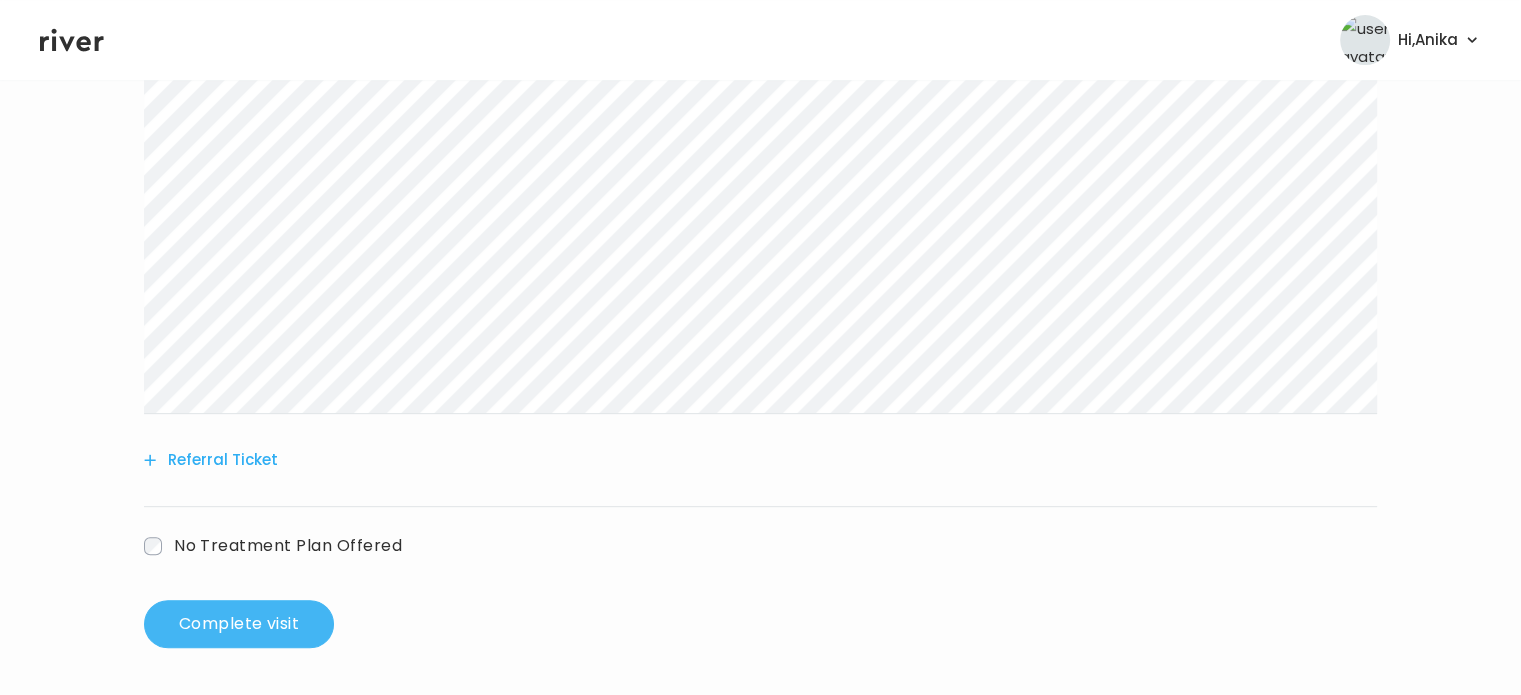 click on "Complete visit" at bounding box center (239, 624) 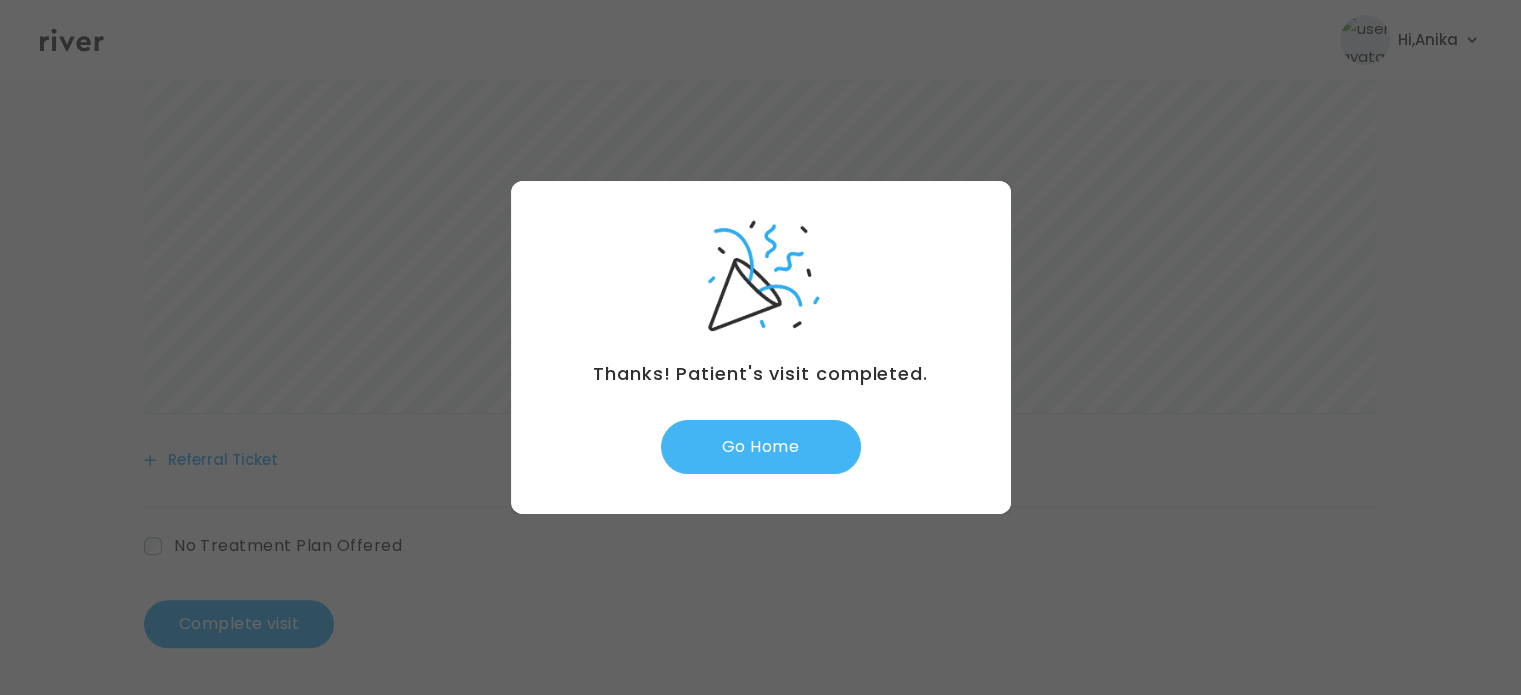 click on "Go Home" at bounding box center (761, 447) 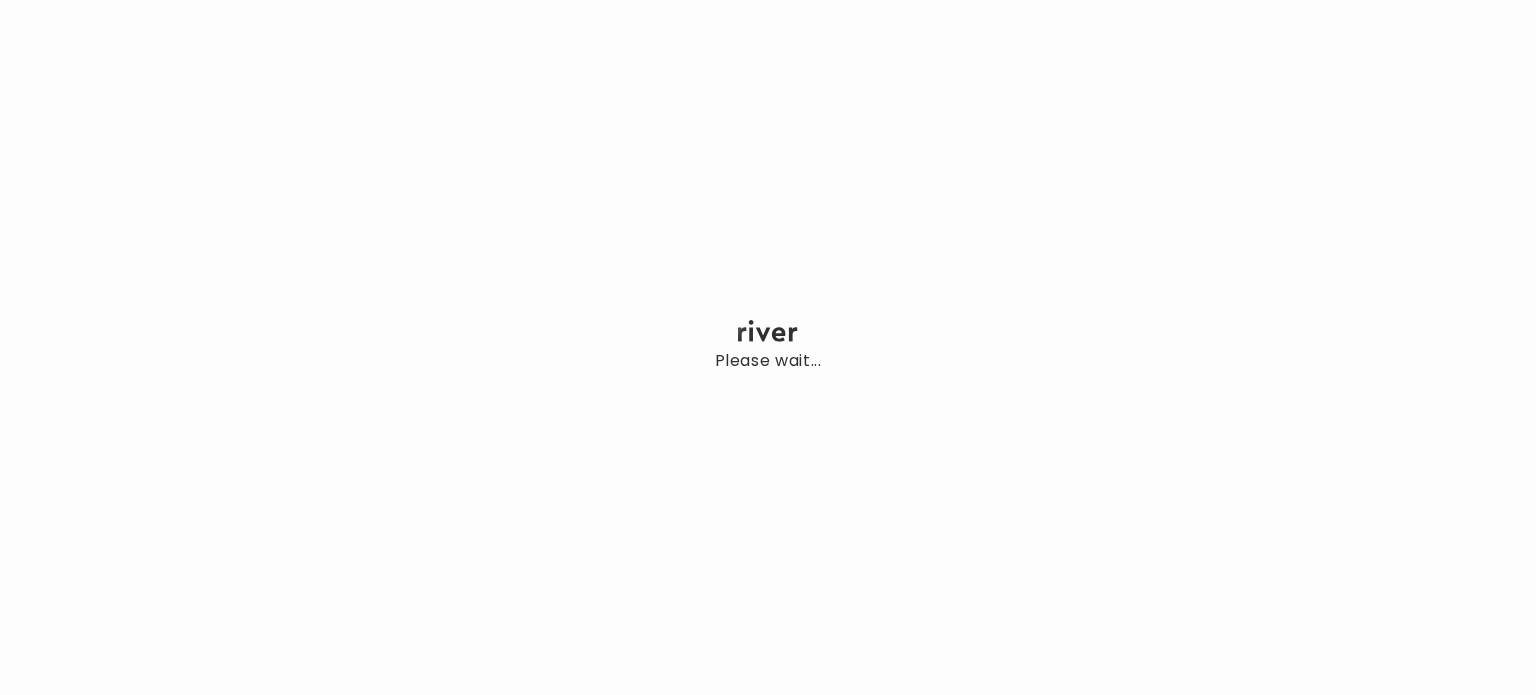 scroll, scrollTop: 0, scrollLeft: 0, axis: both 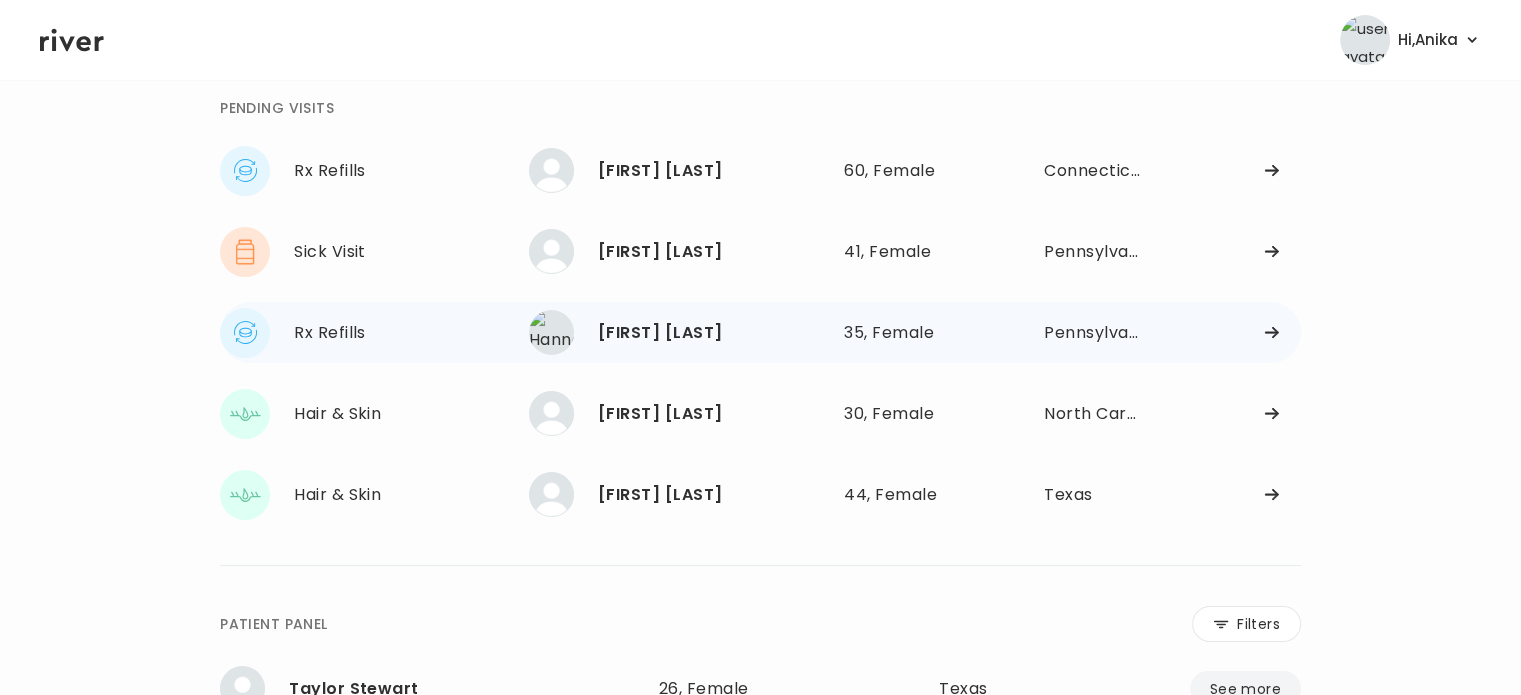 click on "[FIRST] [LAST]" at bounding box center [713, 333] 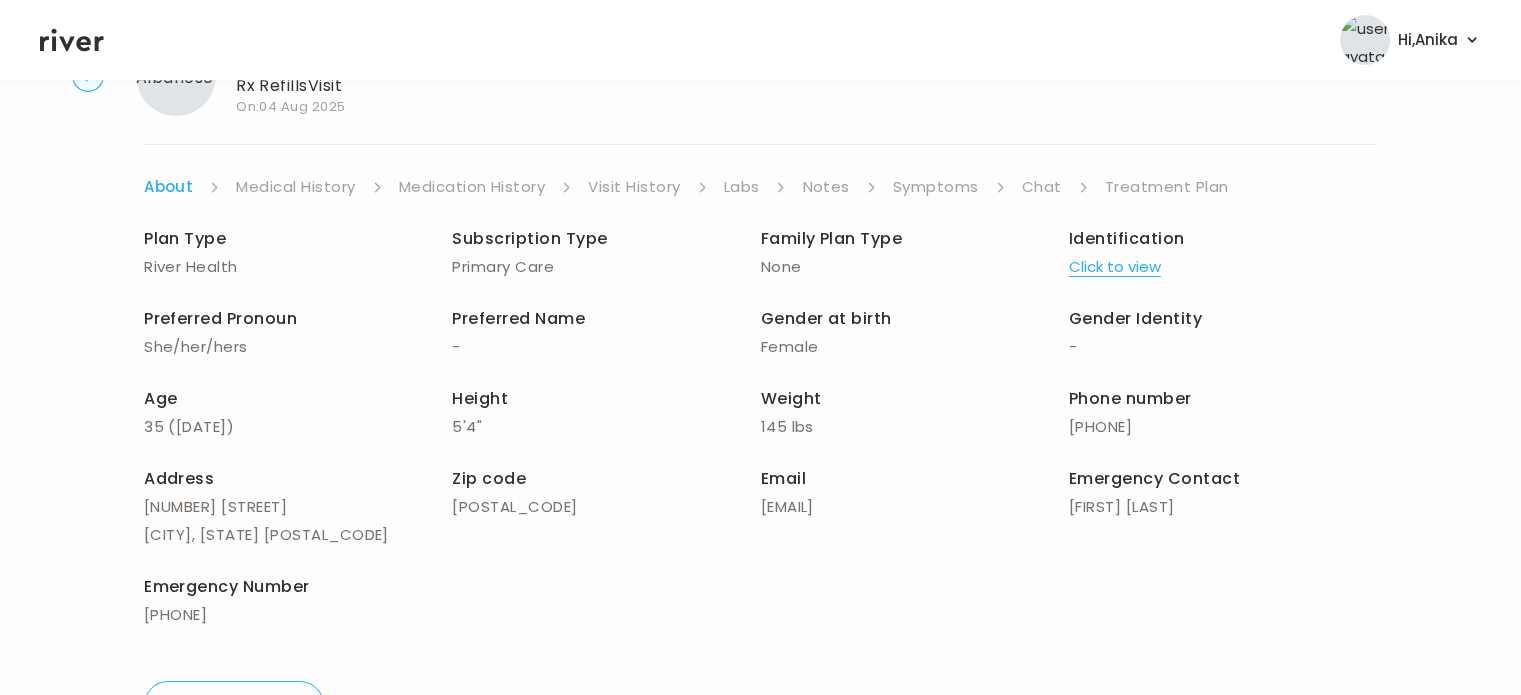 click on "Click to view" at bounding box center (1115, 267) 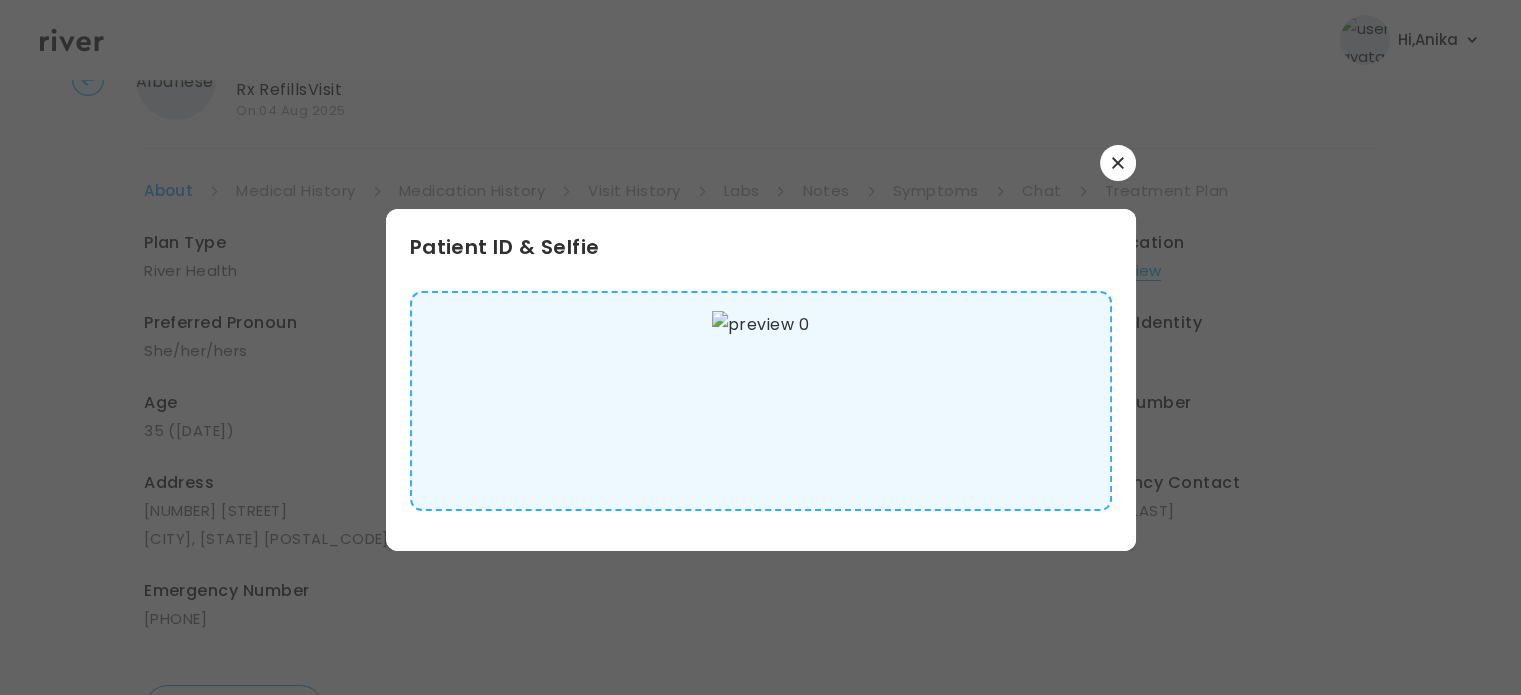 scroll, scrollTop: 80, scrollLeft: 0, axis: vertical 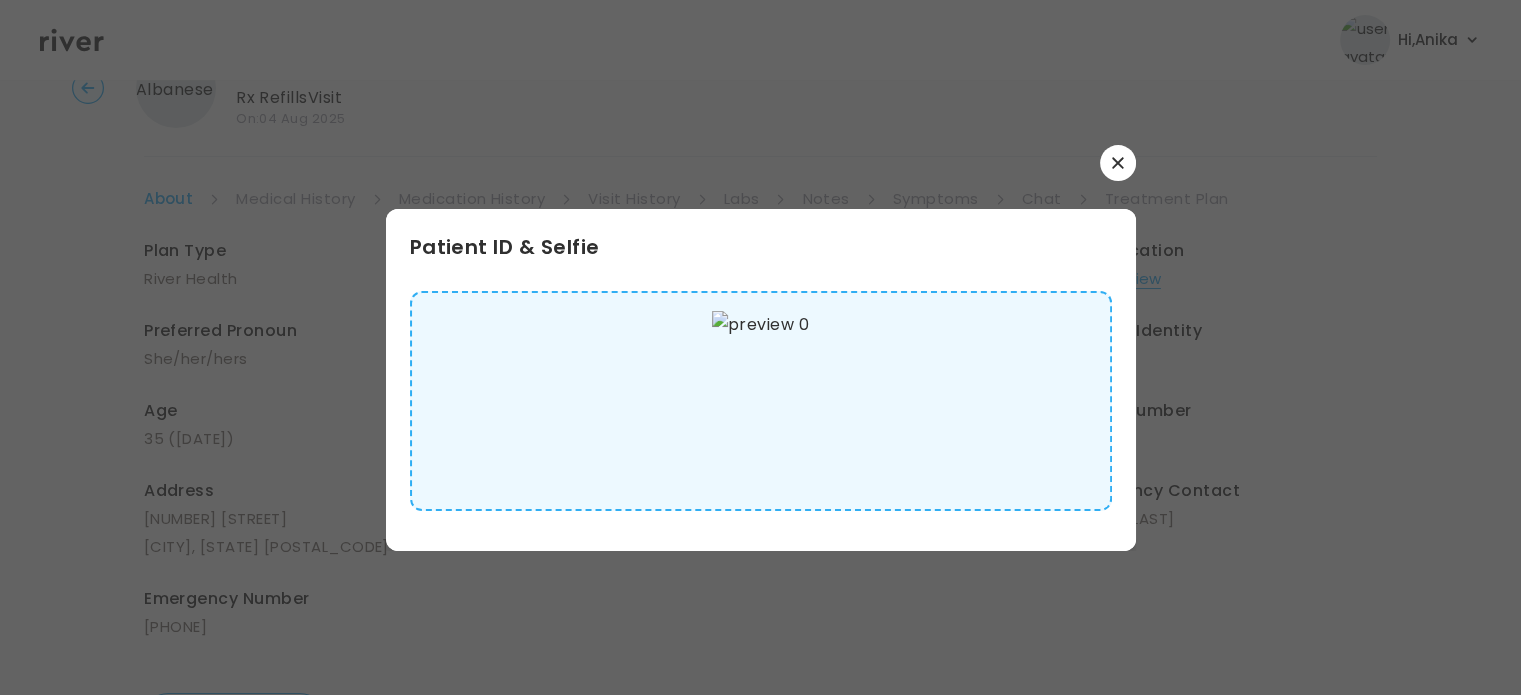 click 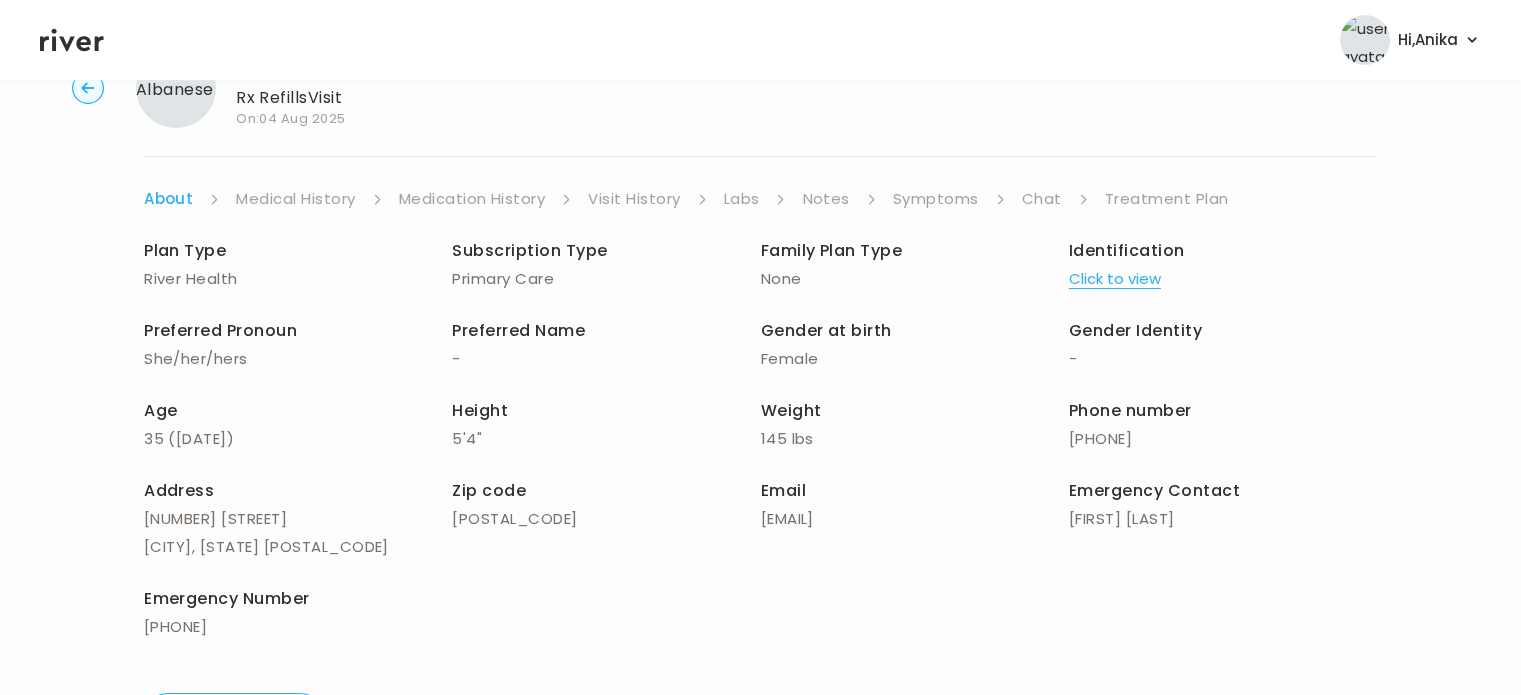 click on "Plan Type River Health Subscription Type Primary Care Family Plan Type None Identification Click to view Preferred Pronoun She/her/hers Preferred Name - Gender at birth Female Gender Identity - Age 35   ( 12 November 1989 ) Height 5'4" Weight 145 lbs Phone number +1 (610) 936-3179 Address 9 SHORT STREET  HAMBURG, PA 19526 Zip code 19526 Email nsbbeachlove13@gmail.com Emergency Contact Robert Kaminsky Emergency Number +1 (610) 936-3178 Identification Click to view" at bounding box center (760, 441) 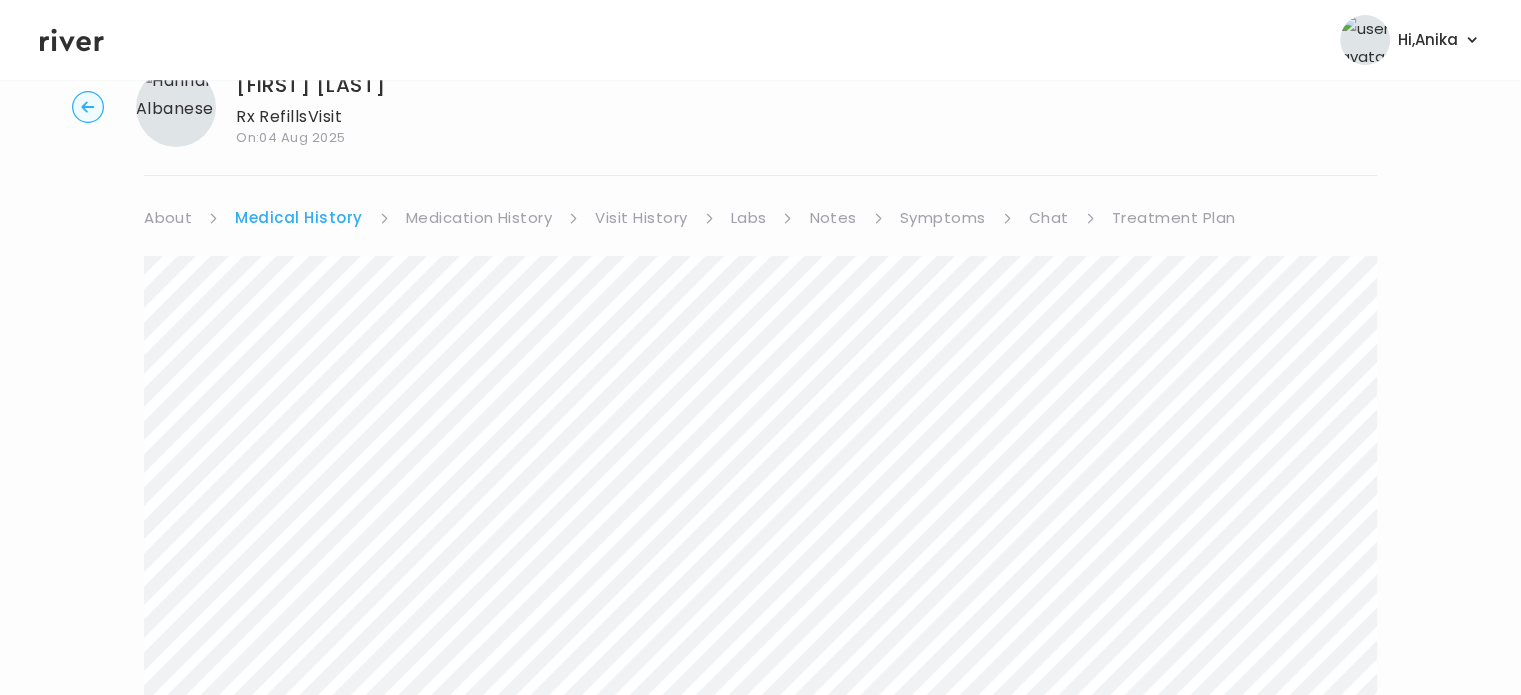 scroll, scrollTop: 0, scrollLeft: 0, axis: both 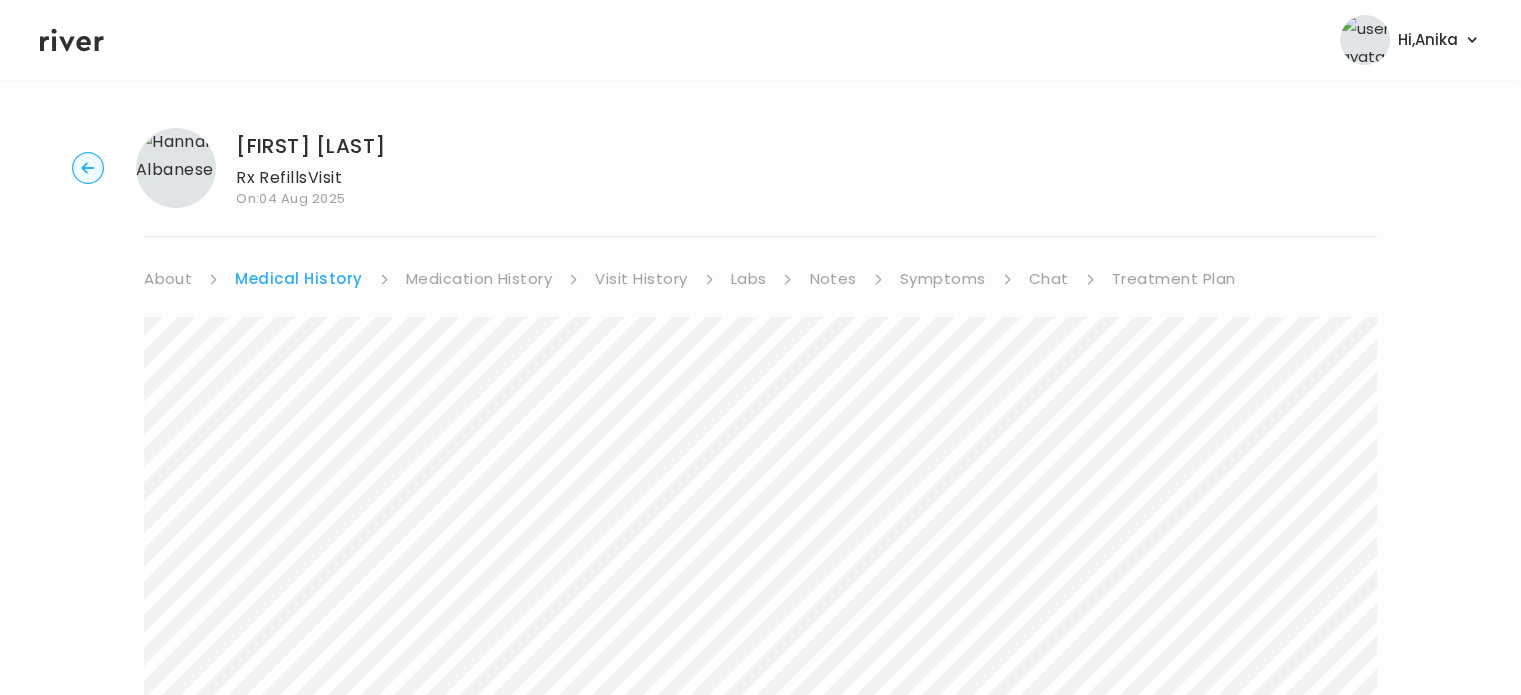 click on "Medication History" at bounding box center (479, 279) 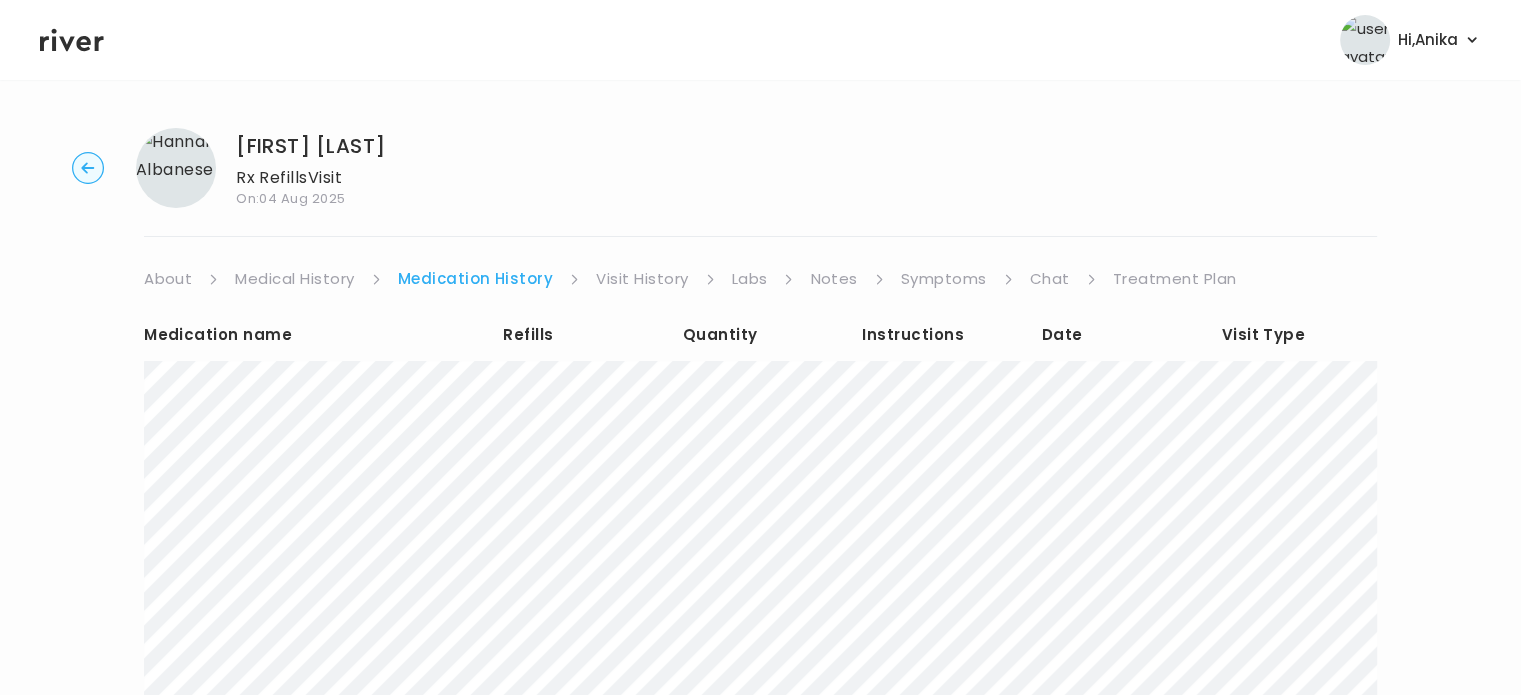 click on "Visit History" at bounding box center (642, 279) 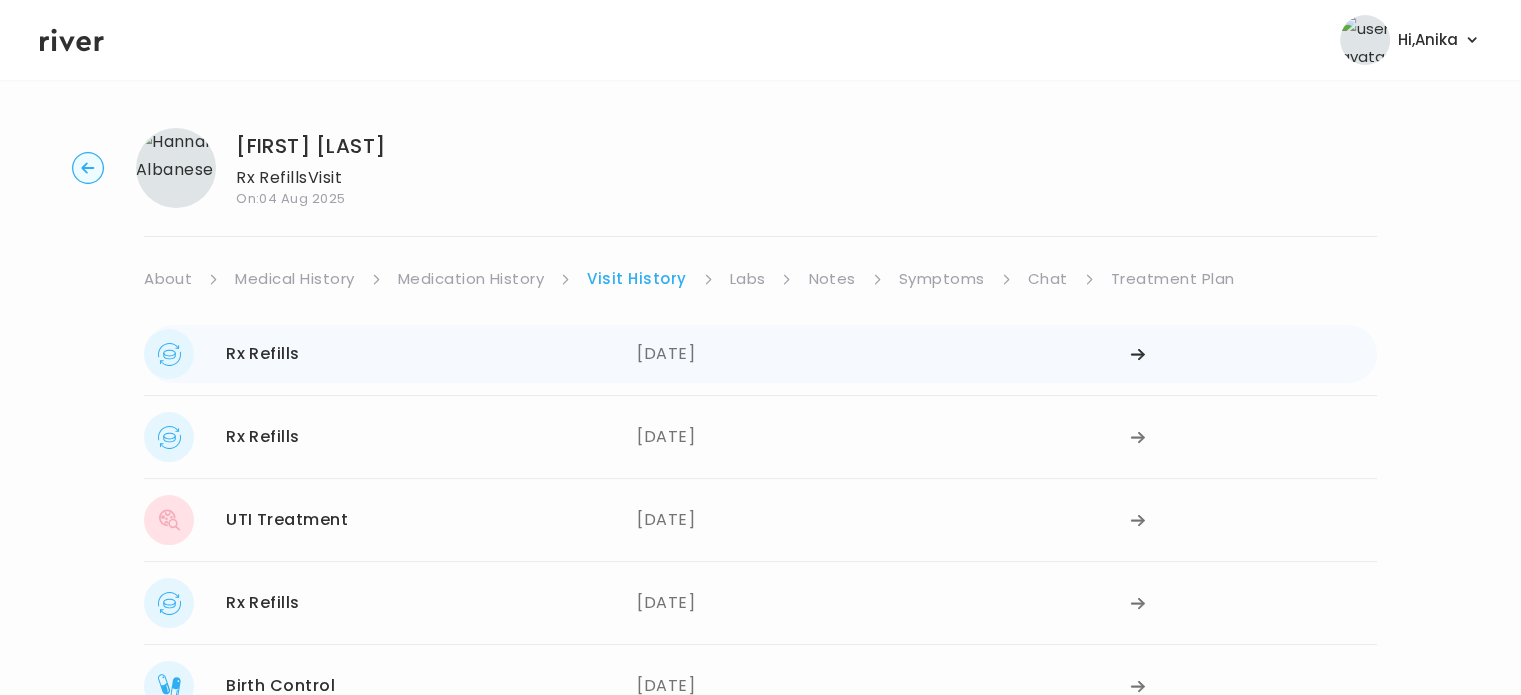 click on "04/22/2025" at bounding box center [883, 354] 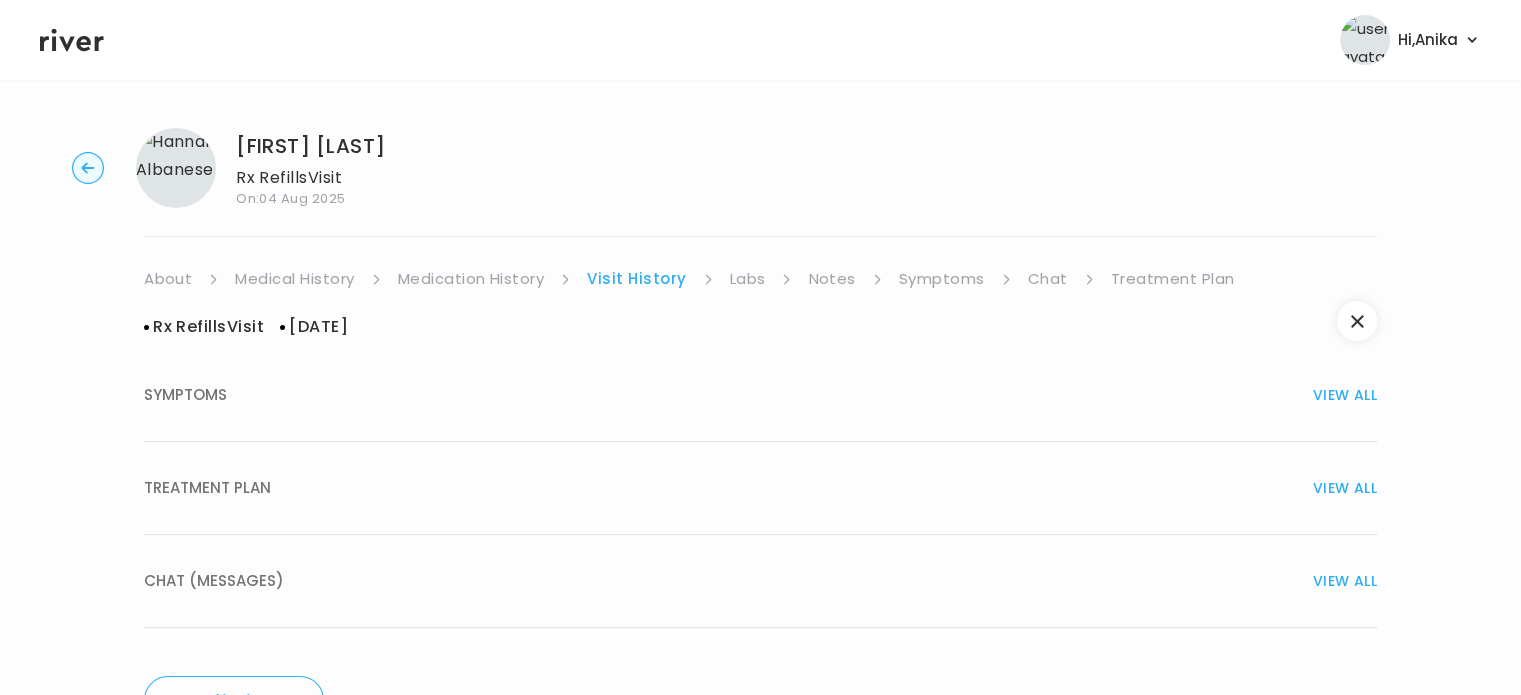 click on "TREATMENT PLAN VIEW ALL" at bounding box center [760, 488] 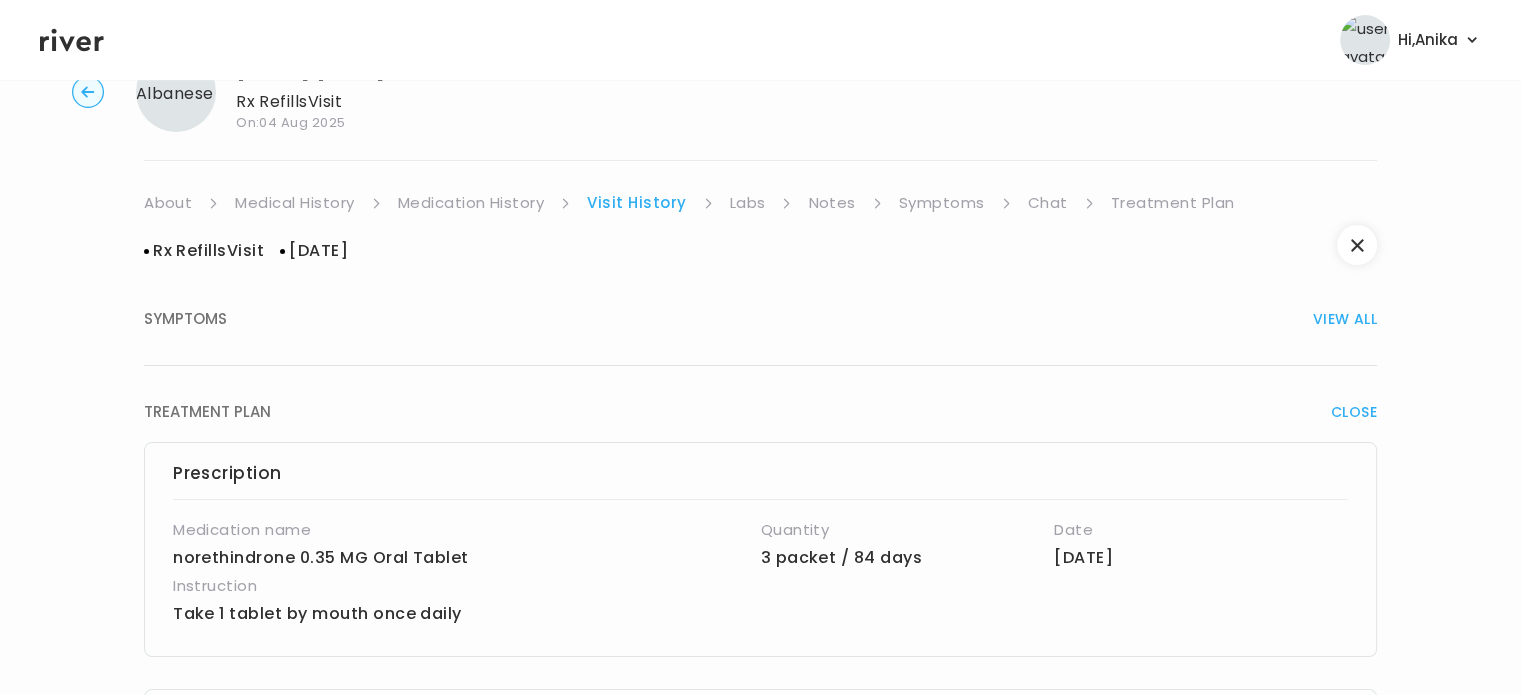 scroll, scrollTop: 72, scrollLeft: 0, axis: vertical 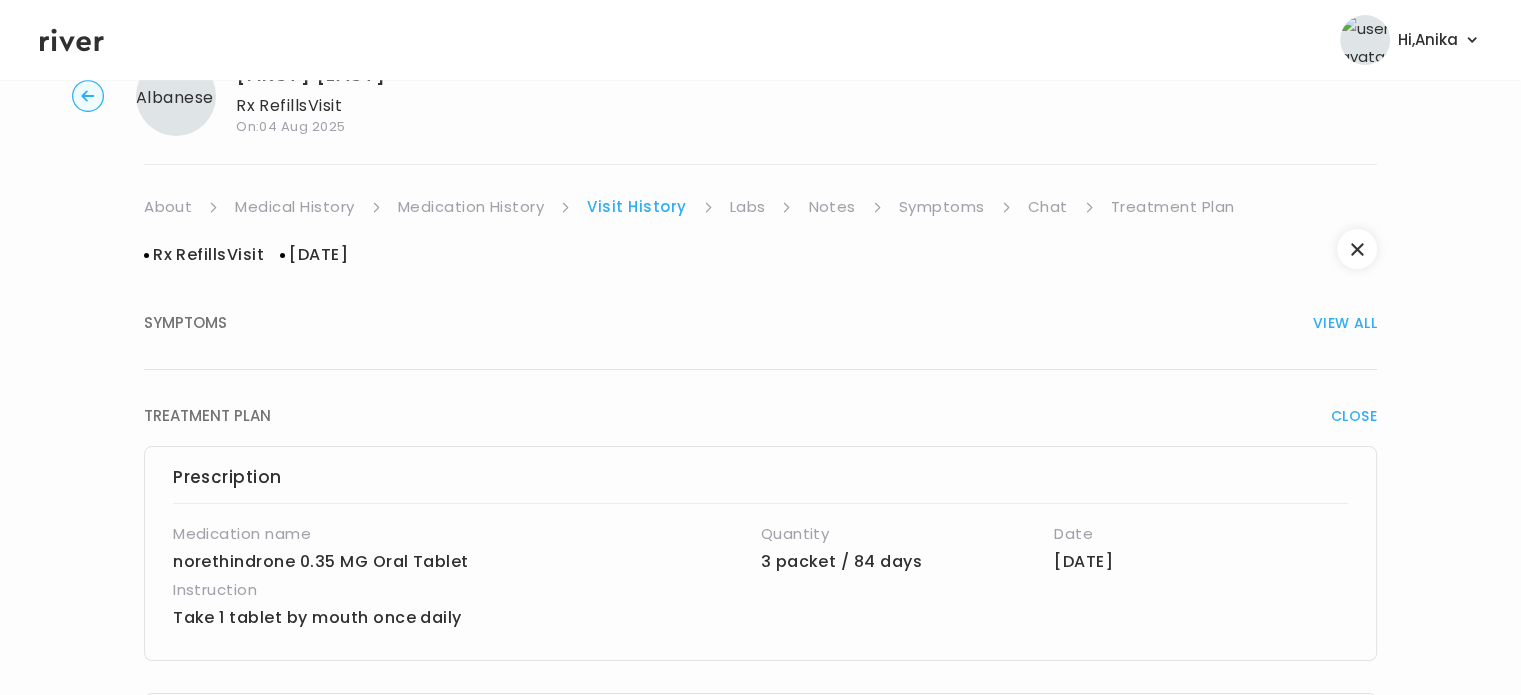 click on "Medication History" at bounding box center (471, 207) 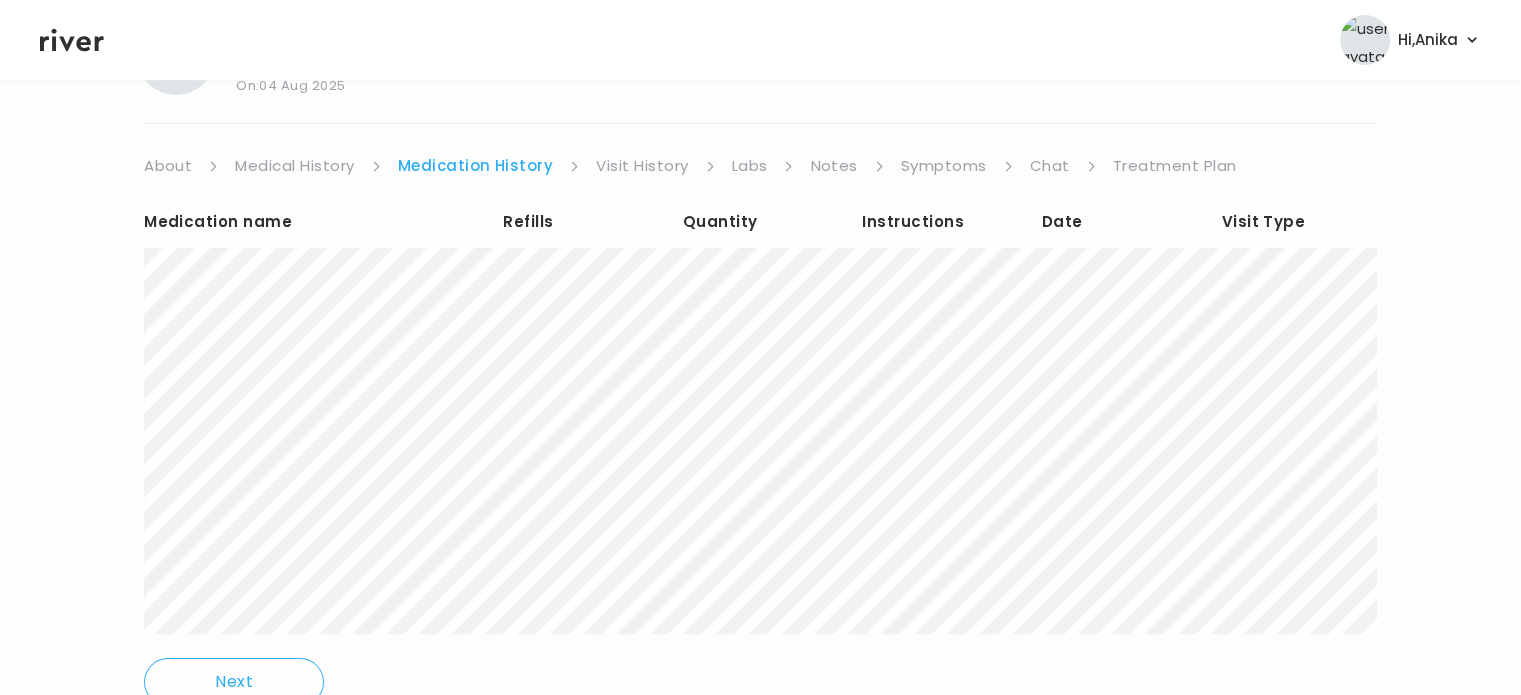 scroll, scrollTop: 97, scrollLeft: 0, axis: vertical 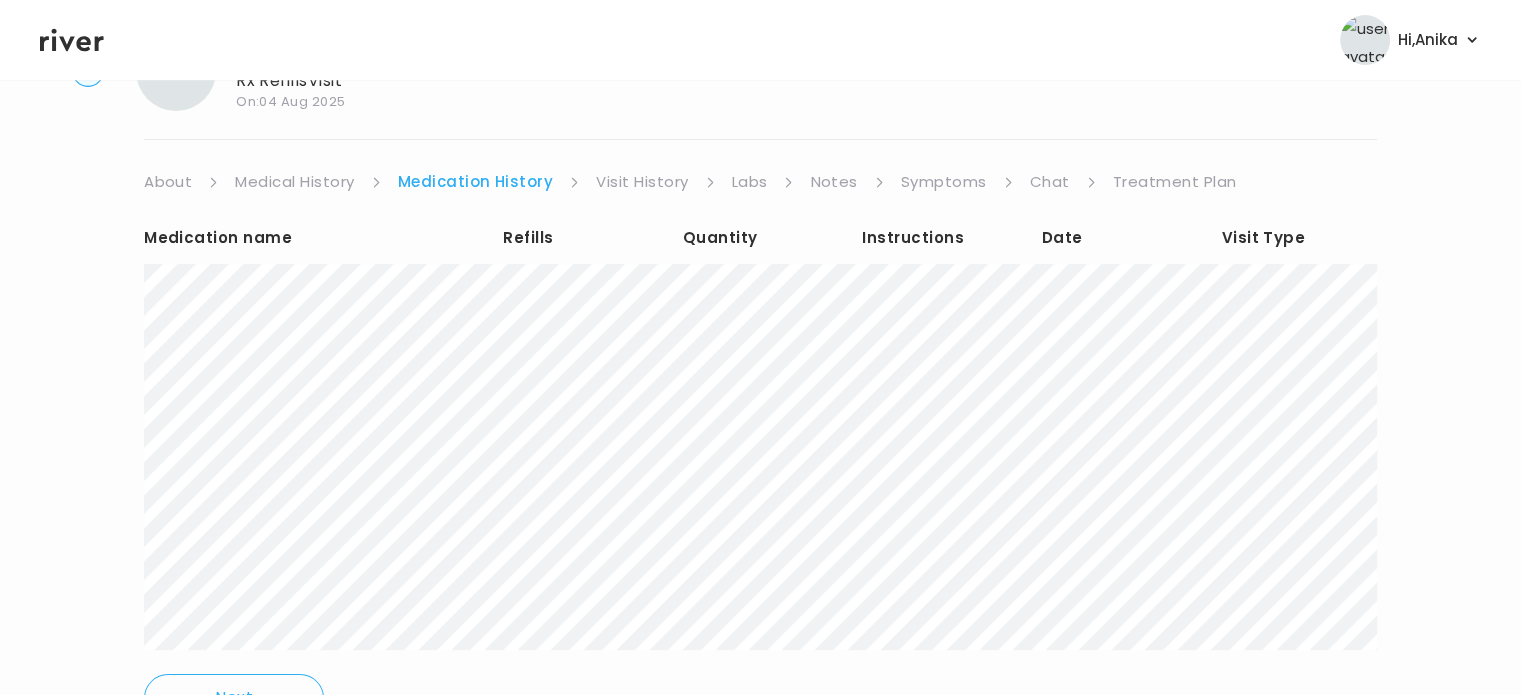 click on "Visit History" at bounding box center (642, 182) 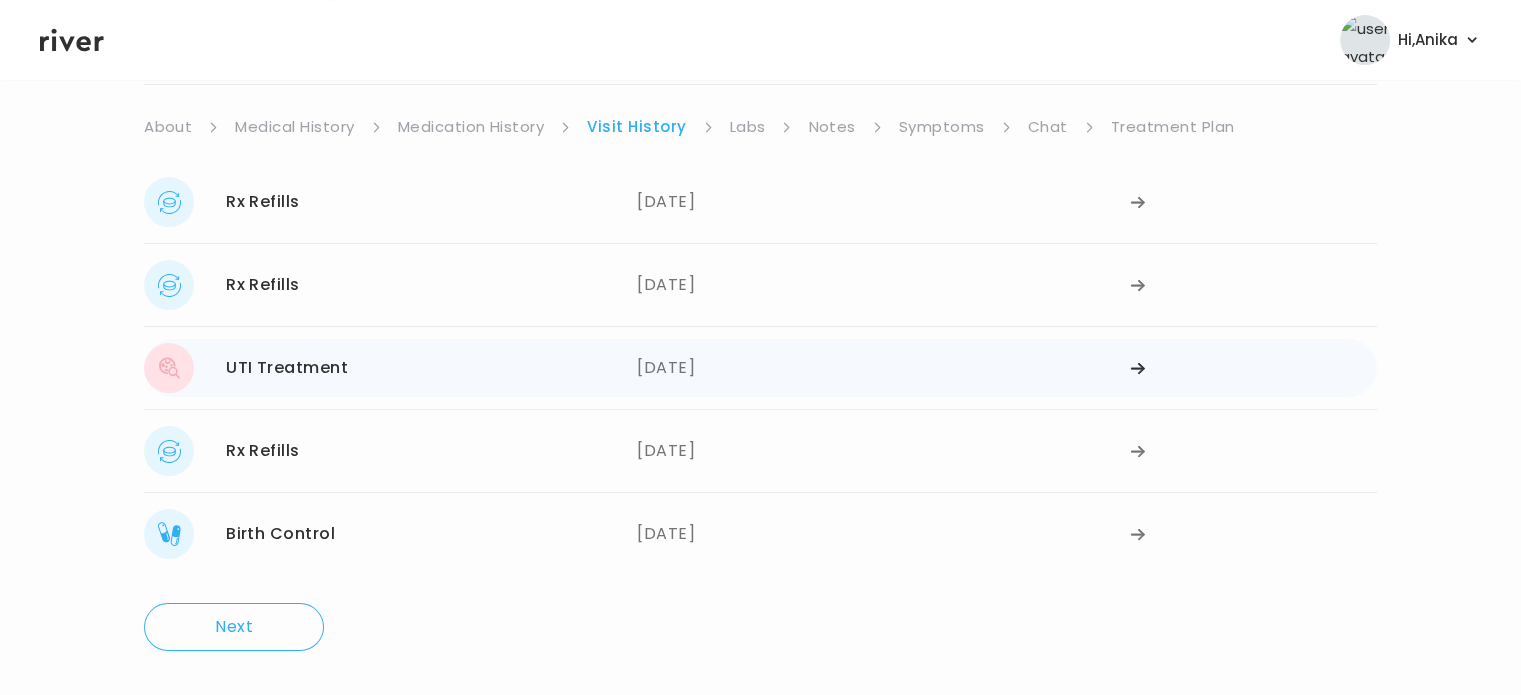 scroll, scrollTop: 154, scrollLeft: 0, axis: vertical 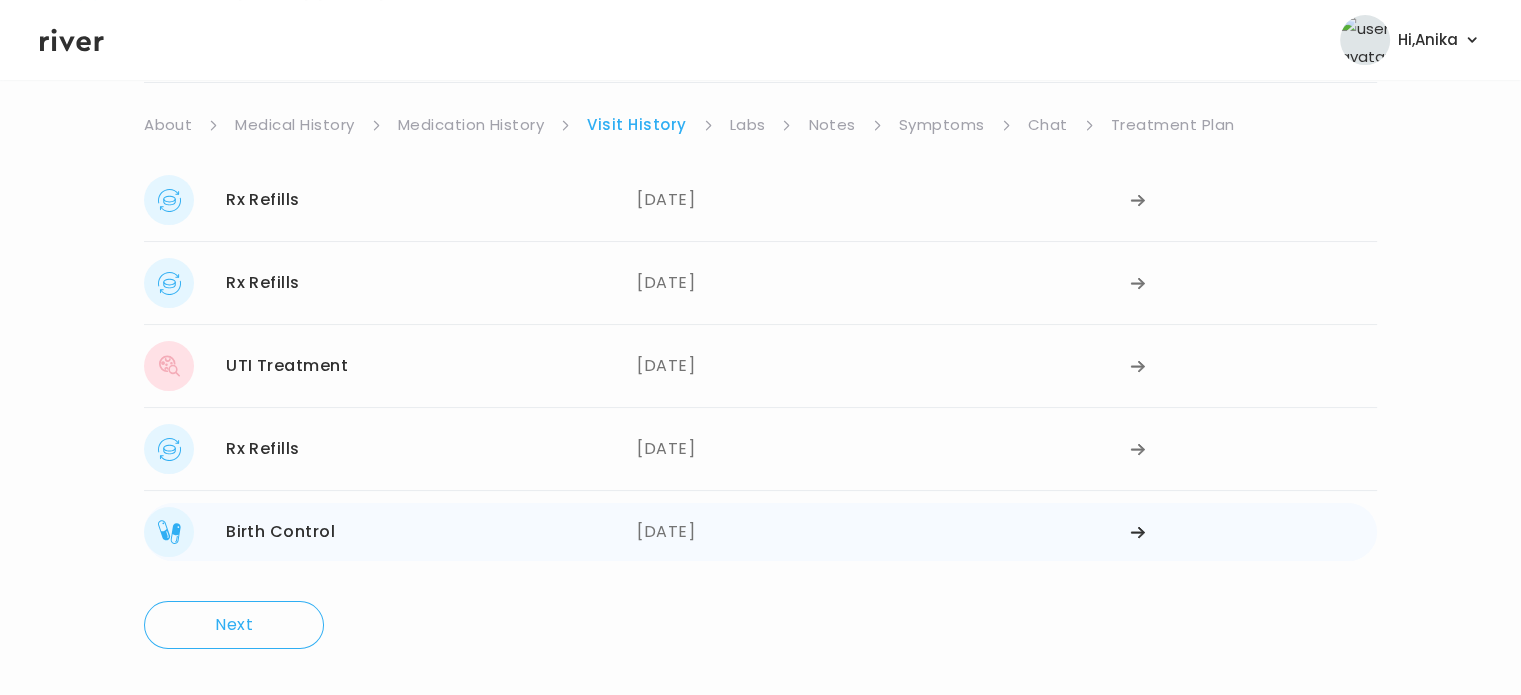 click on "06/28/2024" at bounding box center (883, 532) 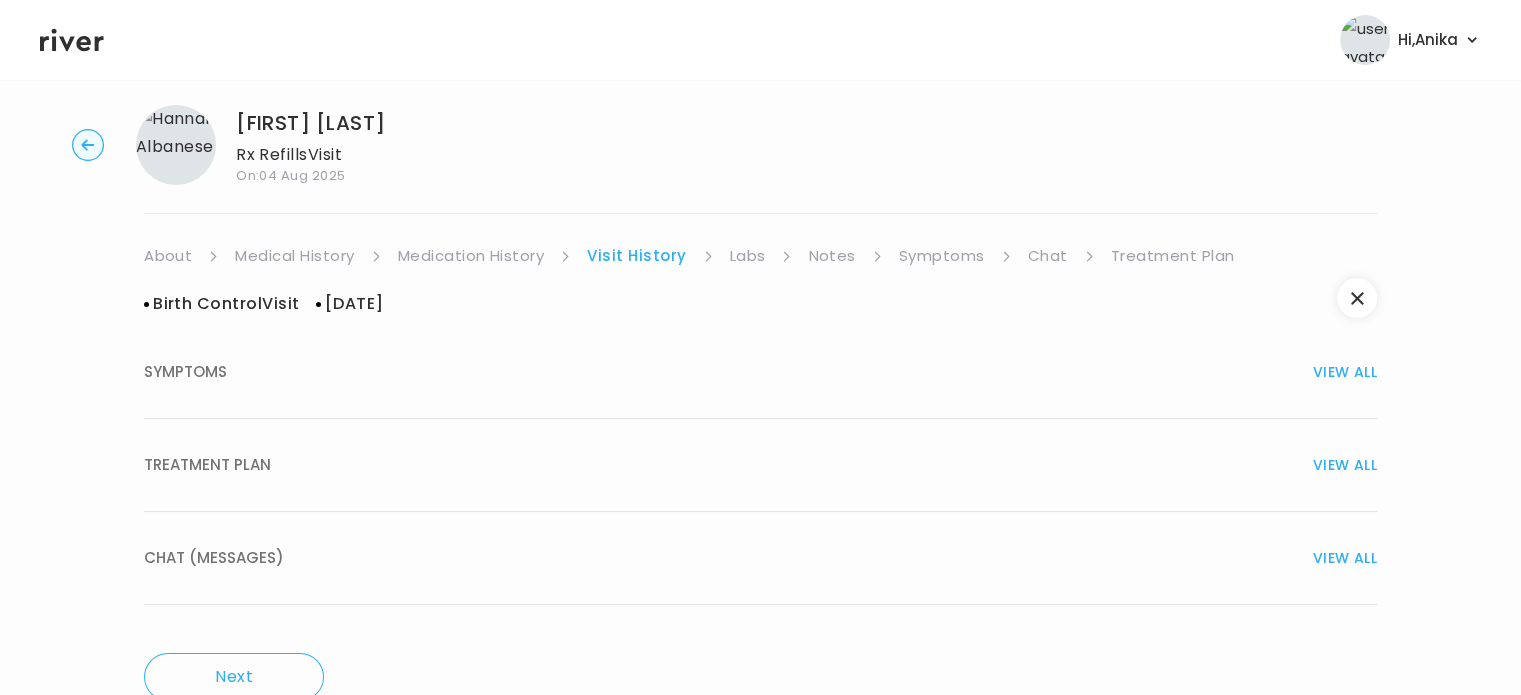 scroll, scrollTop: 0, scrollLeft: 0, axis: both 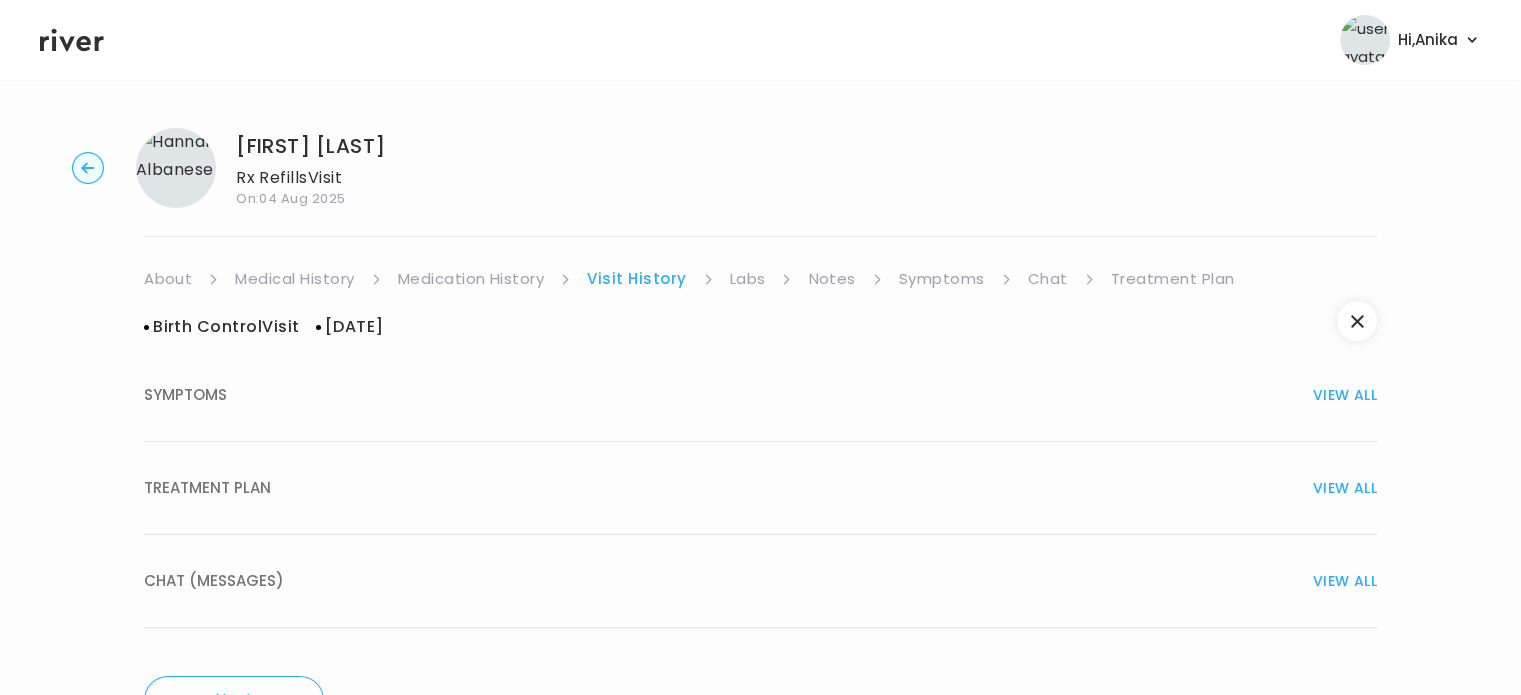 click on "TREATMENT PLAN VIEW ALL" at bounding box center (760, 488) 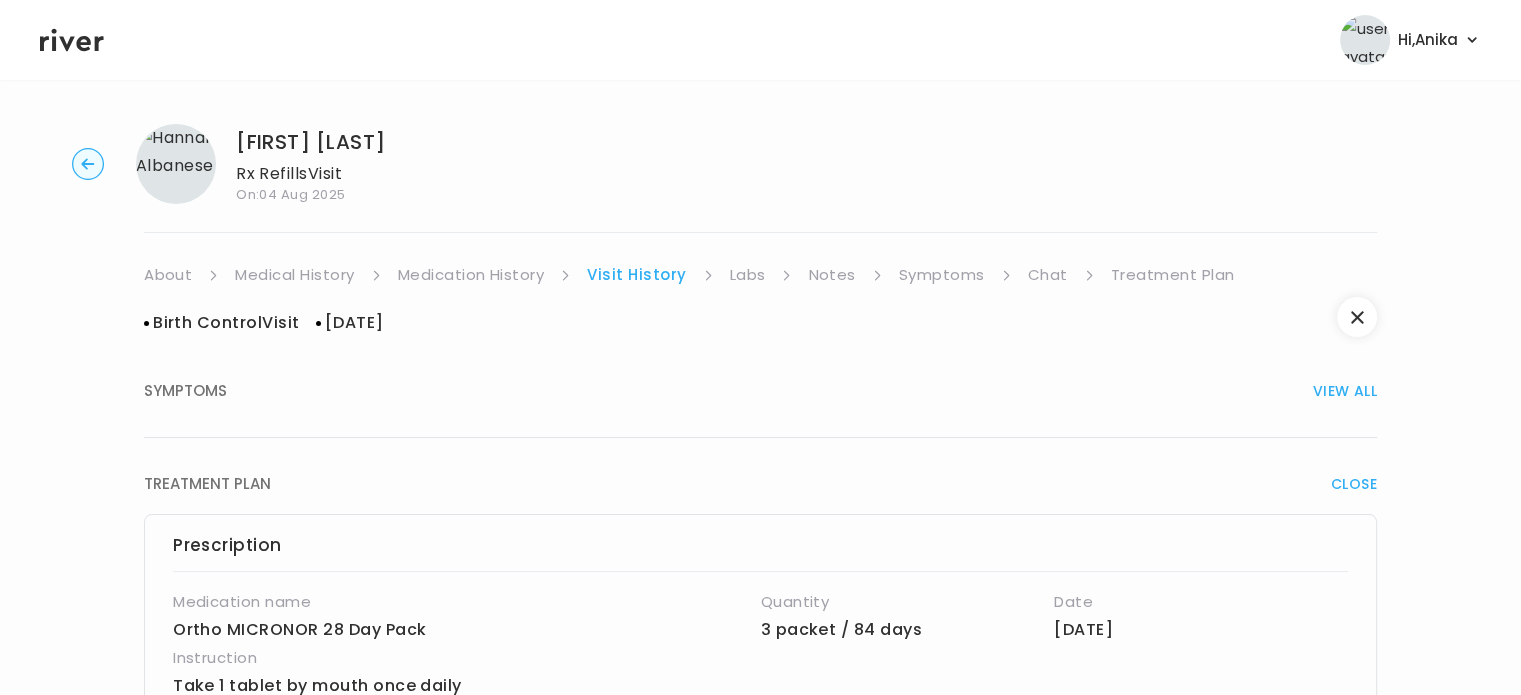 scroll, scrollTop: 0, scrollLeft: 0, axis: both 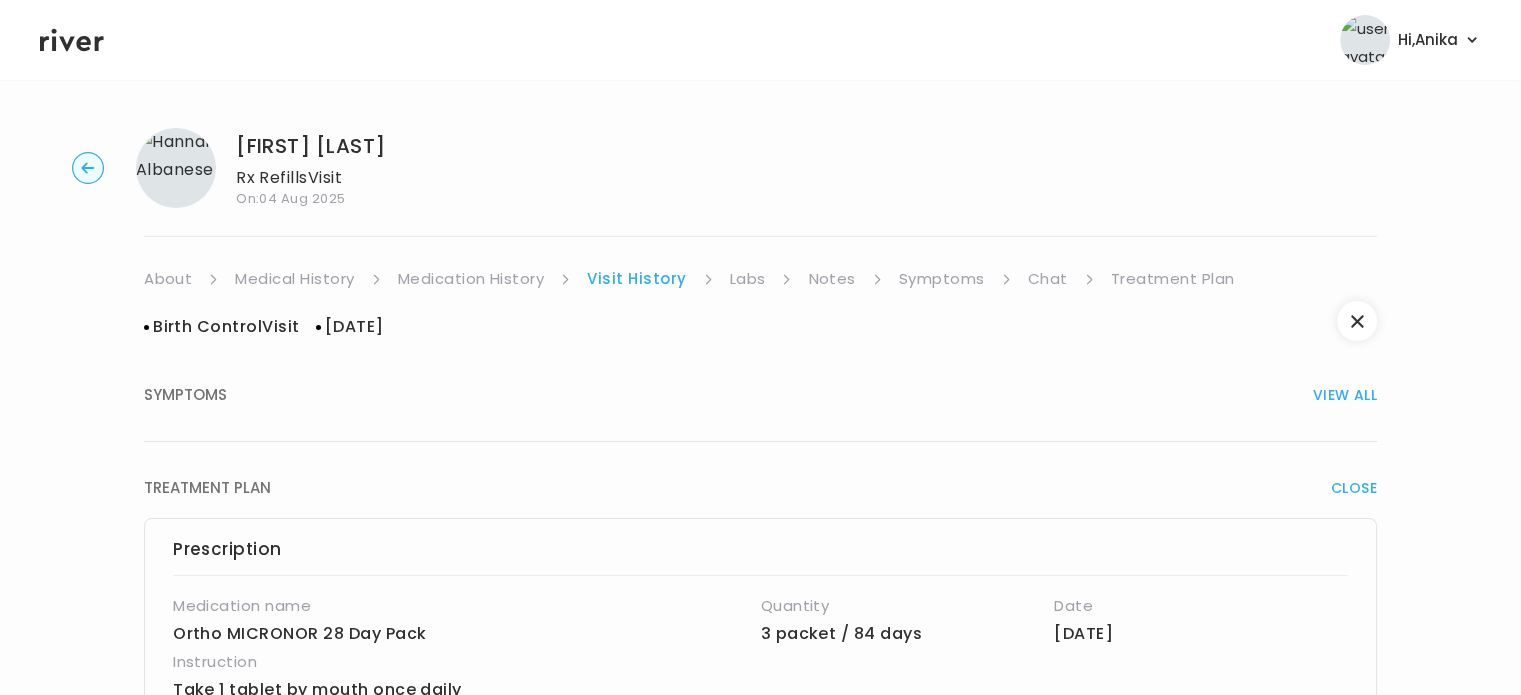 click on "CLOSE" at bounding box center (1354, 488) 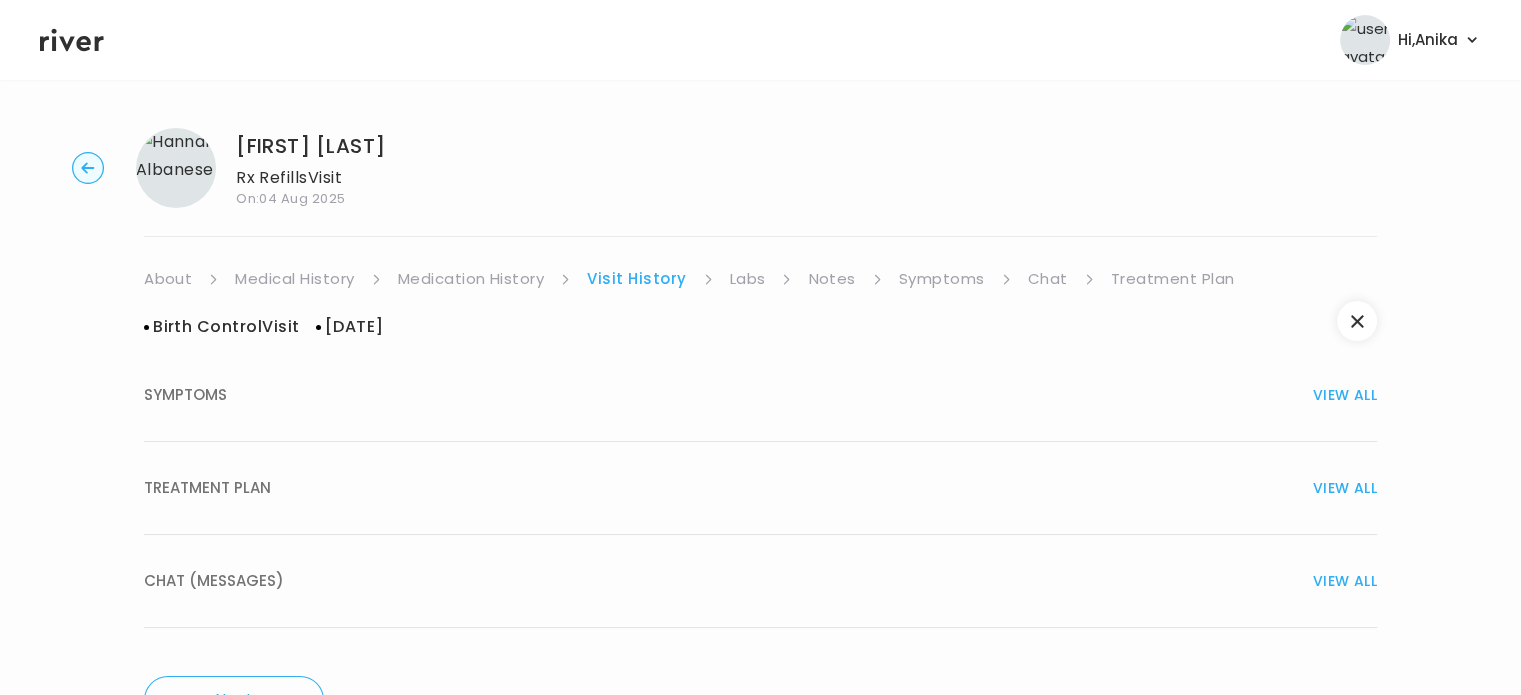 click on "VIEW ALL" at bounding box center [1345, 395] 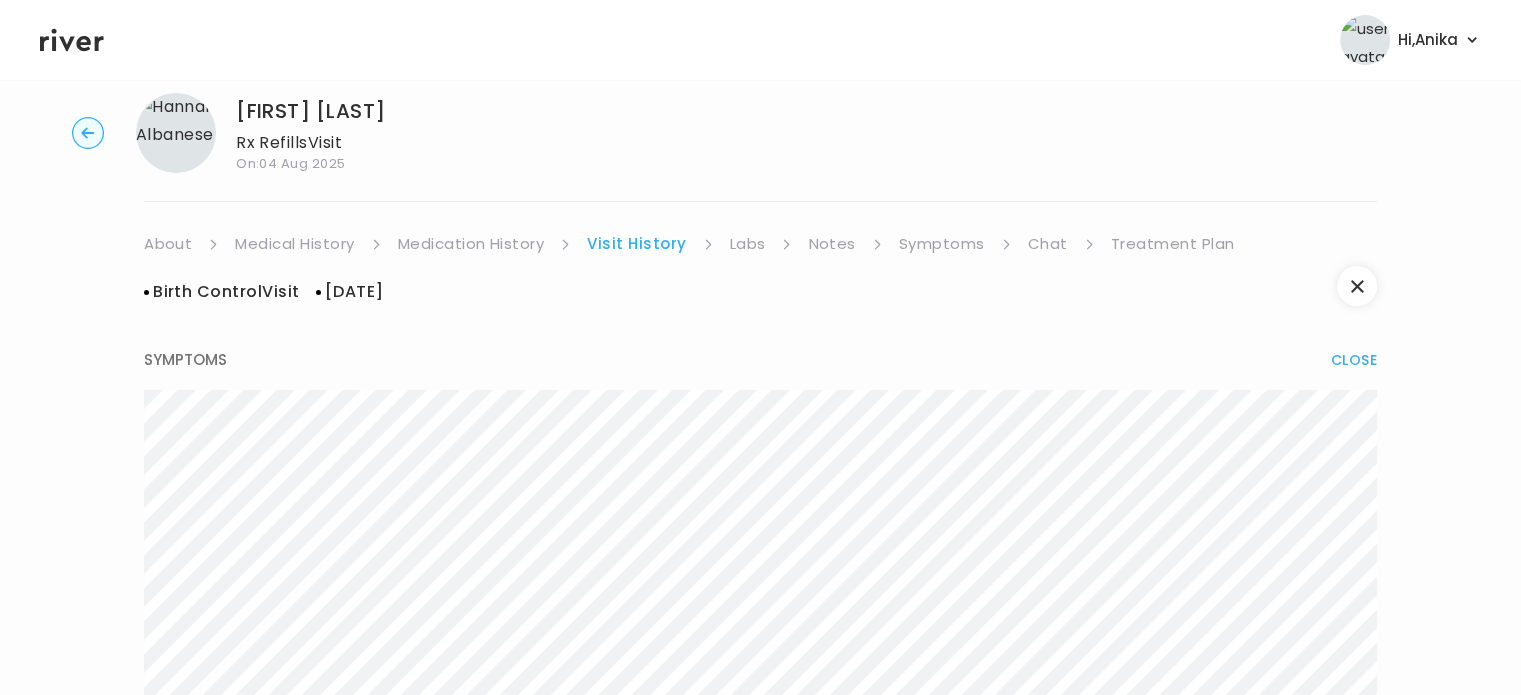 scroll, scrollTop: 0, scrollLeft: 0, axis: both 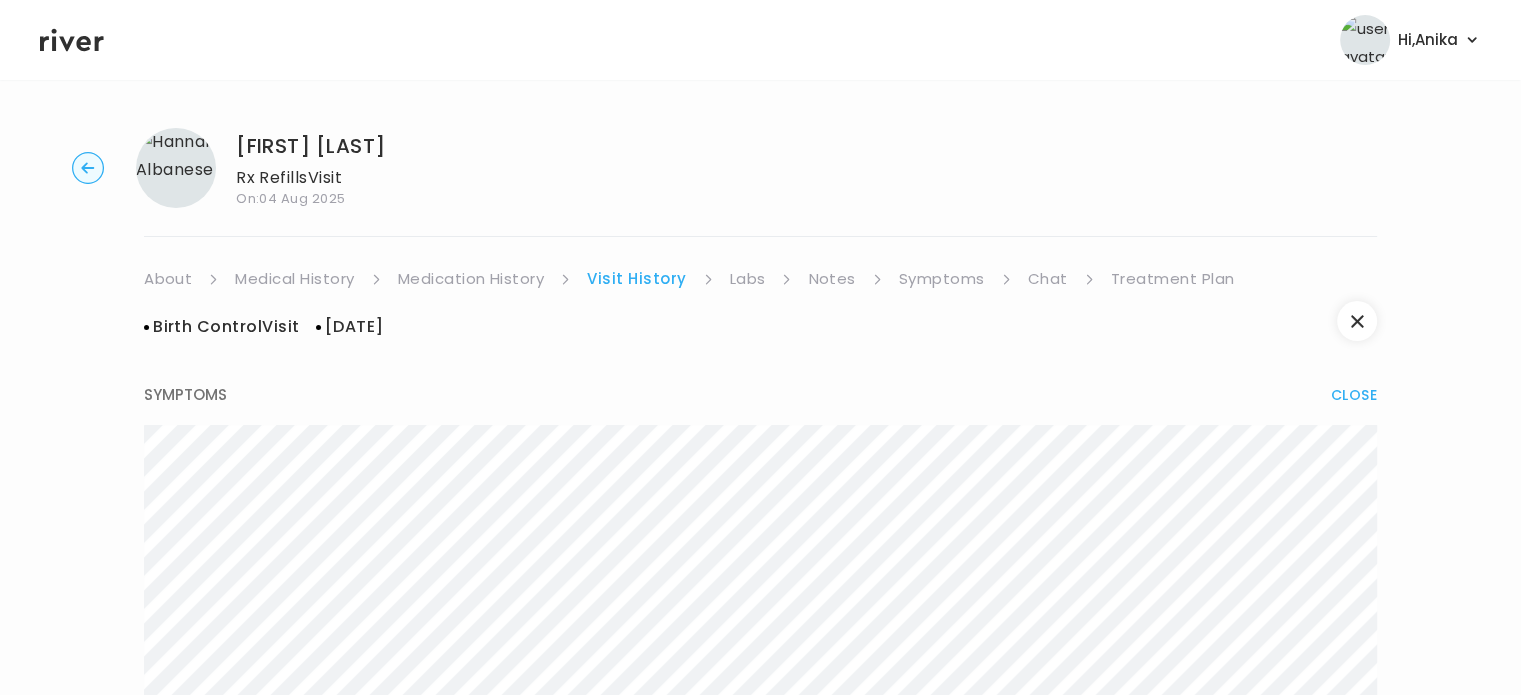 click on "Labs" at bounding box center [748, 279] 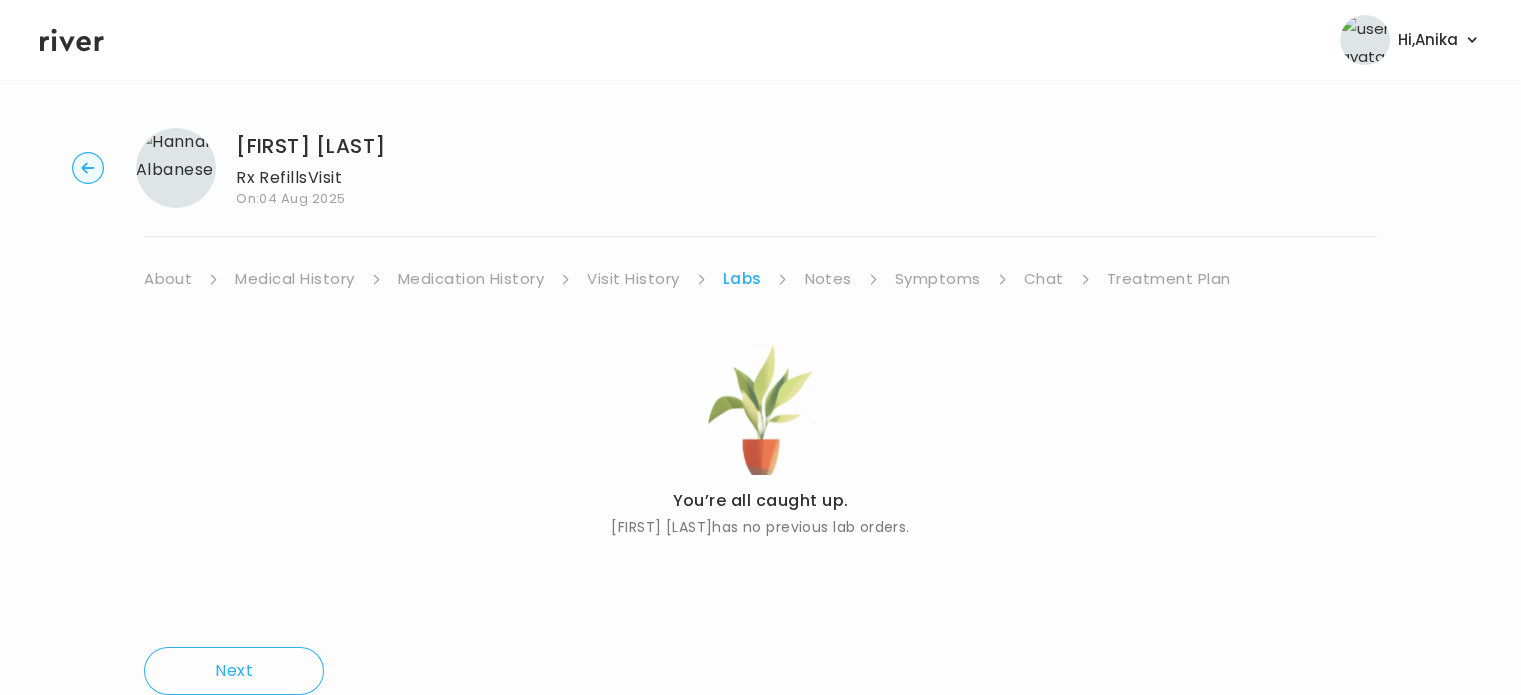 click on "Notes" at bounding box center [827, 279] 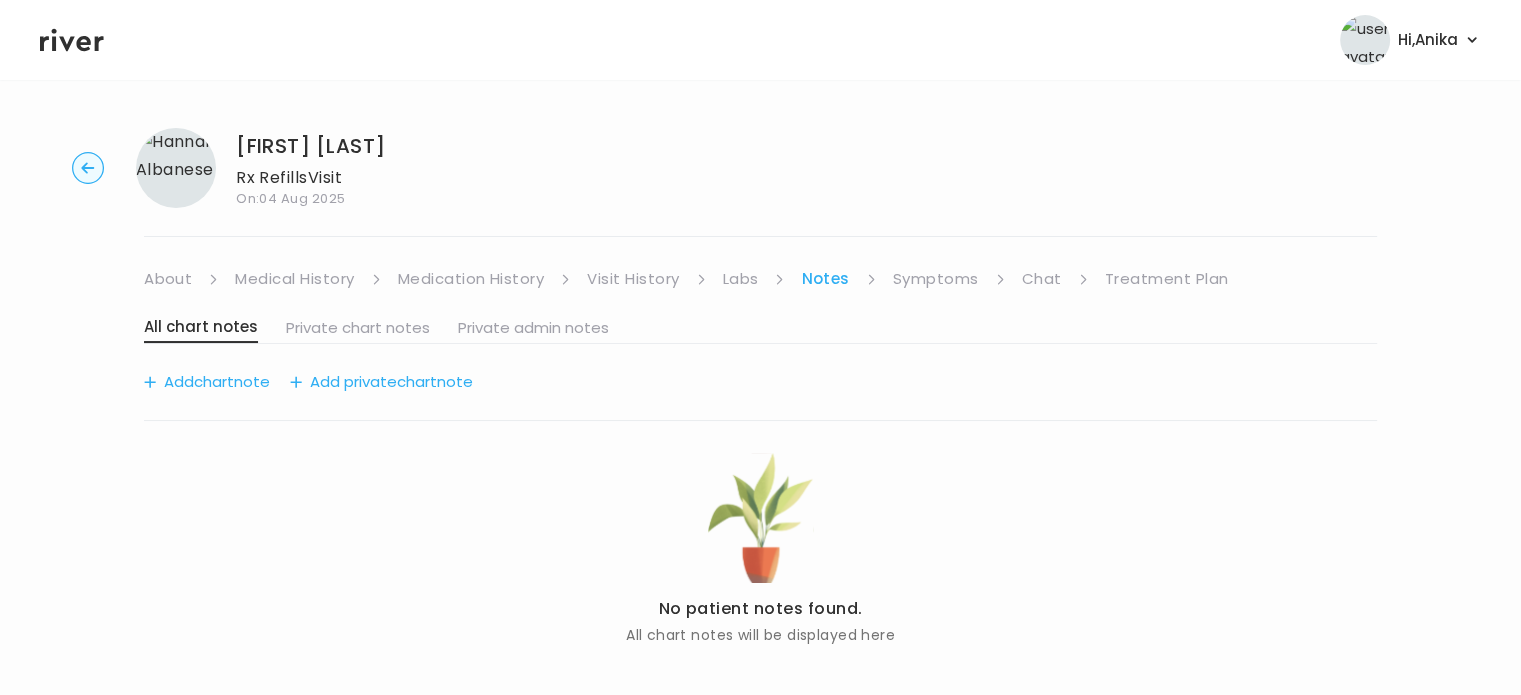 click on "Symptoms" at bounding box center (936, 279) 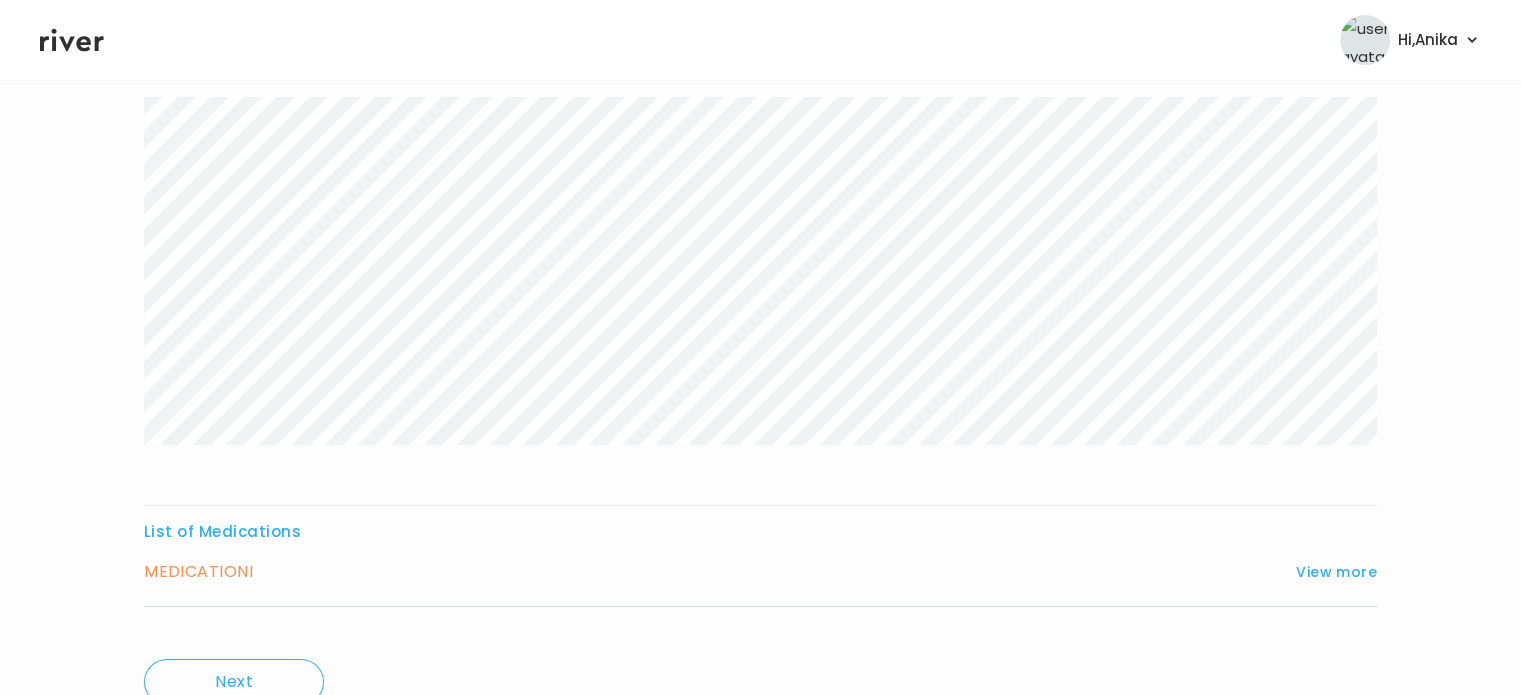 scroll, scrollTop: 304, scrollLeft: 0, axis: vertical 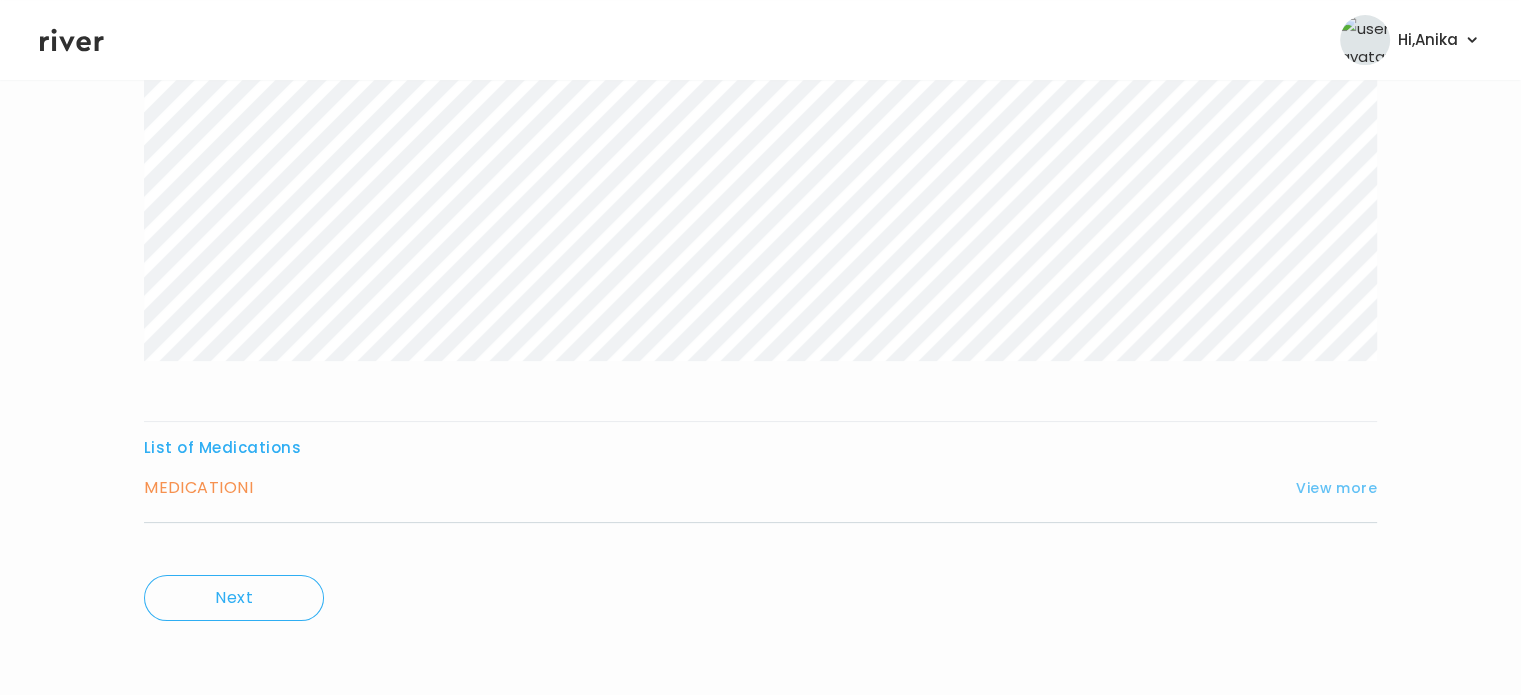 click on "View more" at bounding box center [1336, 488] 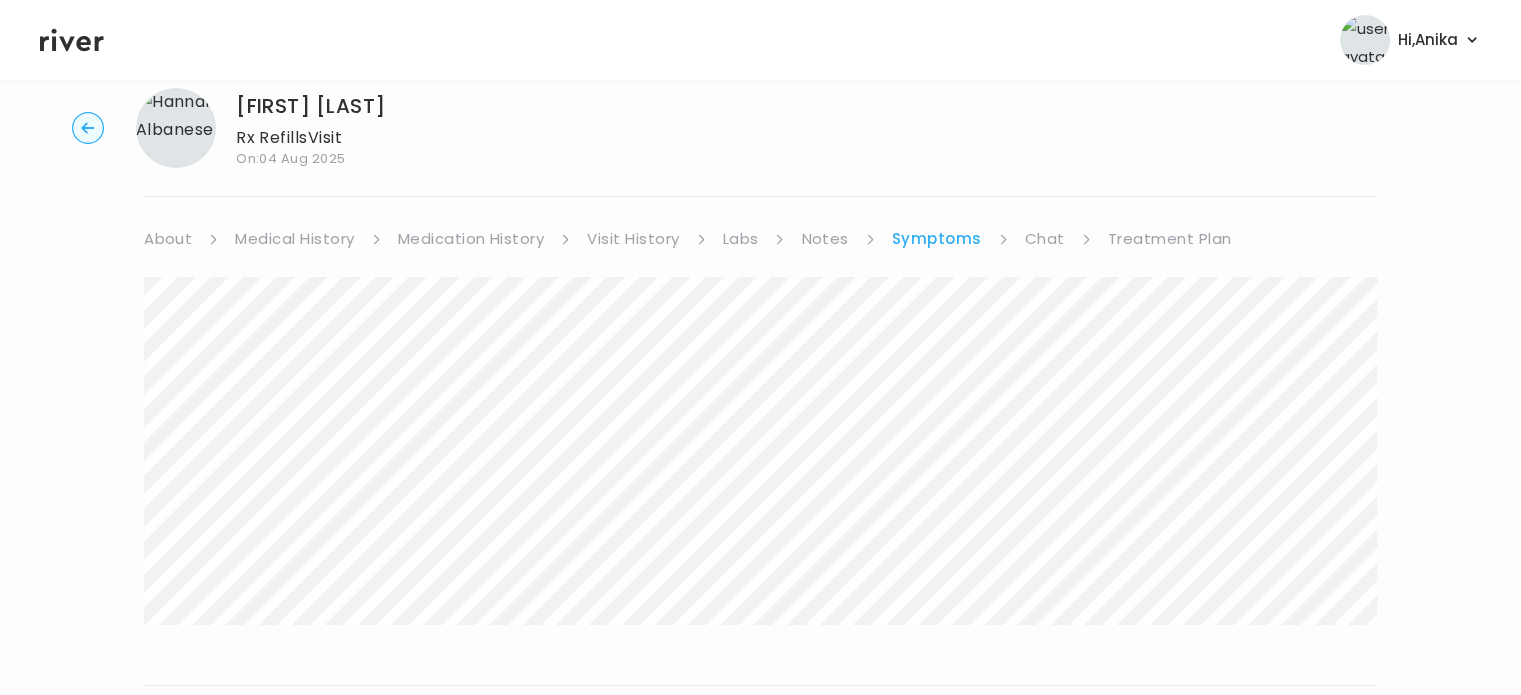 scroll, scrollTop: 0, scrollLeft: 0, axis: both 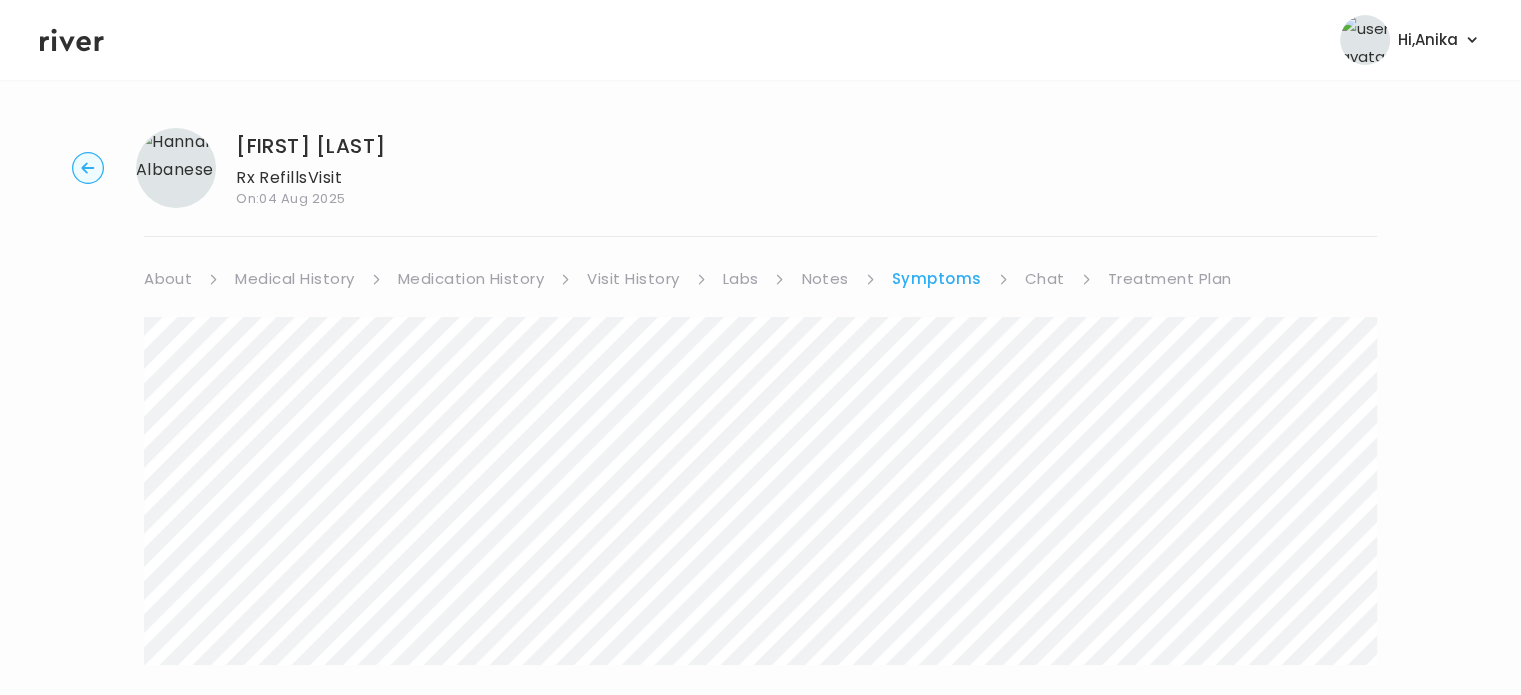 click on "Treatment Plan" at bounding box center (1170, 279) 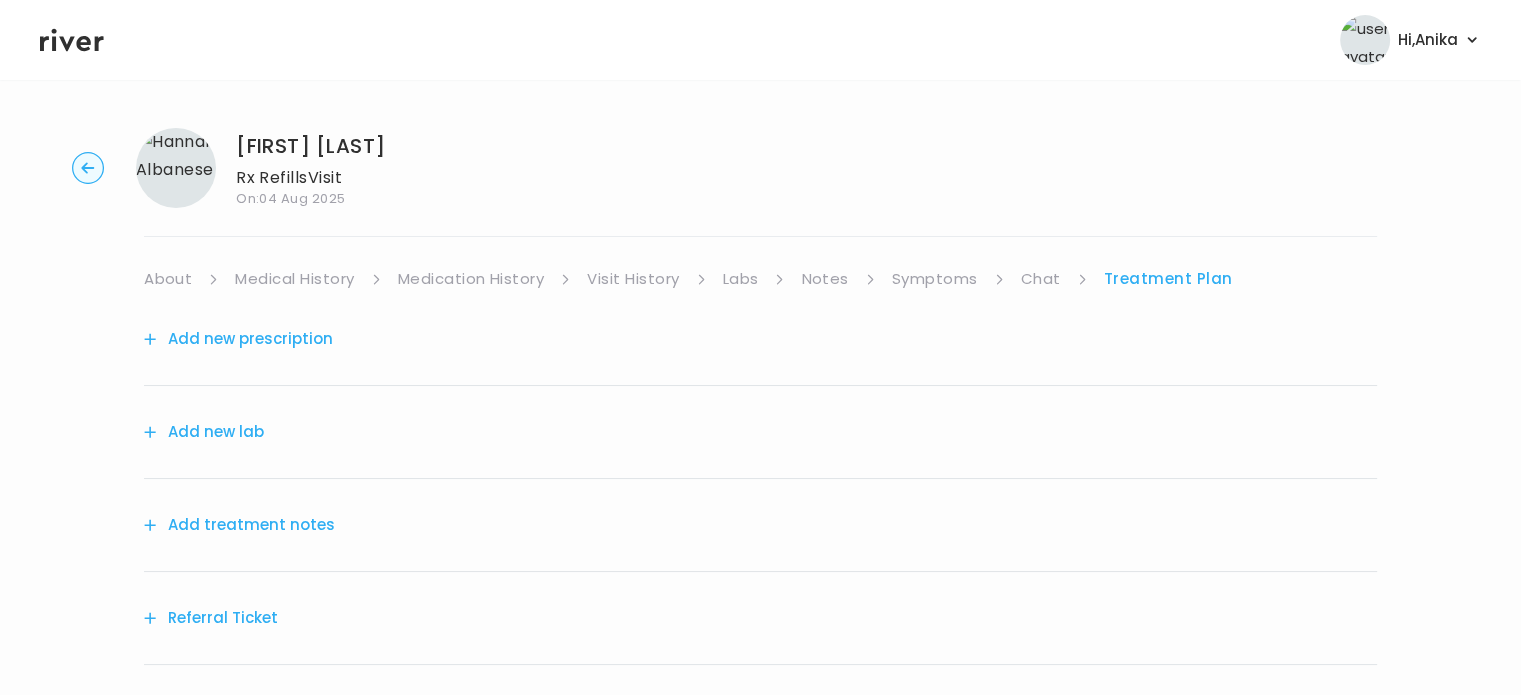 click on "Add treatment notes" at bounding box center (239, 525) 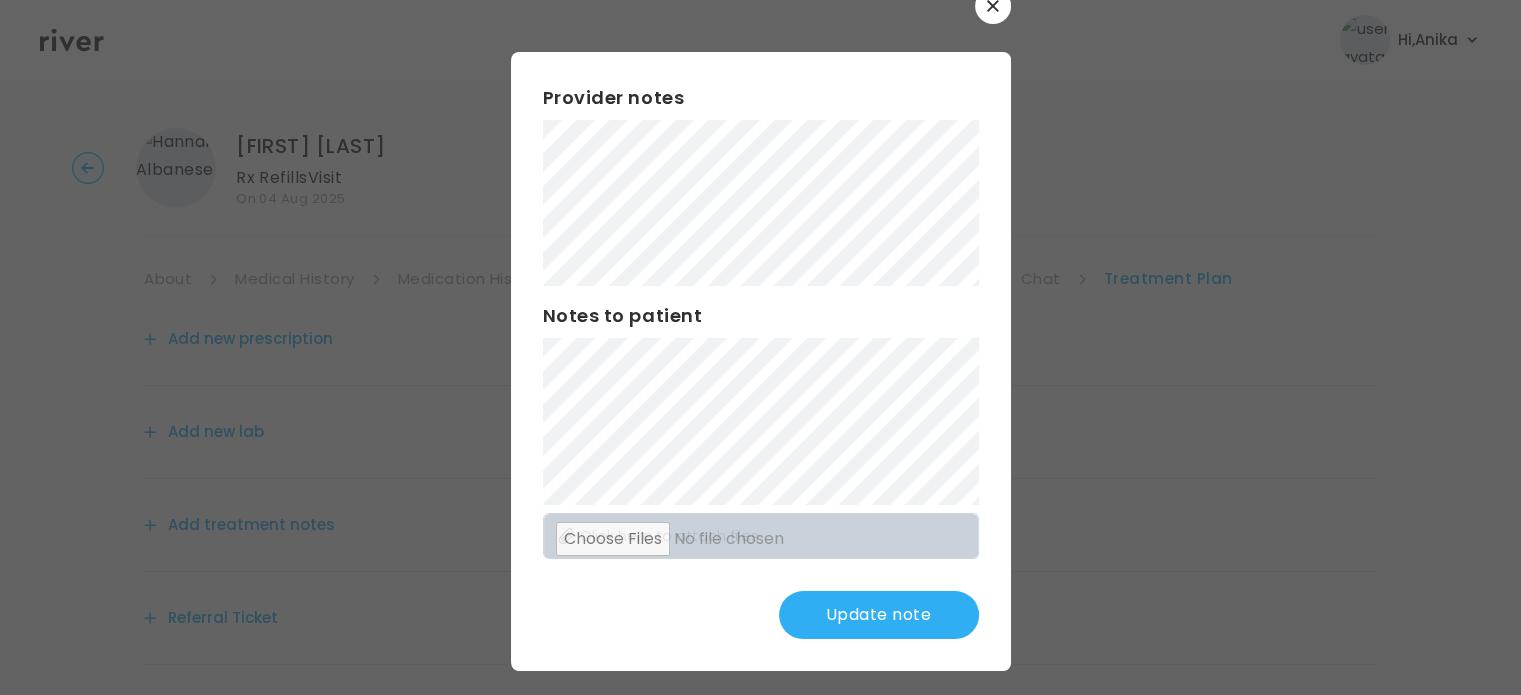 scroll, scrollTop: 52, scrollLeft: 0, axis: vertical 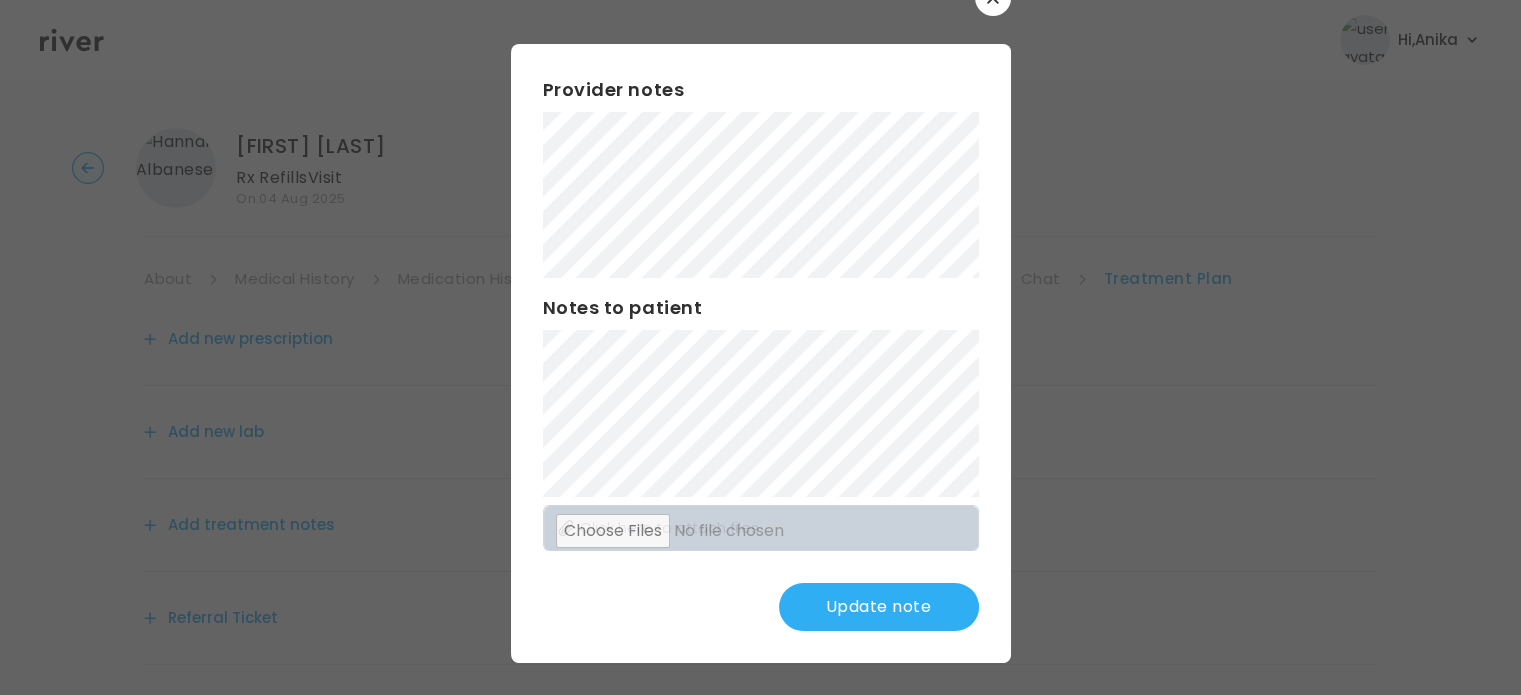 click on "Update note" at bounding box center [879, 607] 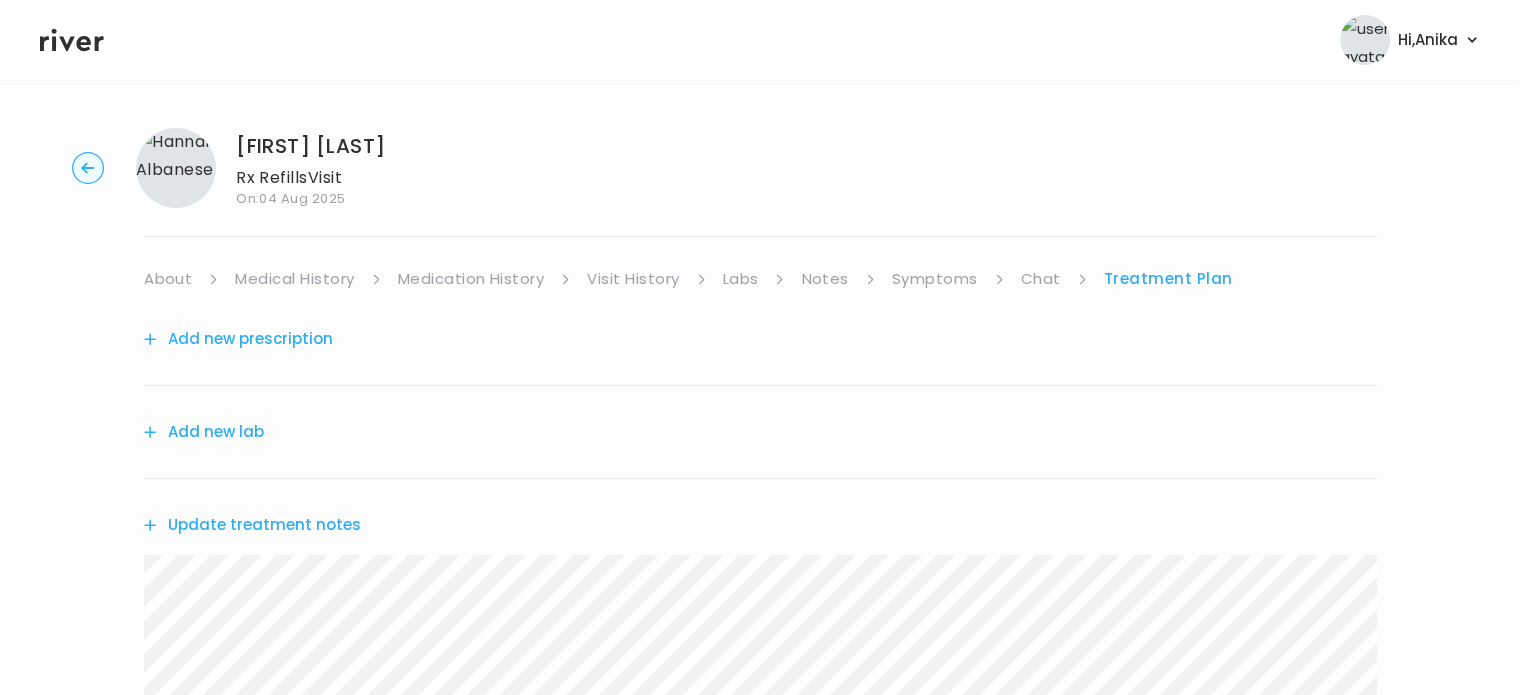 click on "Add new prescription" at bounding box center (238, 339) 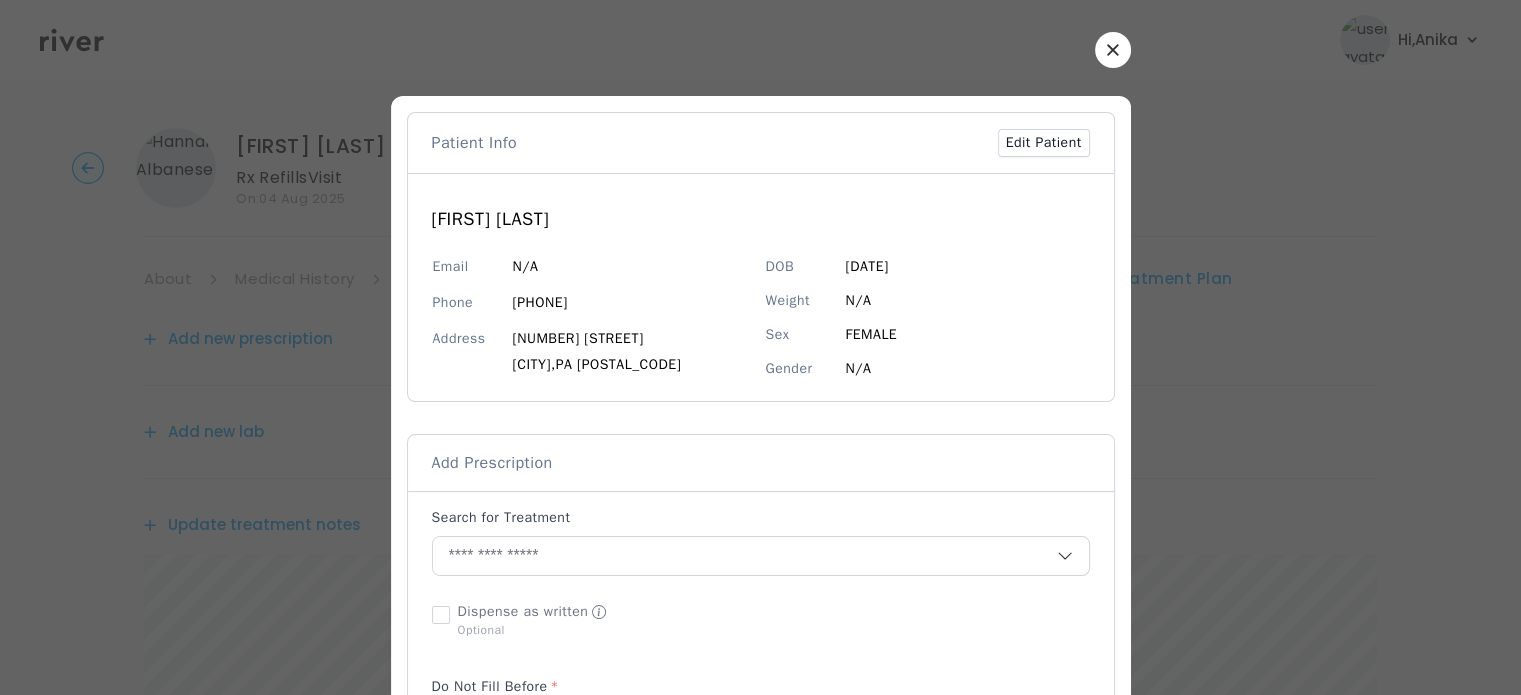 scroll, scrollTop: 143, scrollLeft: 0, axis: vertical 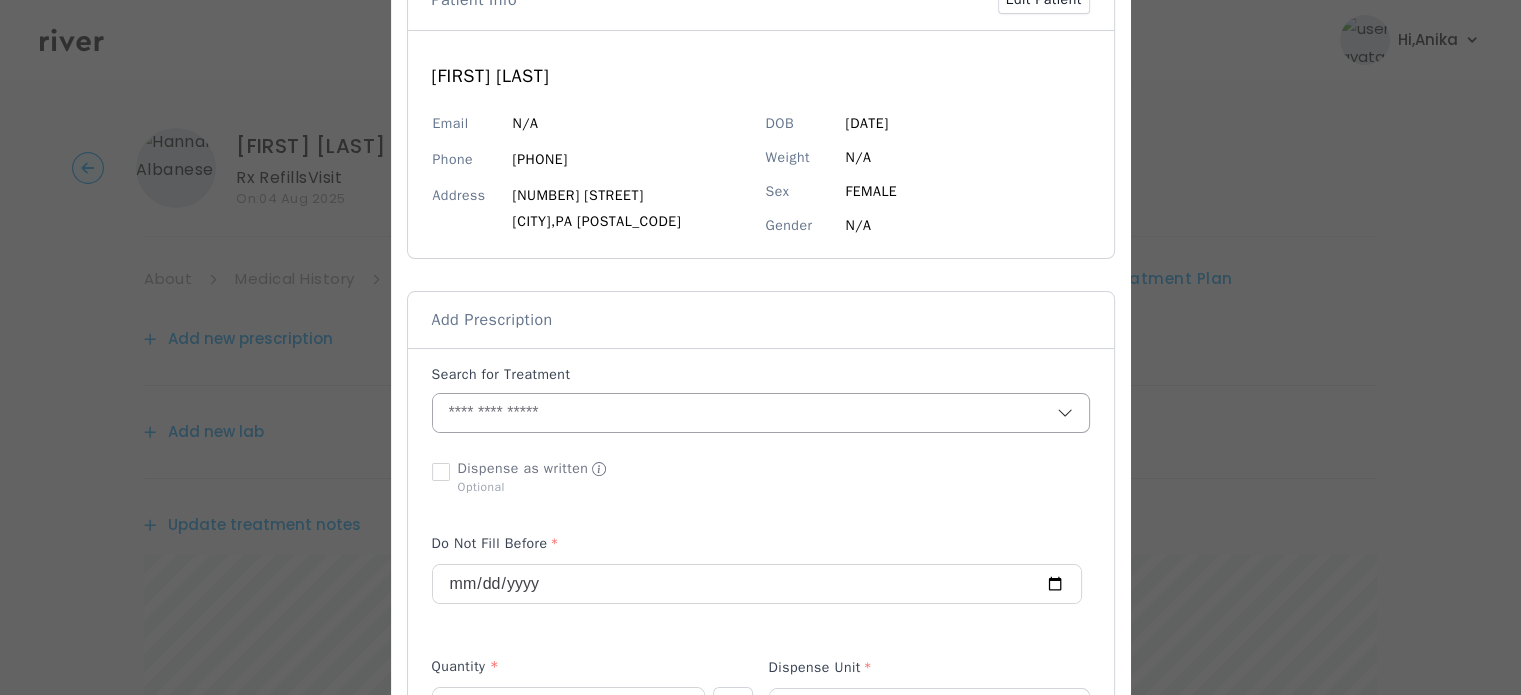 click at bounding box center [745, 413] 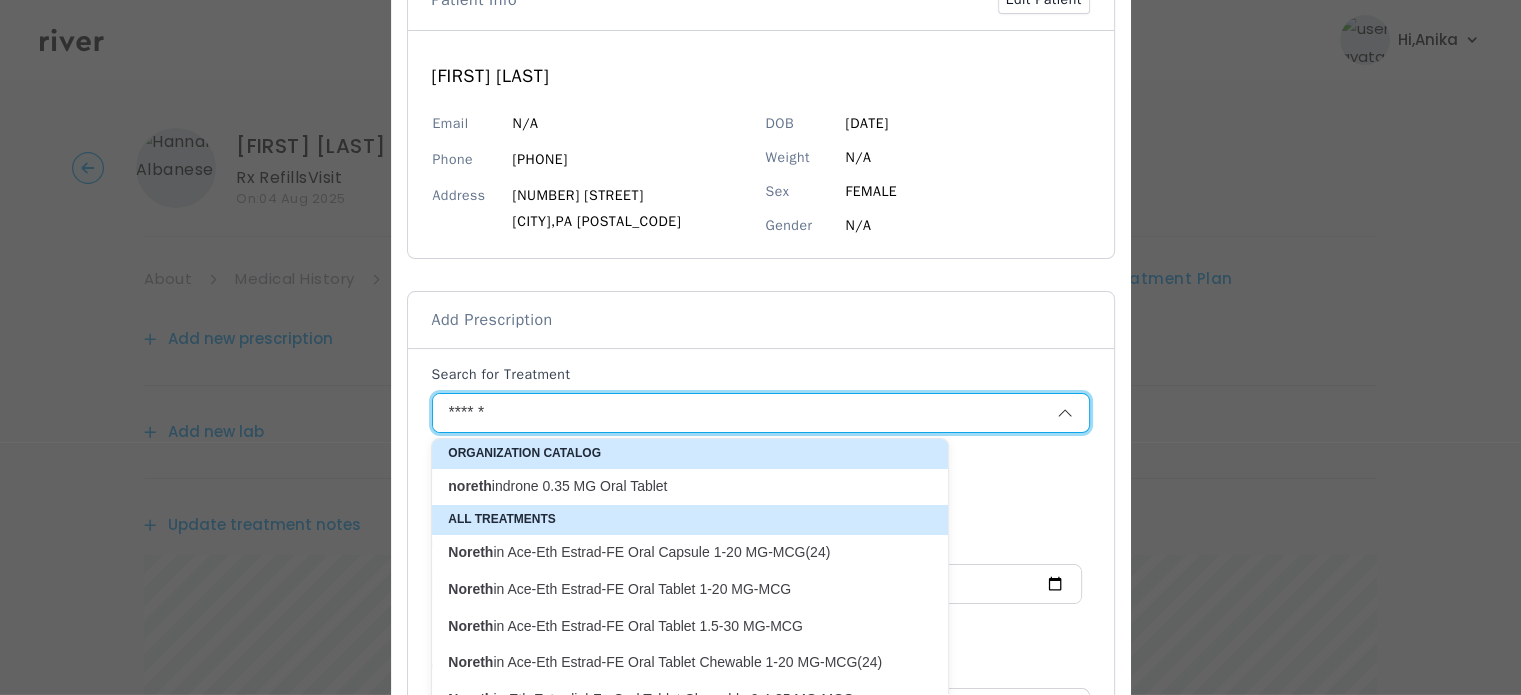 click on "noreth indrone 0.35 MG Oral Tablet" at bounding box center [678, 486] 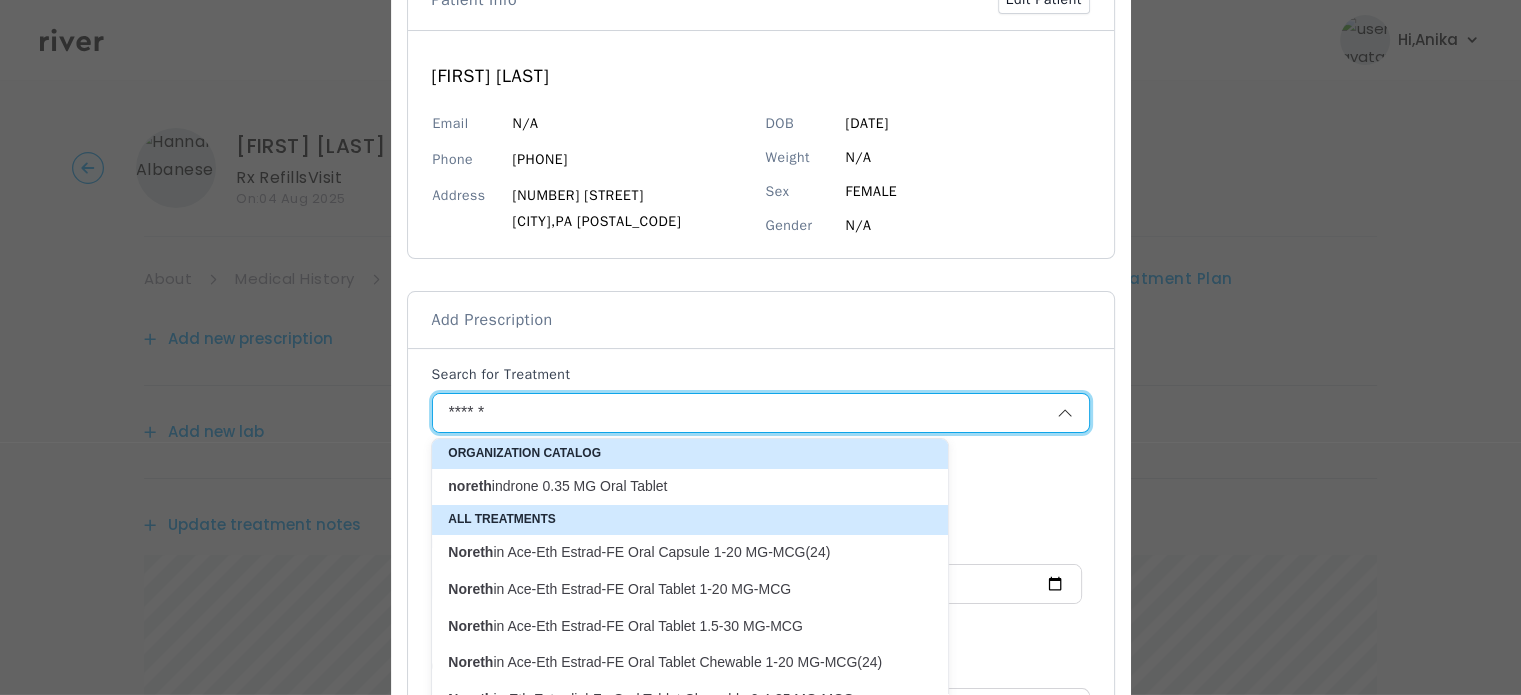 type on "**********" 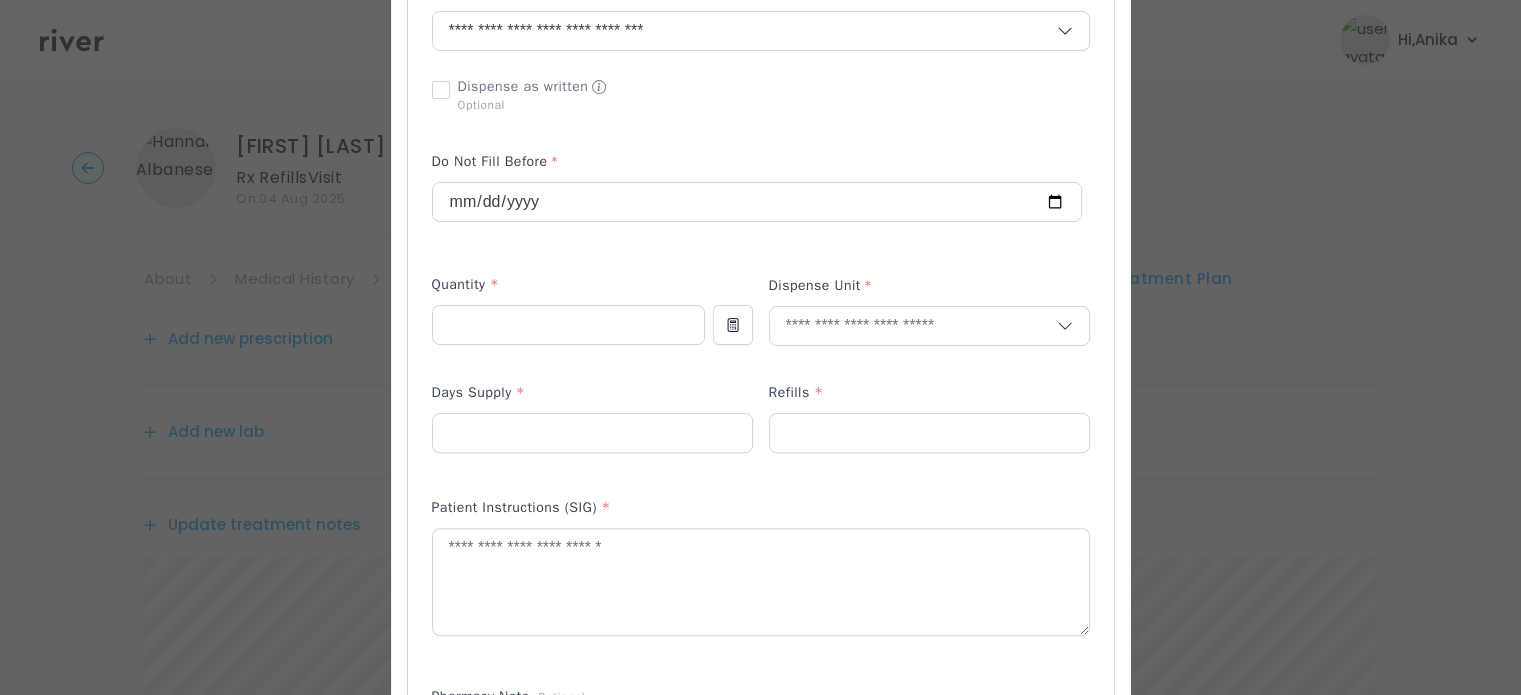 scroll, scrollTop: 539, scrollLeft: 0, axis: vertical 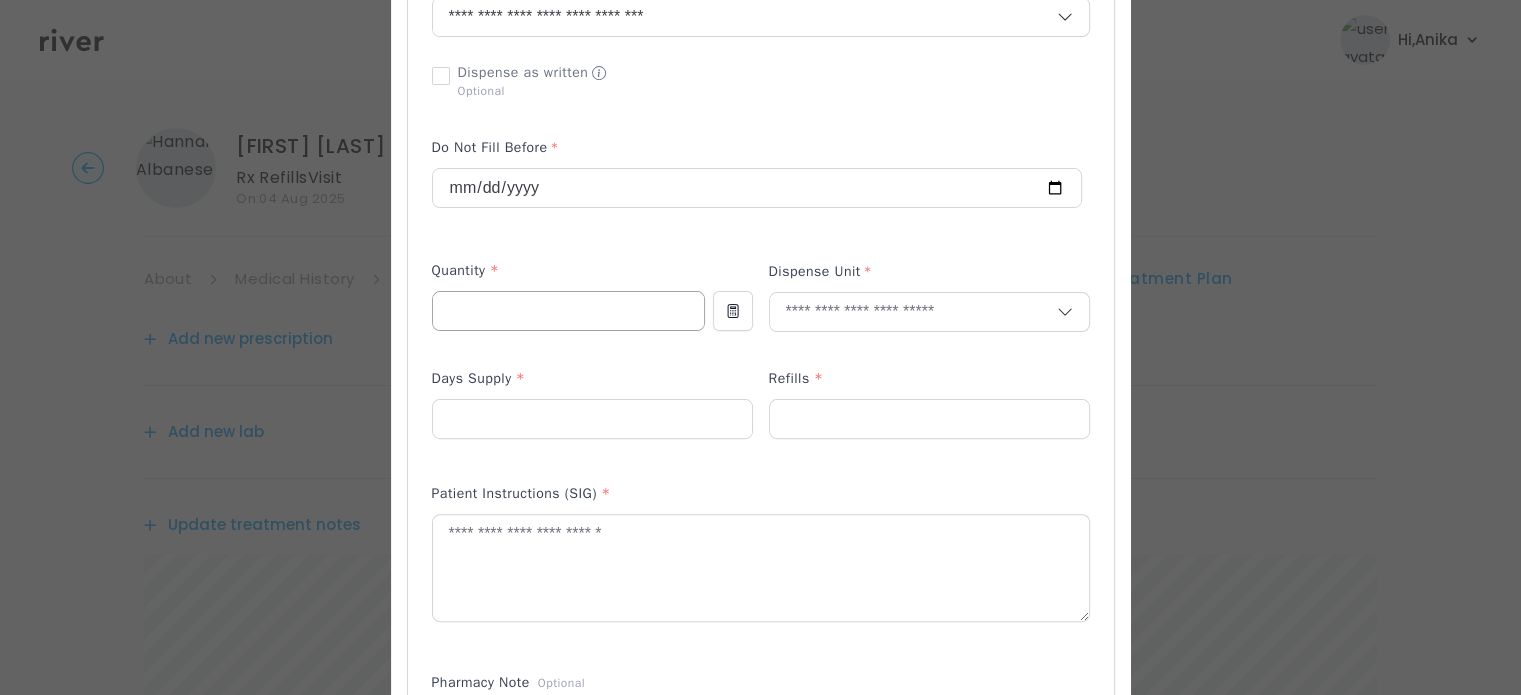click at bounding box center (568, 311) 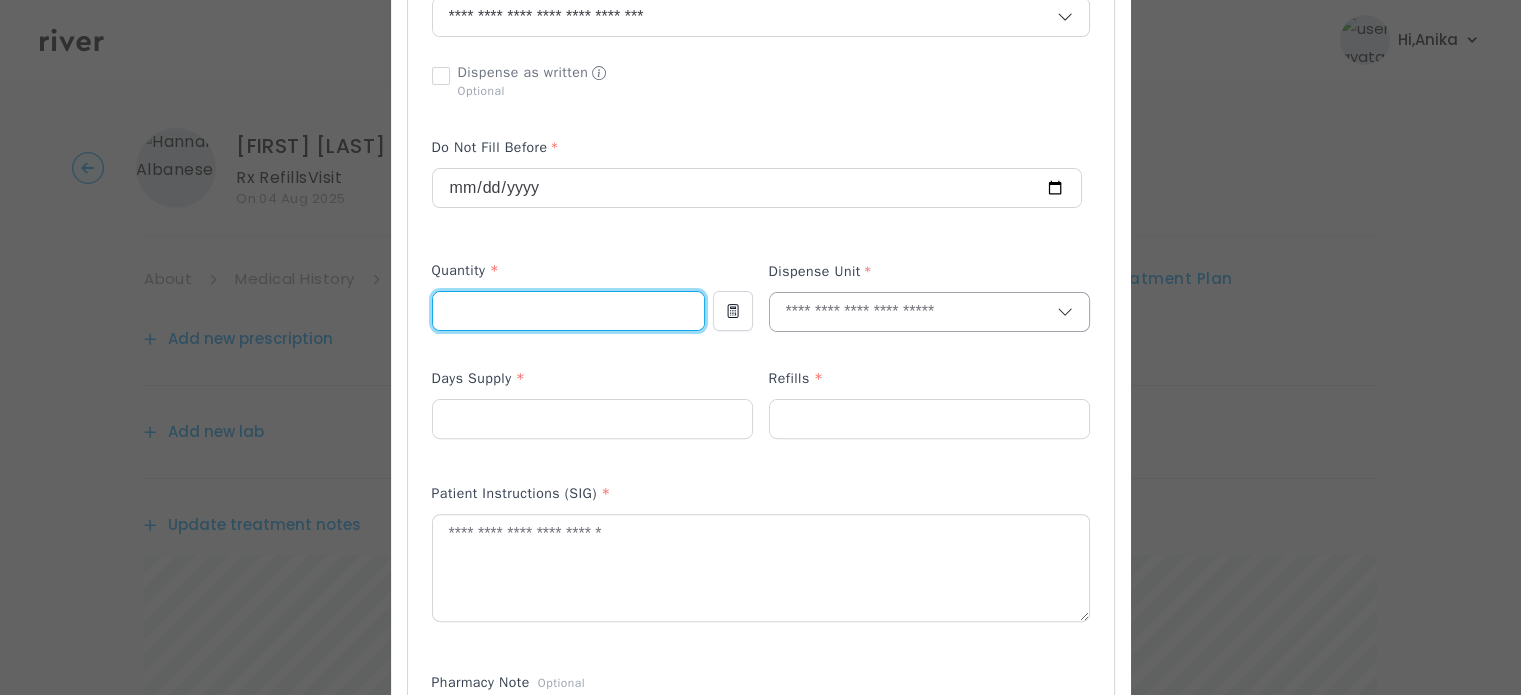 type on "*" 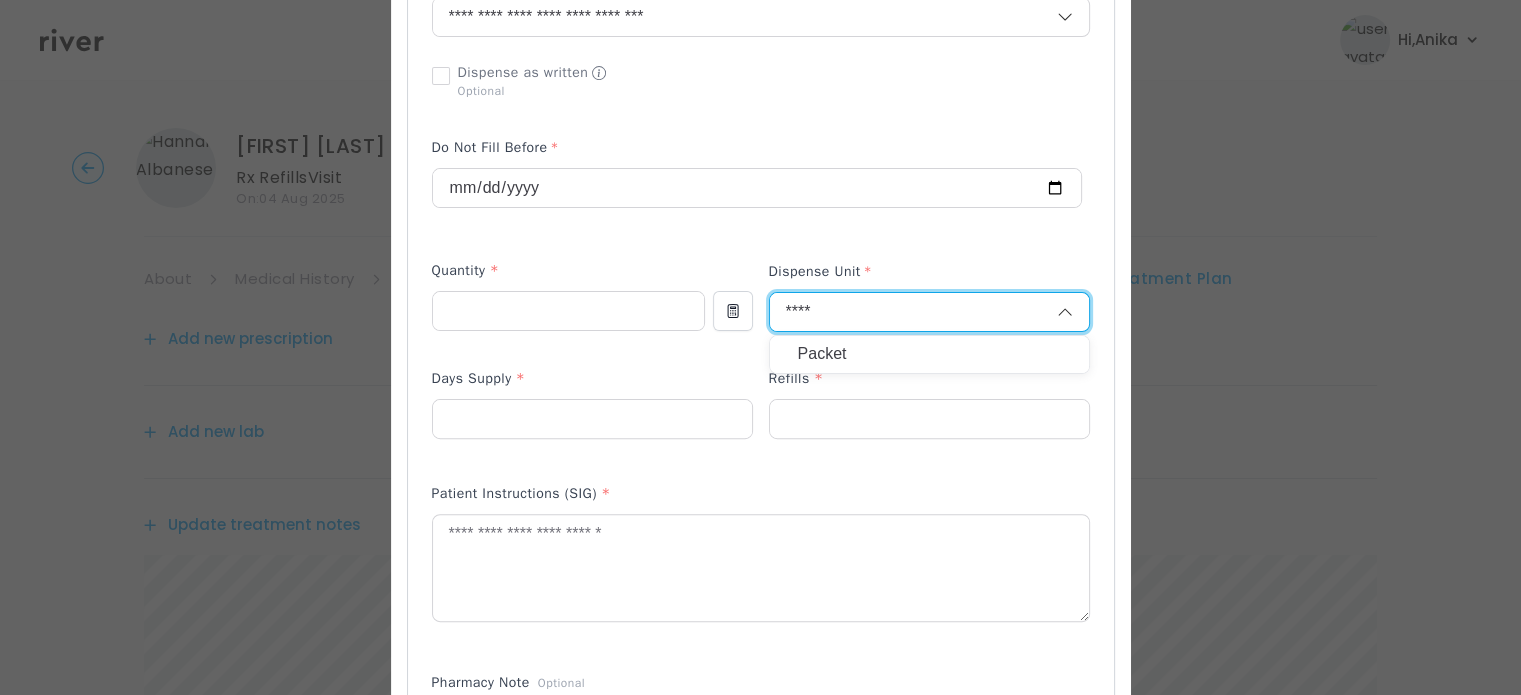 type on "****" 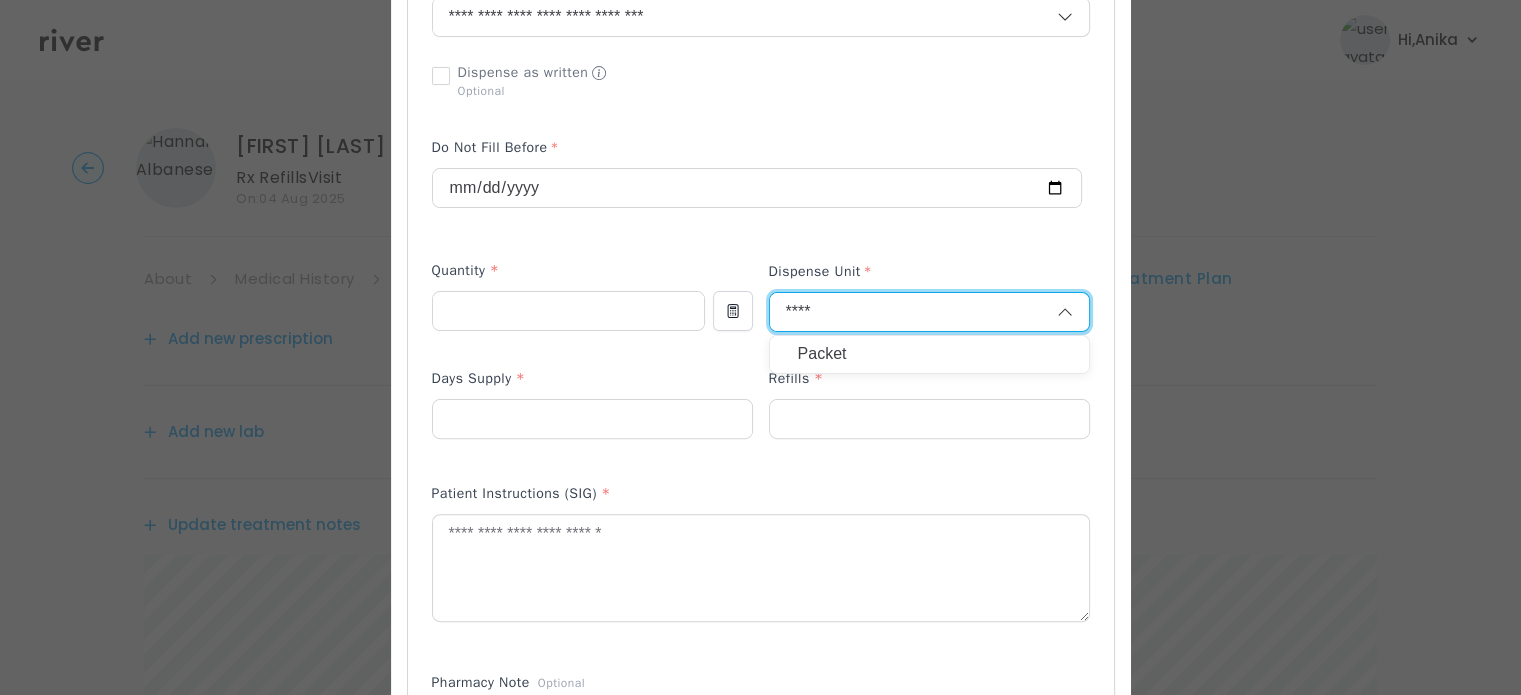type 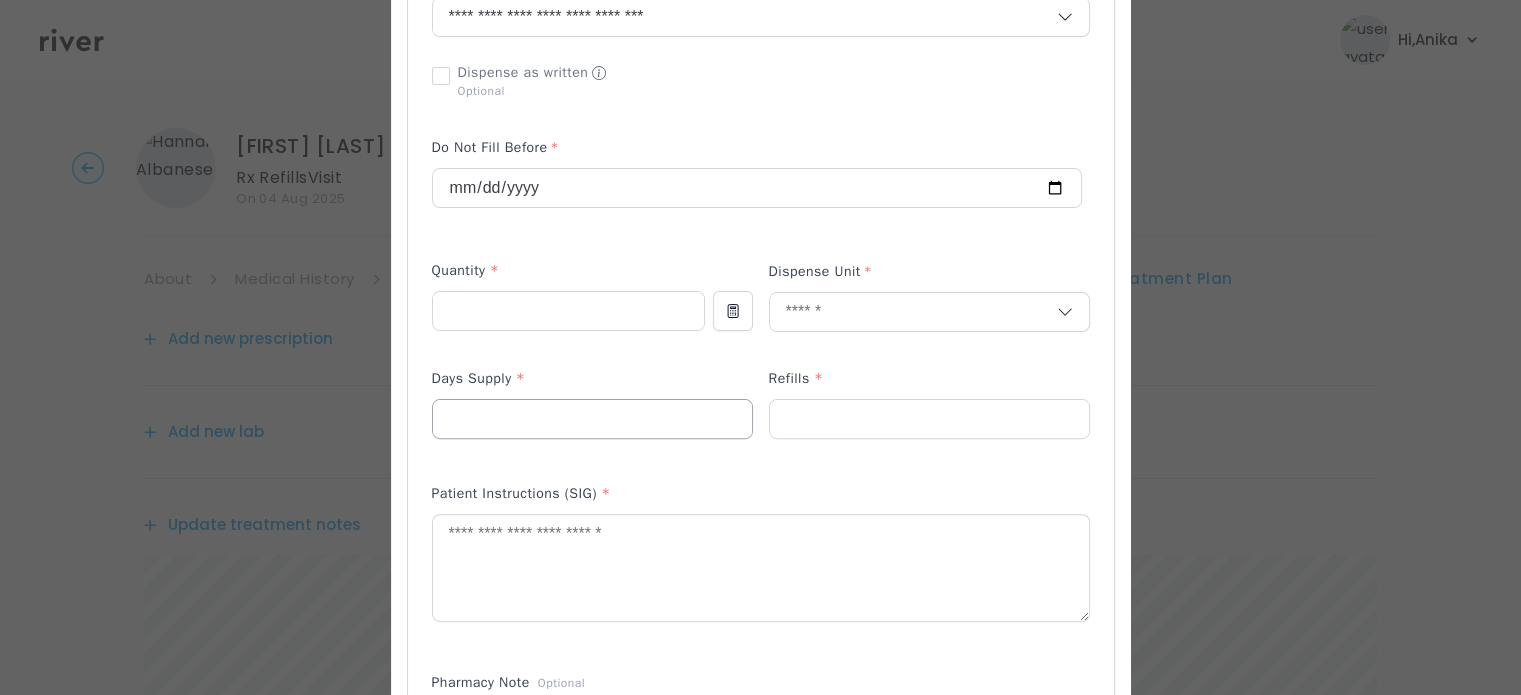 click at bounding box center (592, 419) 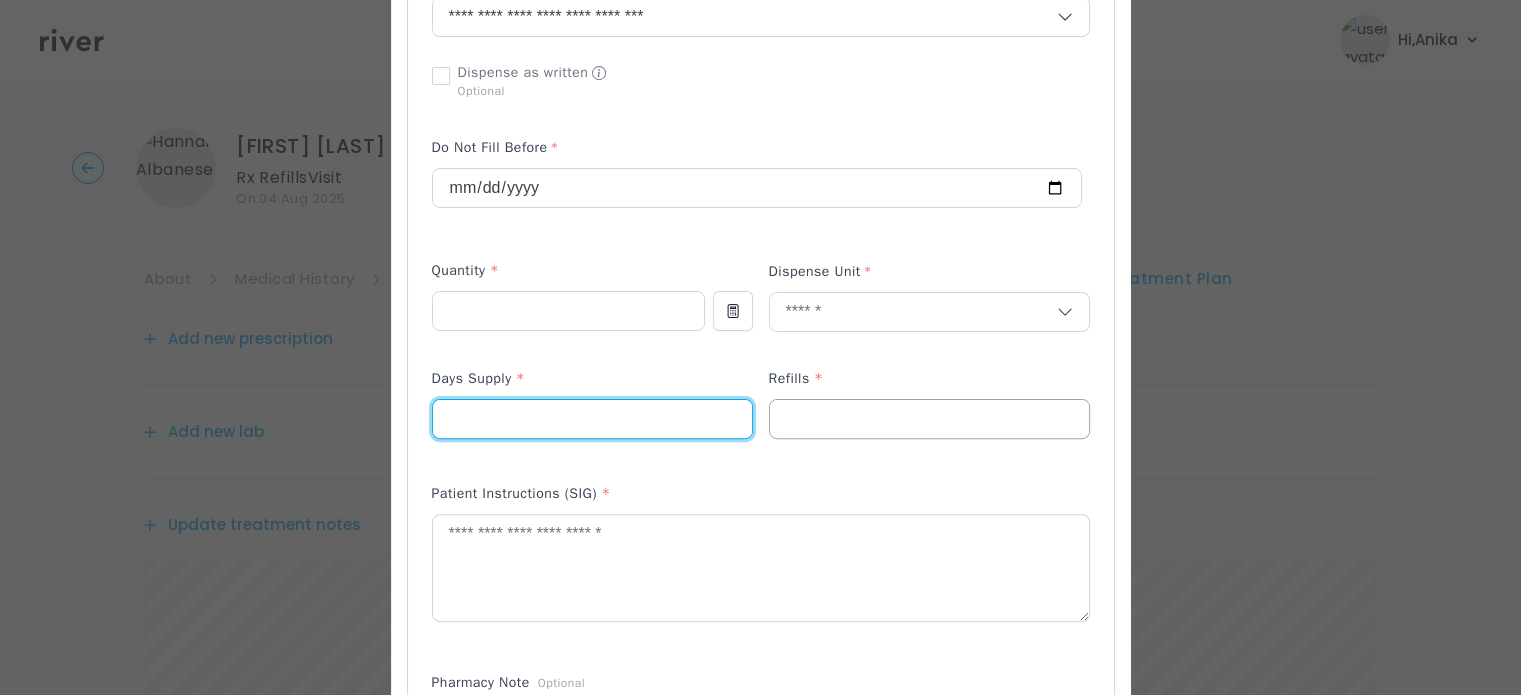 type on "**" 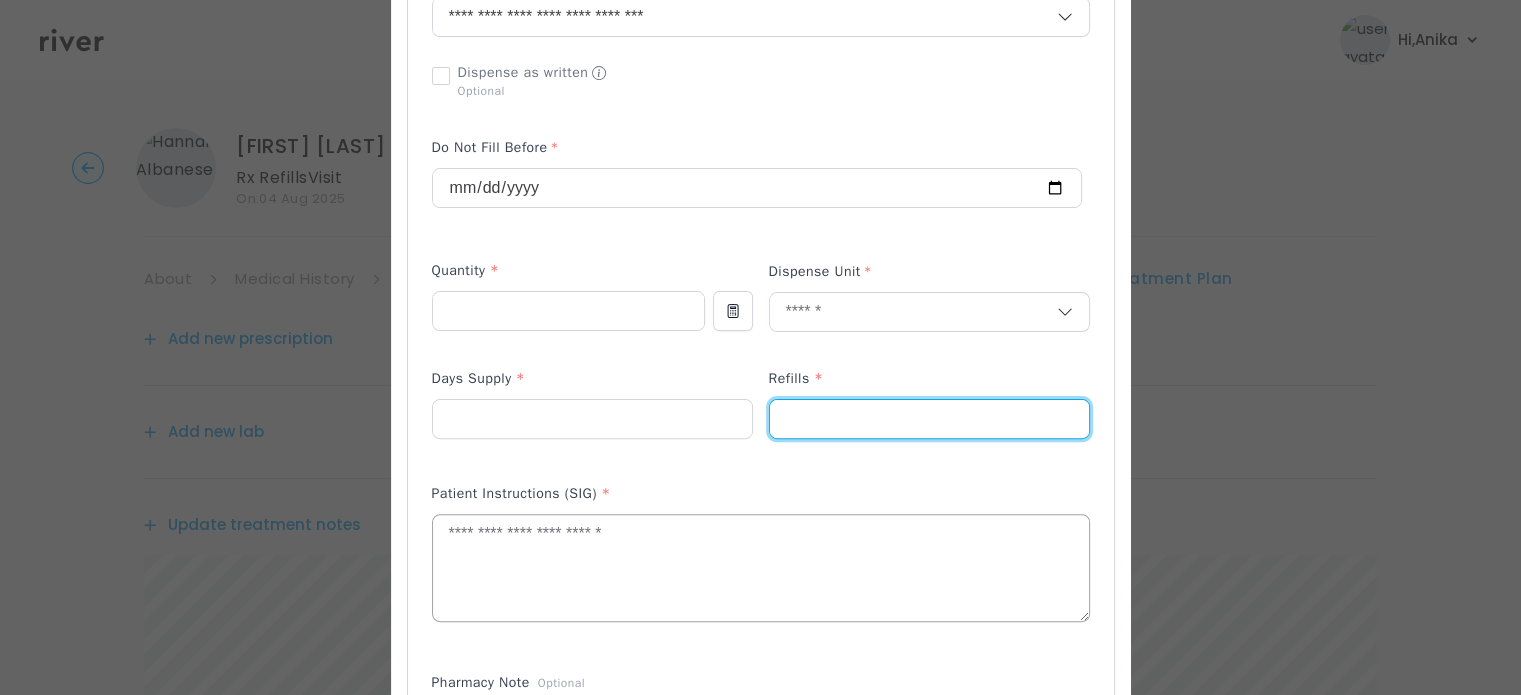 type on "*" 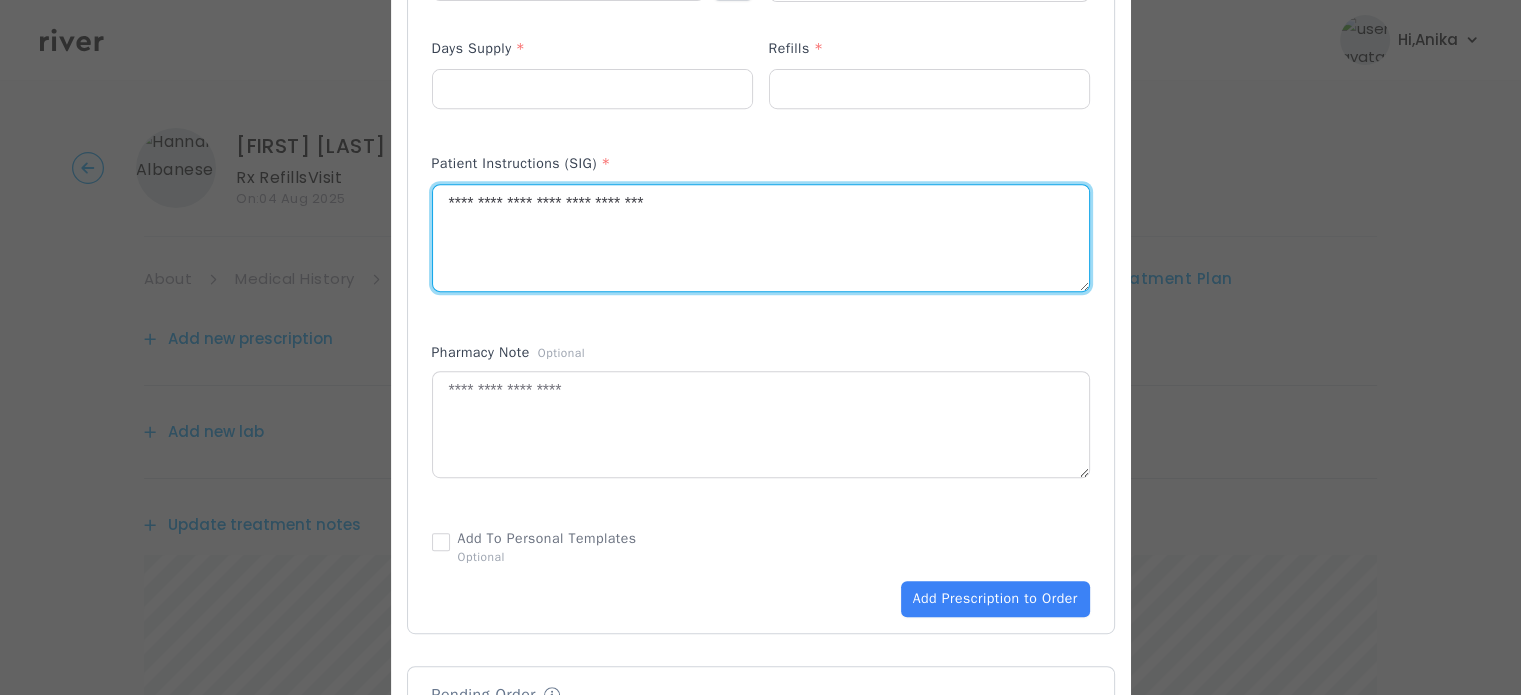 scroll, scrollTop: 872, scrollLeft: 0, axis: vertical 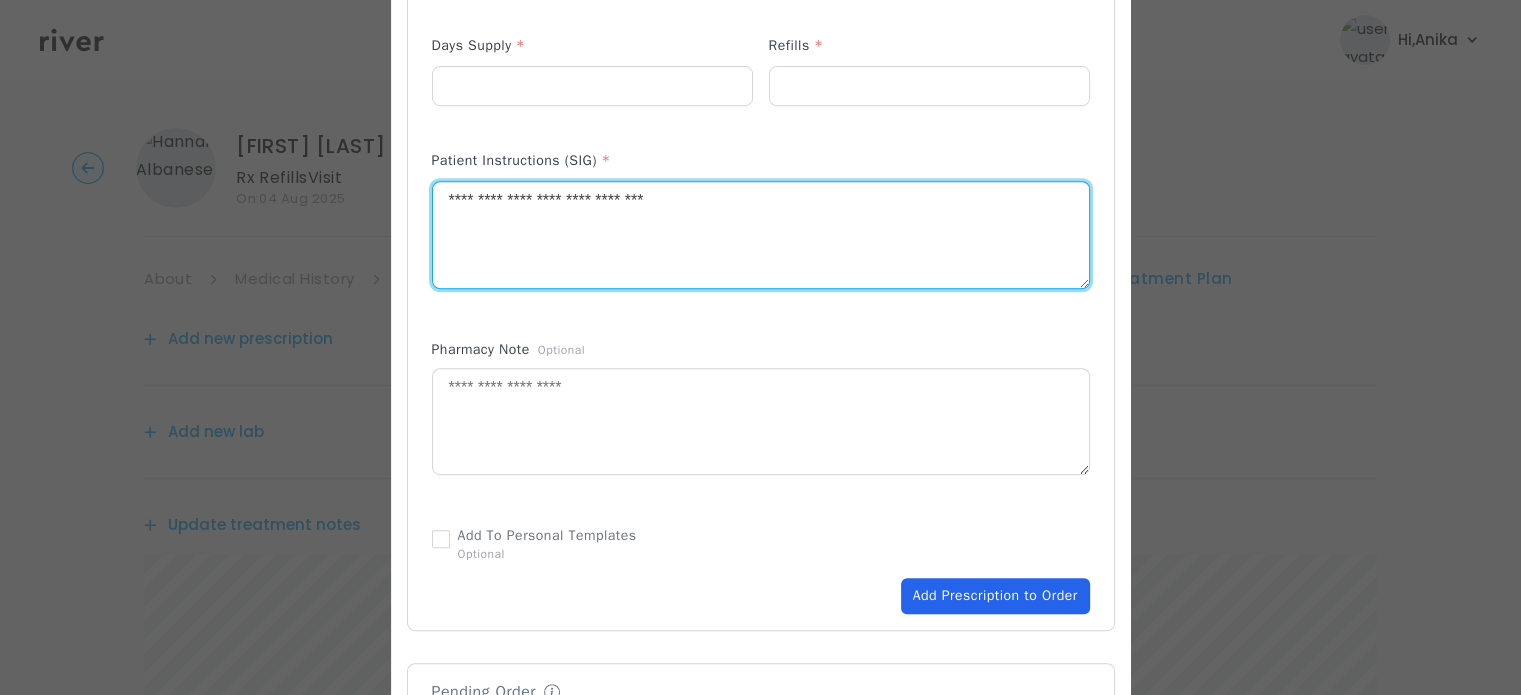 type on "**********" 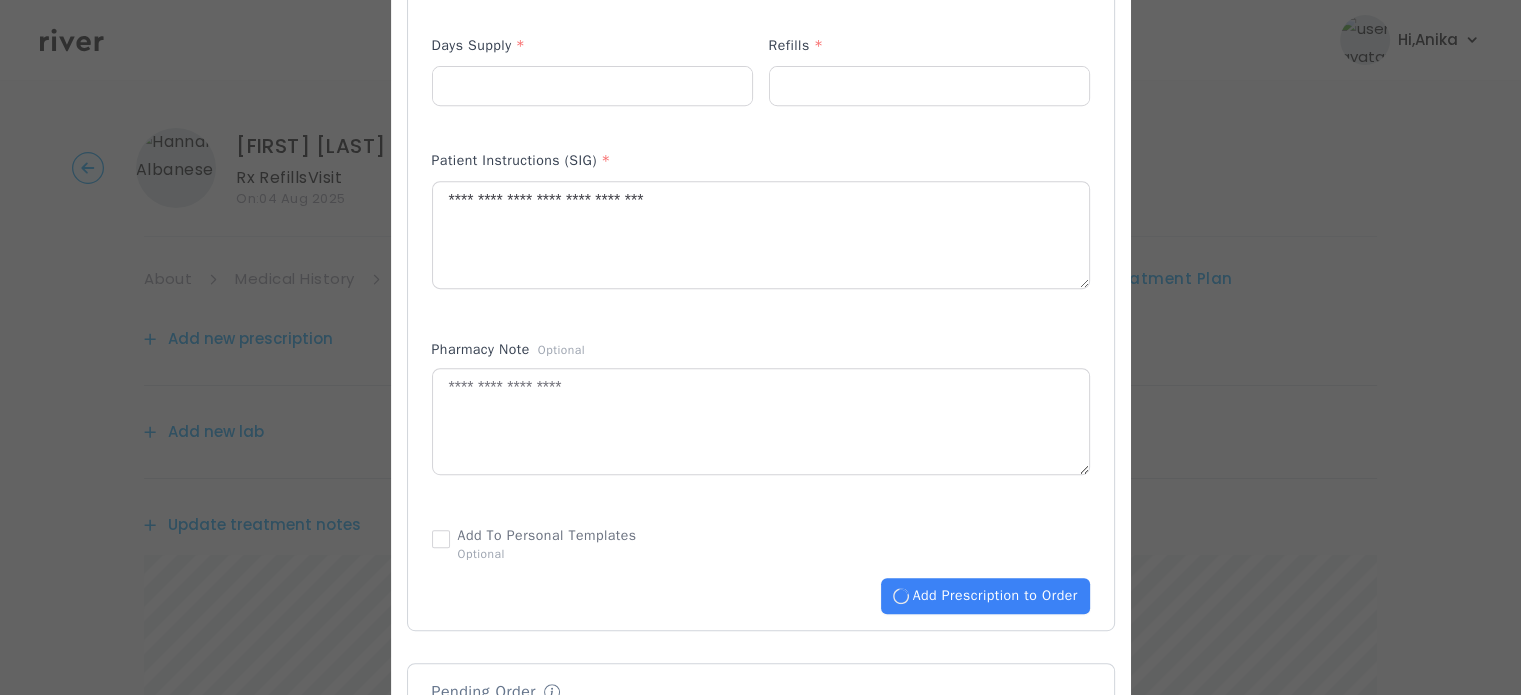 type 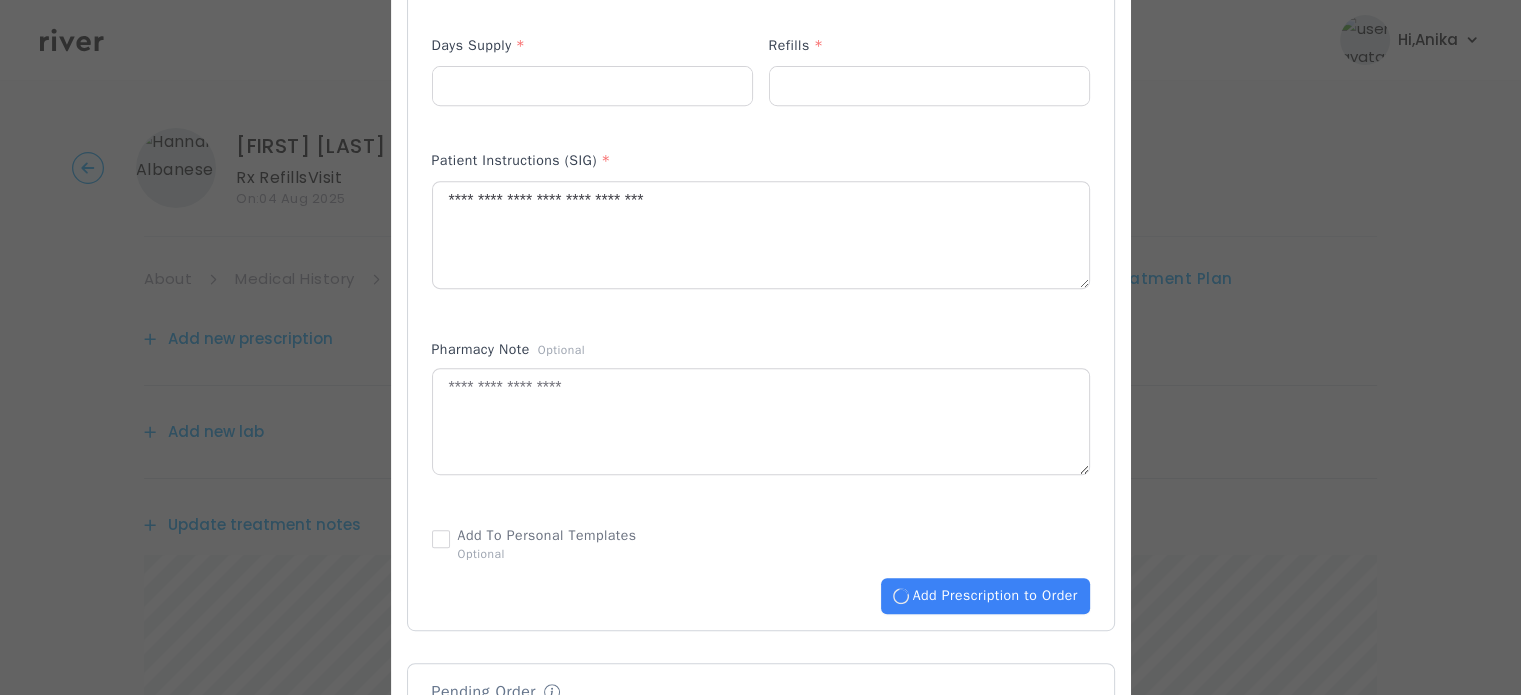 type 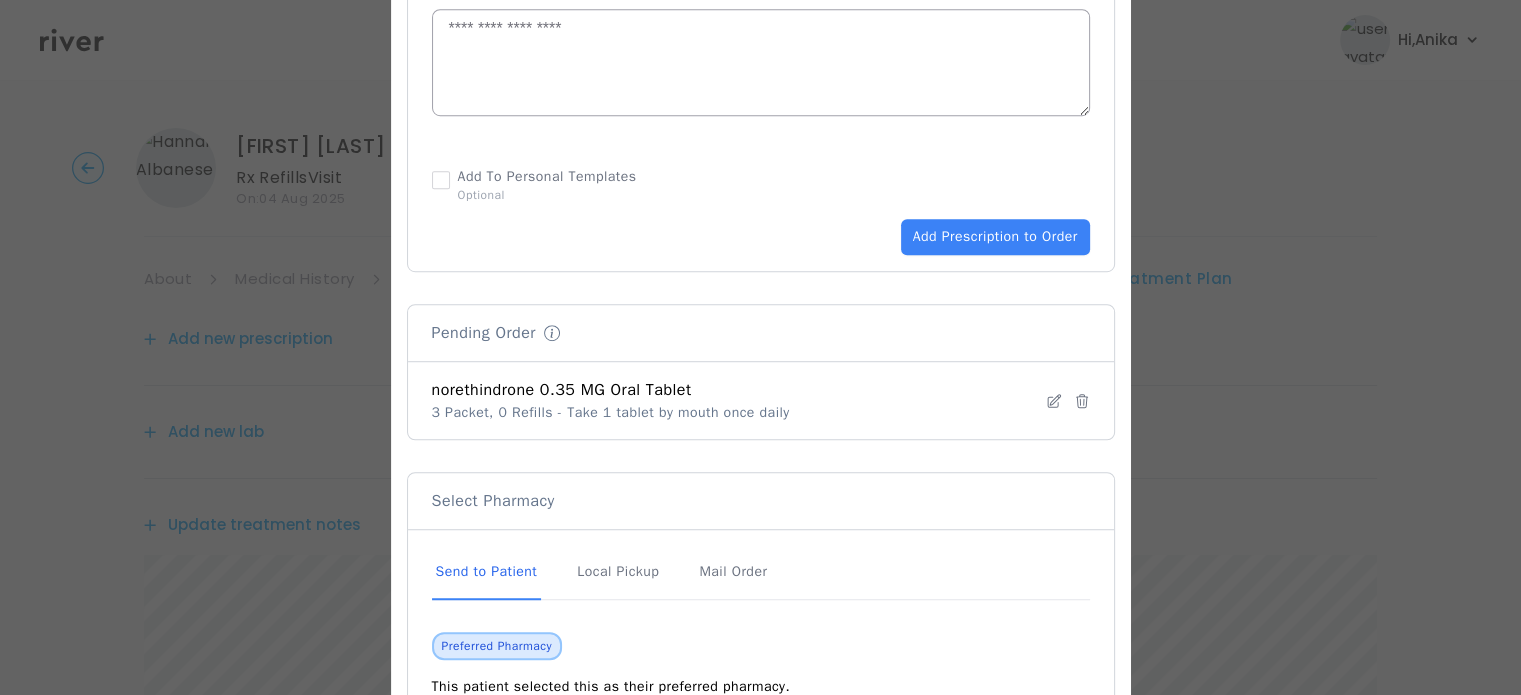 scroll, scrollTop: 1247, scrollLeft: 0, axis: vertical 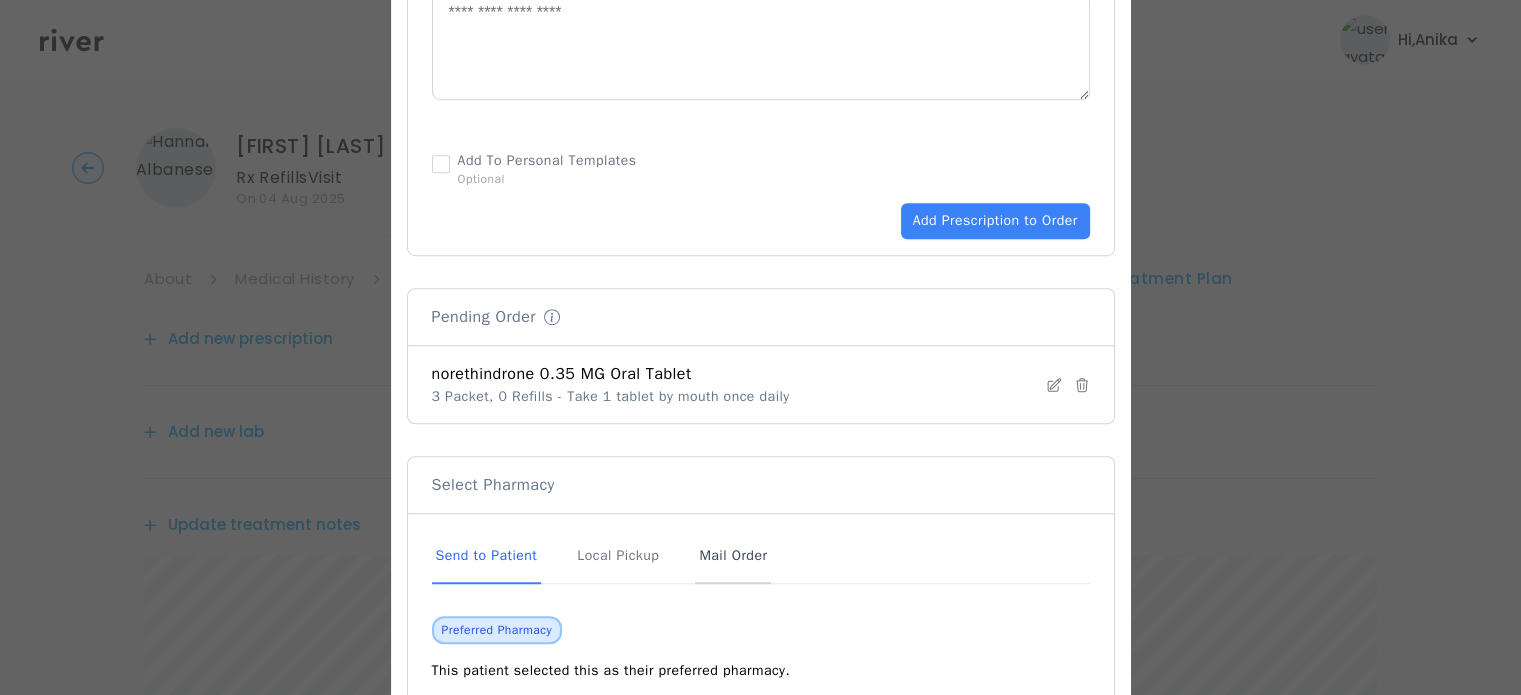 click on "Mail Order" at bounding box center (733, 557) 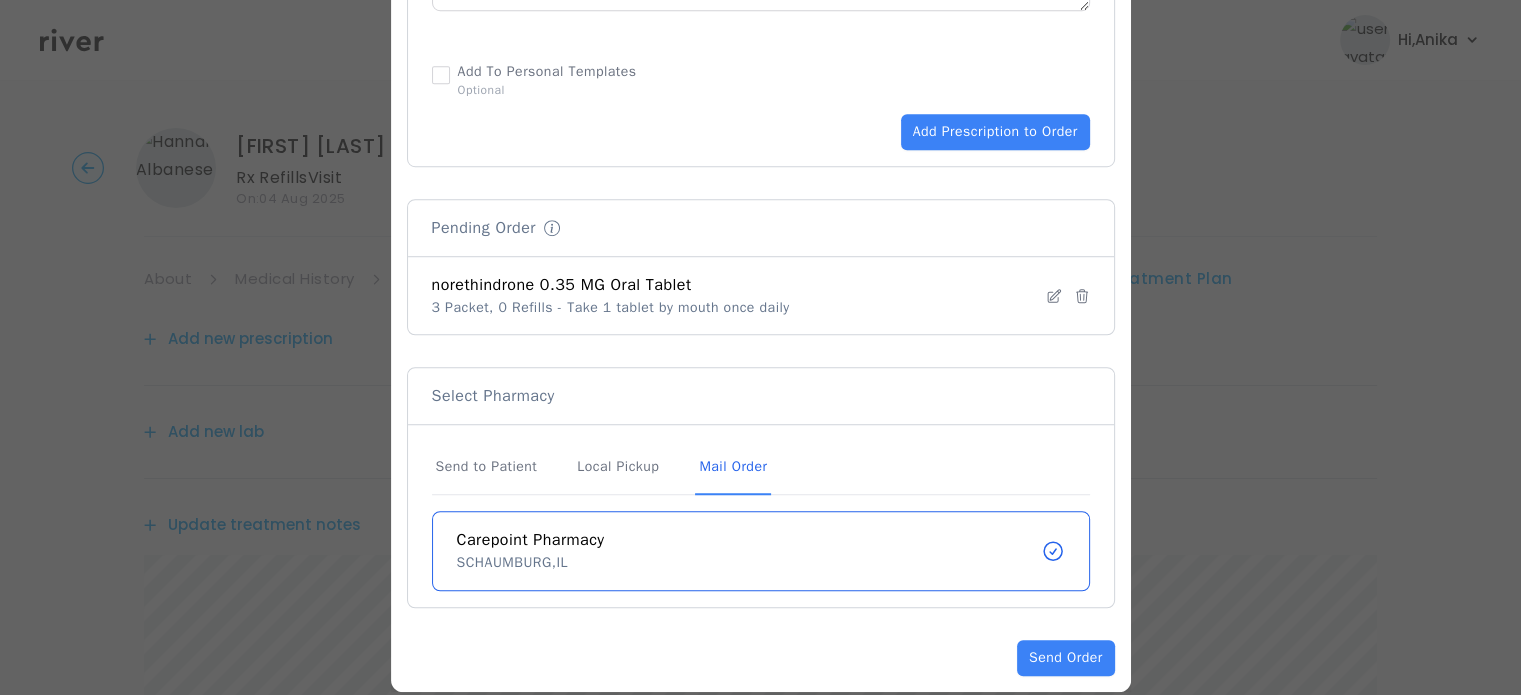 scroll, scrollTop: 1360, scrollLeft: 0, axis: vertical 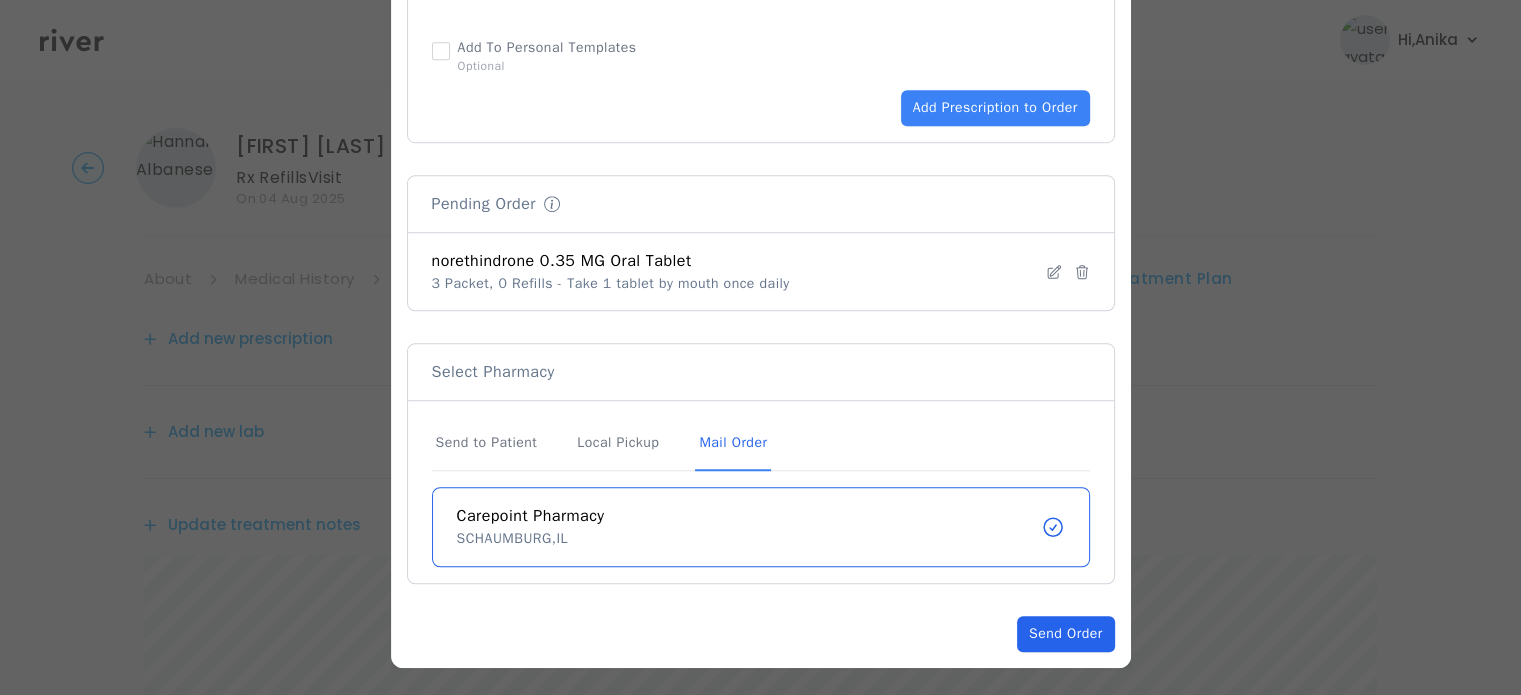 click on "Send Order" 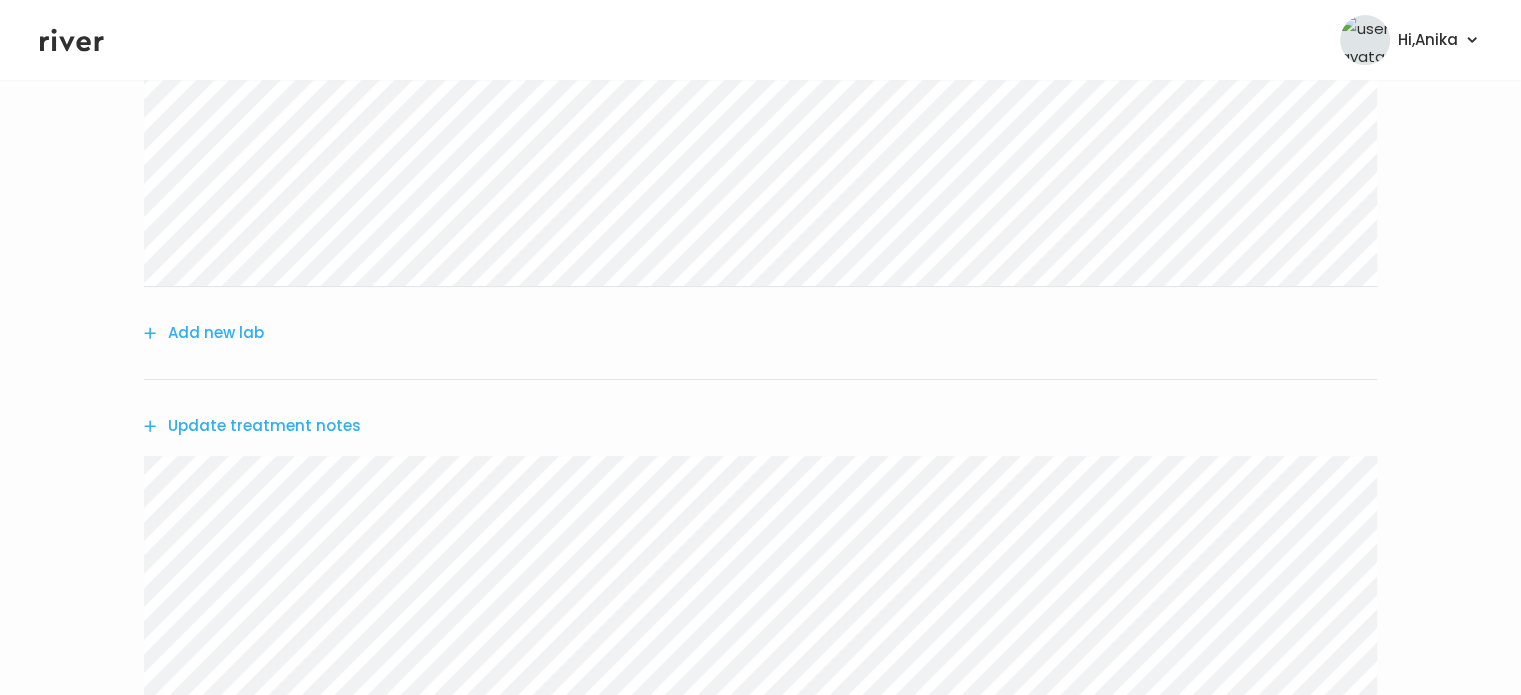 scroll, scrollTop: 307, scrollLeft: 0, axis: vertical 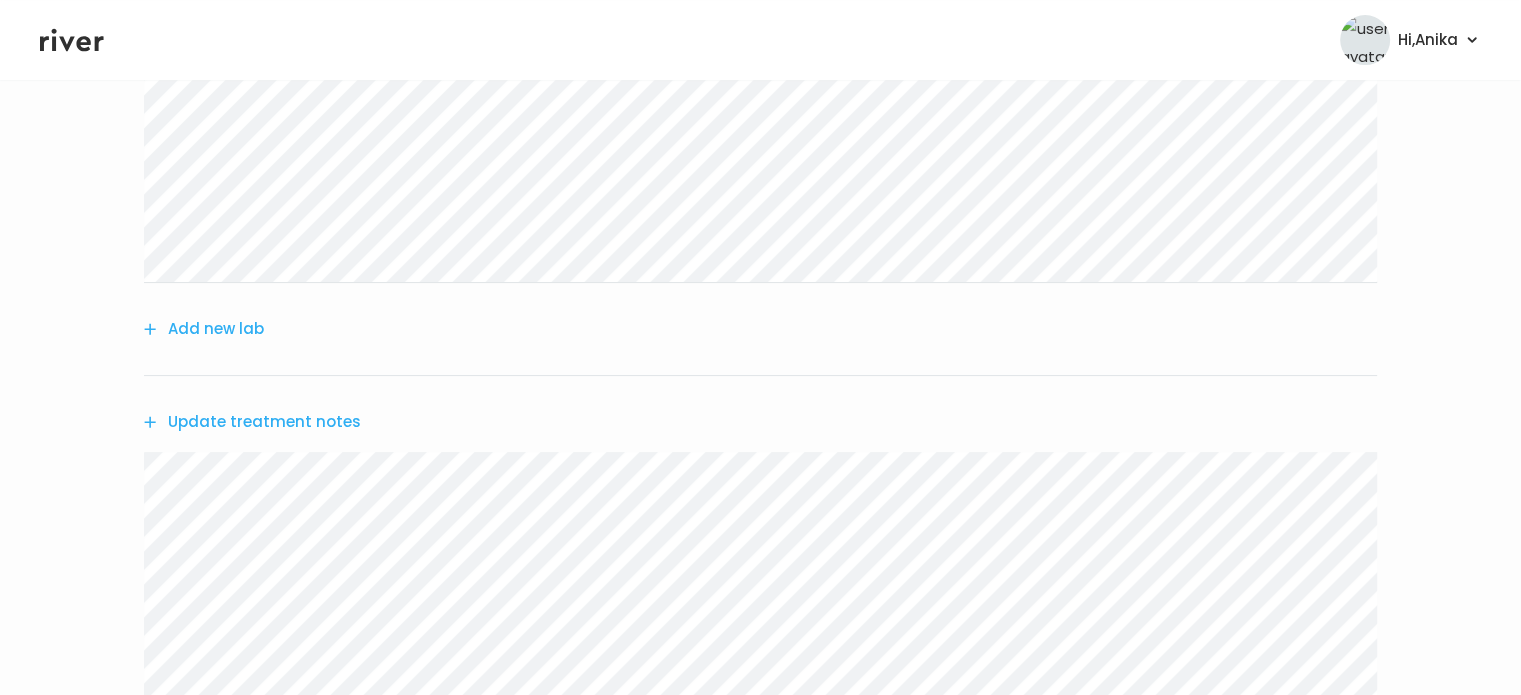 click on "Update treatment notes" at bounding box center [252, 422] 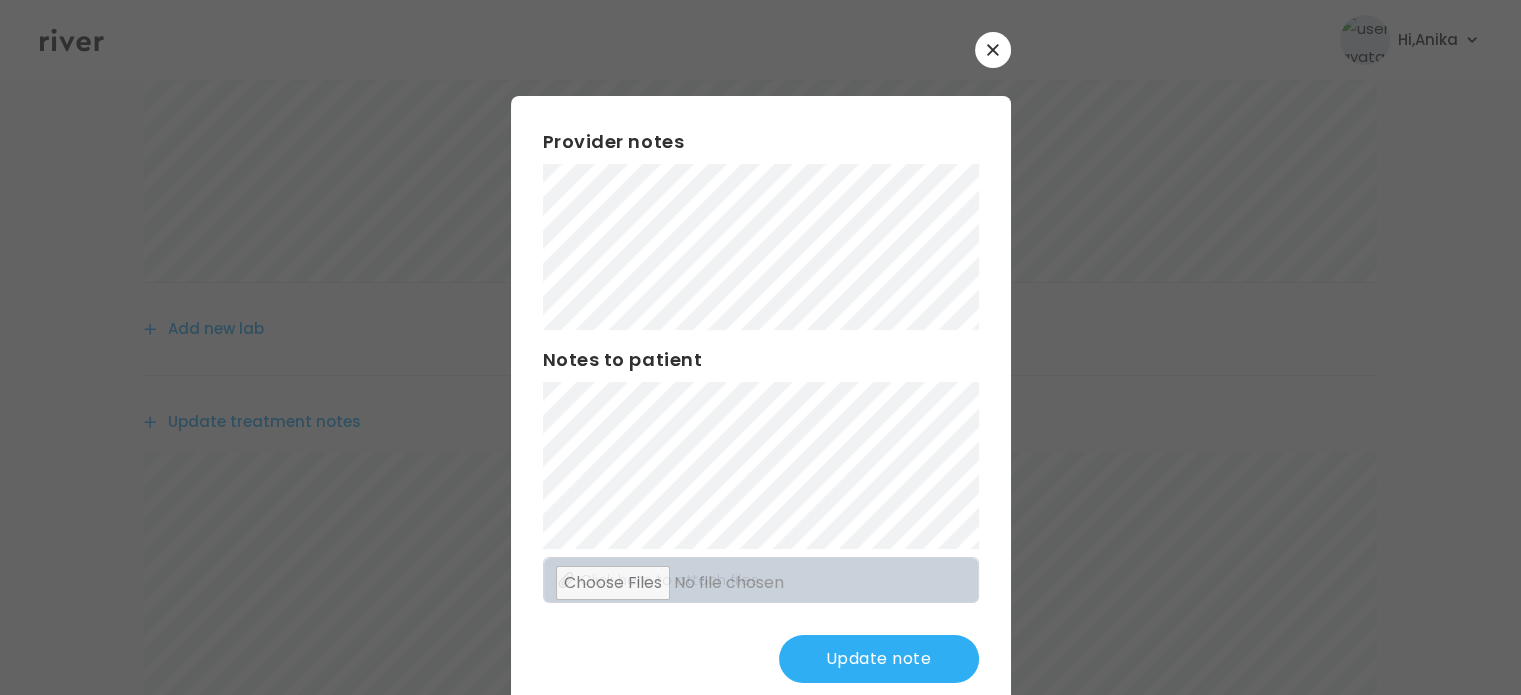 click on "Update note" at bounding box center [879, 659] 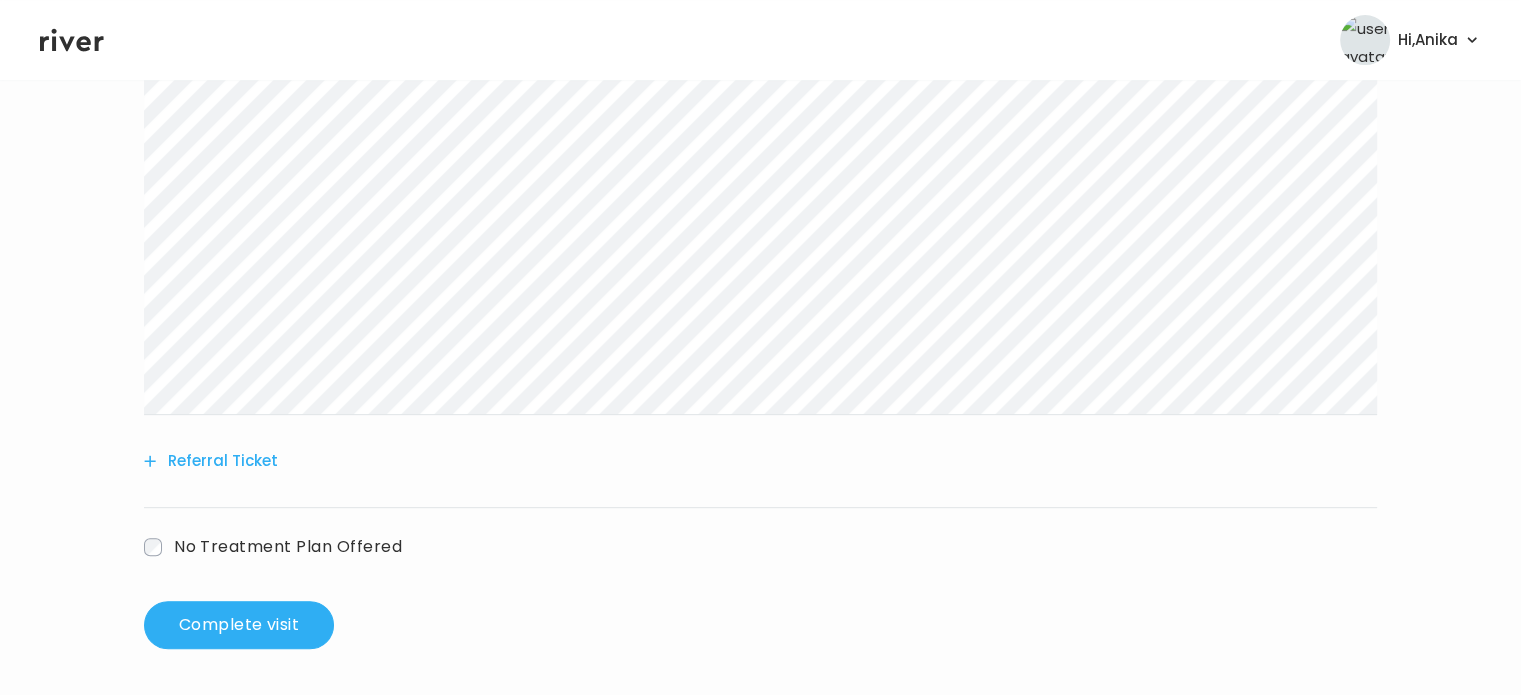 scroll, scrollTop: 716, scrollLeft: 0, axis: vertical 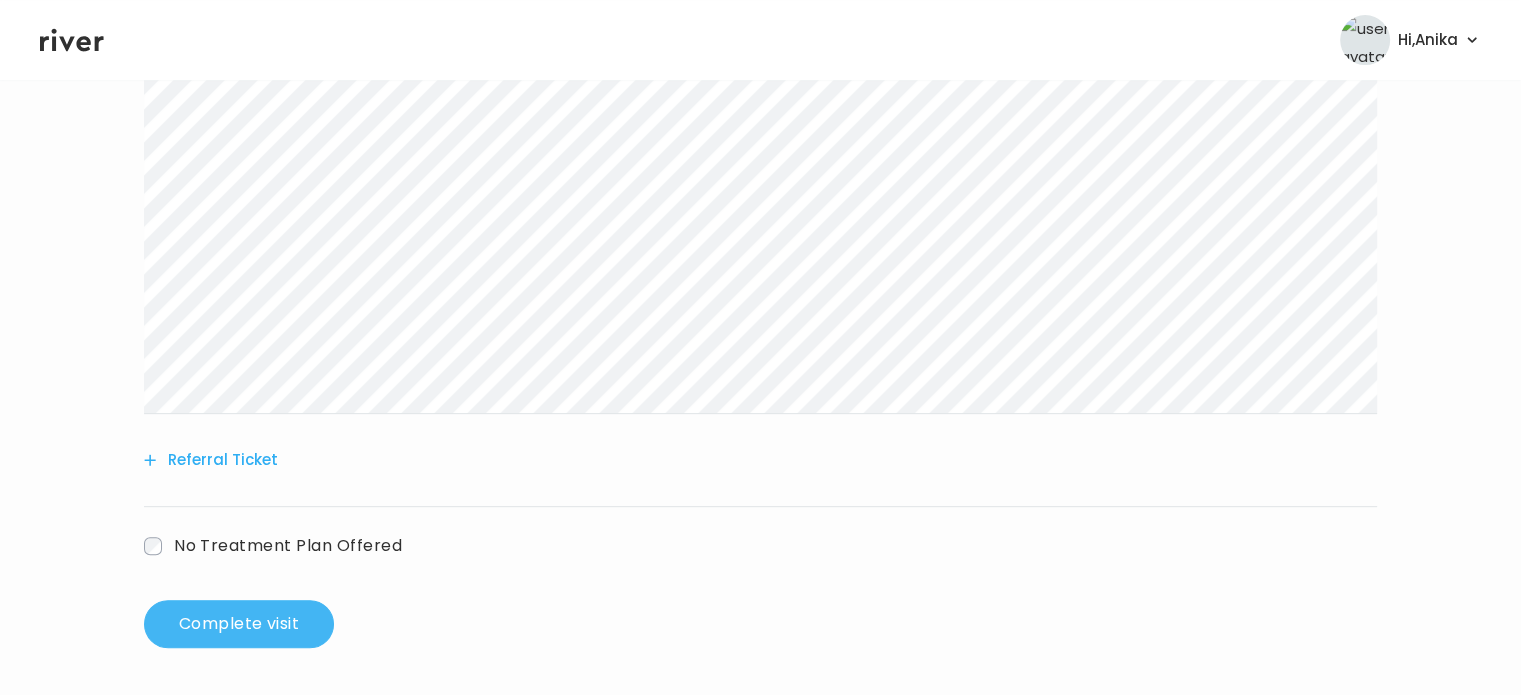 click on "Complete visit" at bounding box center [239, 624] 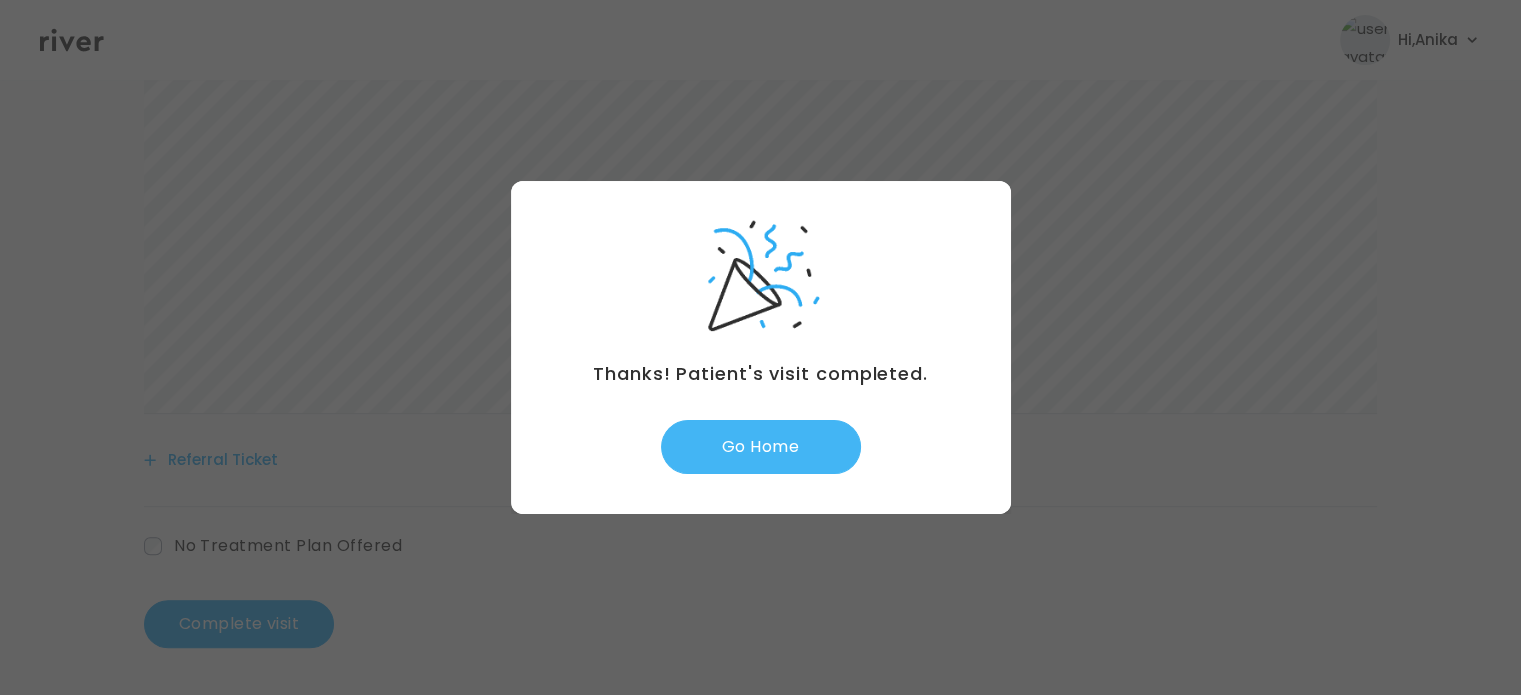 click on "Go Home" at bounding box center (761, 447) 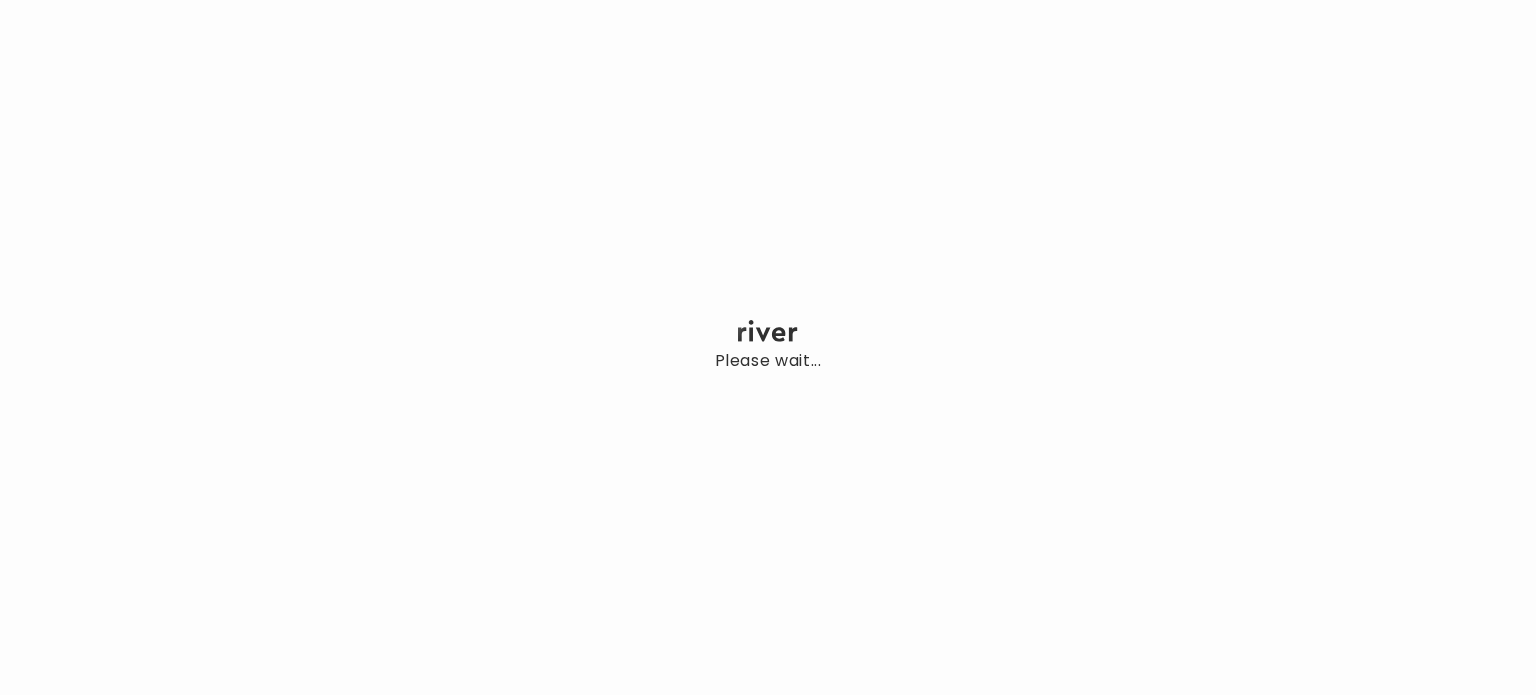 scroll, scrollTop: 0, scrollLeft: 0, axis: both 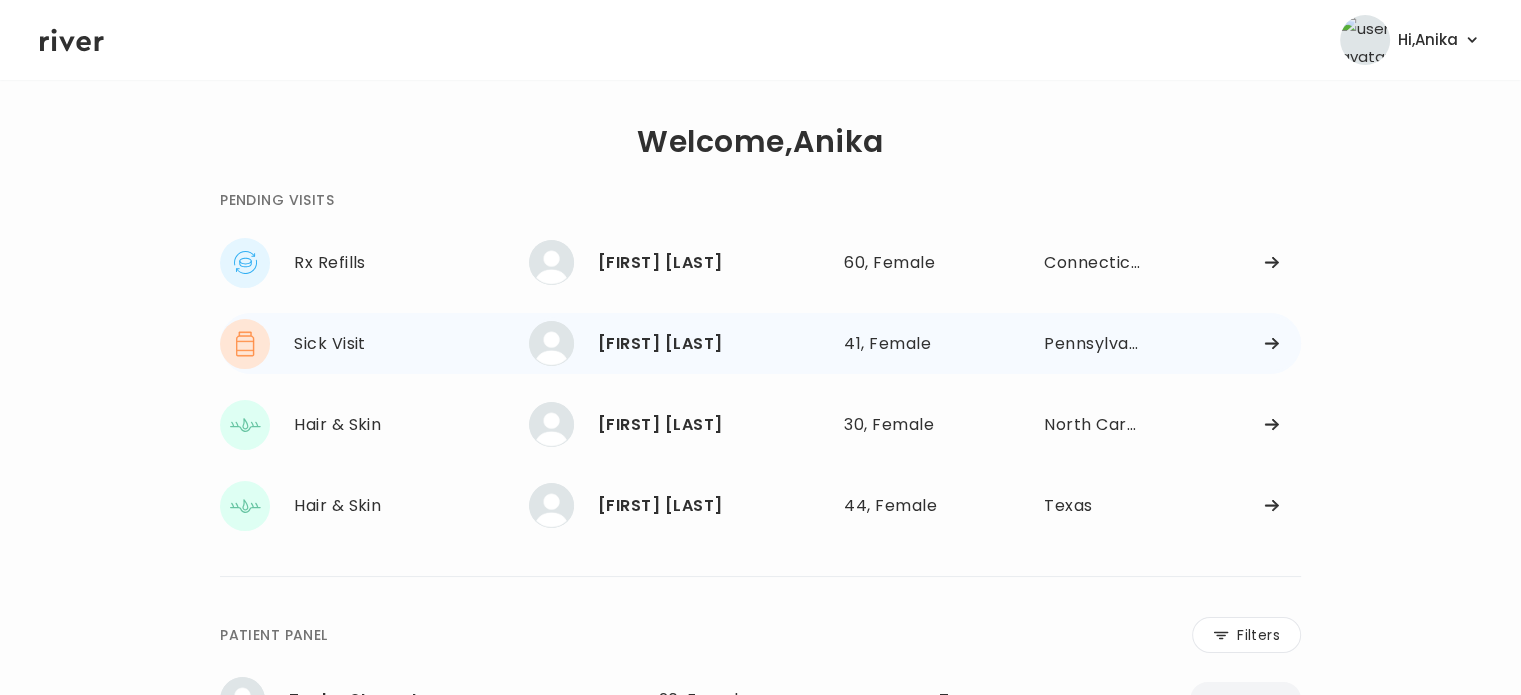 click on "[FIRST] [LAST]" at bounding box center (713, 344) 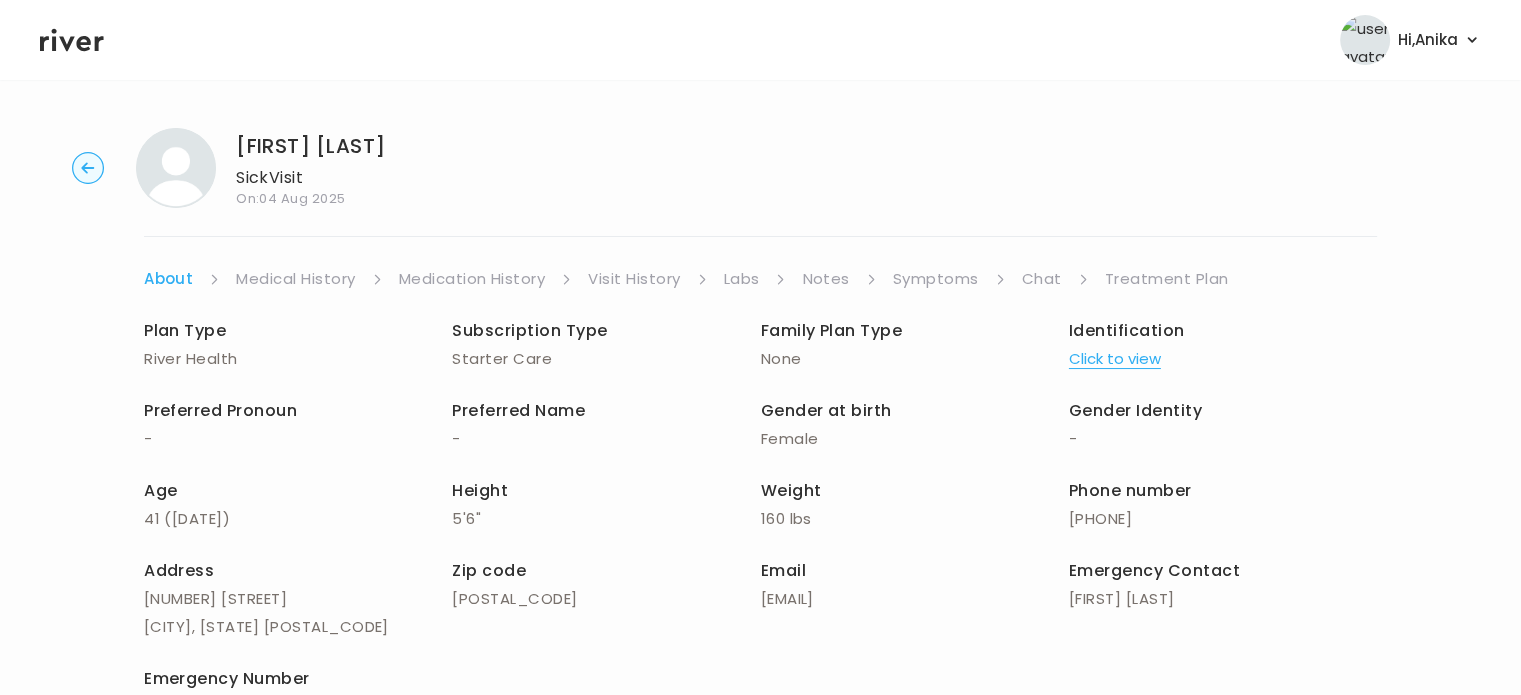 click on "Click to view" at bounding box center (1115, 359) 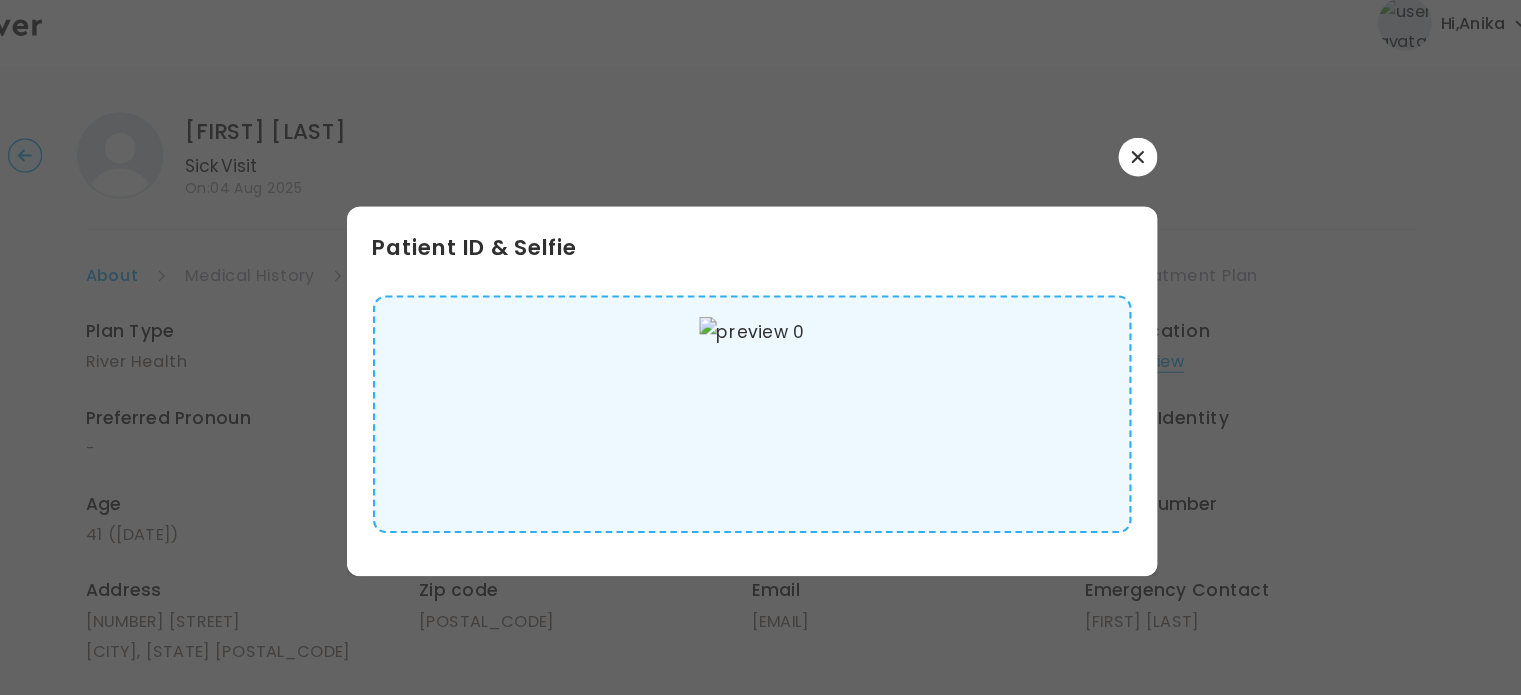 scroll, scrollTop: 8, scrollLeft: 0, axis: vertical 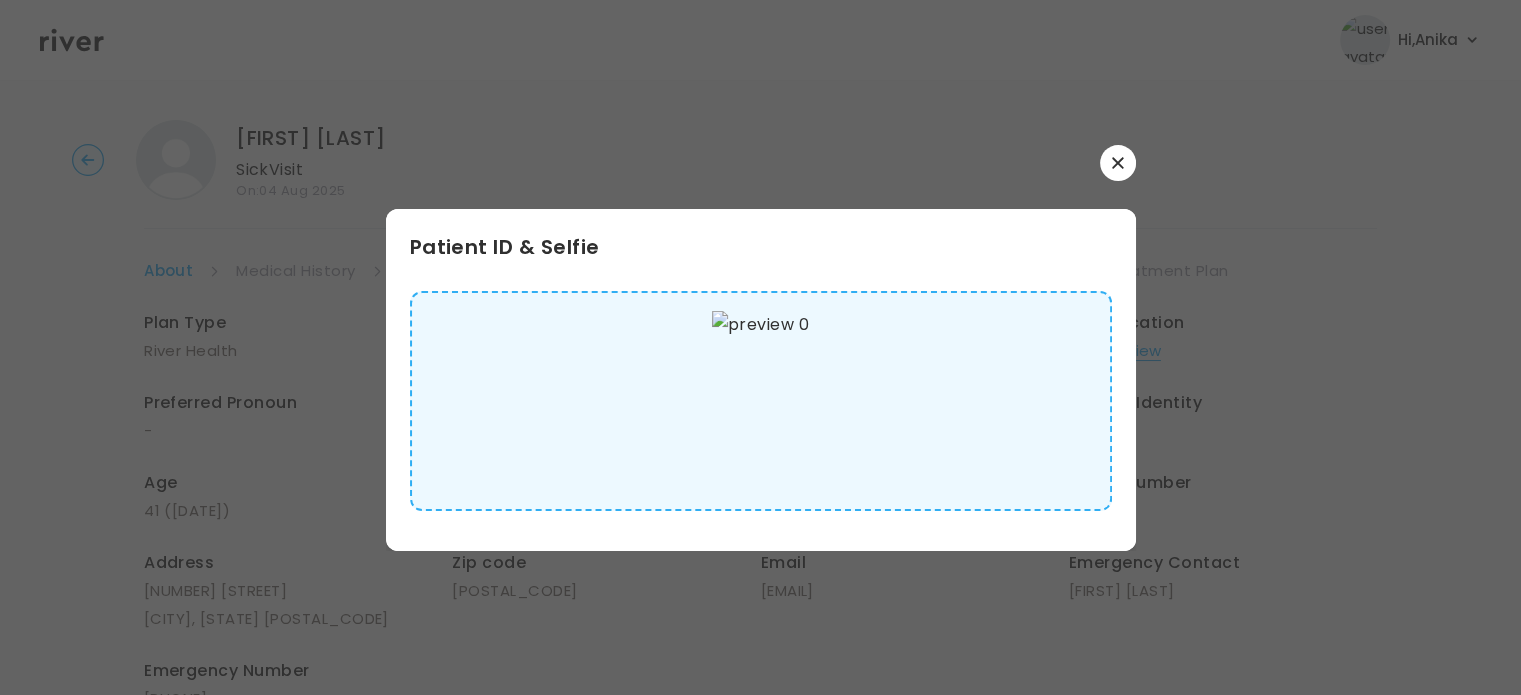 click on "Patient ID & Selfie" at bounding box center [761, 348] 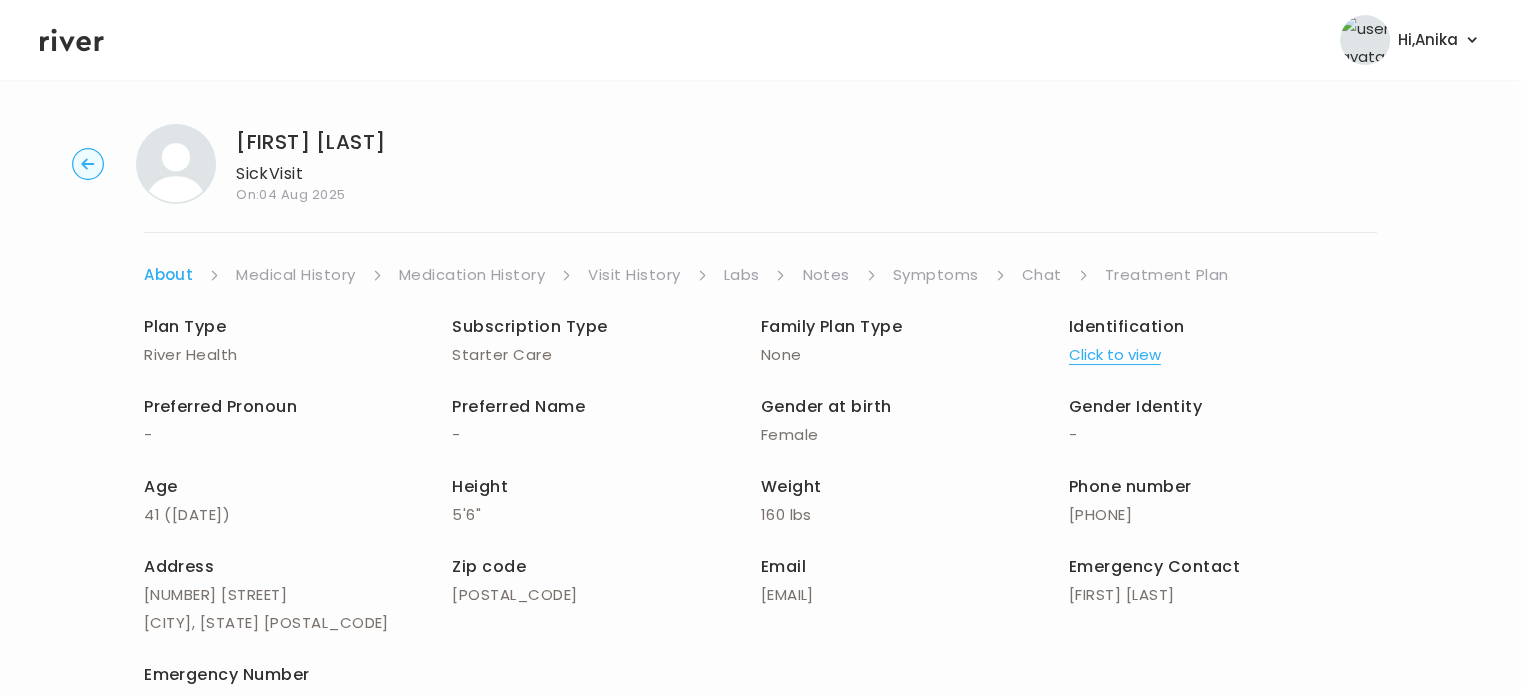 scroll, scrollTop: 0, scrollLeft: 0, axis: both 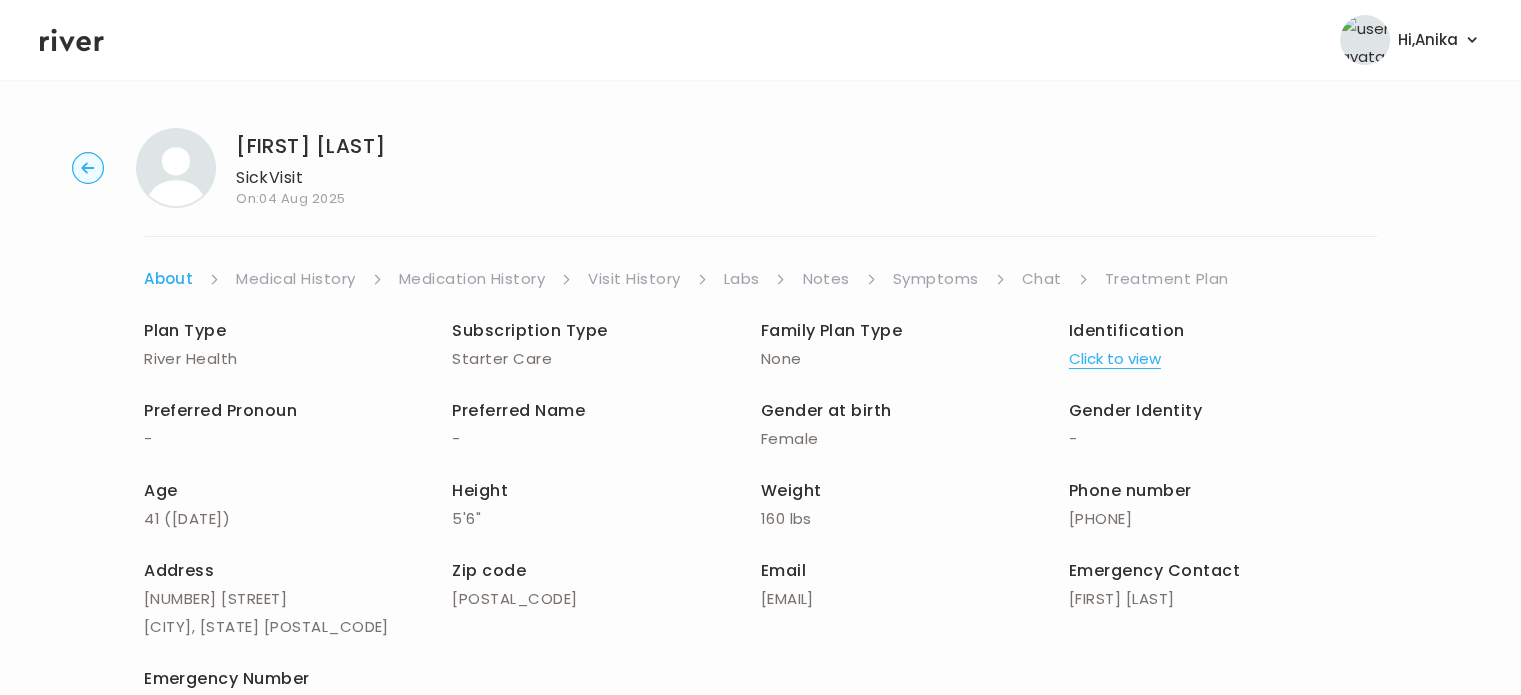 click on "Medical History" at bounding box center [295, 279] 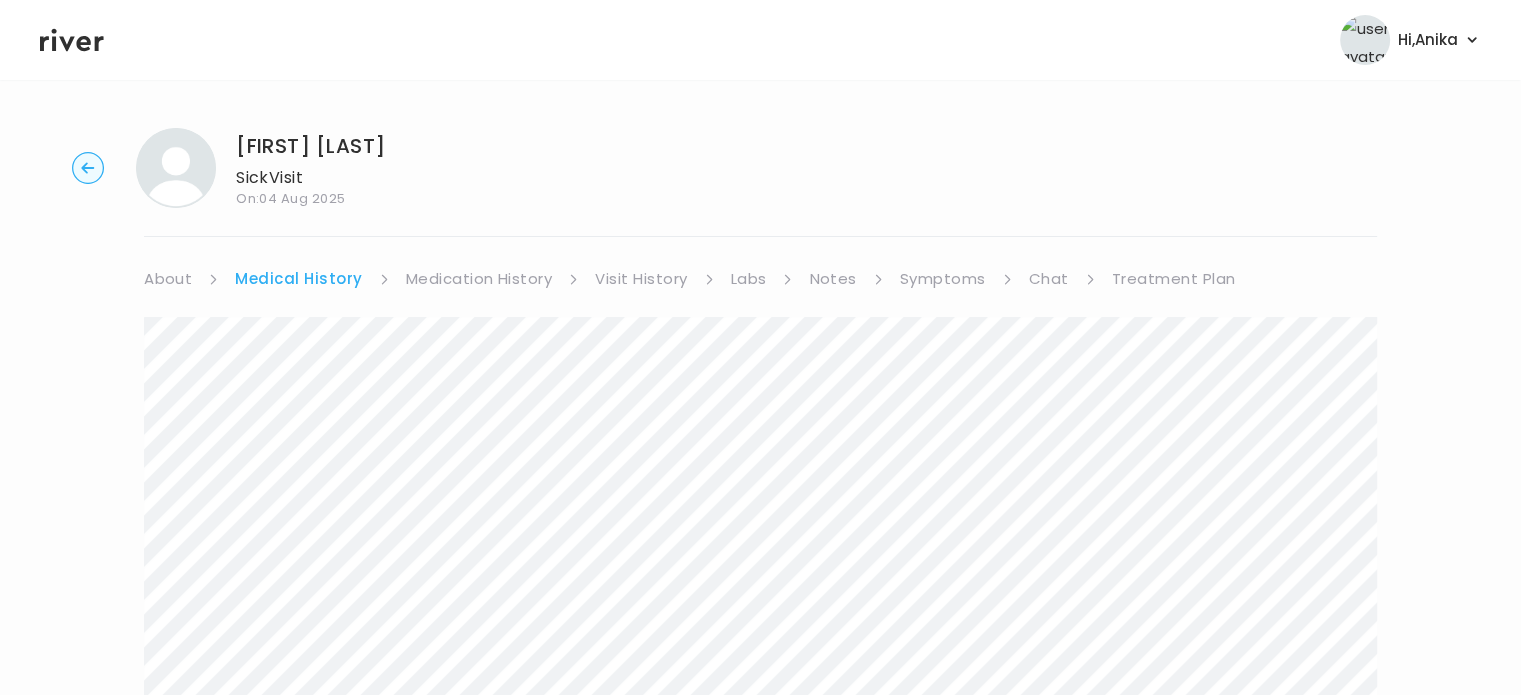 scroll, scrollTop: 0, scrollLeft: 0, axis: both 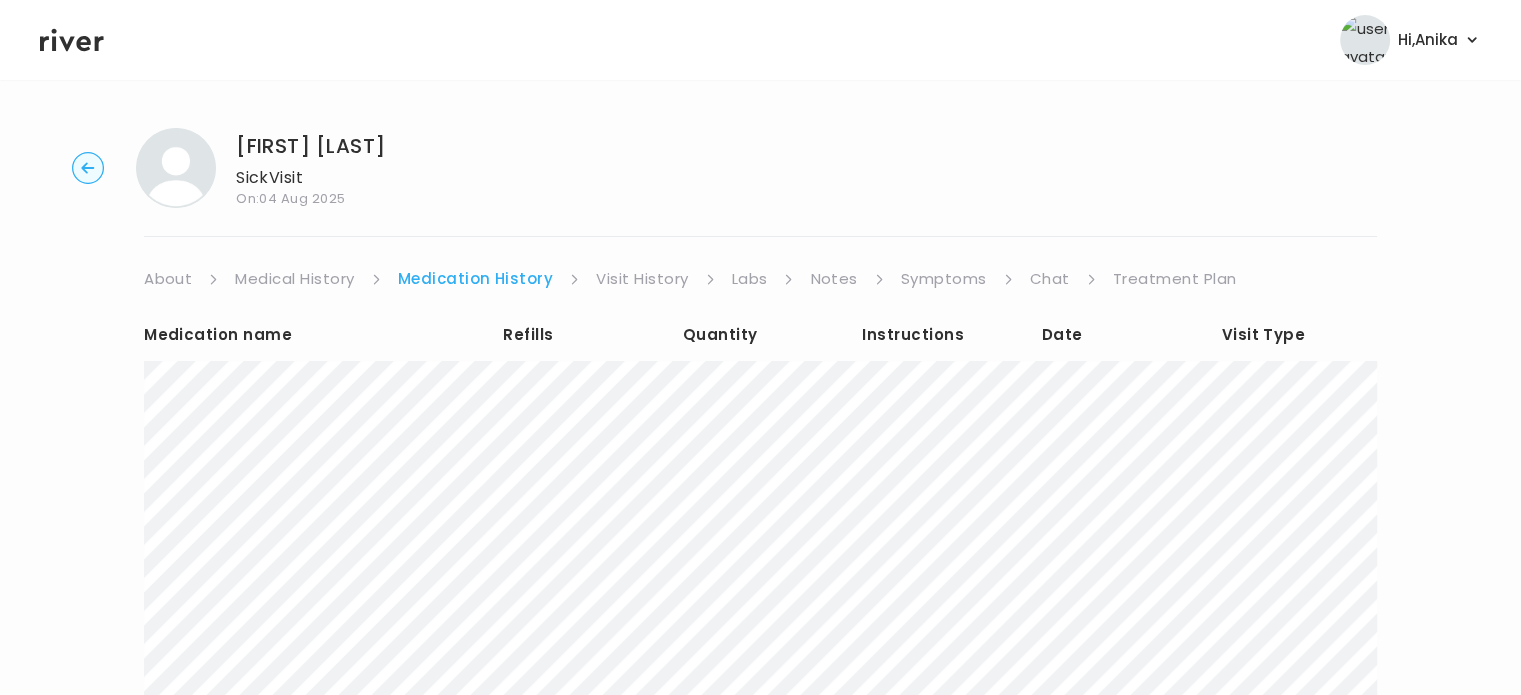 click on "Visit History" at bounding box center [642, 279] 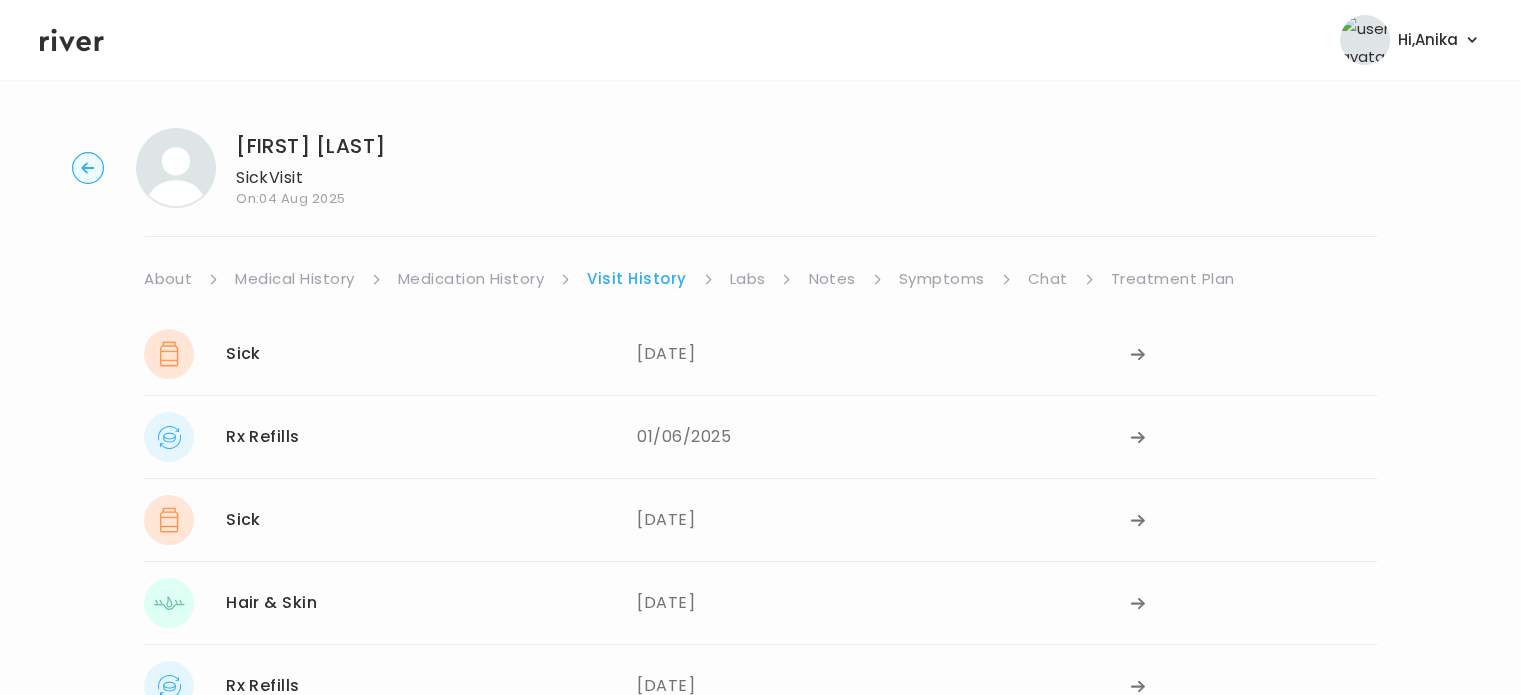 click on "Labs" at bounding box center (748, 279) 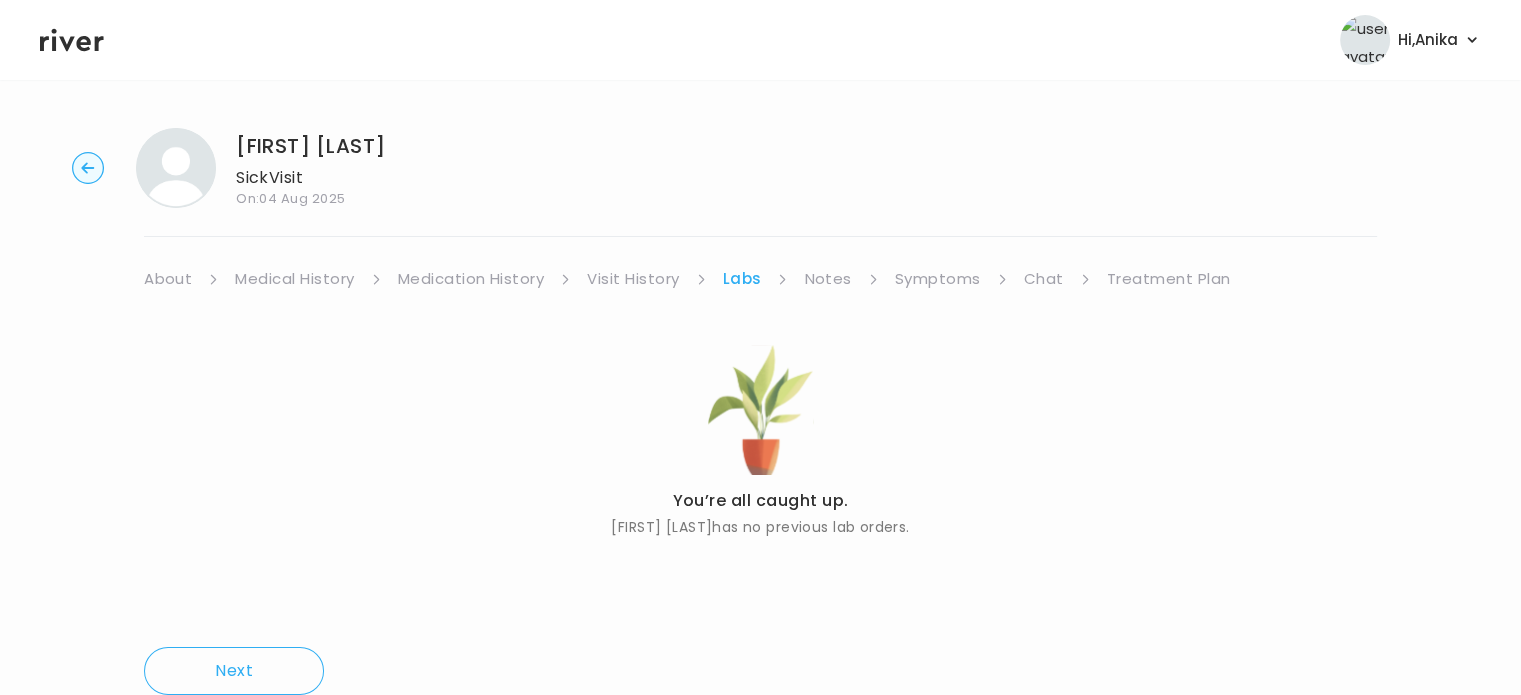 click on "Notes" at bounding box center (827, 279) 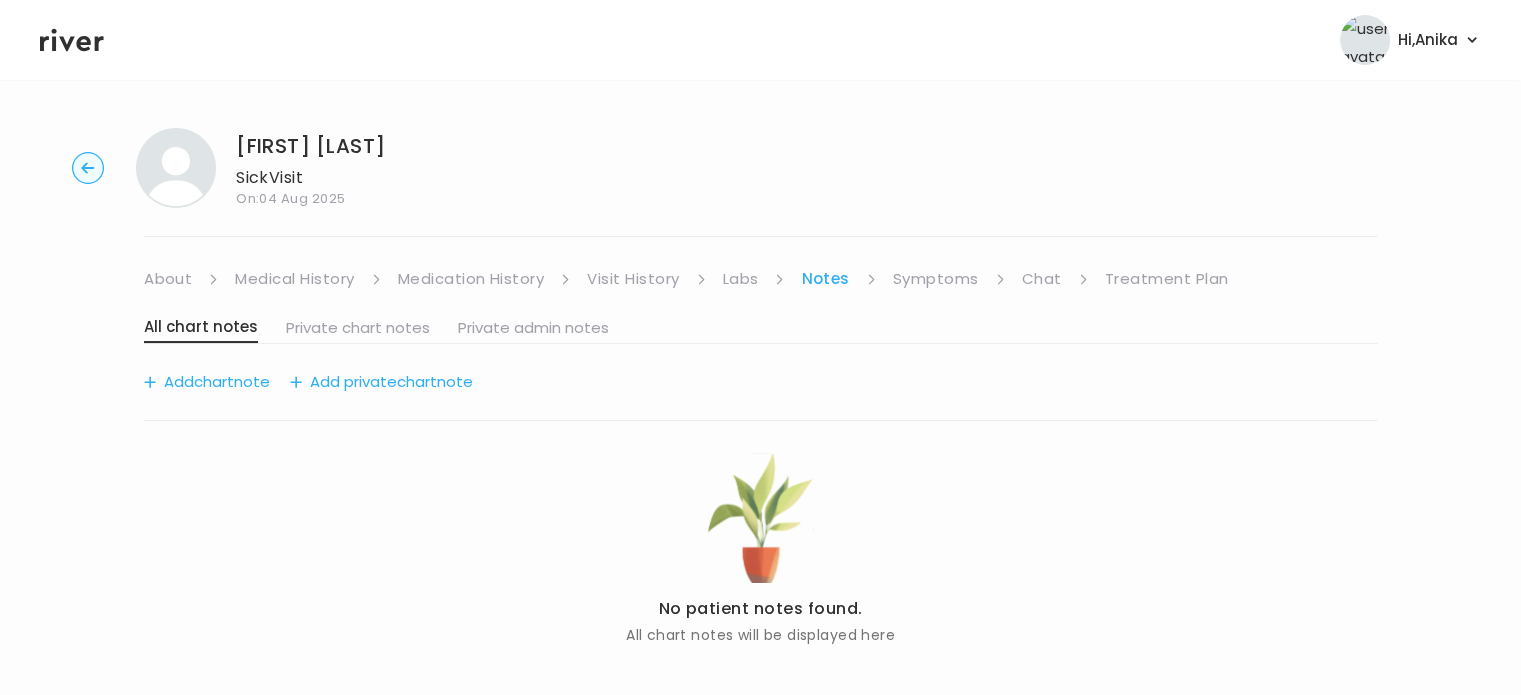 click on "Symptoms" at bounding box center (936, 279) 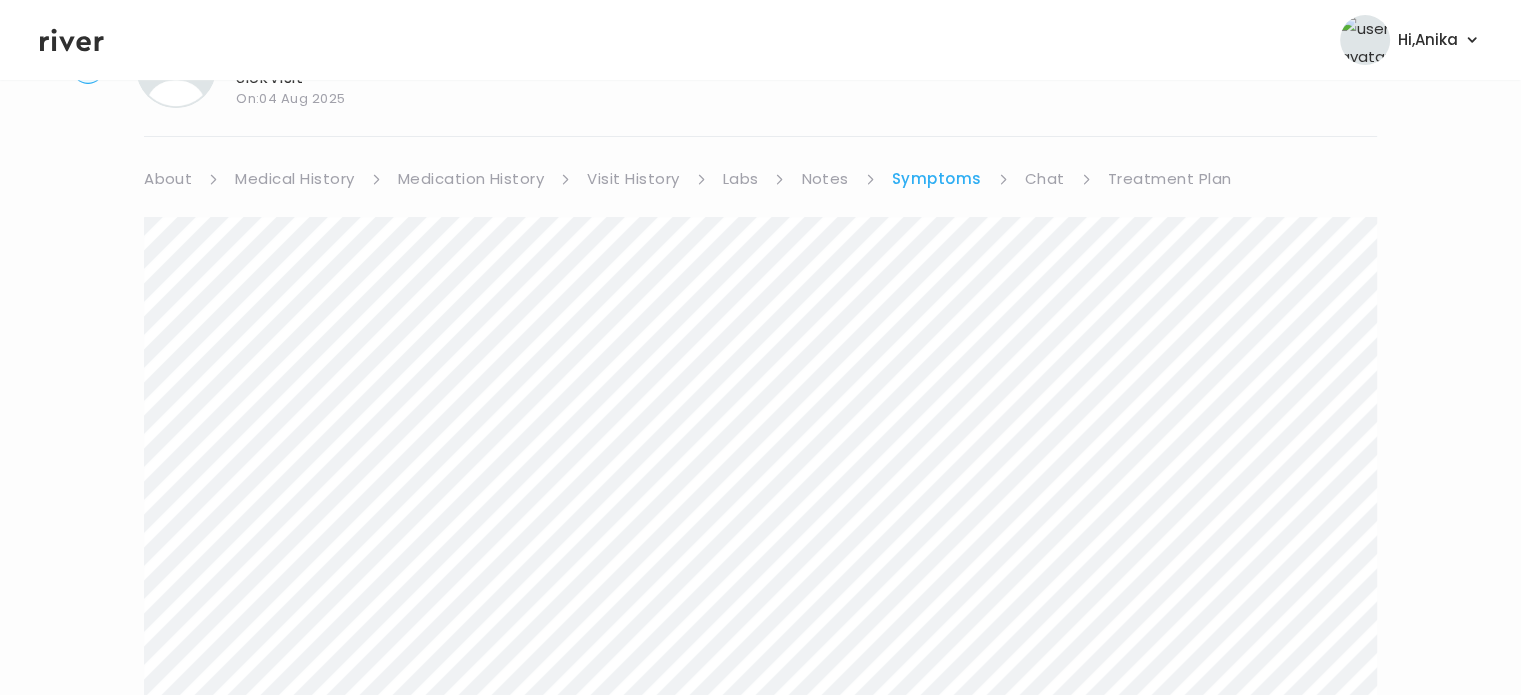 scroll, scrollTop: 99, scrollLeft: 0, axis: vertical 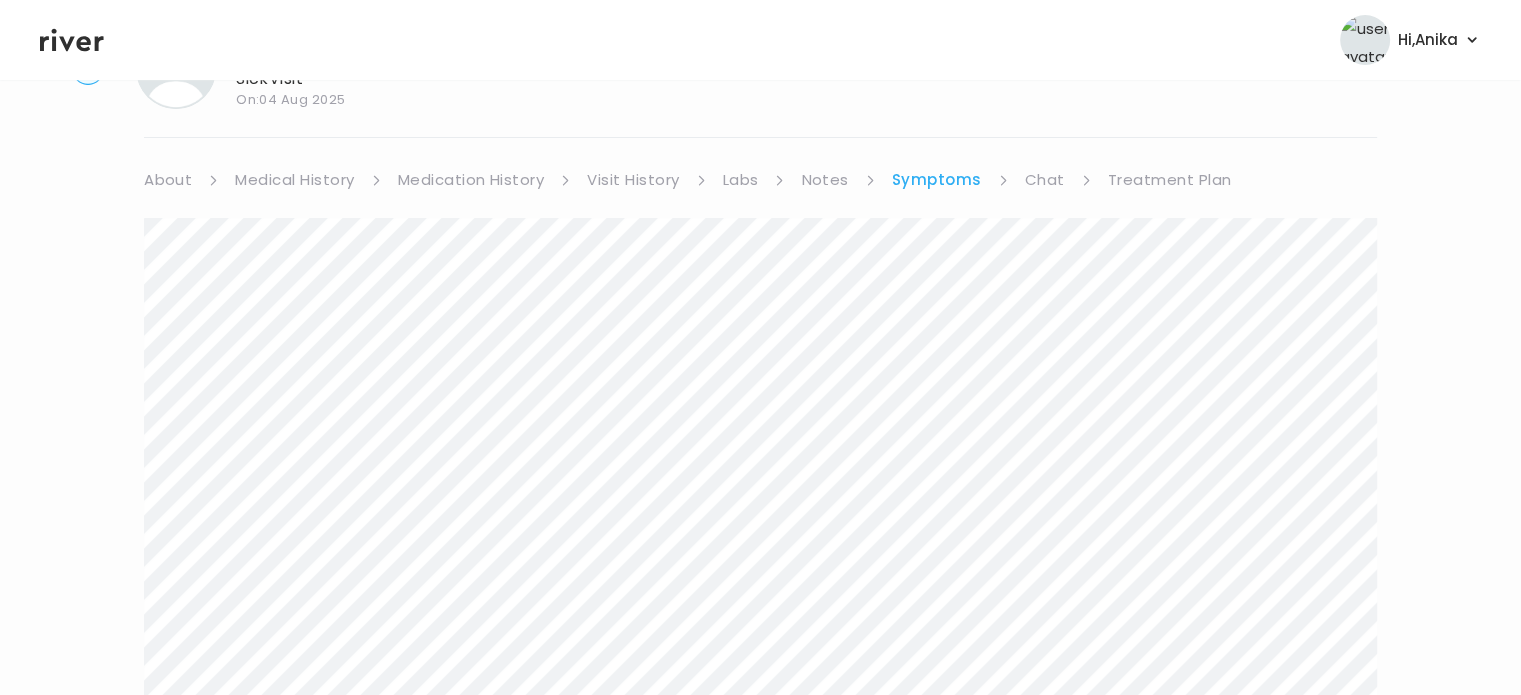 click on "Medication History" at bounding box center [471, 180] 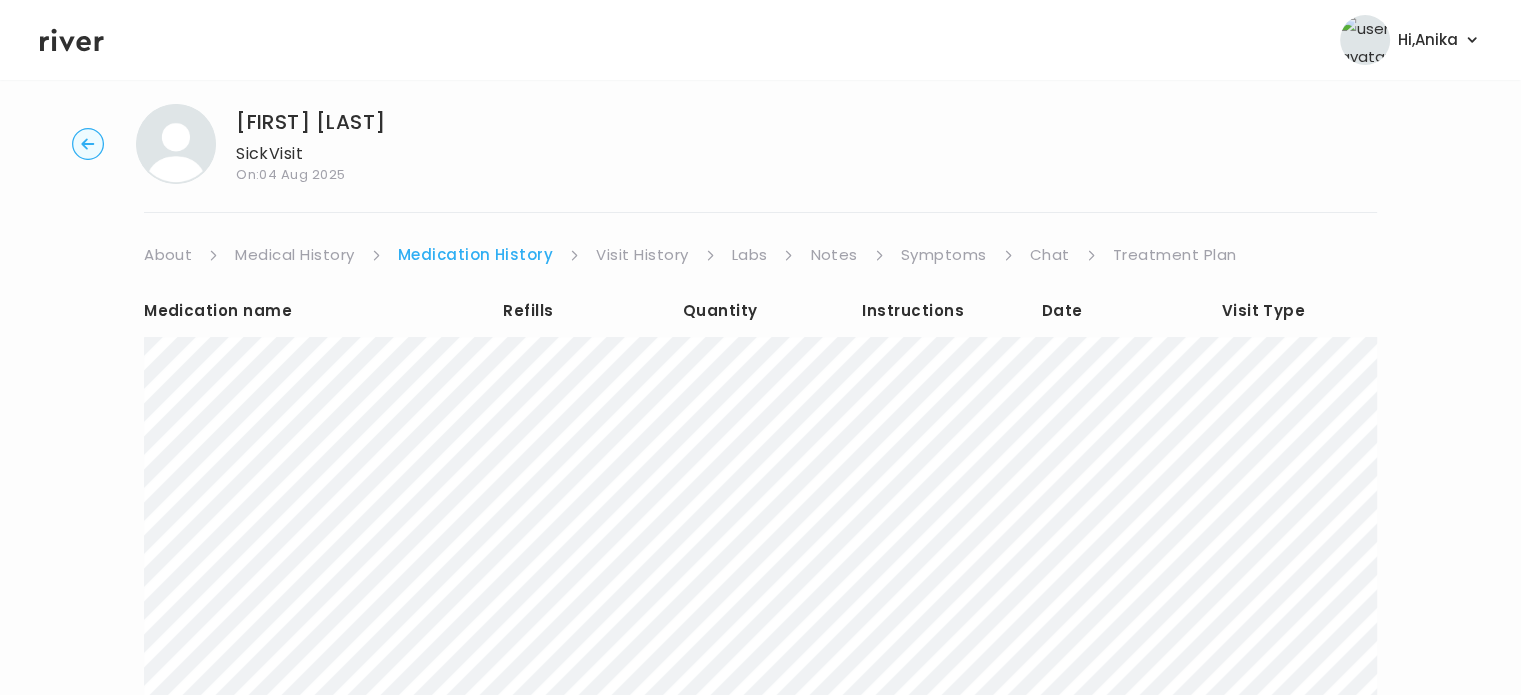 scroll, scrollTop: 0, scrollLeft: 0, axis: both 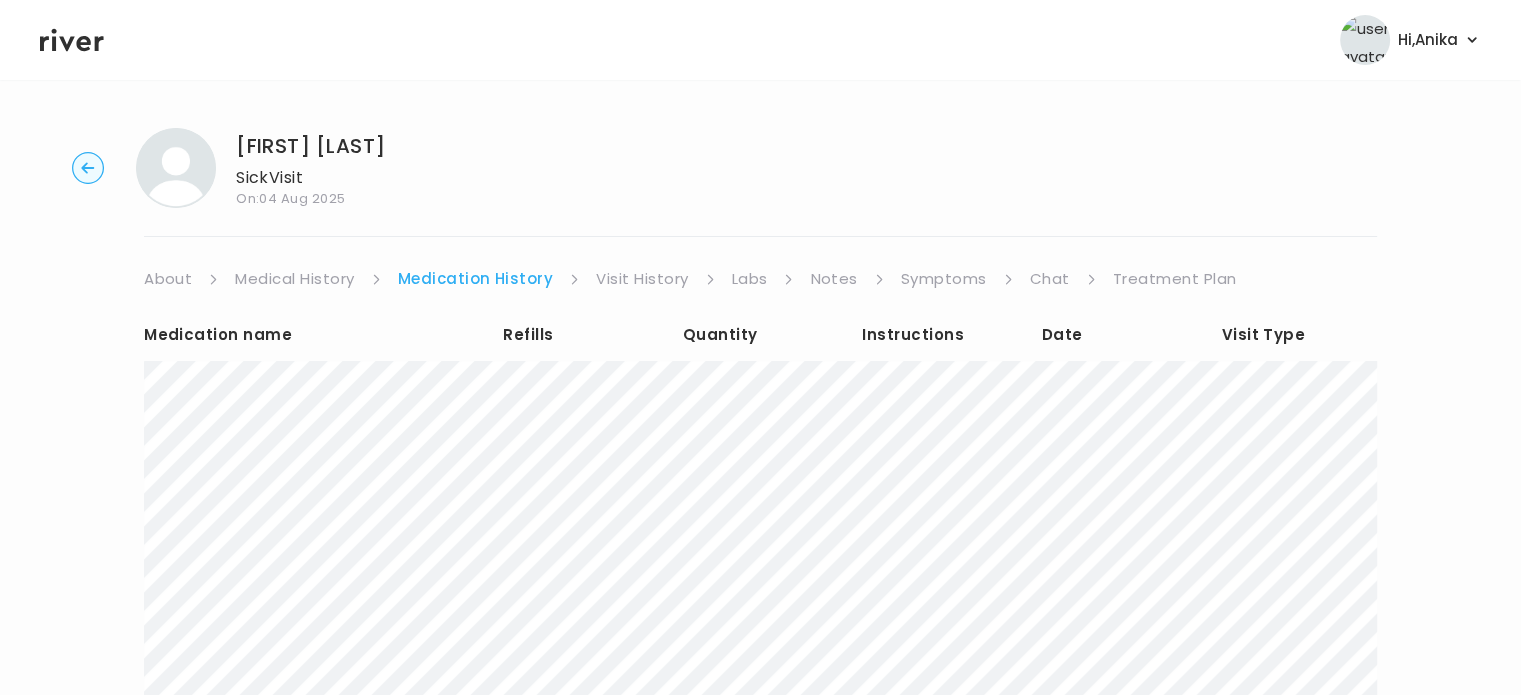 click 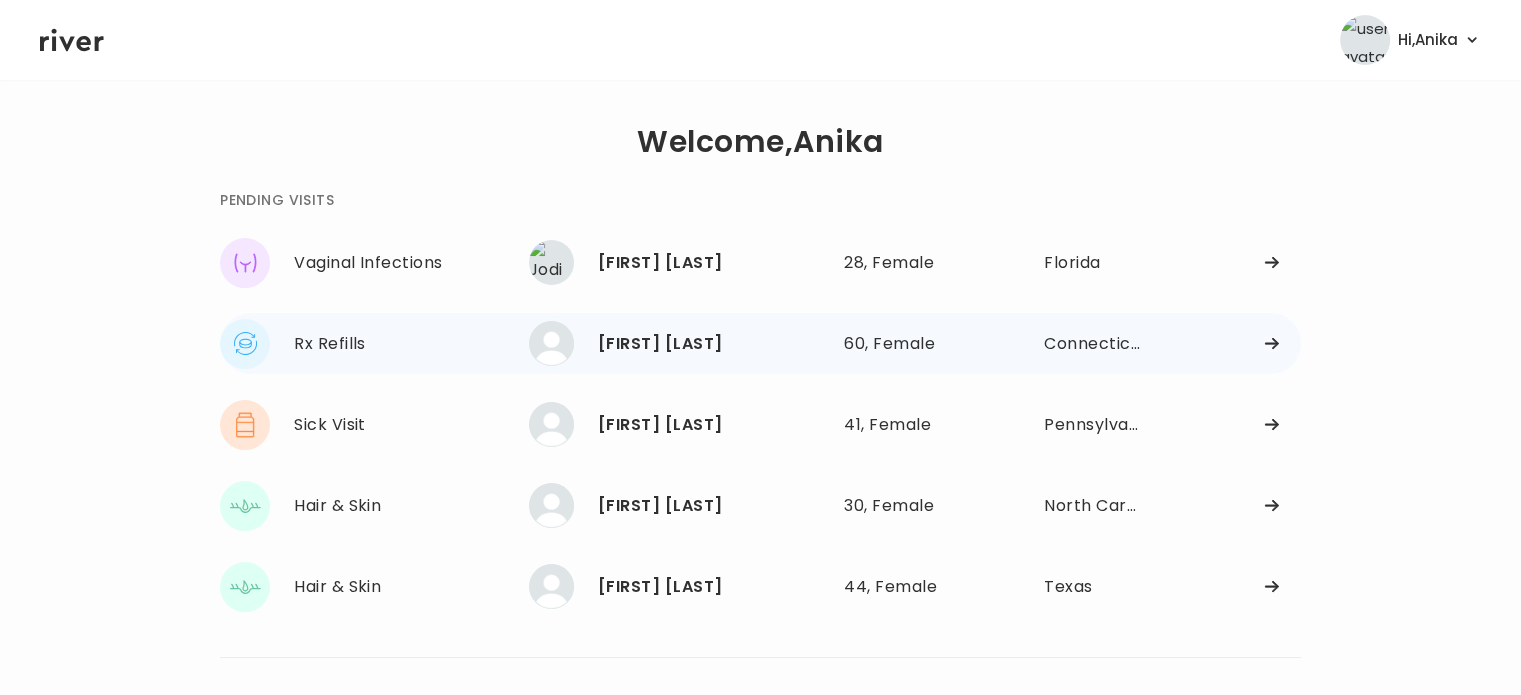 click on "[FIRST] [LAST]" at bounding box center [713, 344] 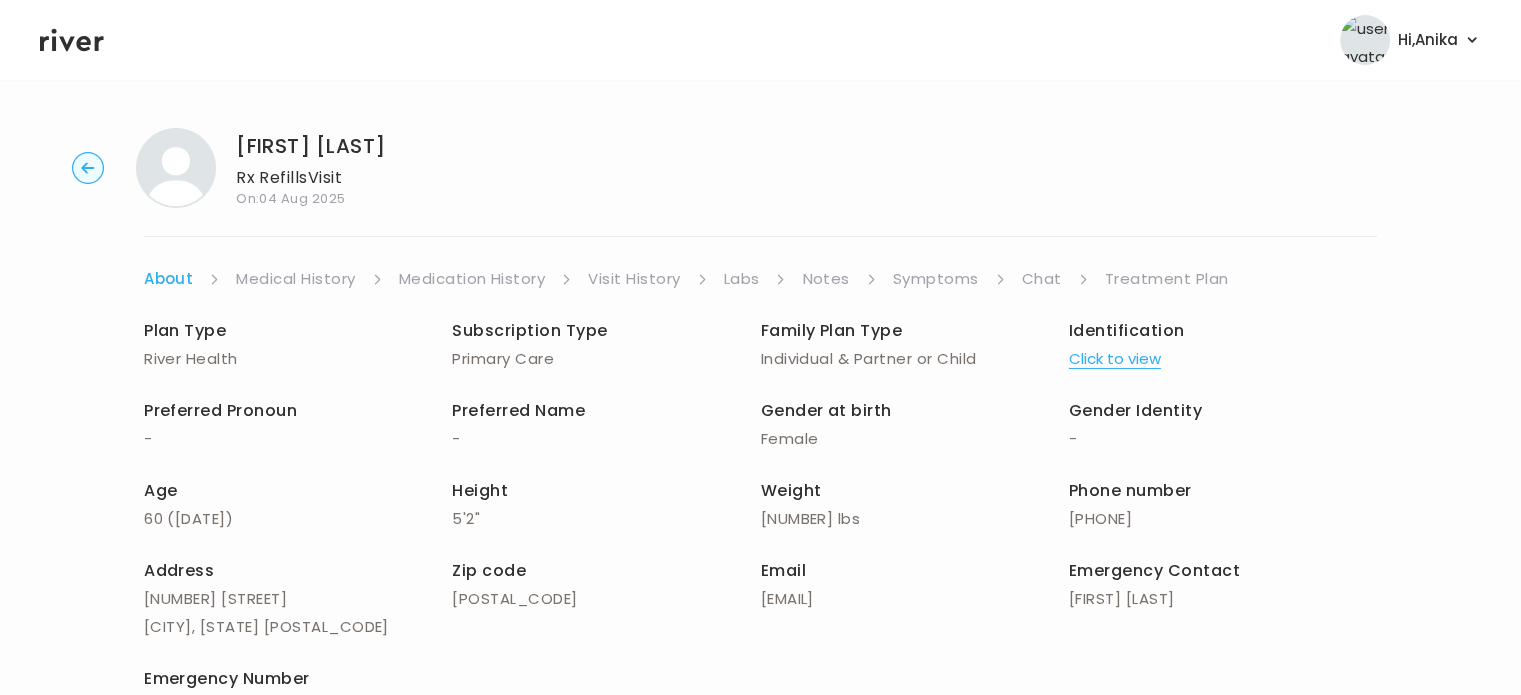 click on "Click to view" at bounding box center (1115, 359) 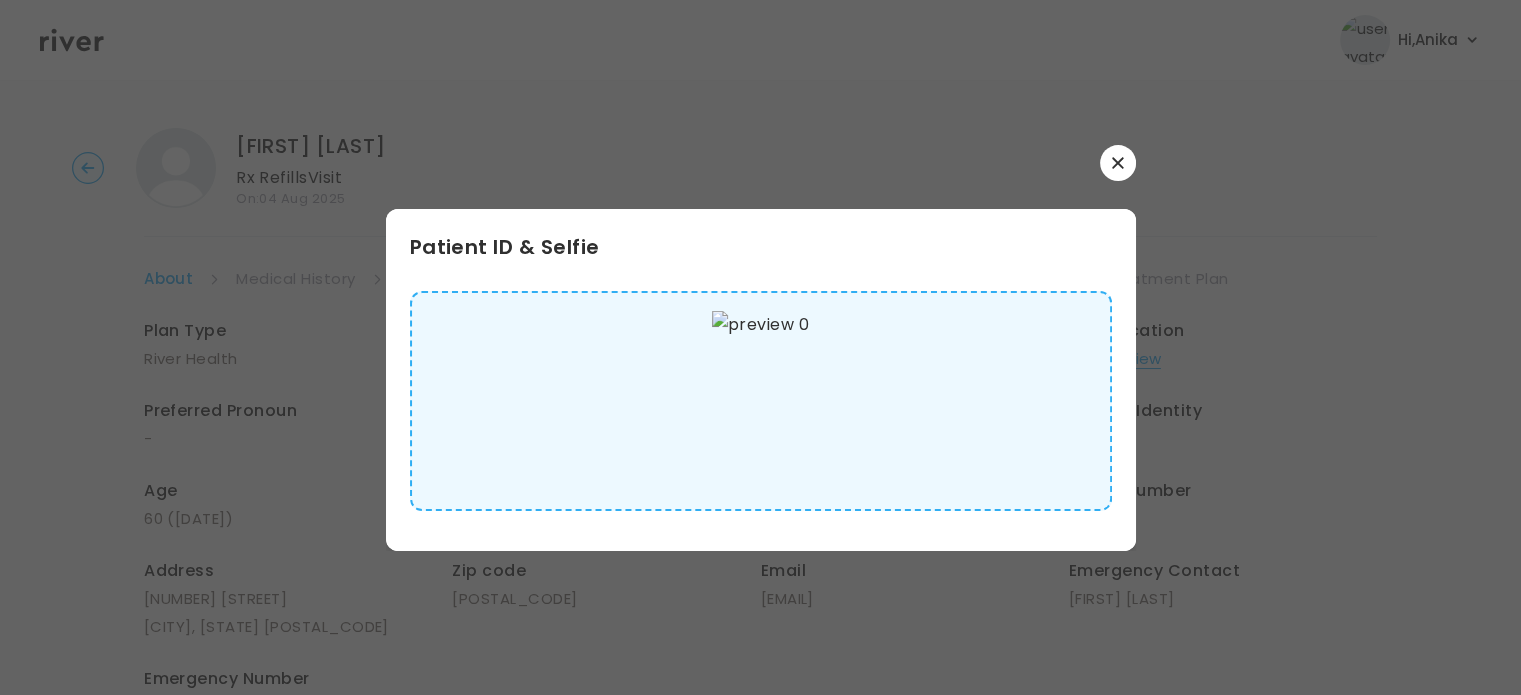 click at bounding box center [1118, 163] 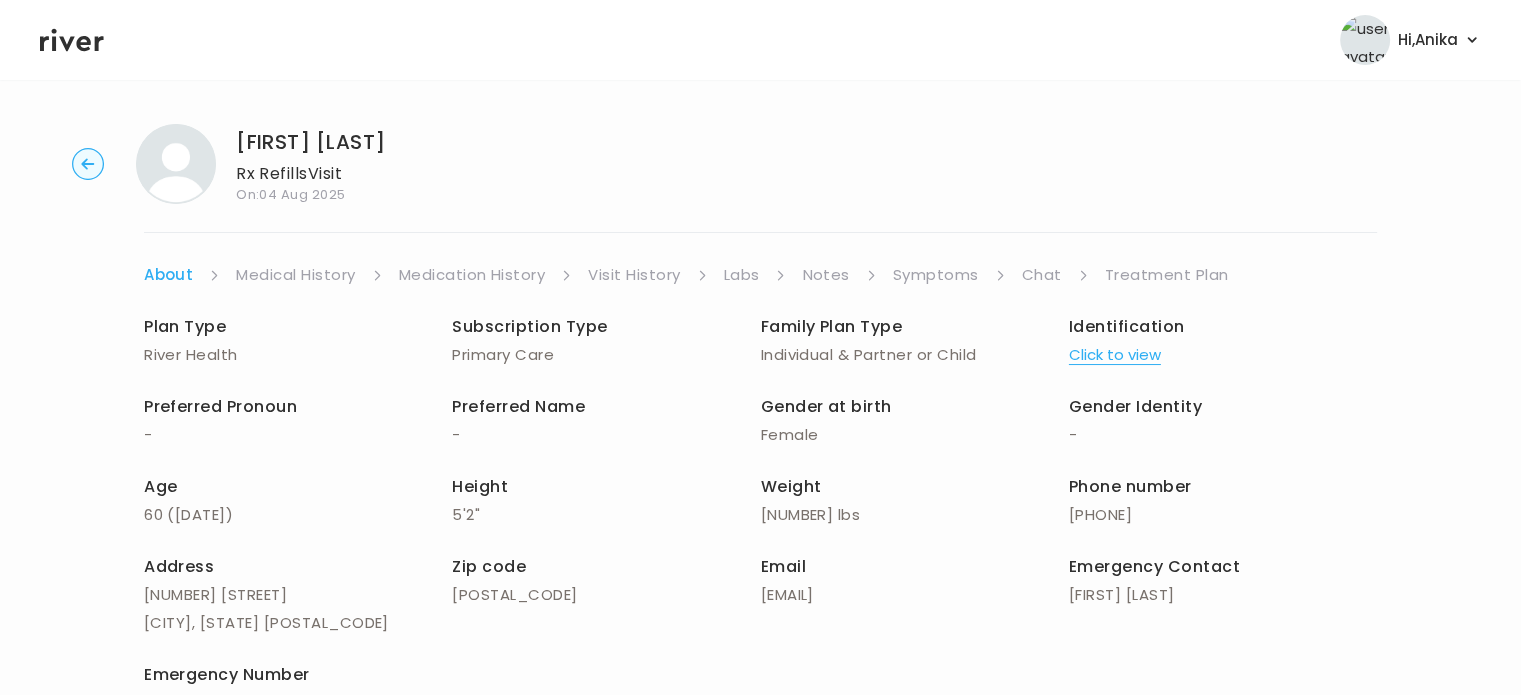 scroll, scrollTop: 0, scrollLeft: 0, axis: both 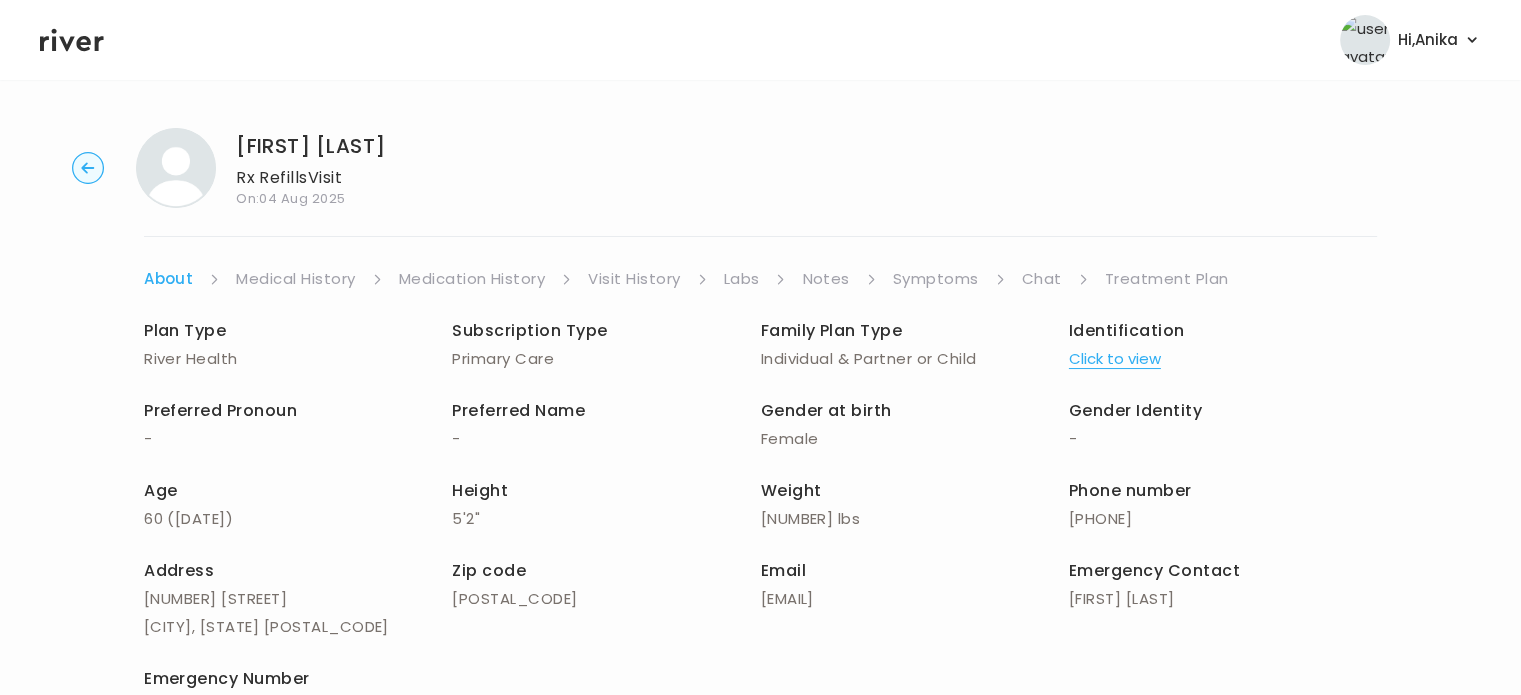 click on "Medical History" at bounding box center [295, 279] 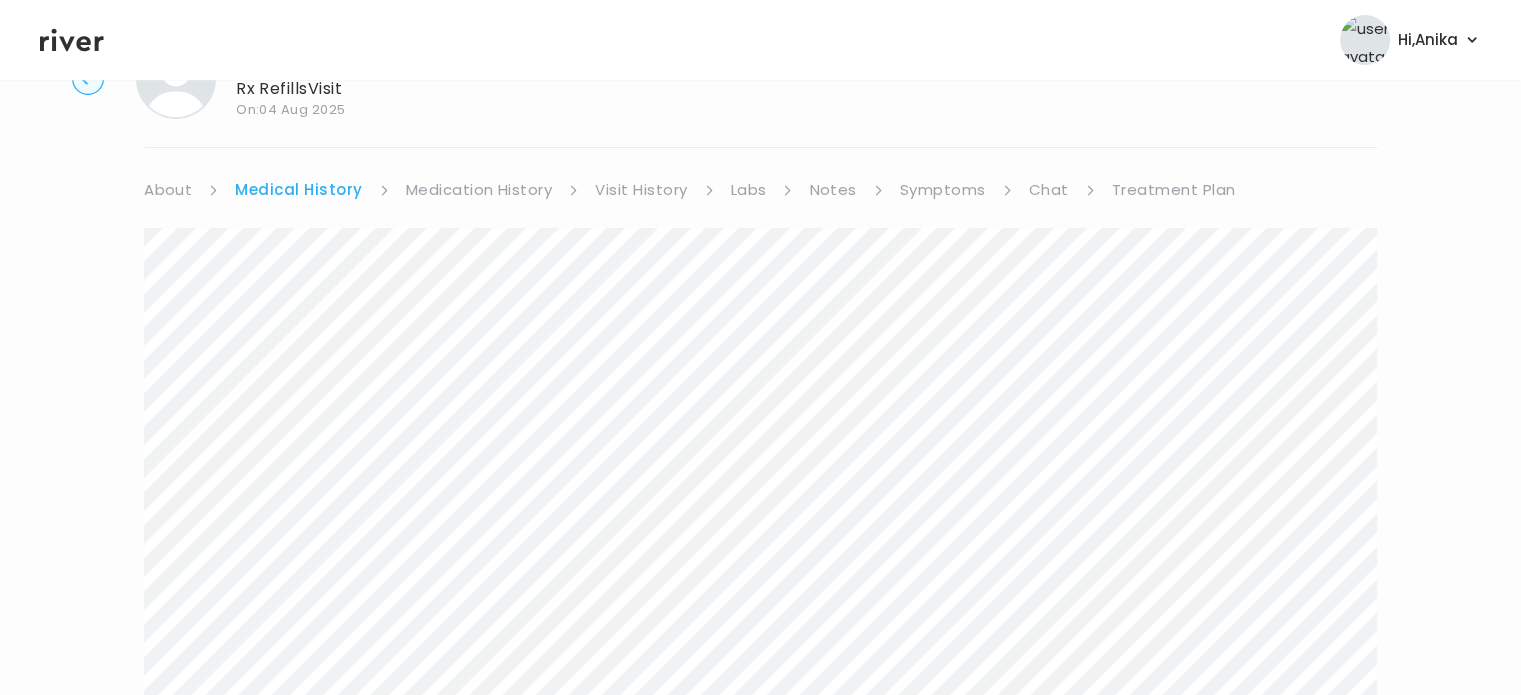 scroll, scrollTop: 80, scrollLeft: 0, axis: vertical 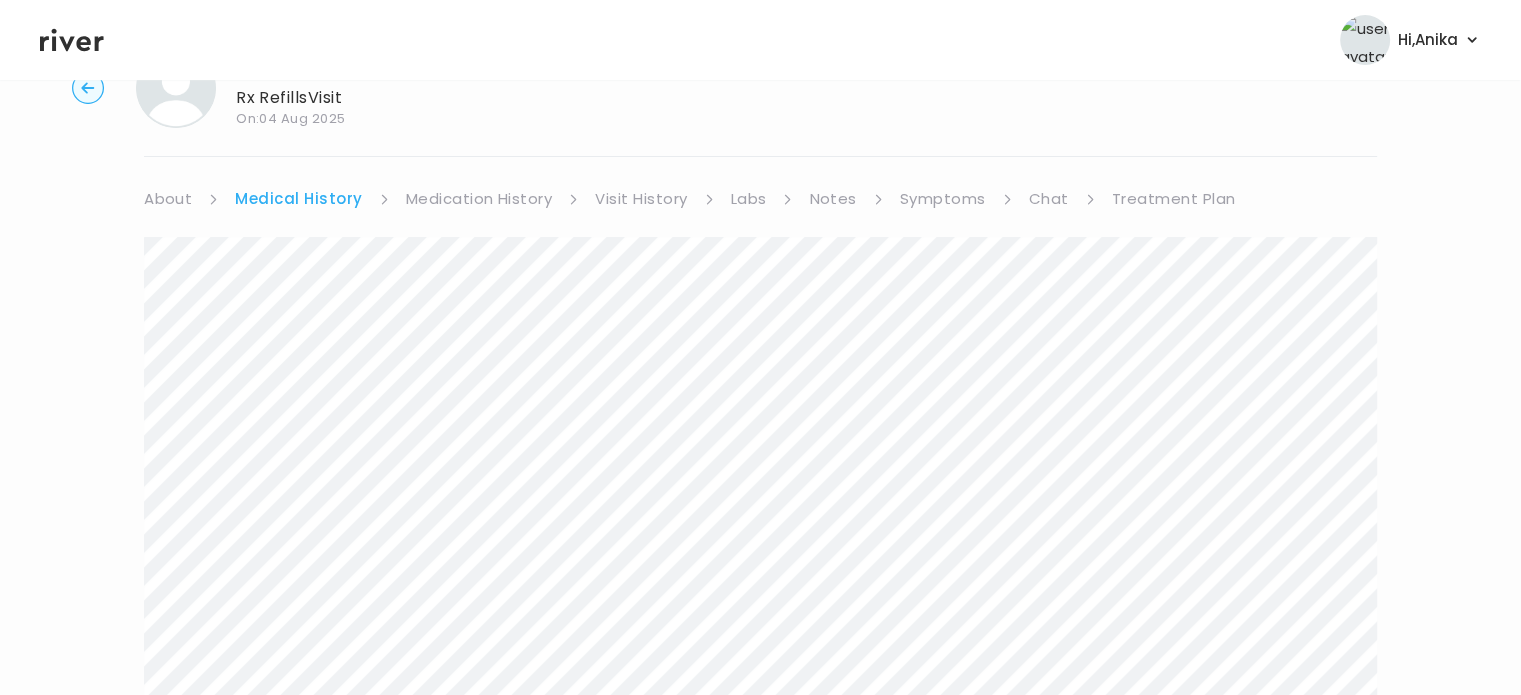 click on "Medication History" at bounding box center [479, 199] 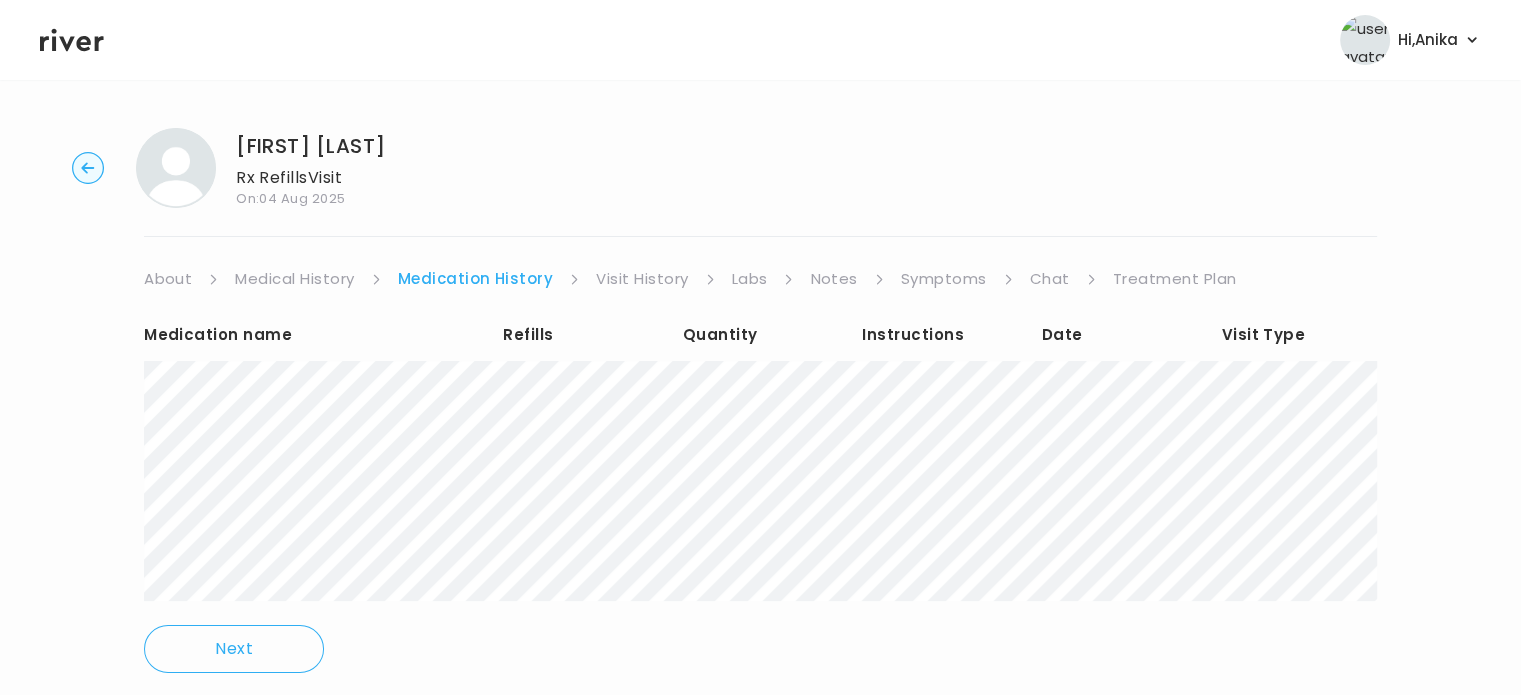 click on "Visit History" at bounding box center (642, 279) 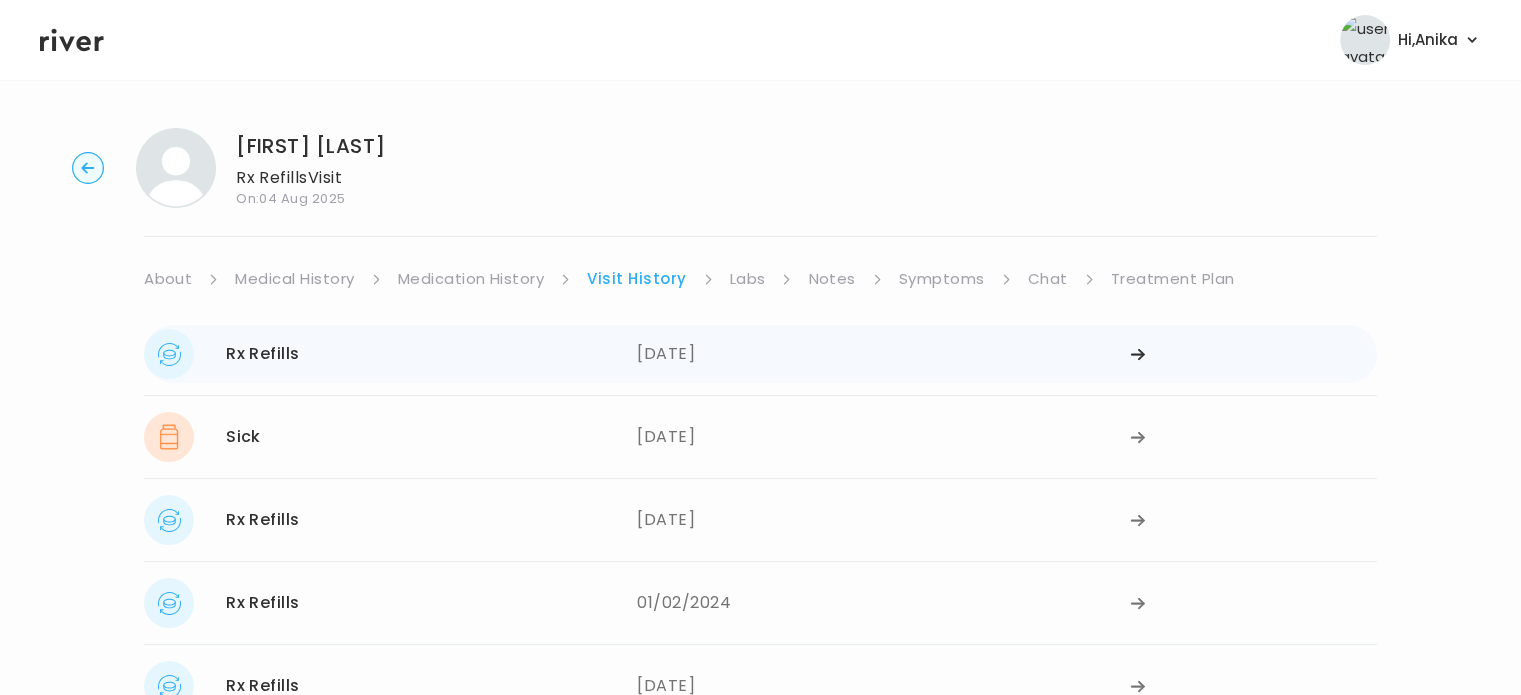 click on "[DATE]" at bounding box center [883, 354] 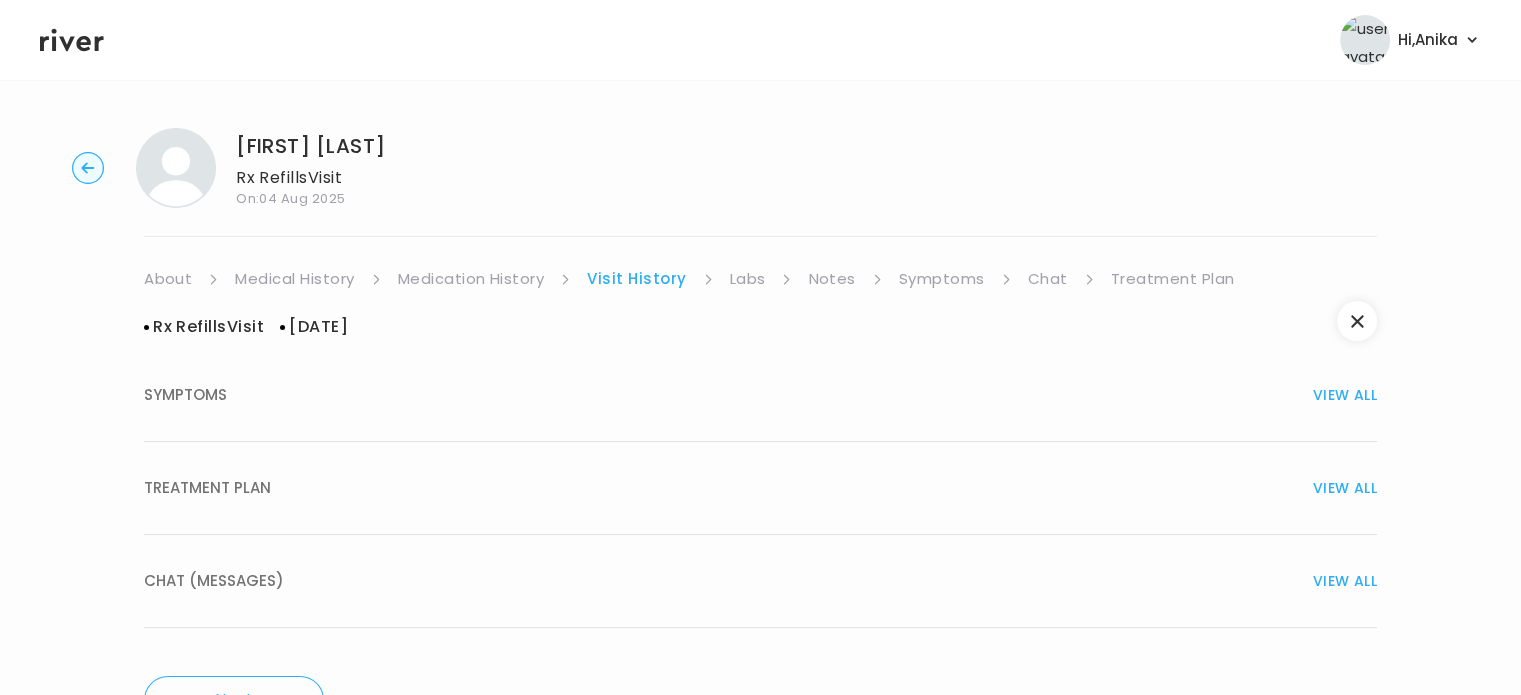 click on "TREATMENT PLAN VIEW ALL" at bounding box center (760, 488) 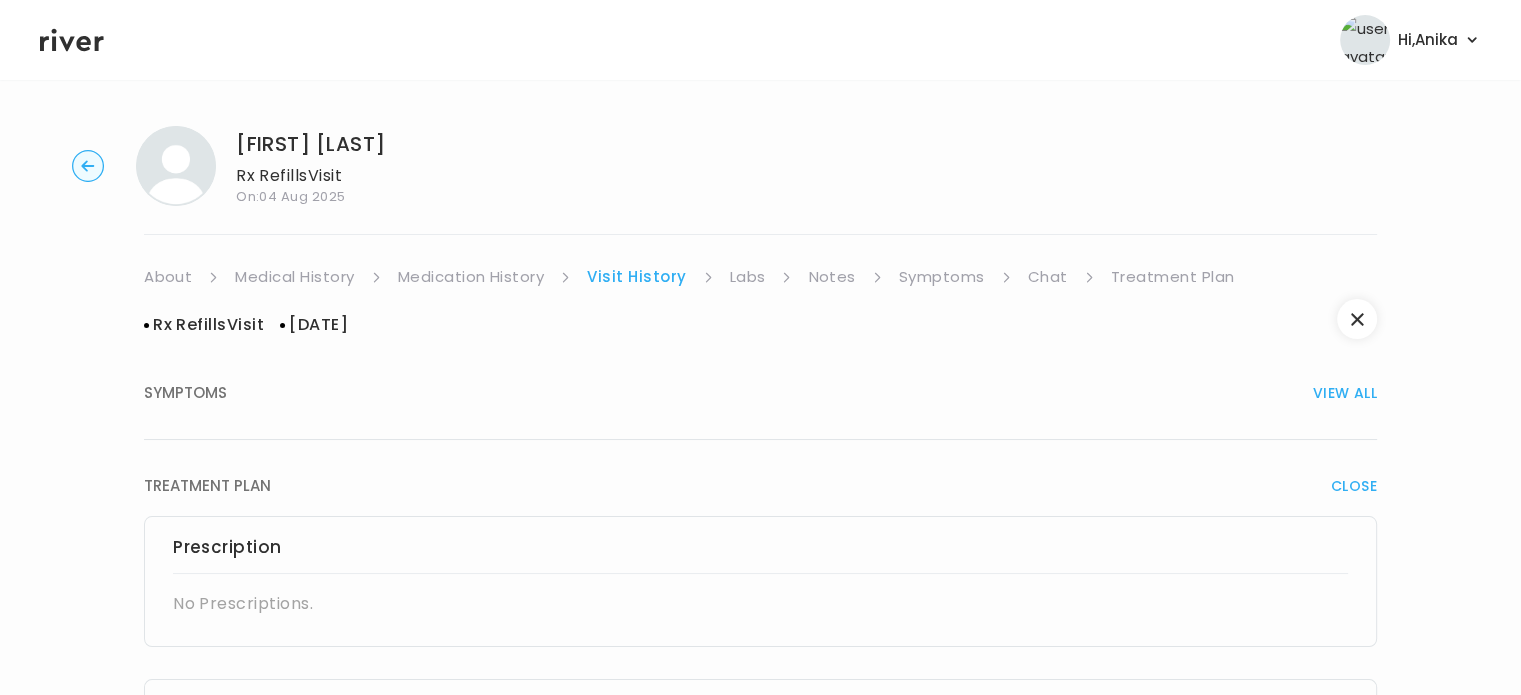 scroll, scrollTop: 0, scrollLeft: 0, axis: both 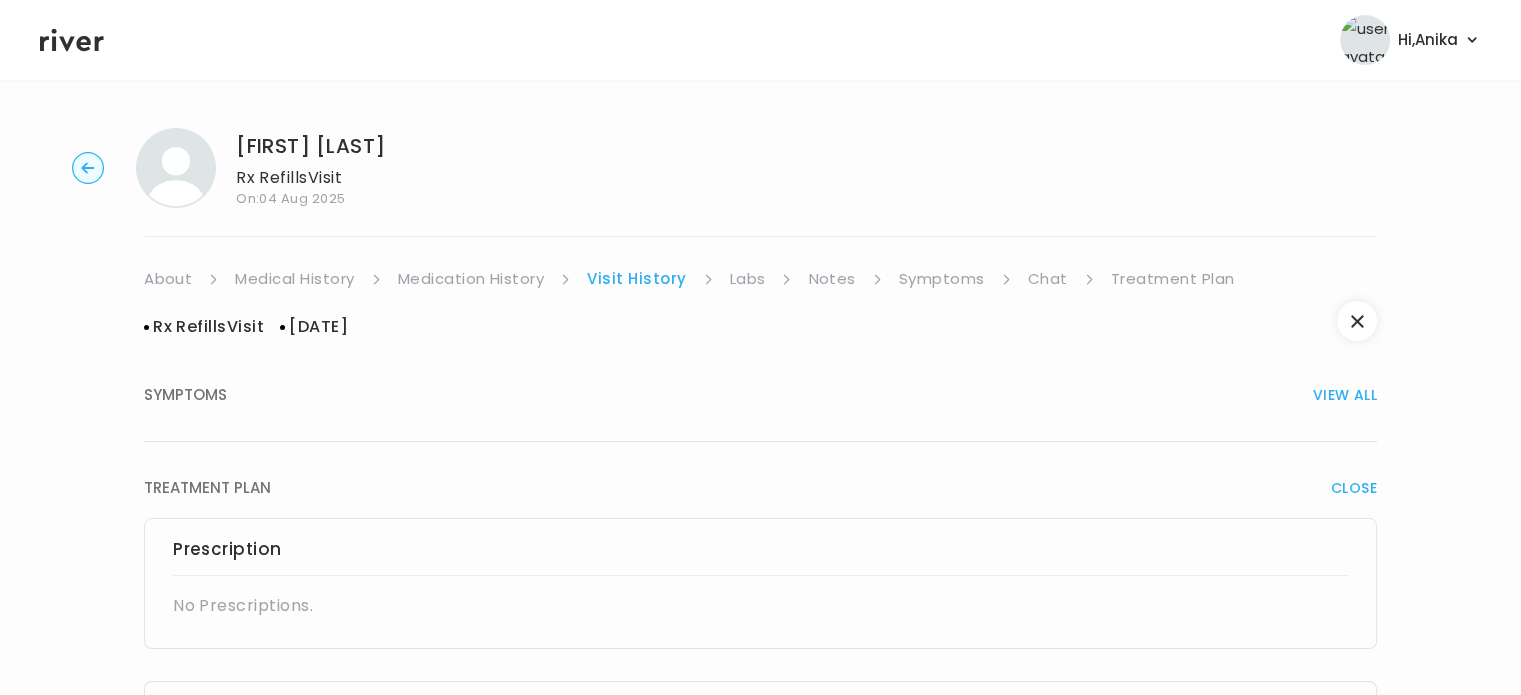 click on "CLOSE" at bounding box center [1354, 488] 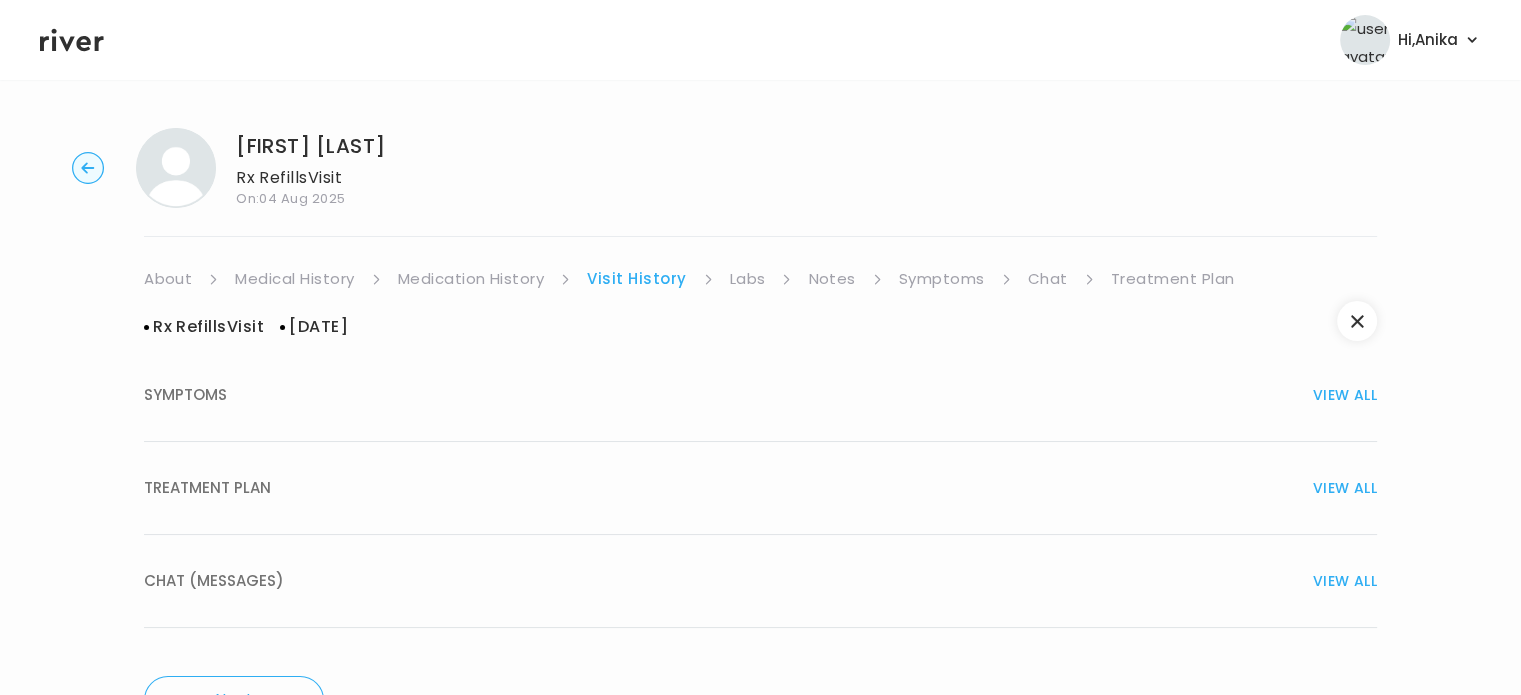 click on "Medication History" at bounding box center [471, 279] 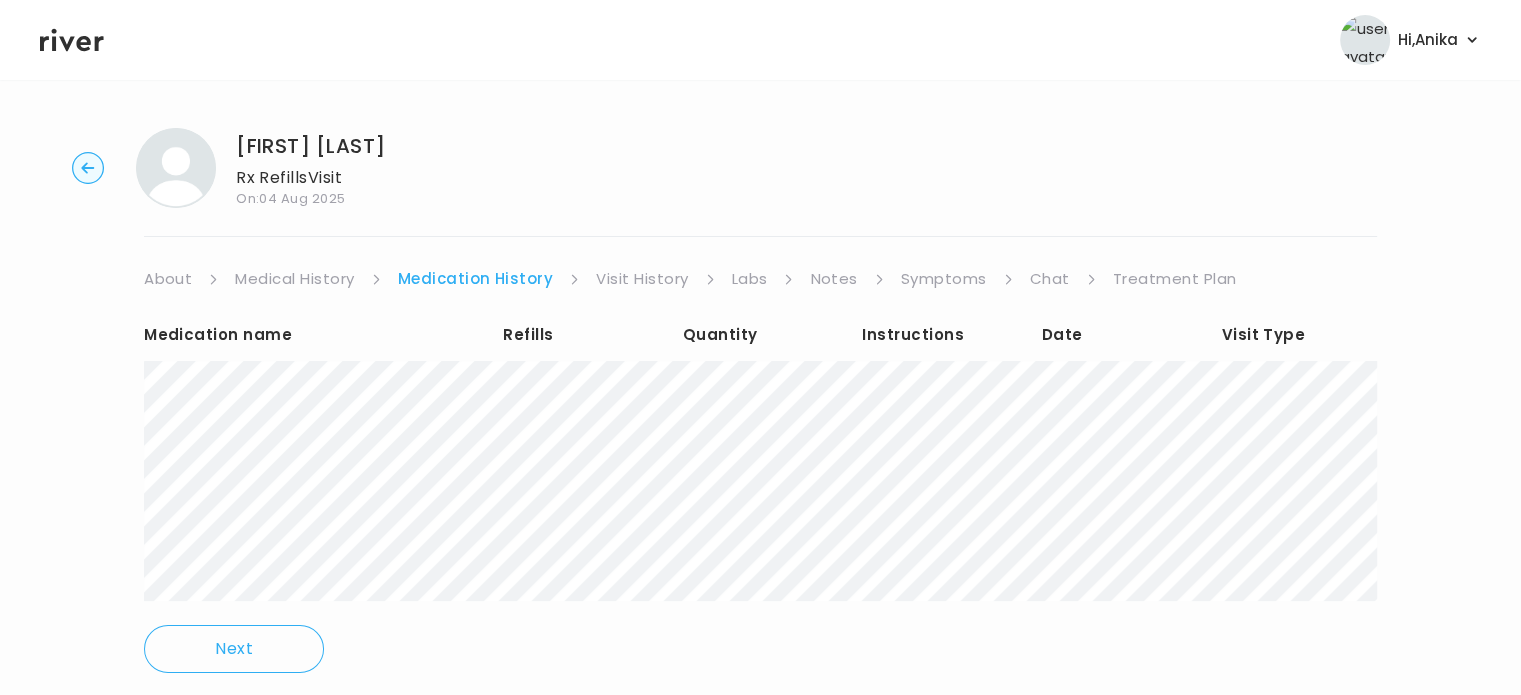 click on "Visit History" at bounding box center [642, 279] 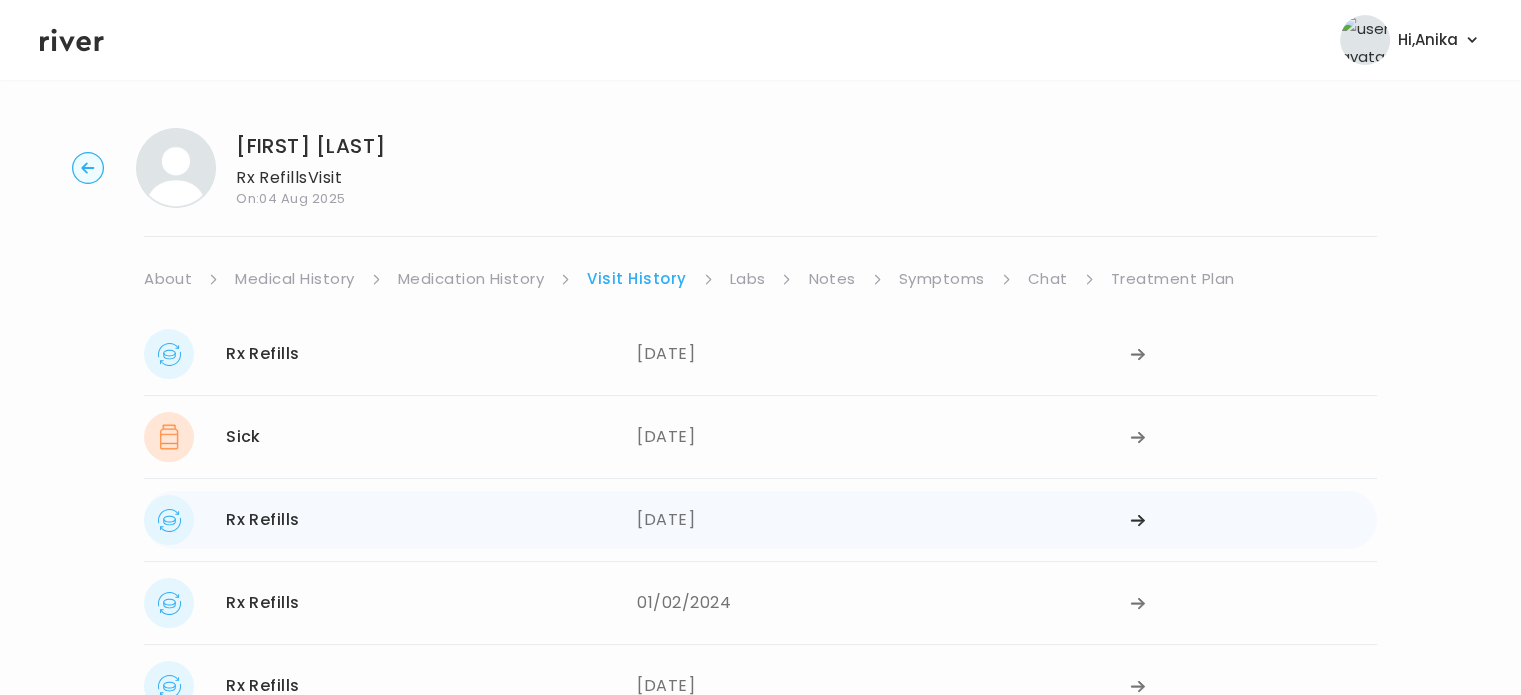 click on "[DATE]" at bounding box center (883, 520) 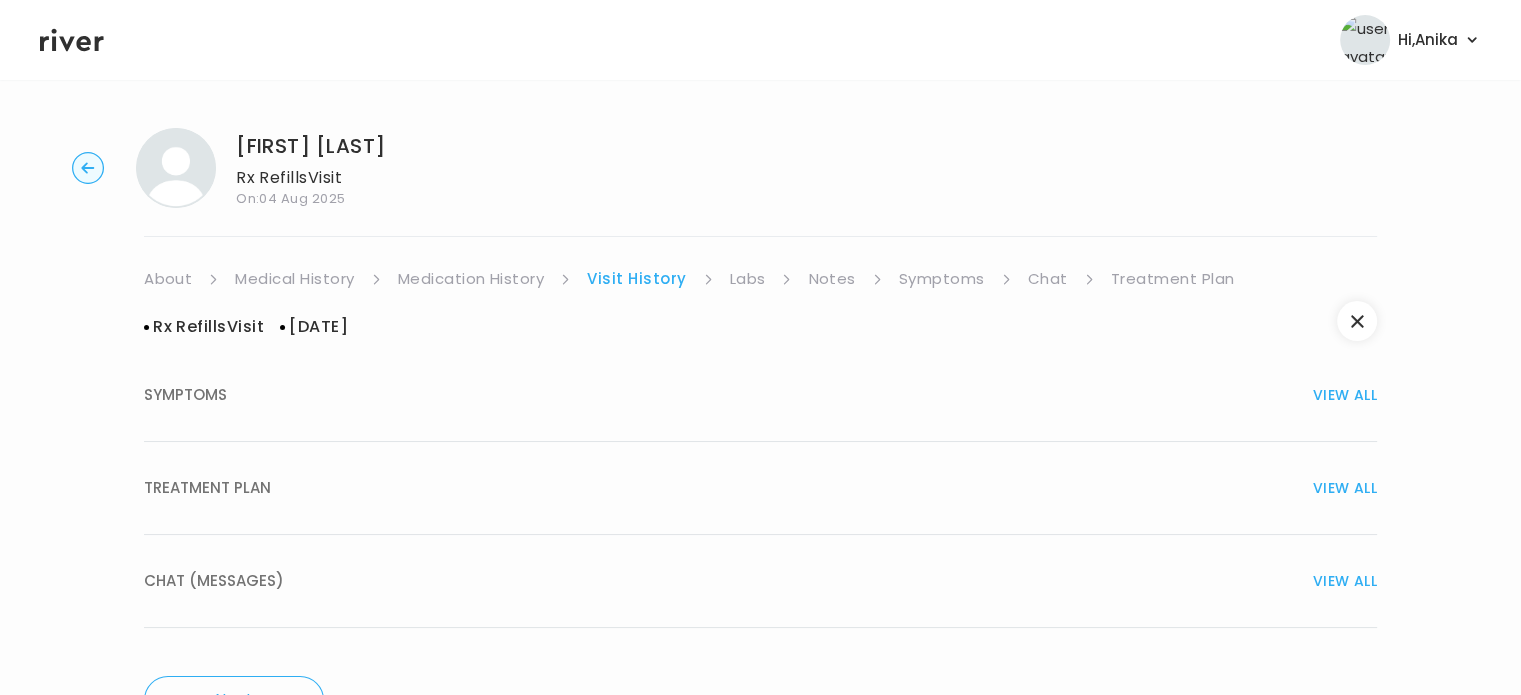 click on "TREATMENT PLAN VIEW ALL" at bounding box center [760, 488] 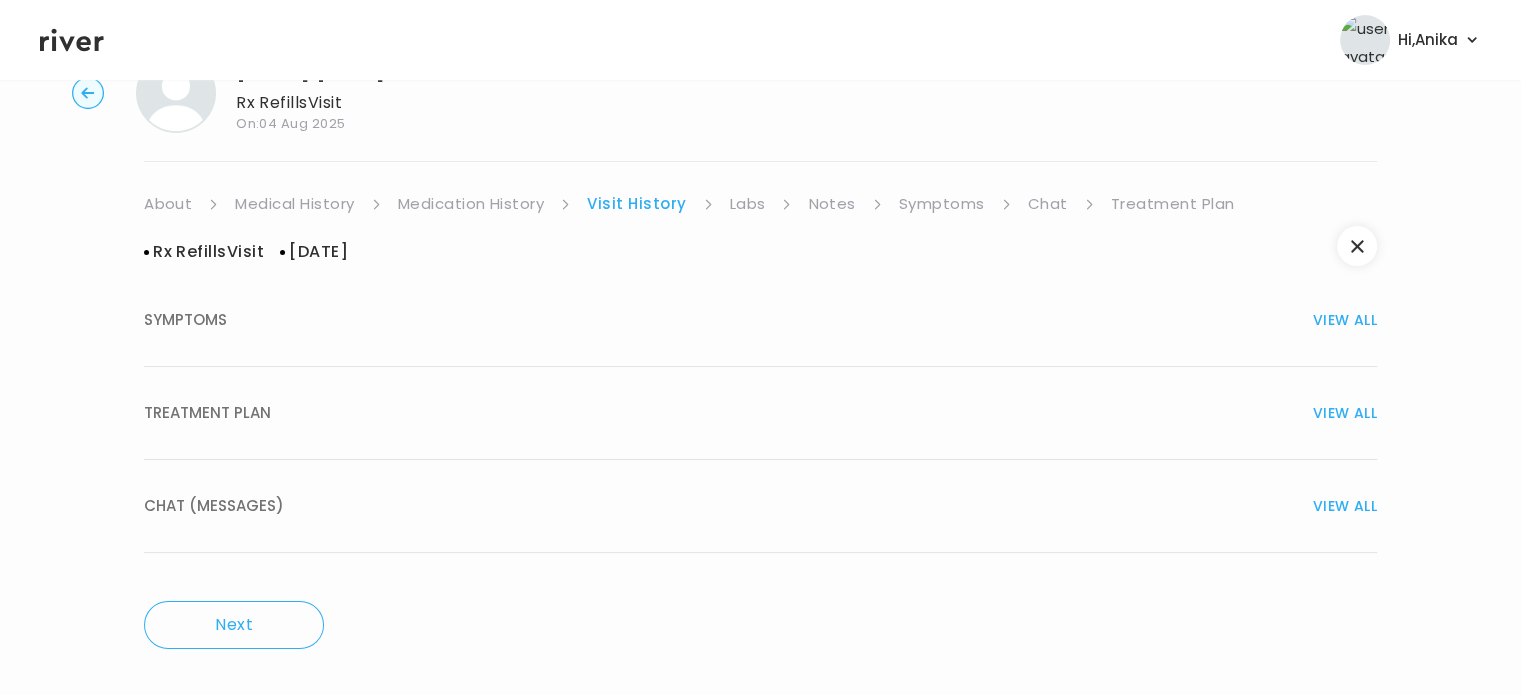 scroll, scrollTop: 76, scrollLeft: 0, axis: vertical 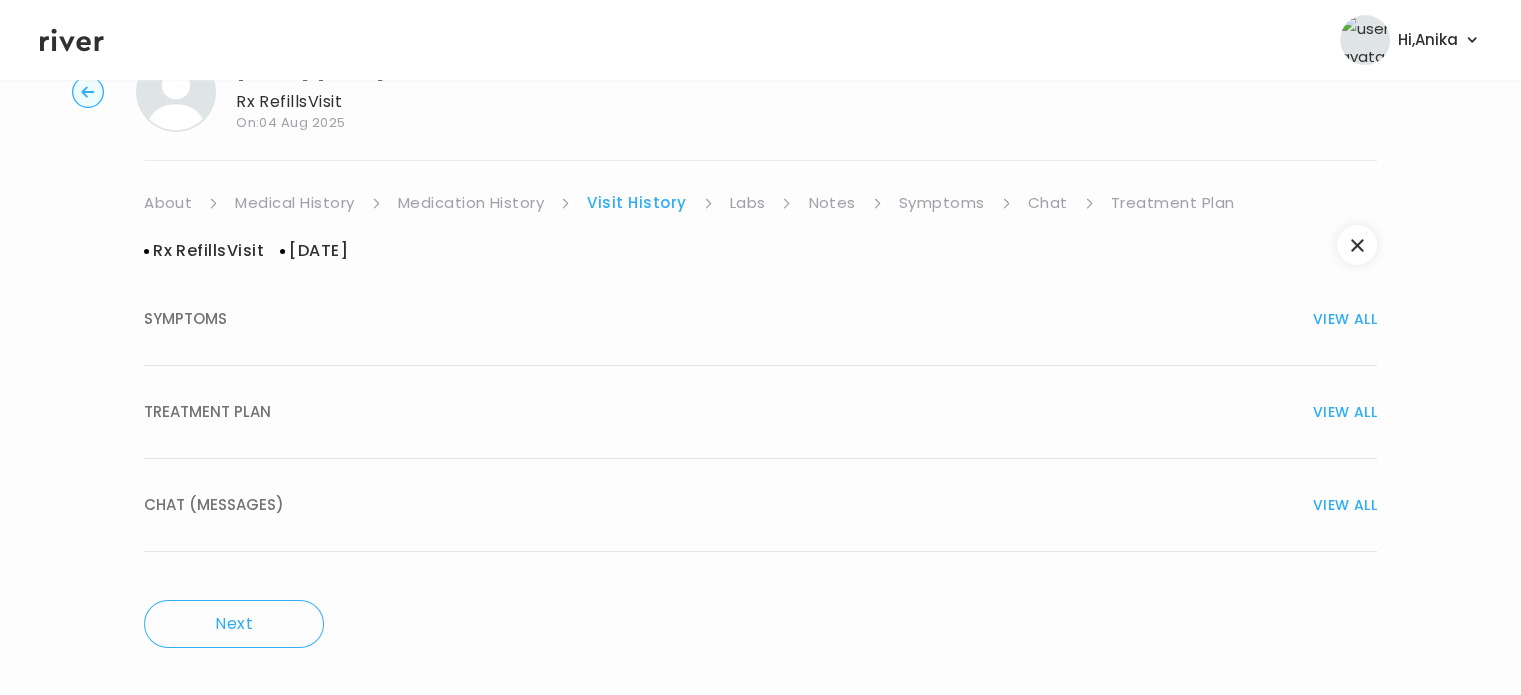 click on "TREATMENT PLAN VIEW ALL" at bounding box center (760, 412) 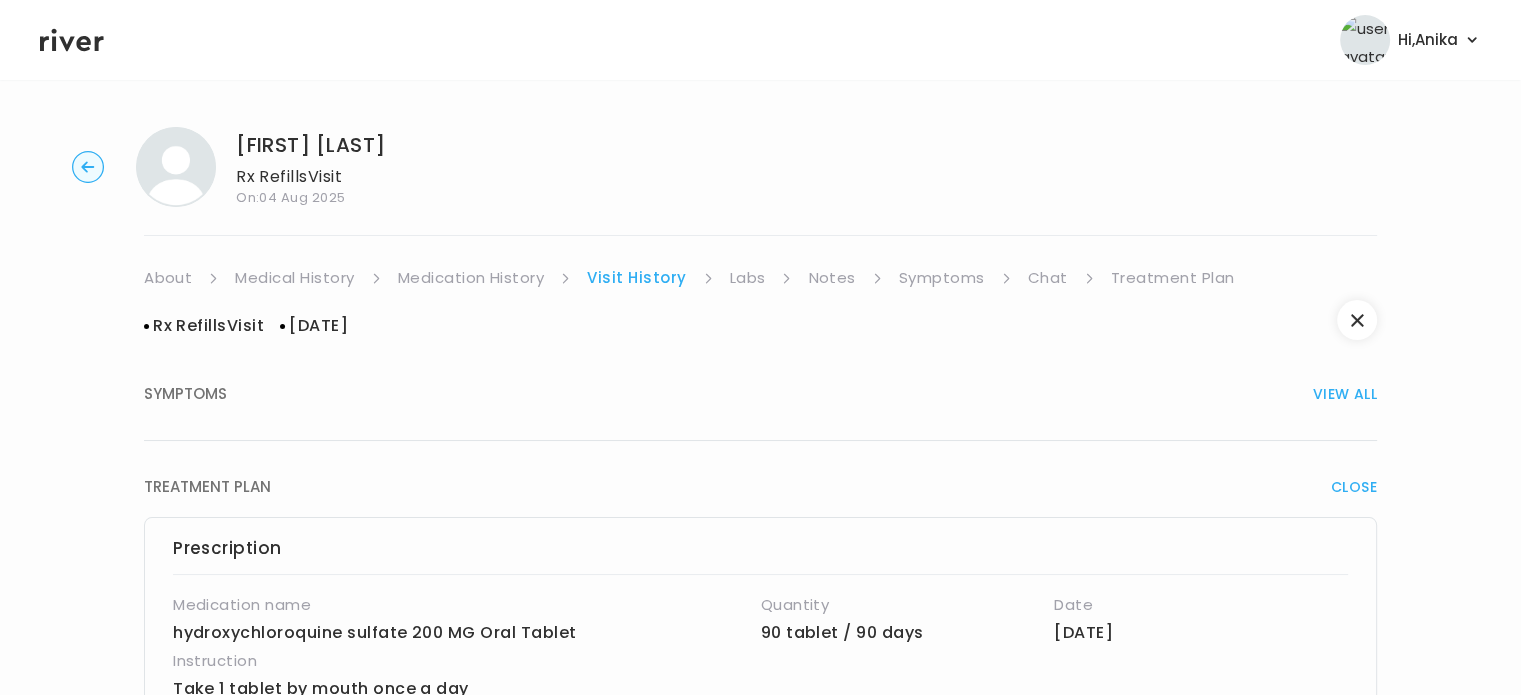 scroll, scrollTop: 0, scrollLeft: 0, axis: both 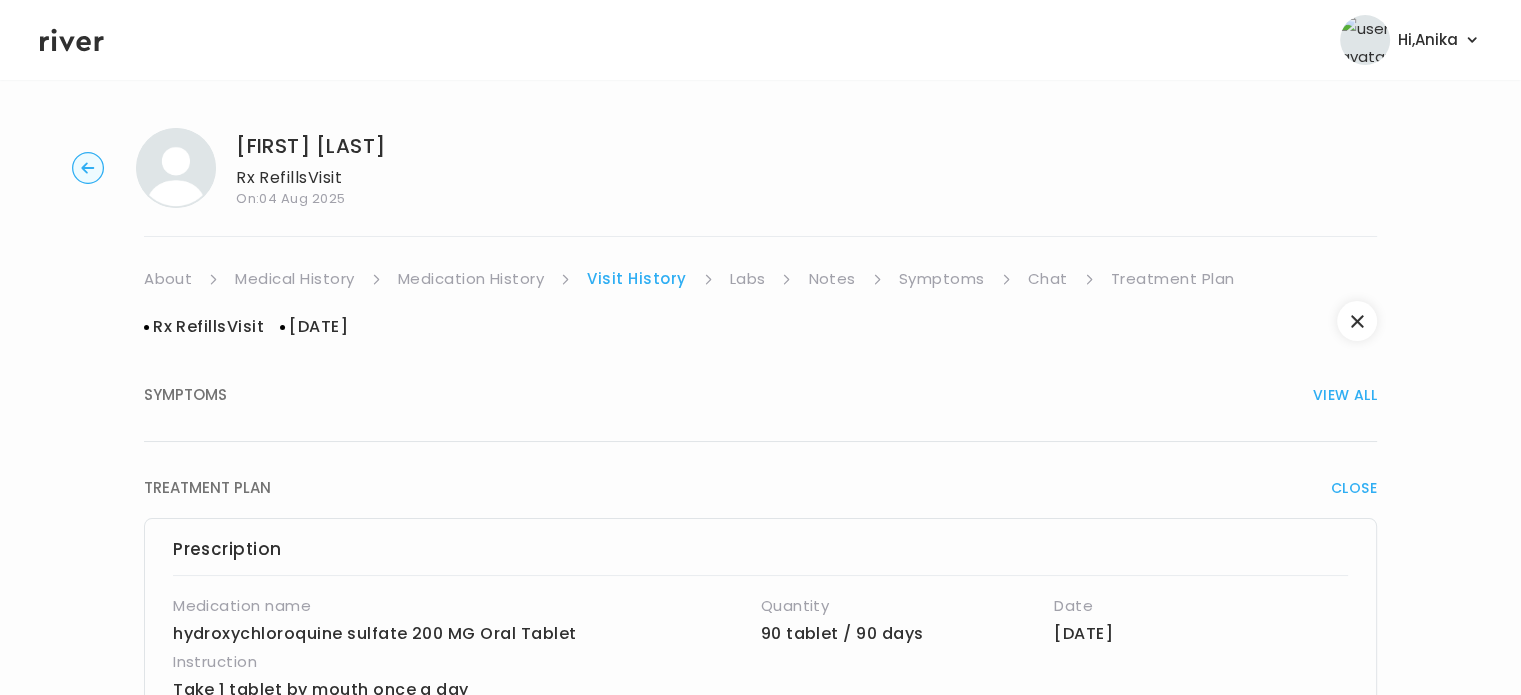 click on "Labs" at bounding box center [748, 279] 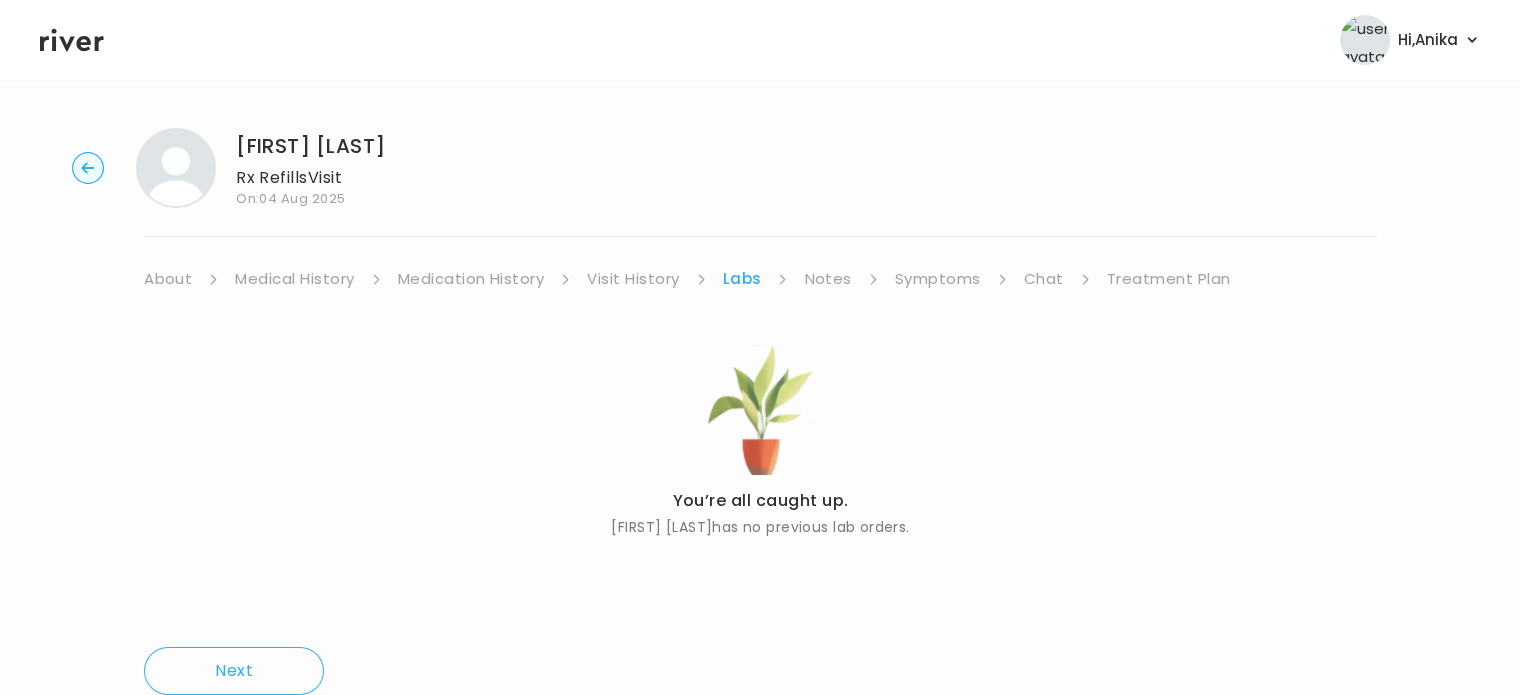 click on "Notes" at bounding box center (827, 279) 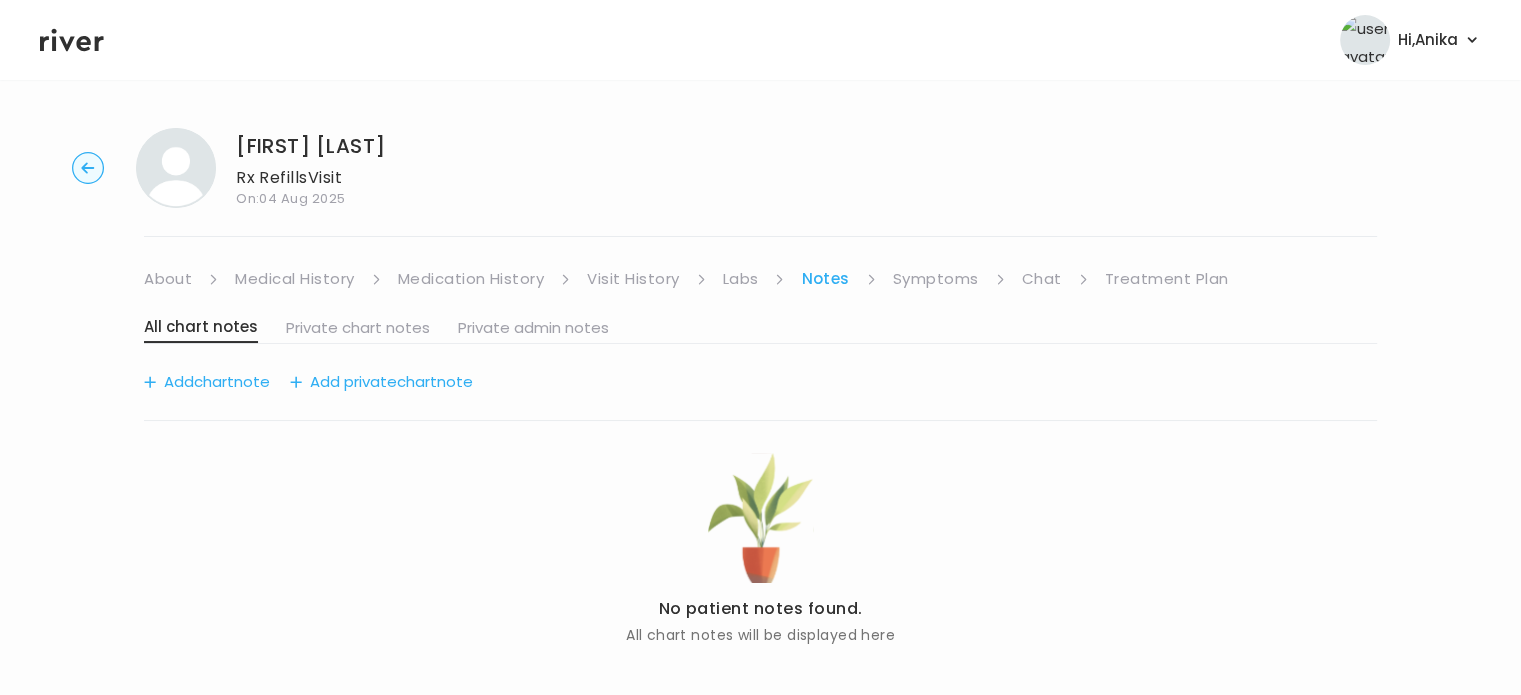 click on "Symptoms" at bounding box center (936, 279) 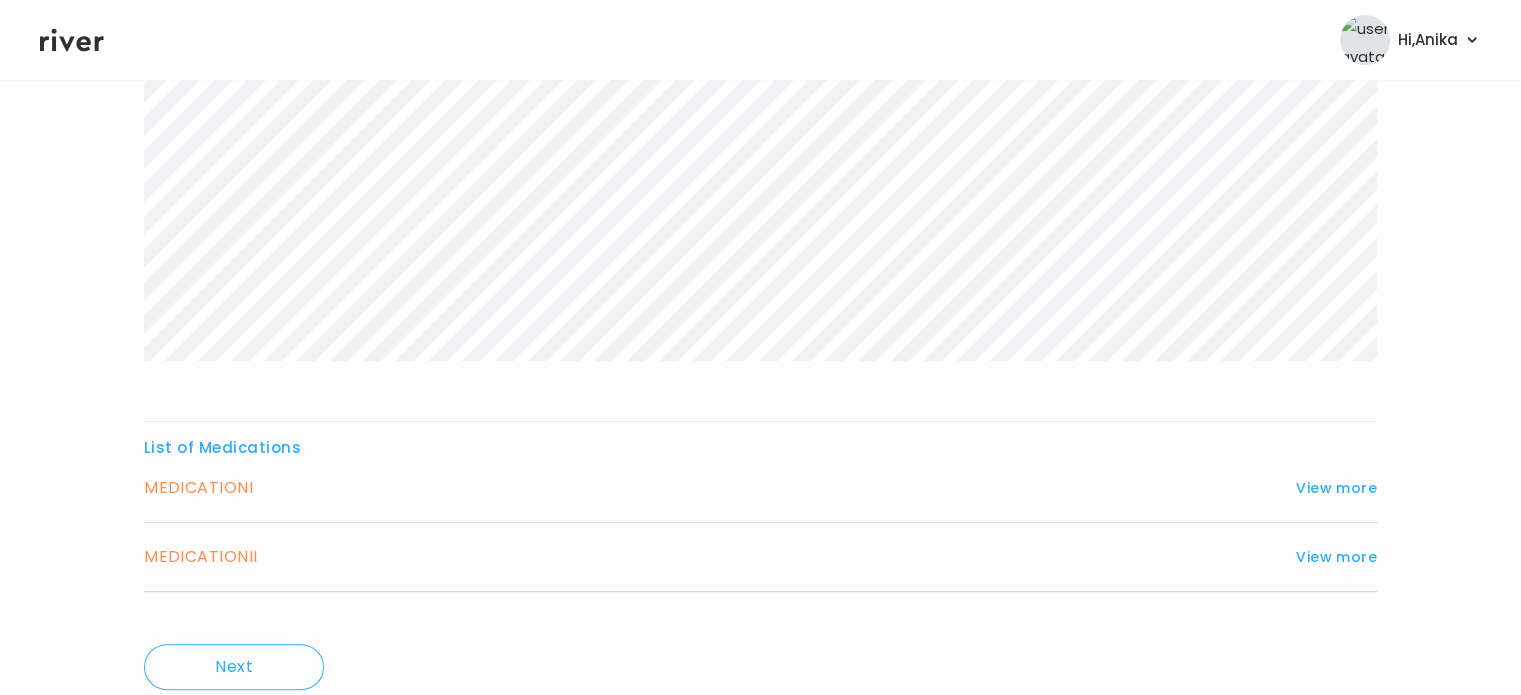 scroll, scrollTop: 401, scrollLeft: 0, axis: vertical 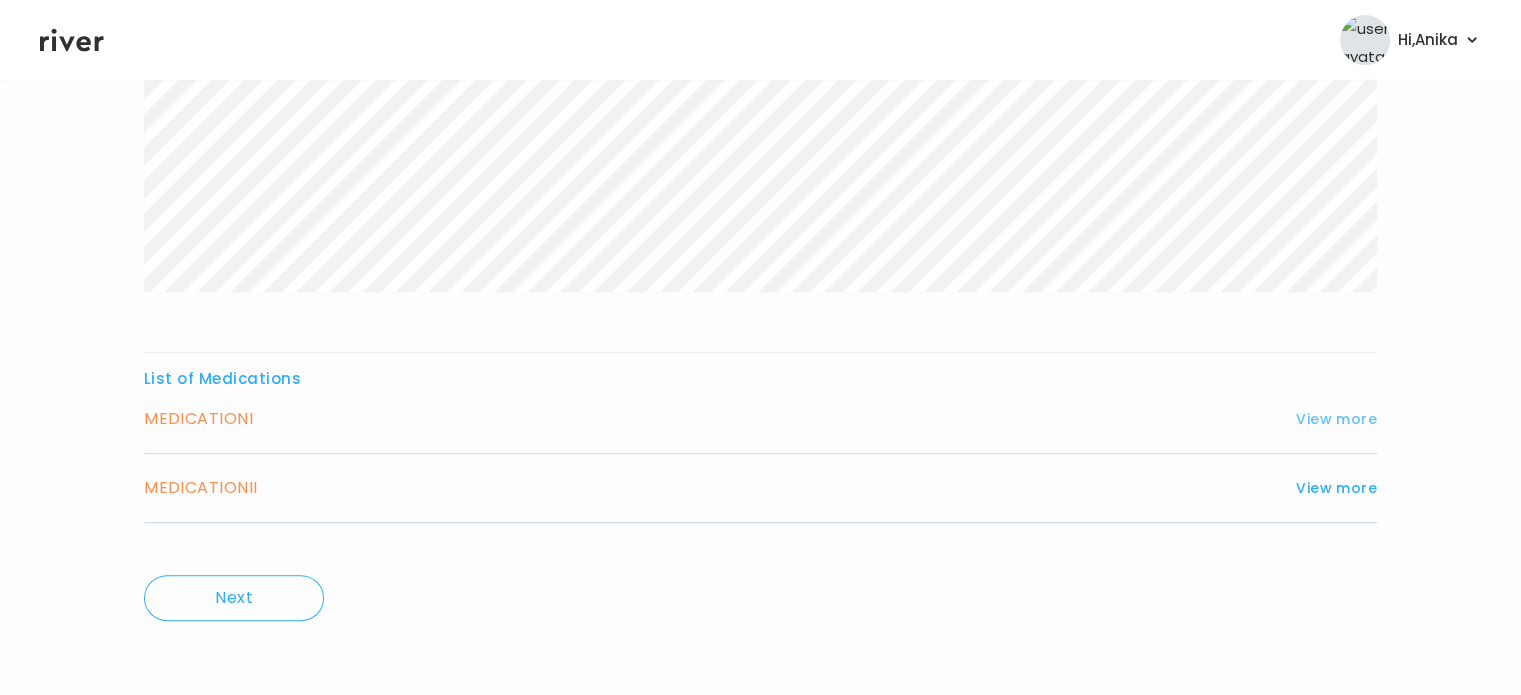 click on "View more" at bounding box center [1336, 419] 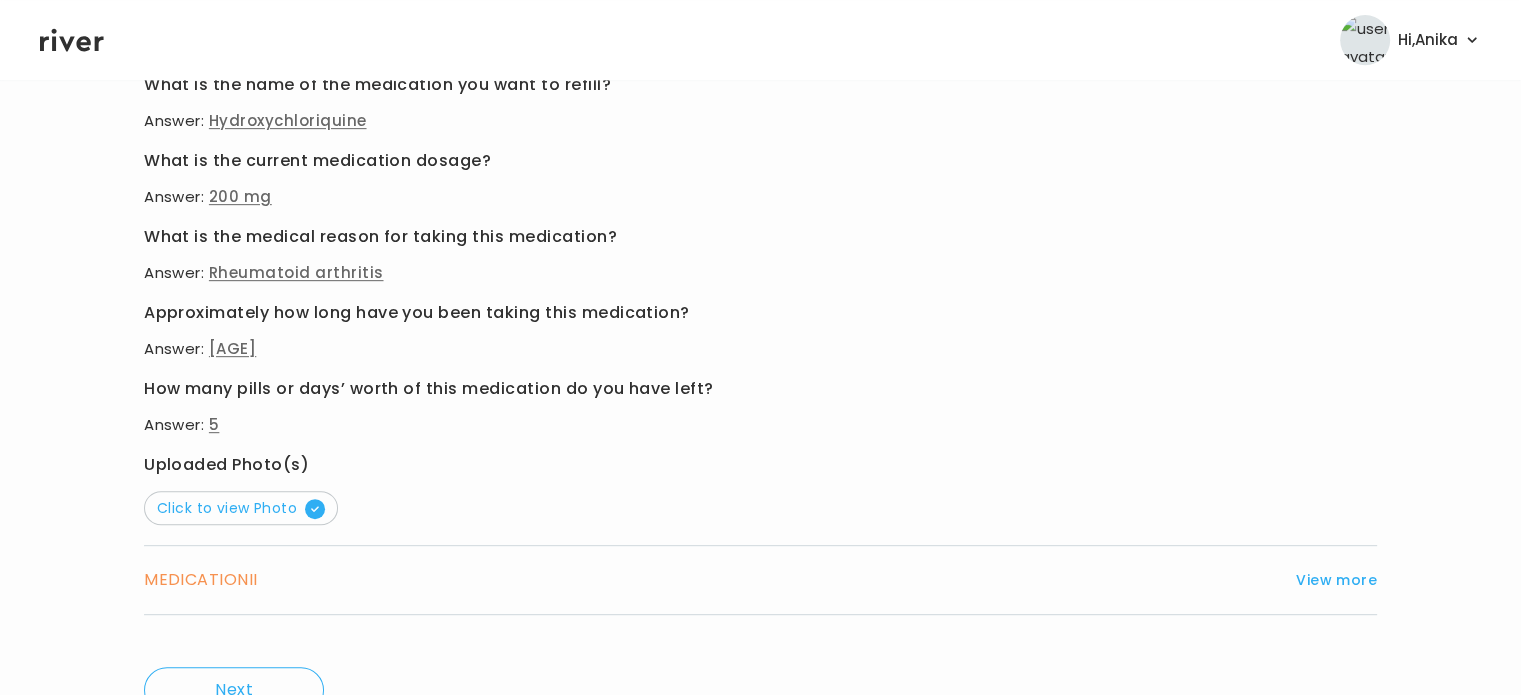 scroll, scrollTop: 938, scrollLeft: 0, axis: vertical 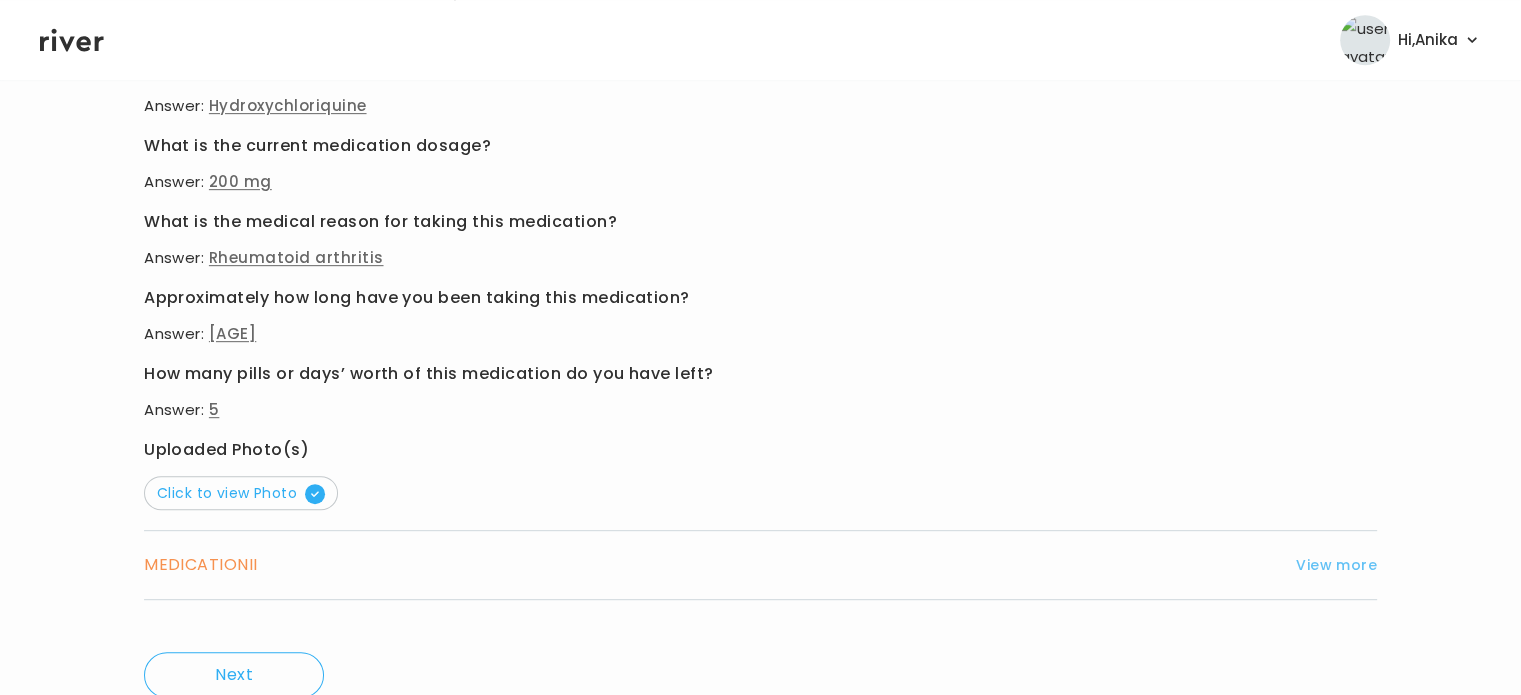 click on "View more" at bounding box center [1336, 565] 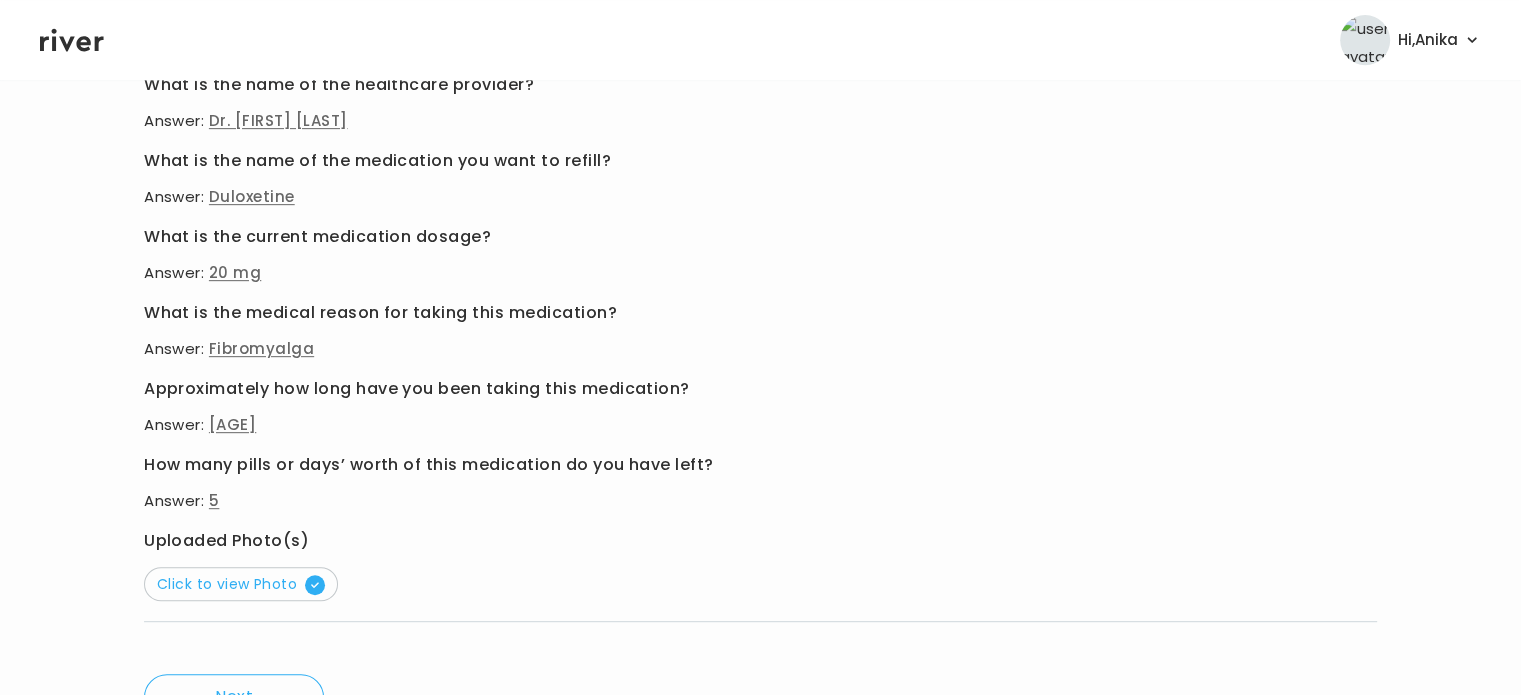 scroll, scrollTop: 964, scrollLeft: 0, axis: vertical 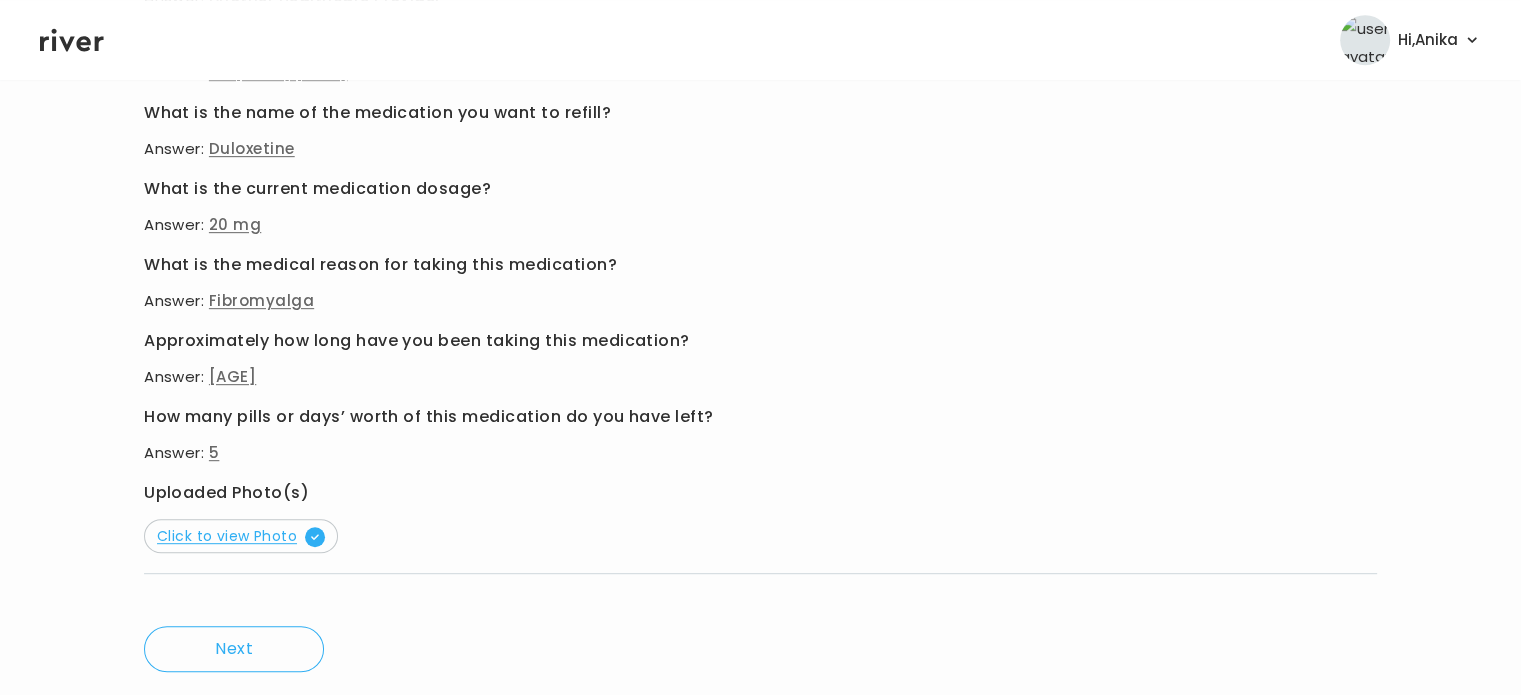 click on "Click to view Photo" at bounding box center (241, 536) 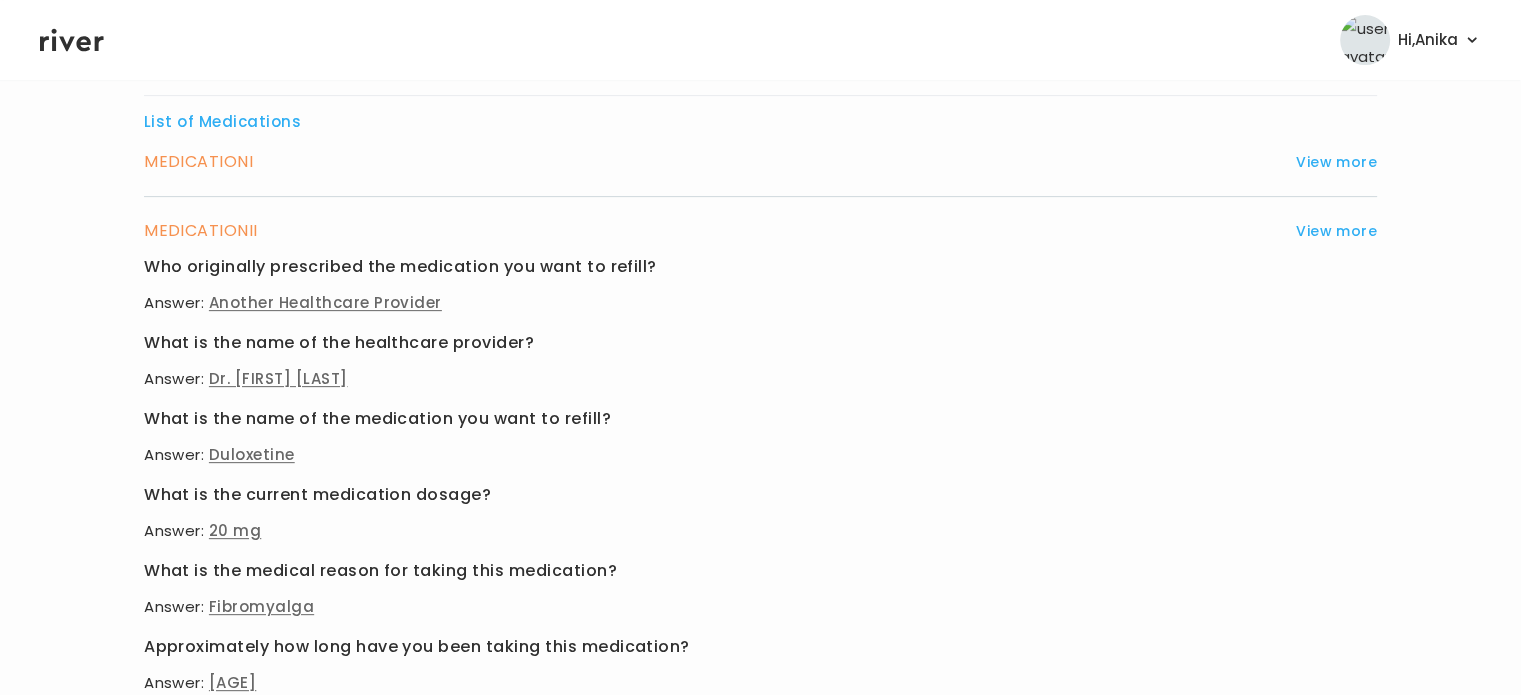 scroll, scrollTop: 502, scrollLeft: 0, axis: vertical 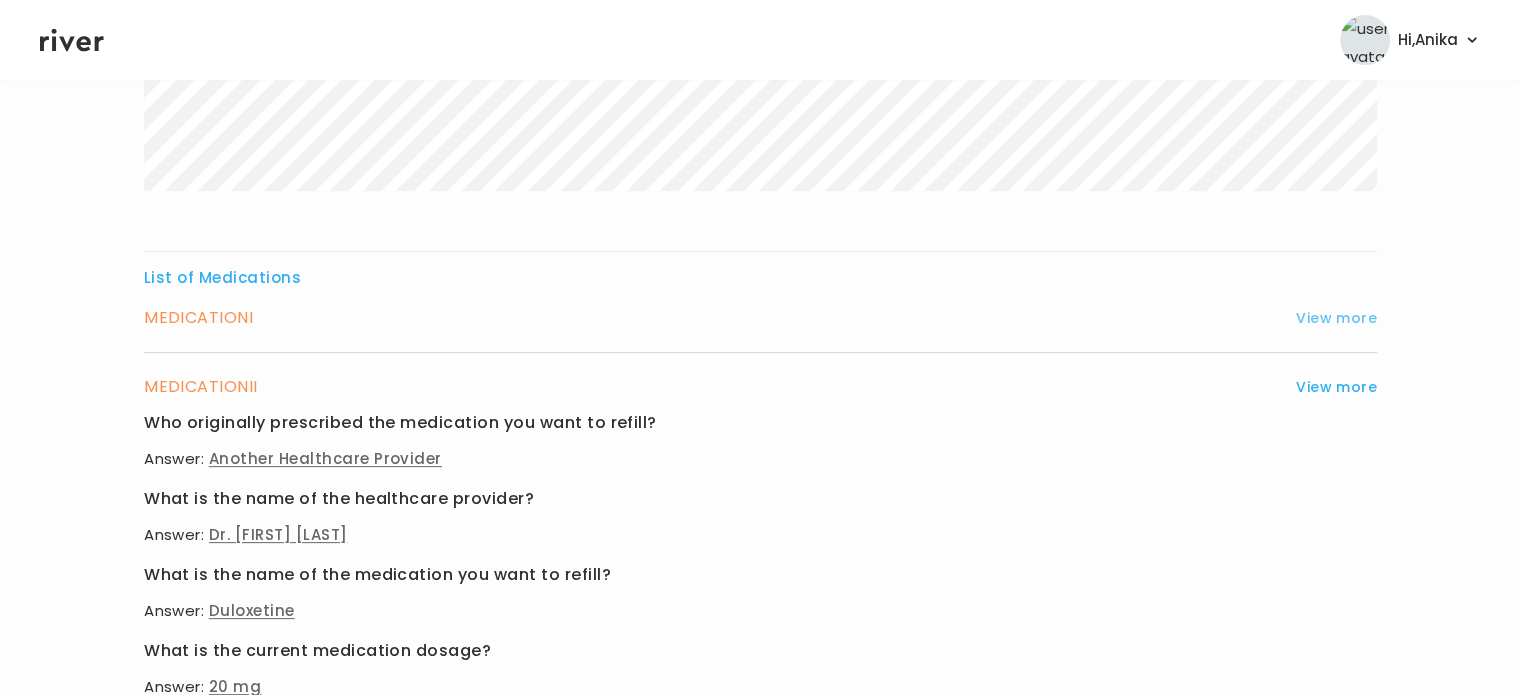 click on "View more" at bounding box center [1336, 318] 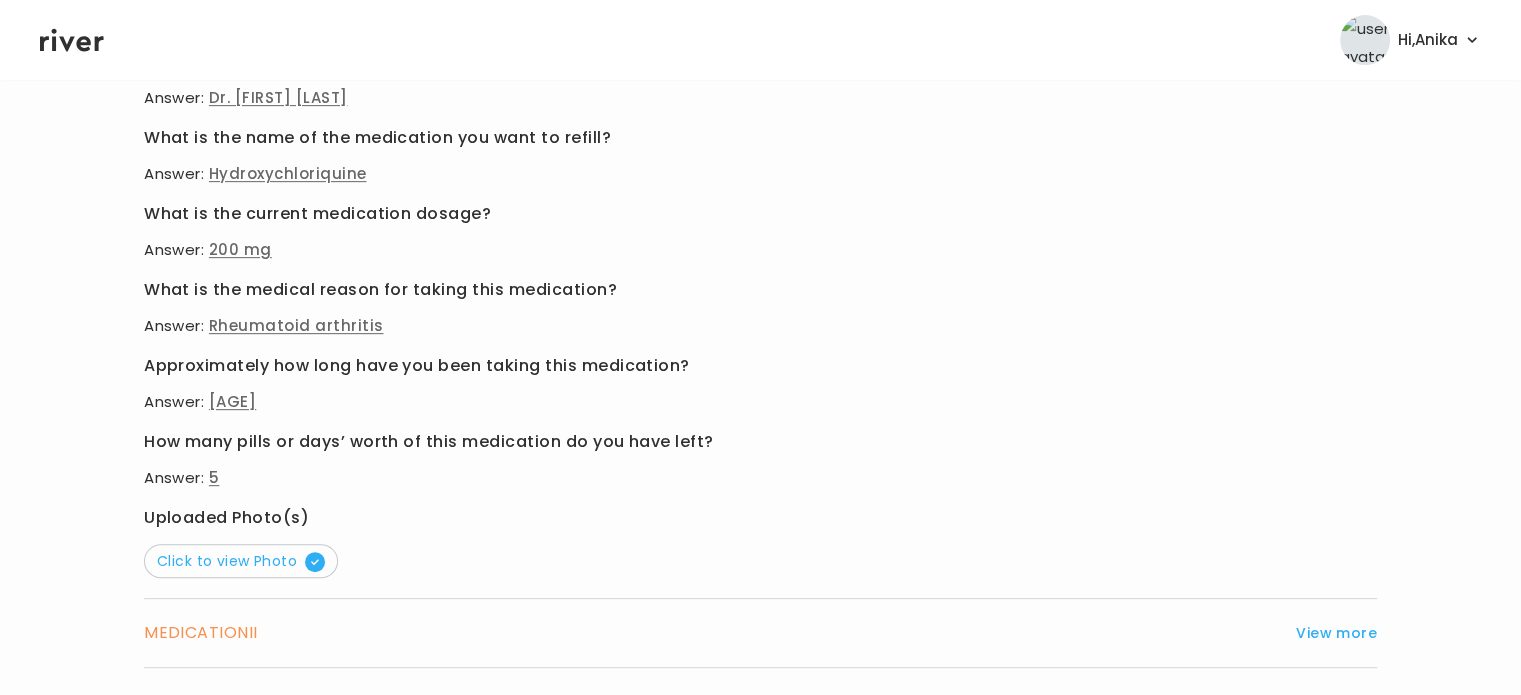 scroll, scrollTop: 901, scrollLeft: 0, axis: vertical 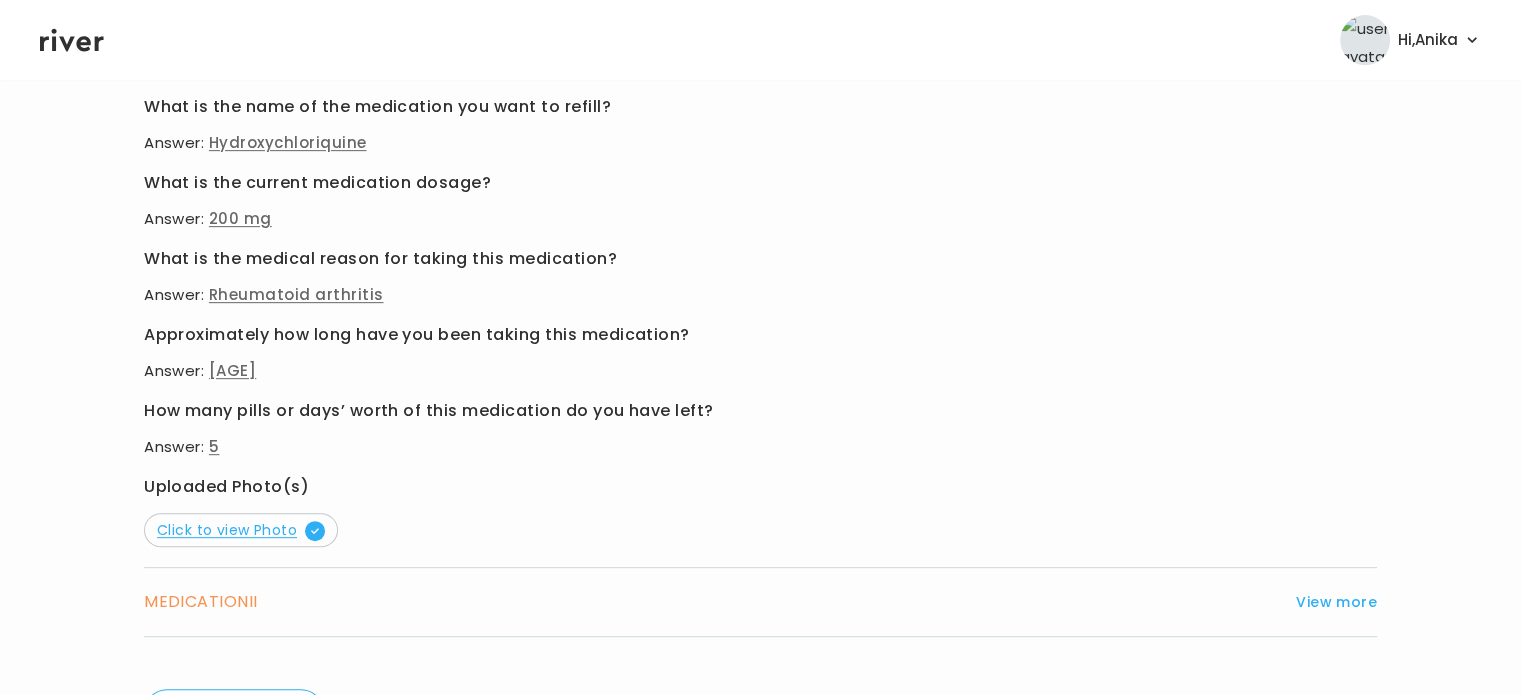 click on "Click to view Photo" at bounding box center (241, 530) 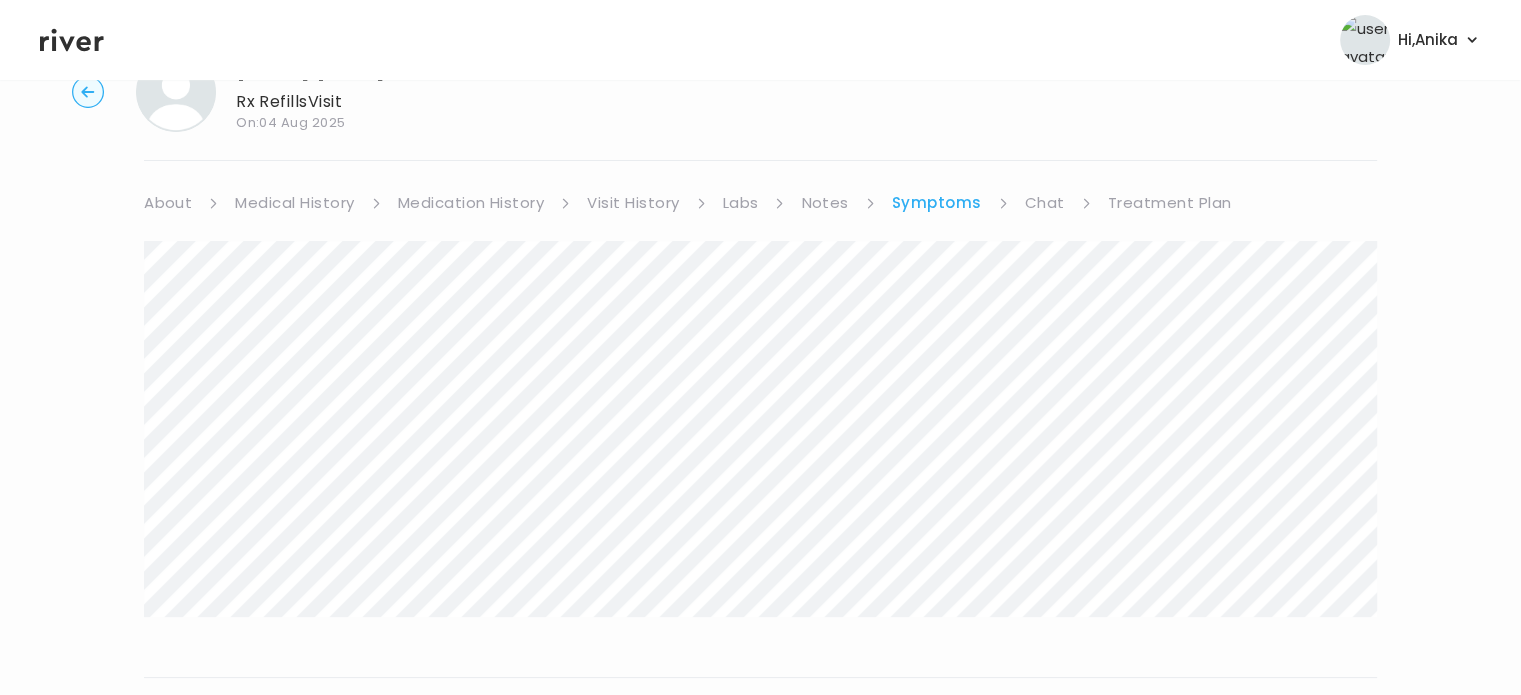 scroll, scrollTop: 74, scrollLeft: 0, axis: vertical 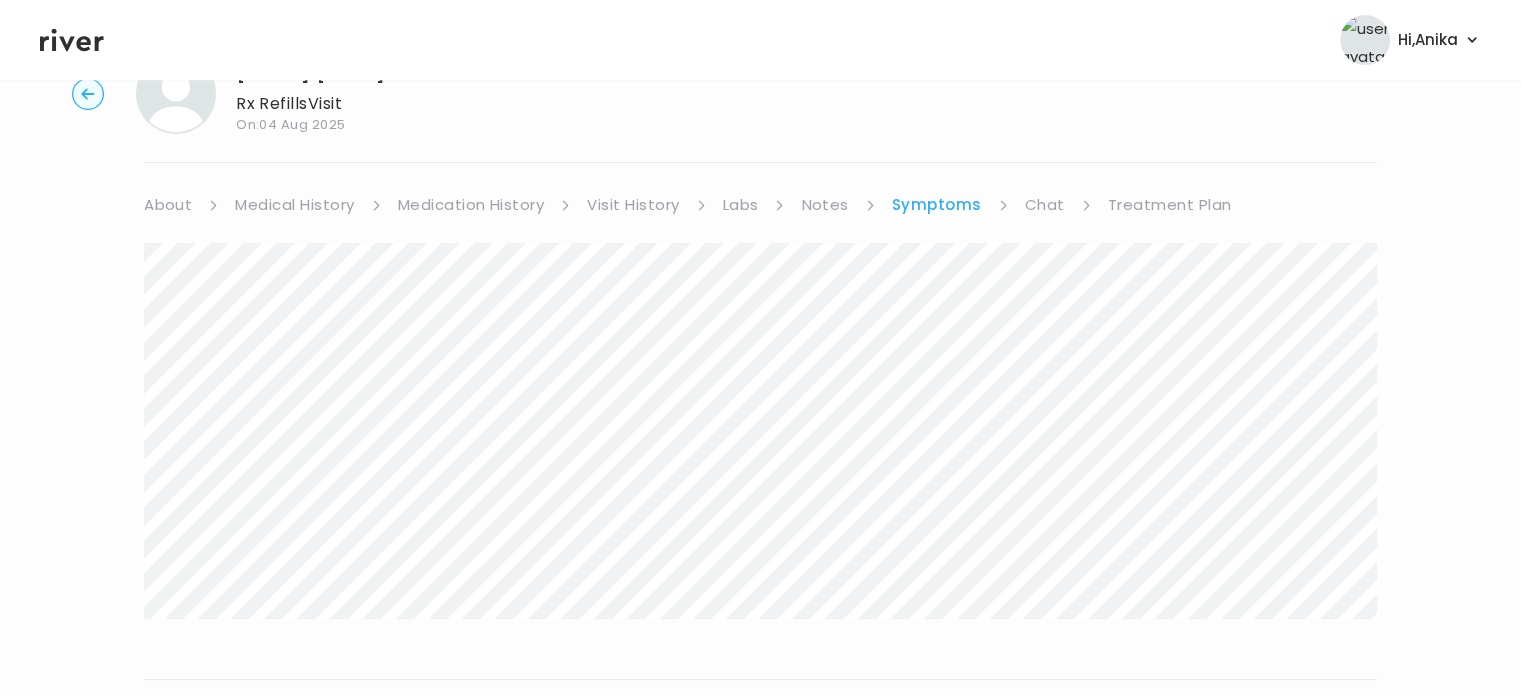 click on "Treatment Plan" at bounding box center (1170, 205) 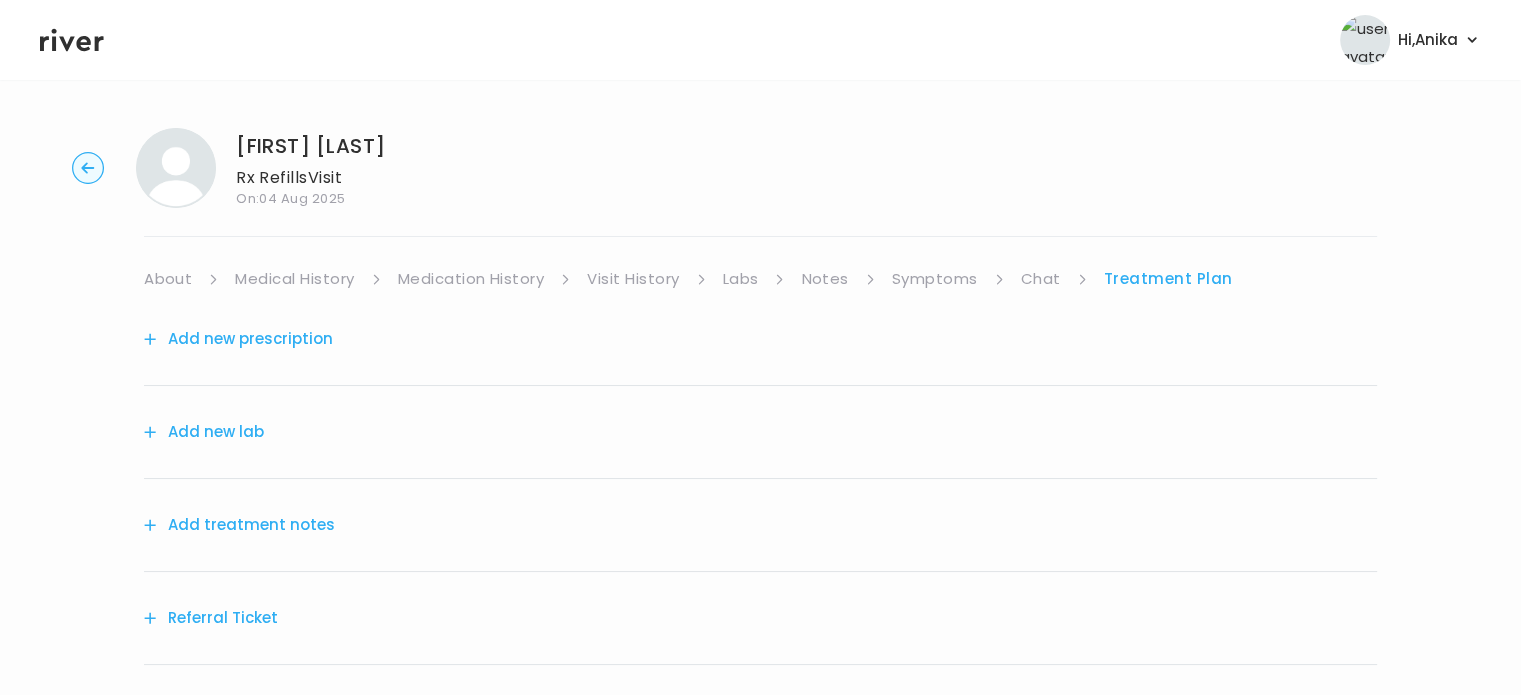 click on "Add treatment notes" at bounding box center (239, 525) 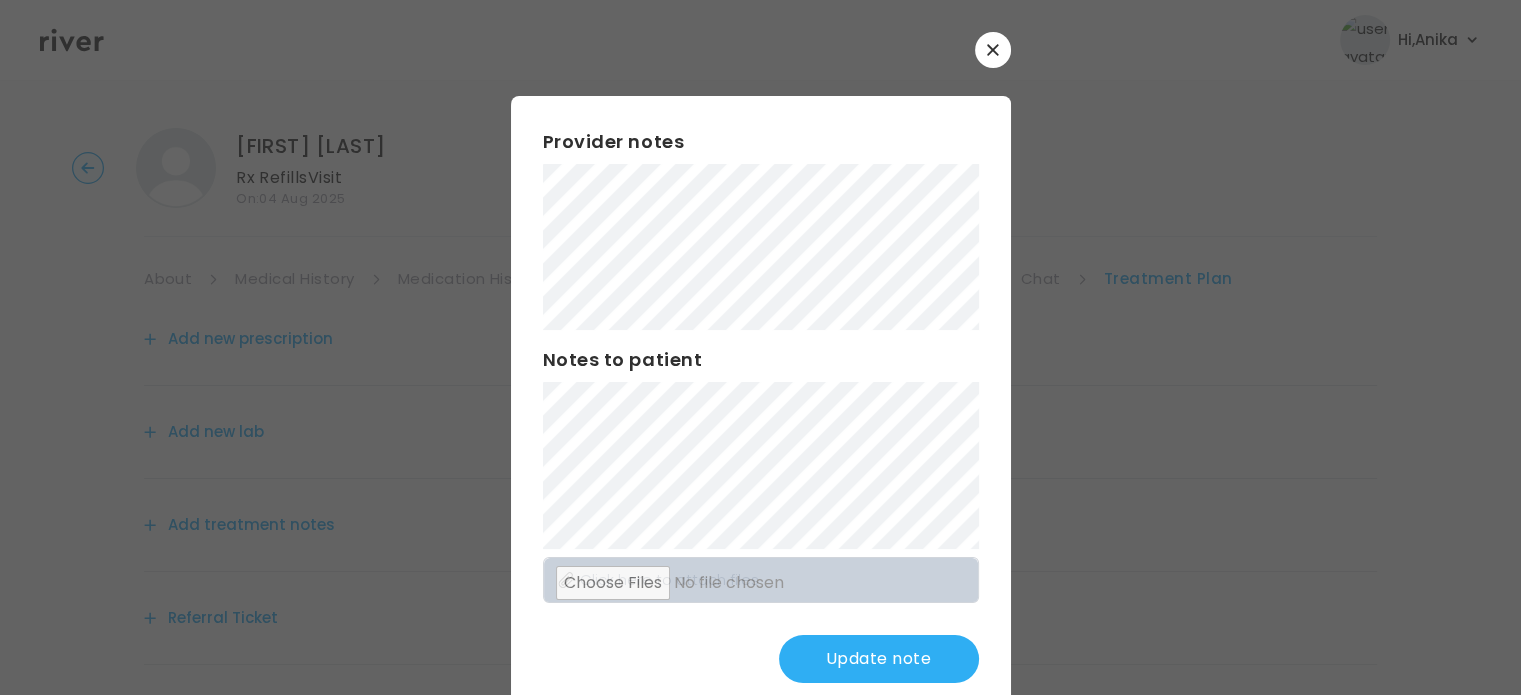 click on "Update note" at bounding box center (879, 659) 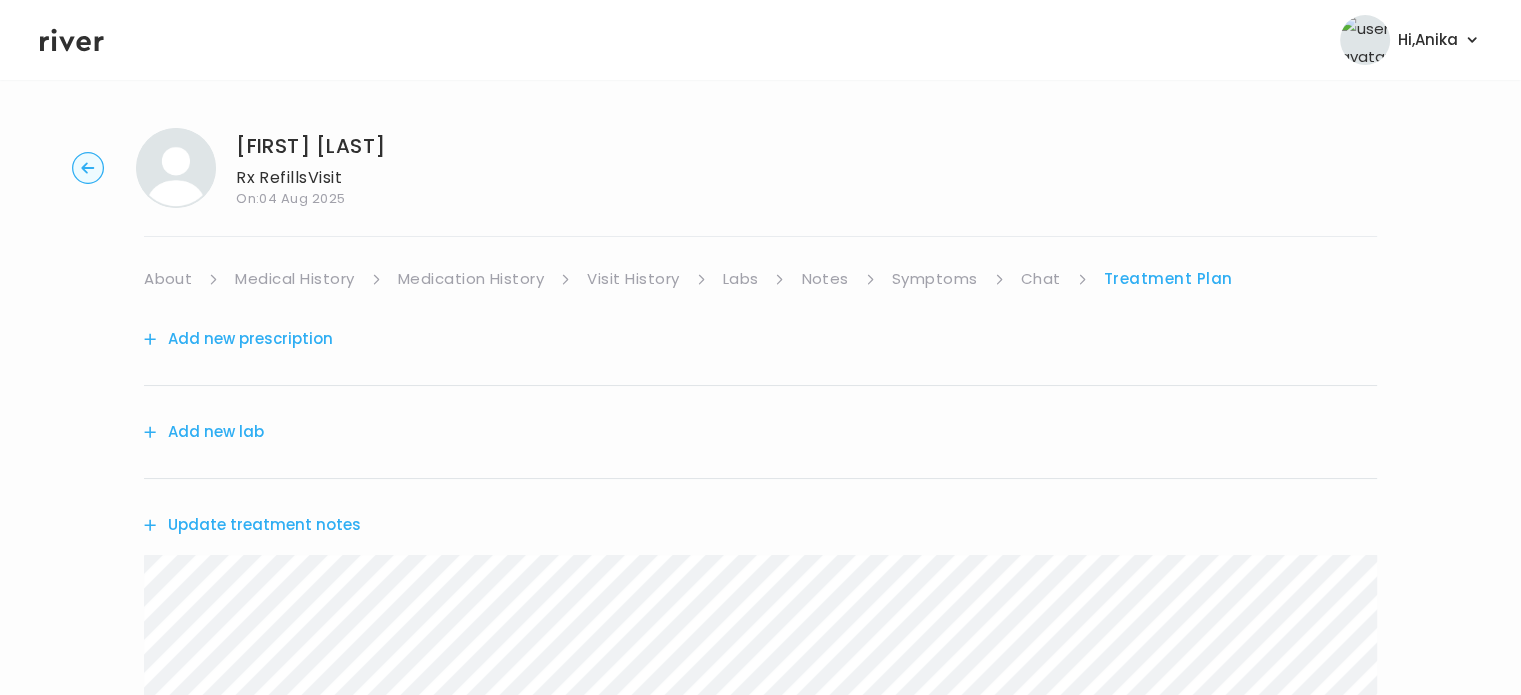 click on "Denise Jackson Rx Refills  Visit On:  04 Aug 2025 About Medical History Medication History Visit History Labs Notes Symptoms Chat Treatment Plan Add new prescription Add new lab Update treatment notes Referral Ticket No Treatment Plan Offered Complete visit" at bounding box center [760, 630] 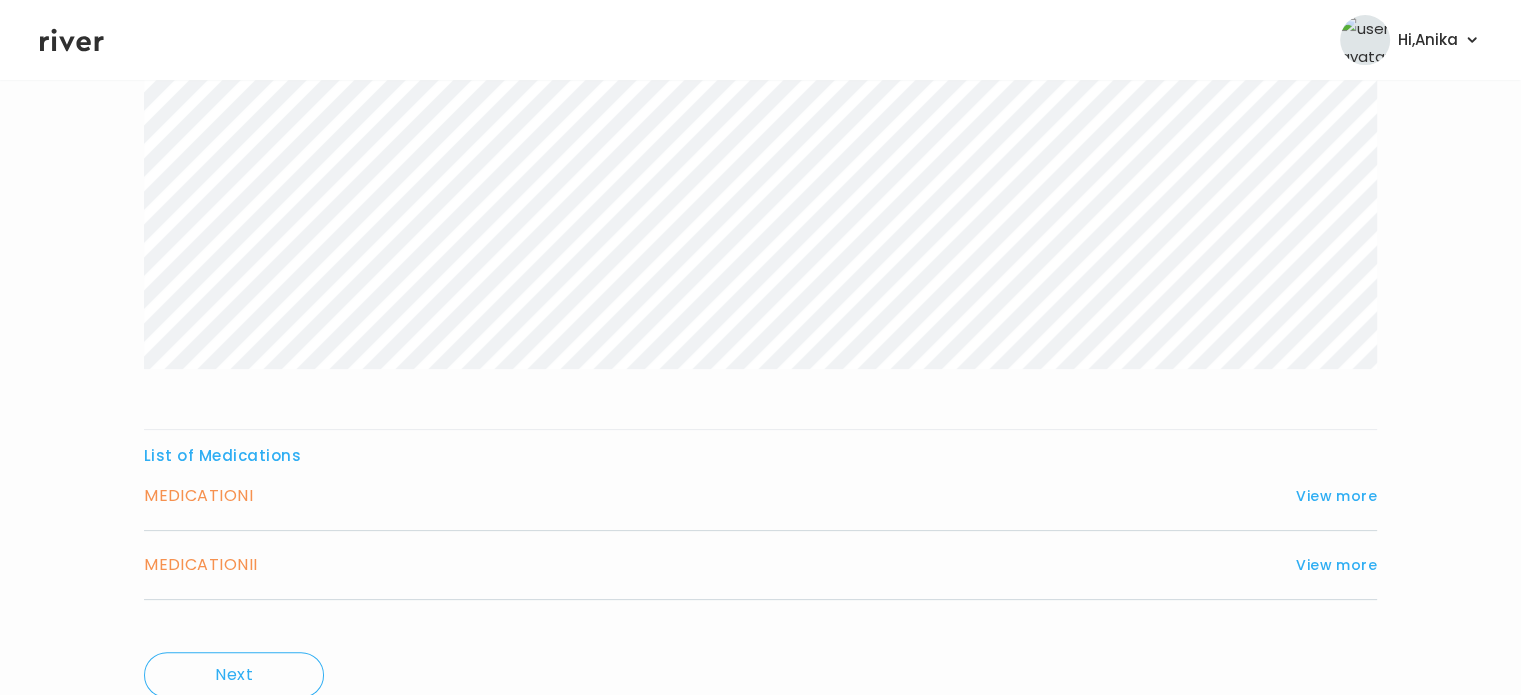 scroll, scrollTop: 401, scrollLeft: 0, axis: vertical 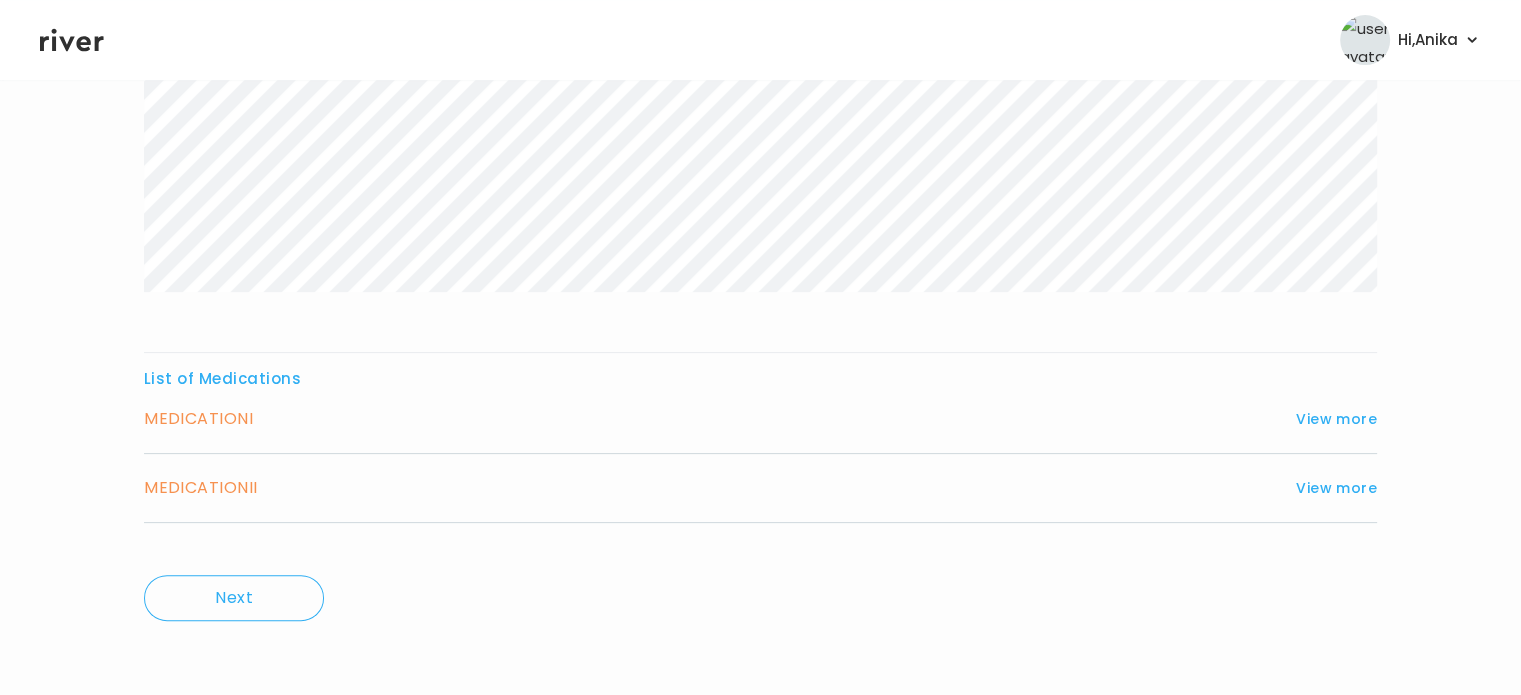 click on "MEDICATION  I View more" at bounding box center [760, 419] 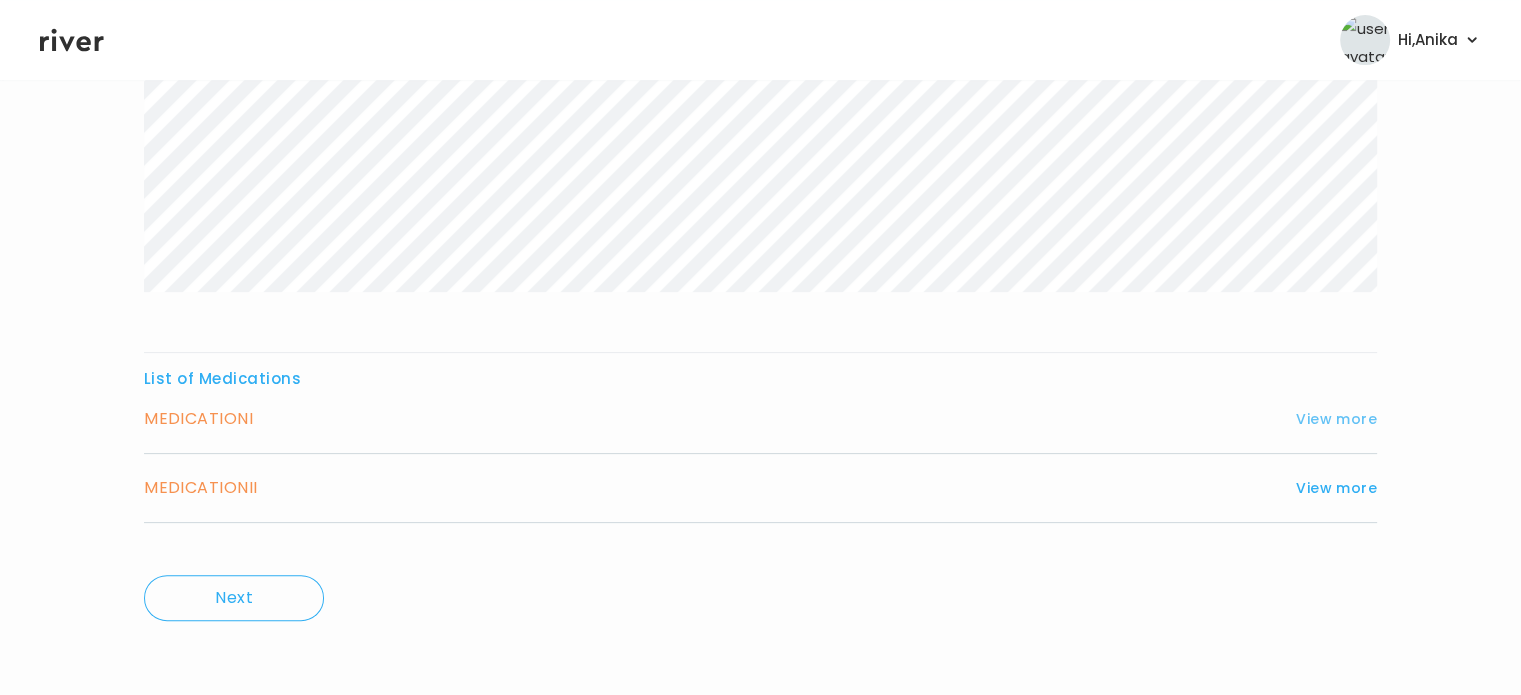 click on "View more" at bounding box center [1336, 419] 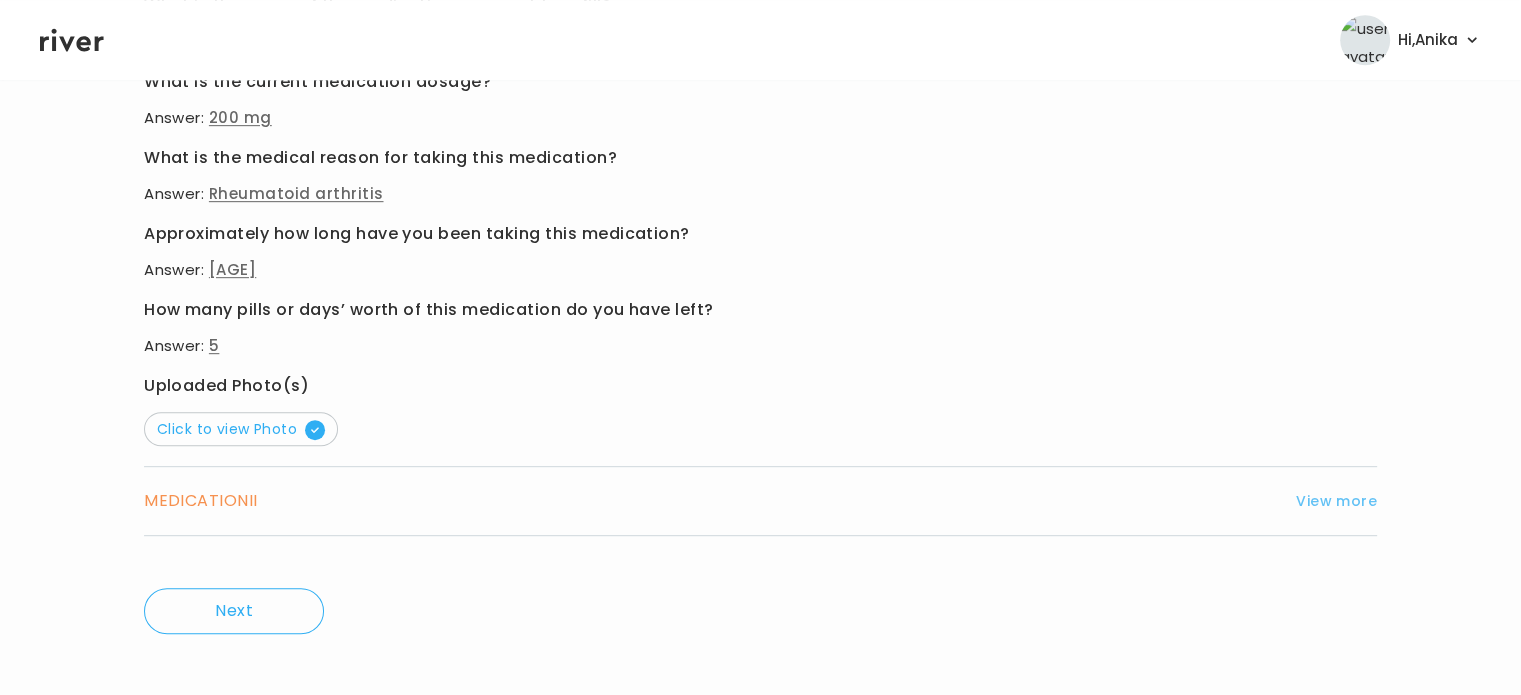 scroll, scrollTop: 1014, scrollLeft: 0, axis: vertical 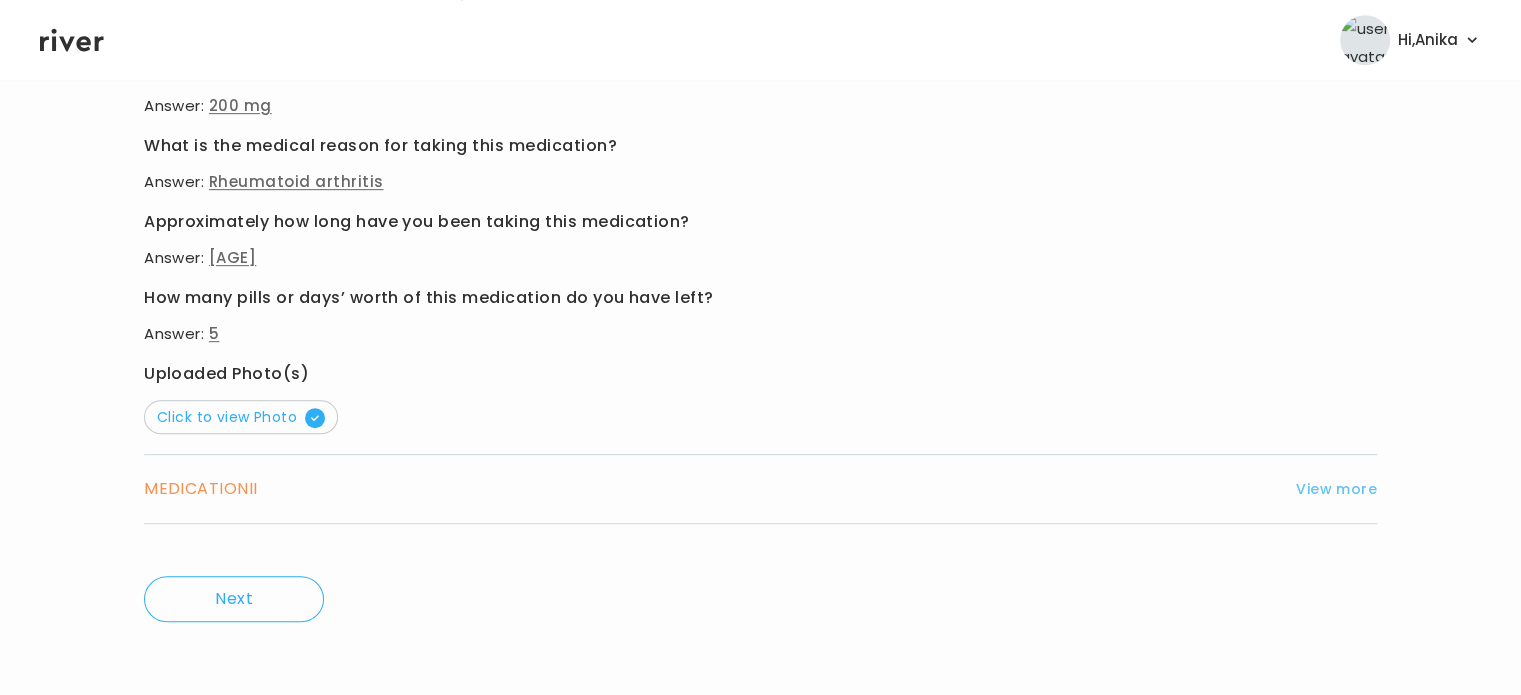 click on "View more" at bounding box center (1336, 489) 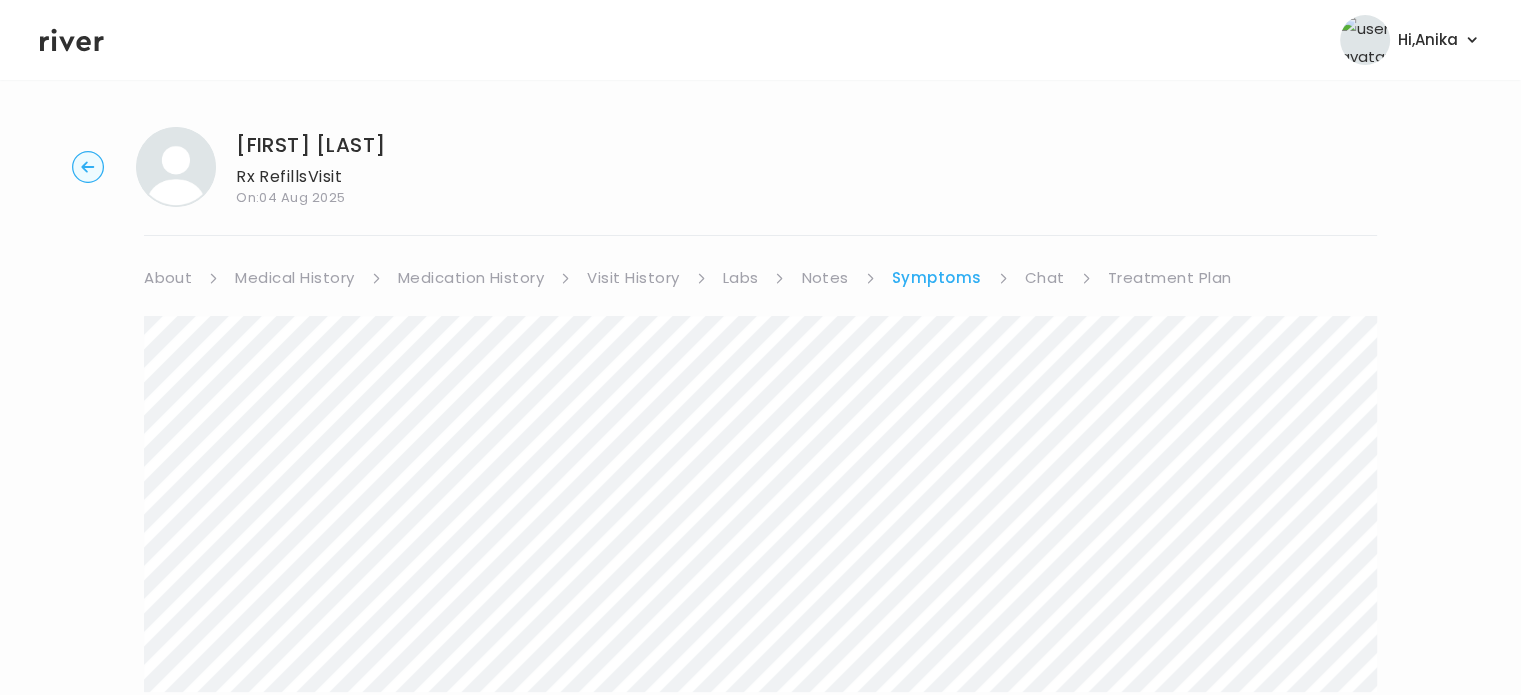 scroll, scrollTop: 0, scrollLeft: 0, axis: both 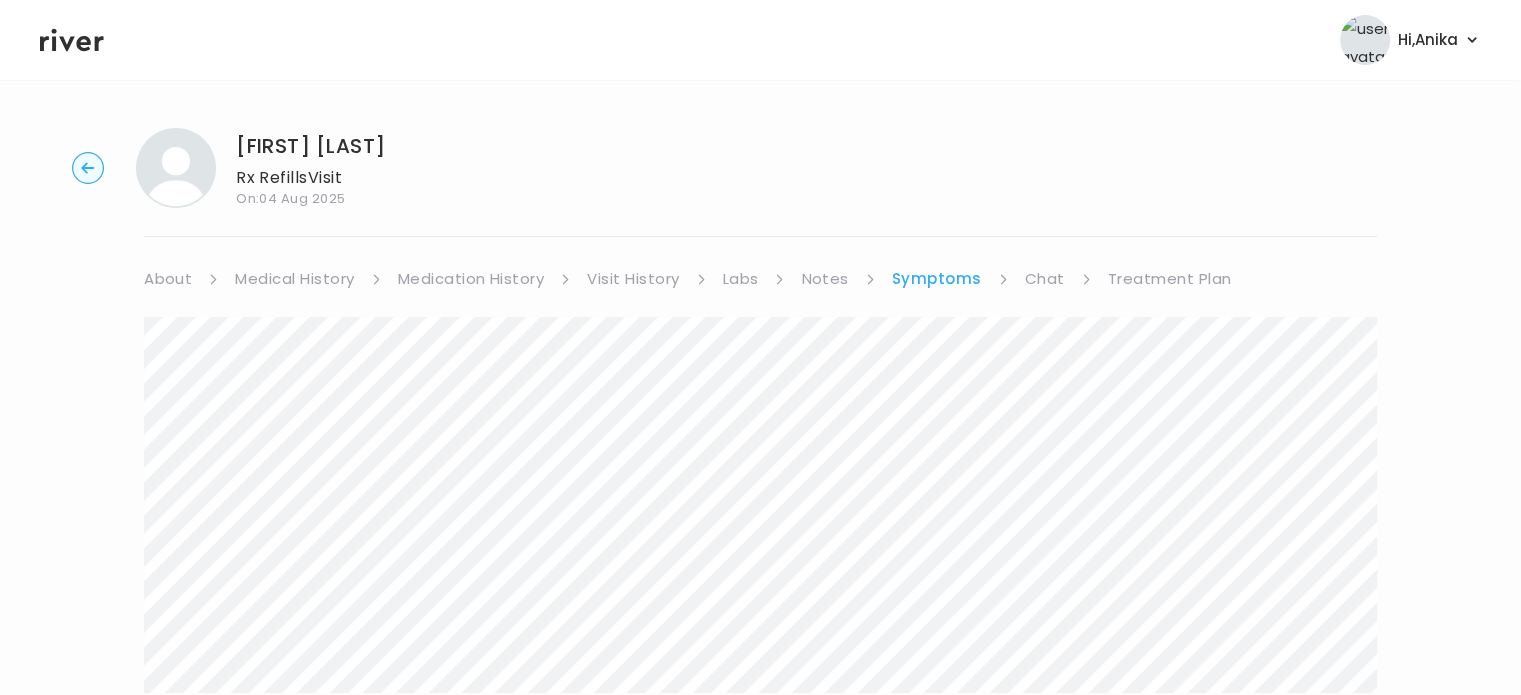 click on "Treatment Plan" at bounding box center [1170, 279] 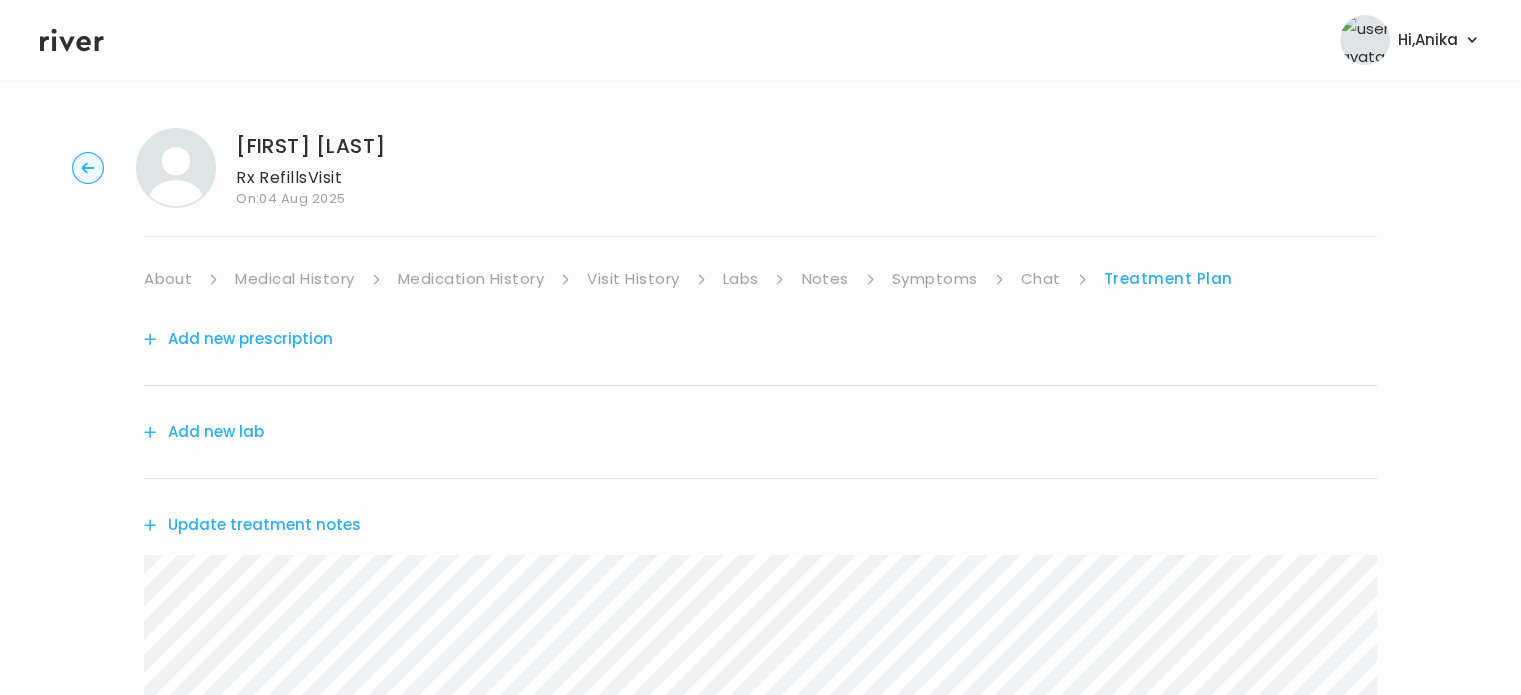 click on "Update treatment notes" at bounding box center (252, 525) 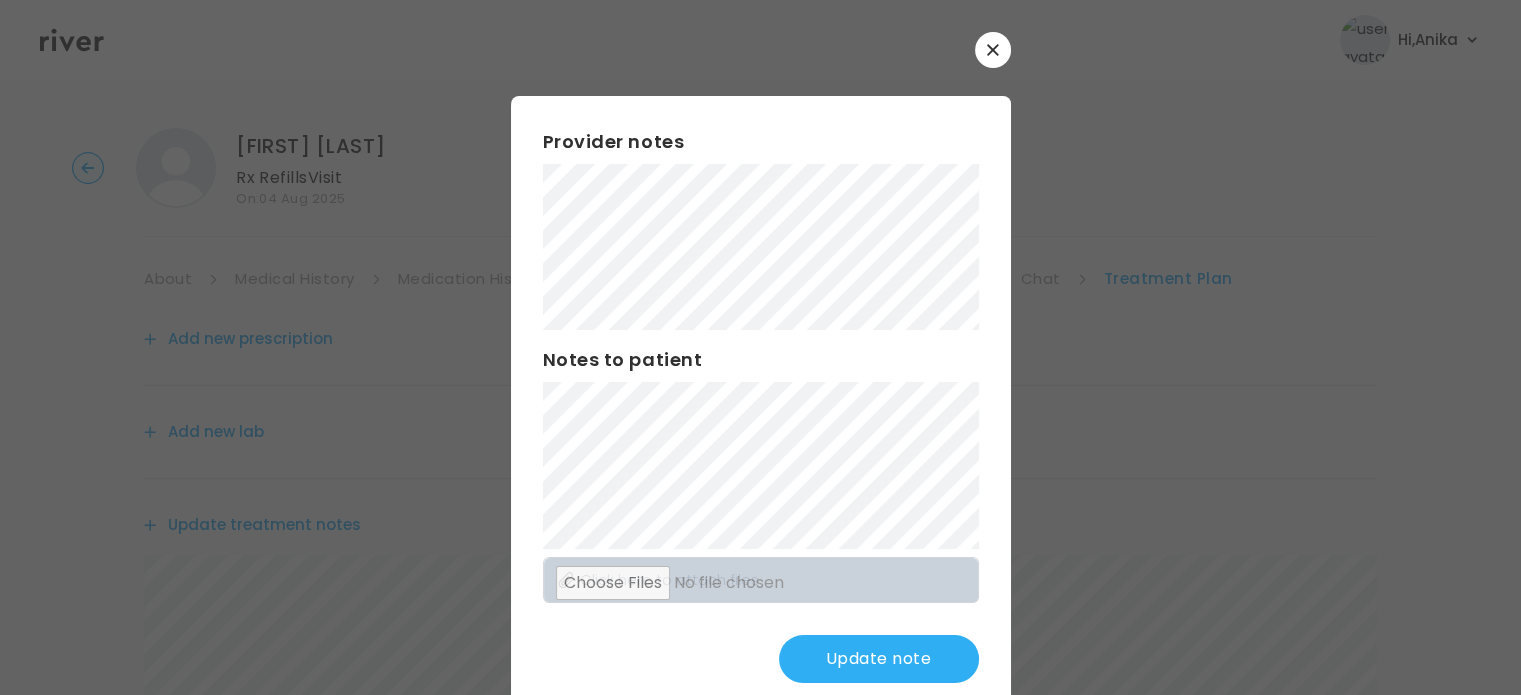 click on "Update note" at bounding box center (879, 659) 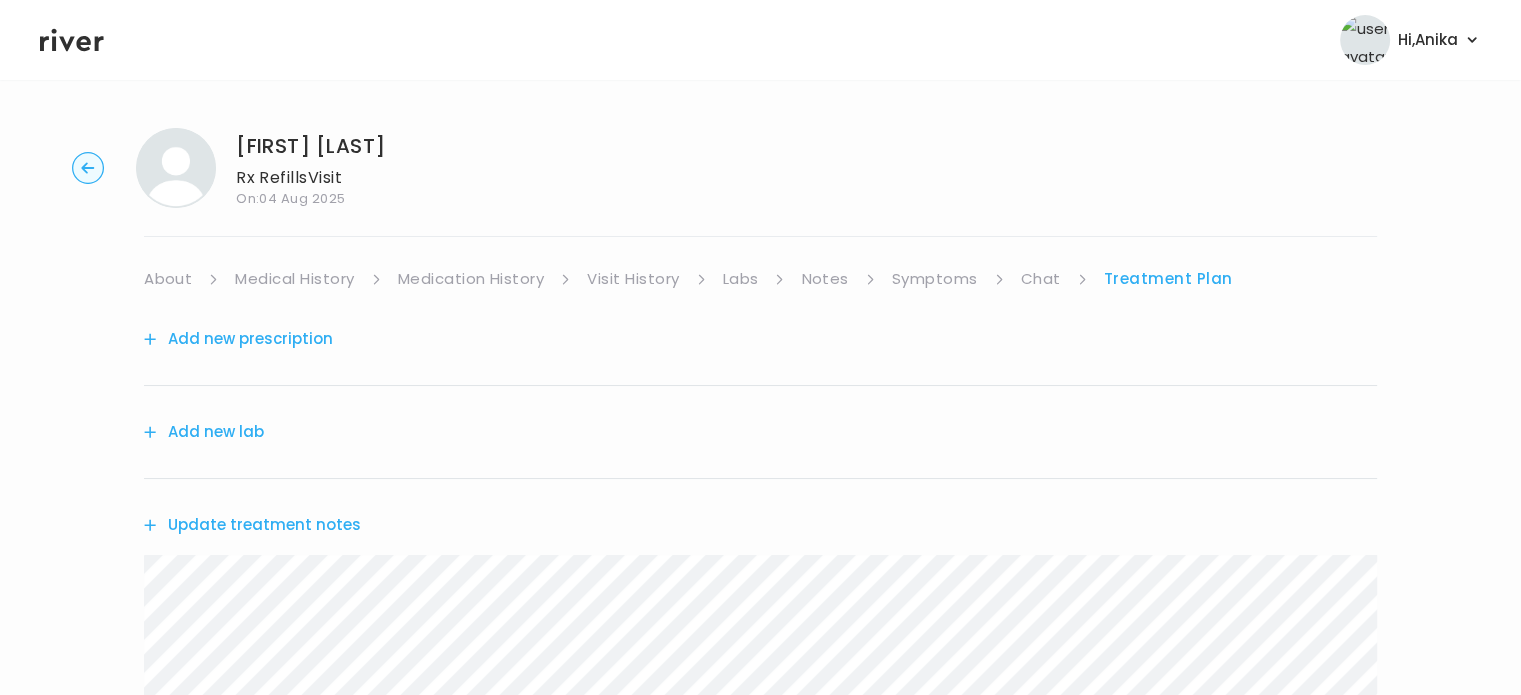 click on "Medication History" at bounding box center (471, 279) 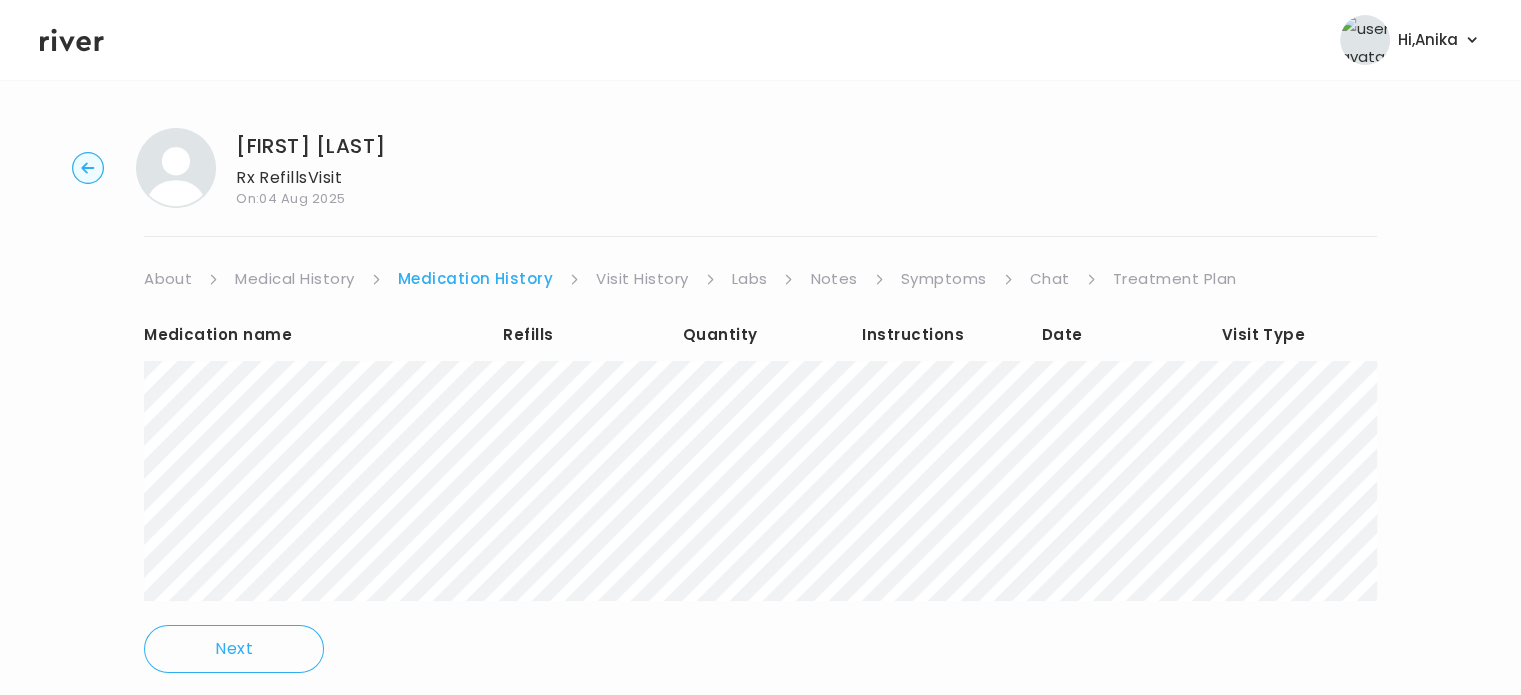 click on "Treatment Plan" at bounding box center [1175, 279] 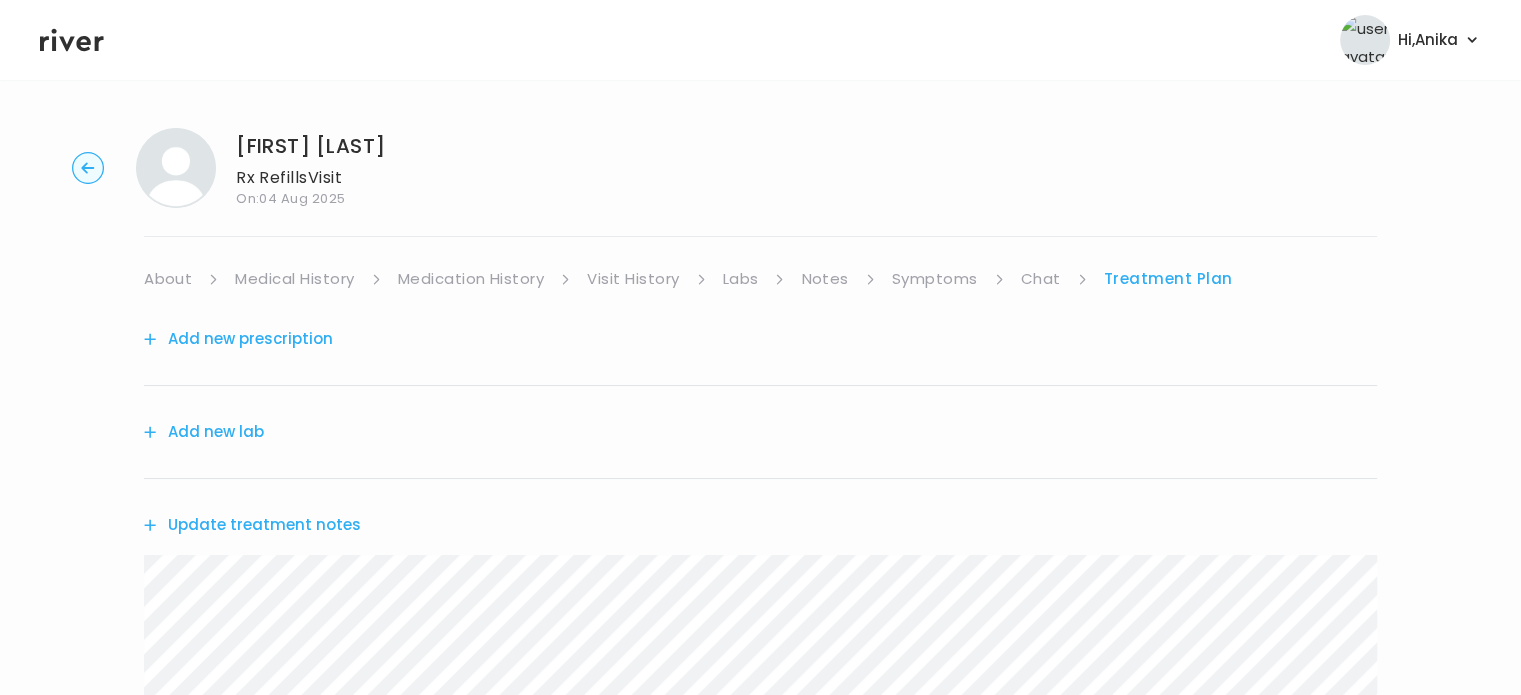 click on "Update treatment notes" at bounding box center [252, 525] 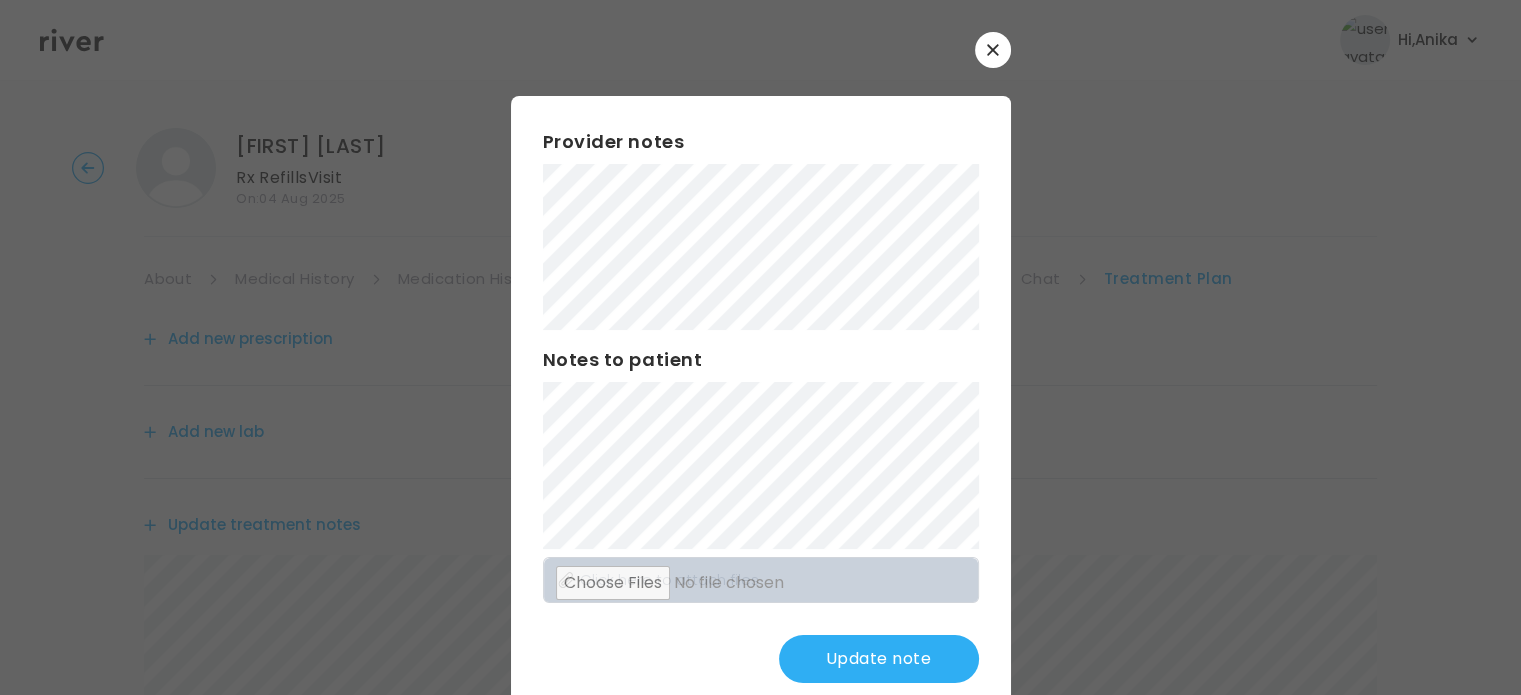 click on "Update note" at bounding box center (879, 659) 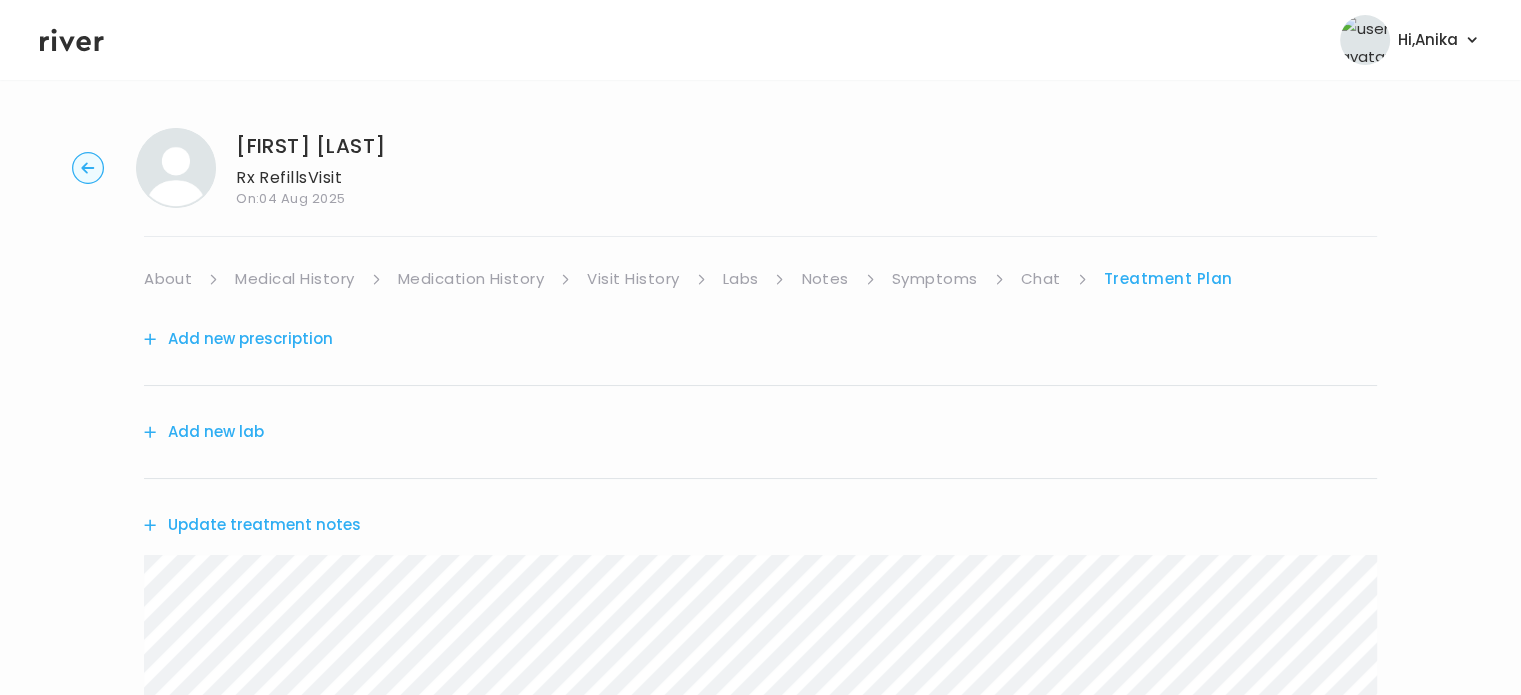 click on "Add new prescription" at bounding box center [238, 339] 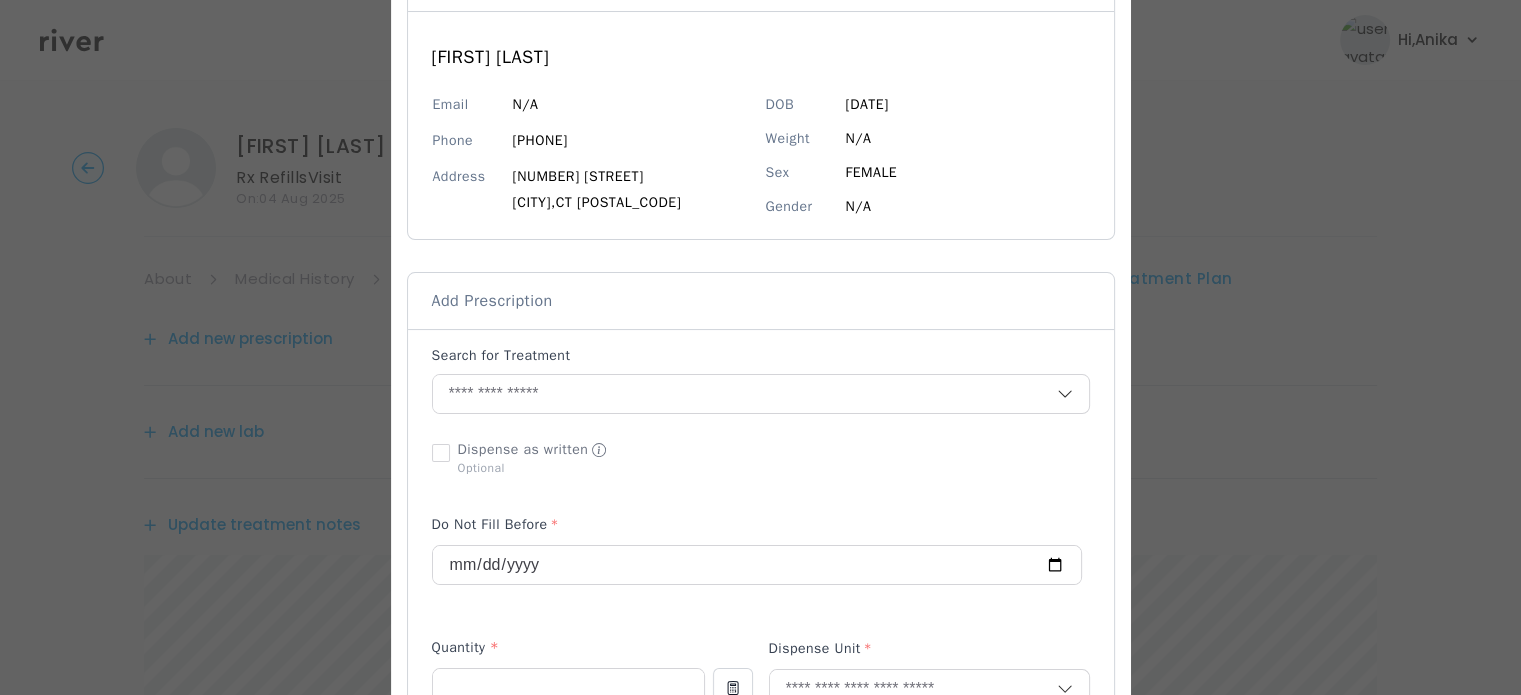 scroll, scrollTop: 187, scrollLeft: 0, axis: vertical 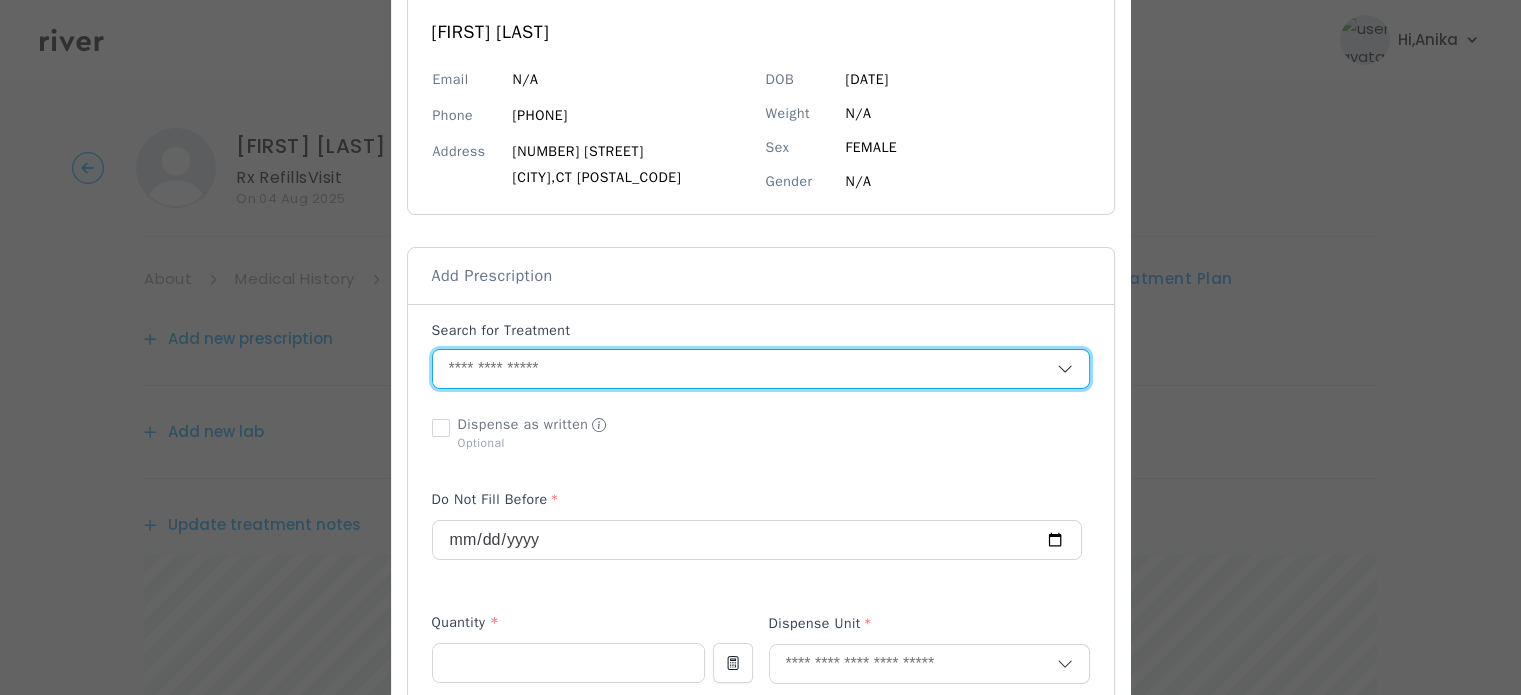 click at bounding box center (745, 369) 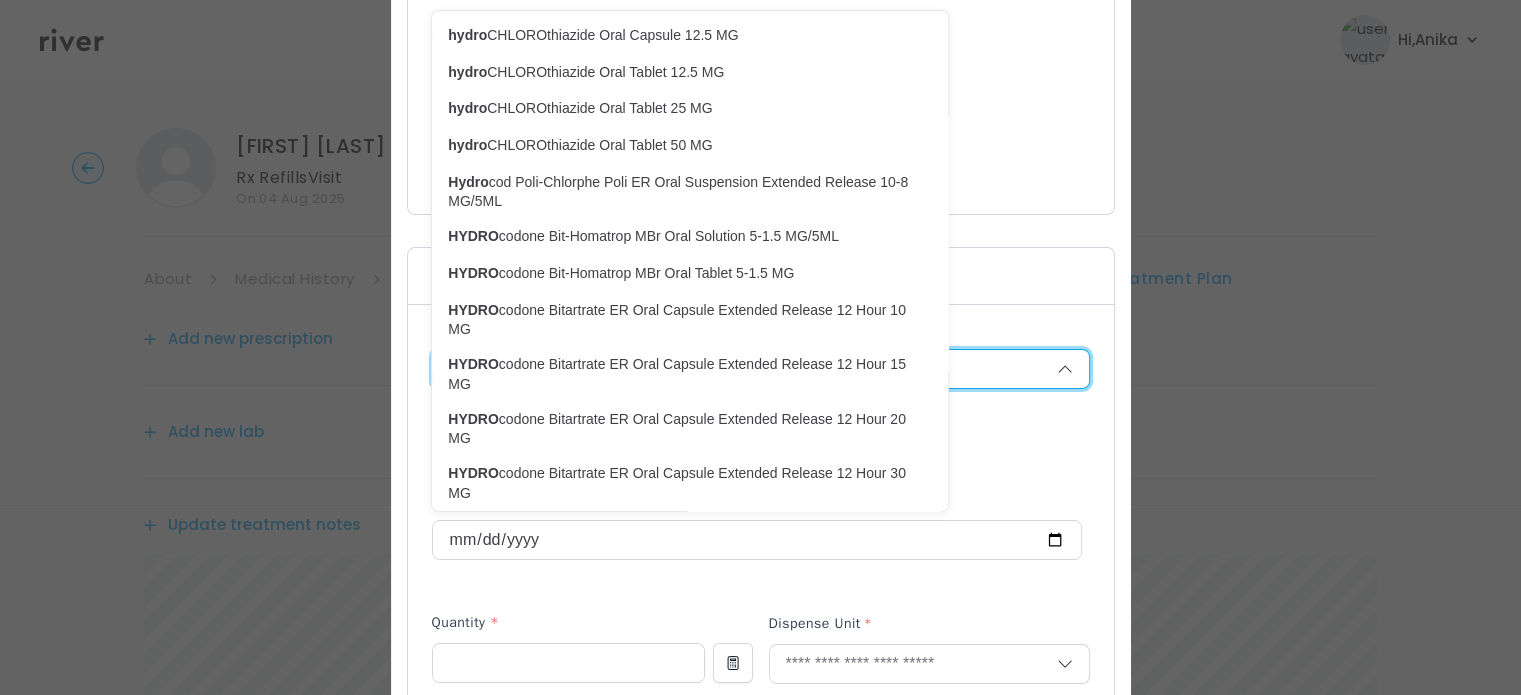 scroll, scrollTop: 928, scrollLeft: 0, axis: vertical 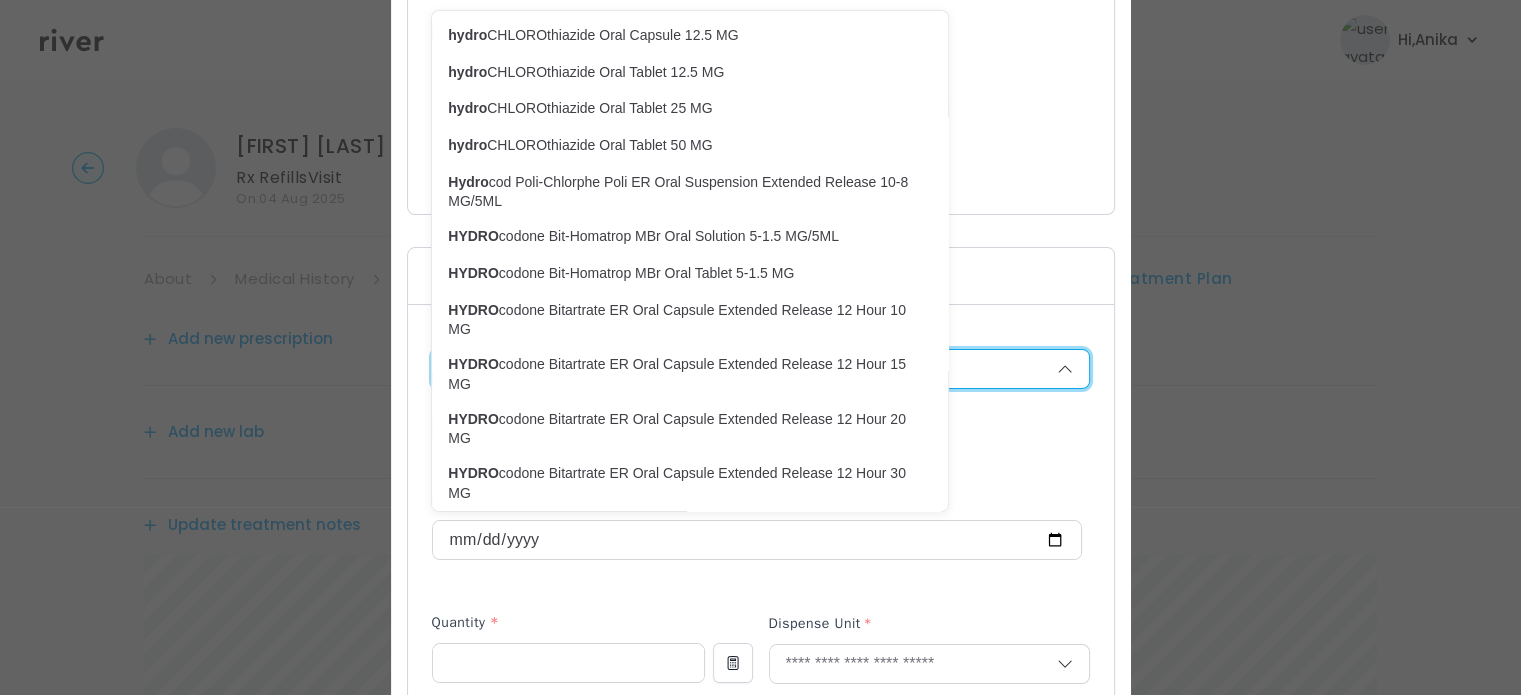 click on "Add Prescription" at bounding box center (761, 276) 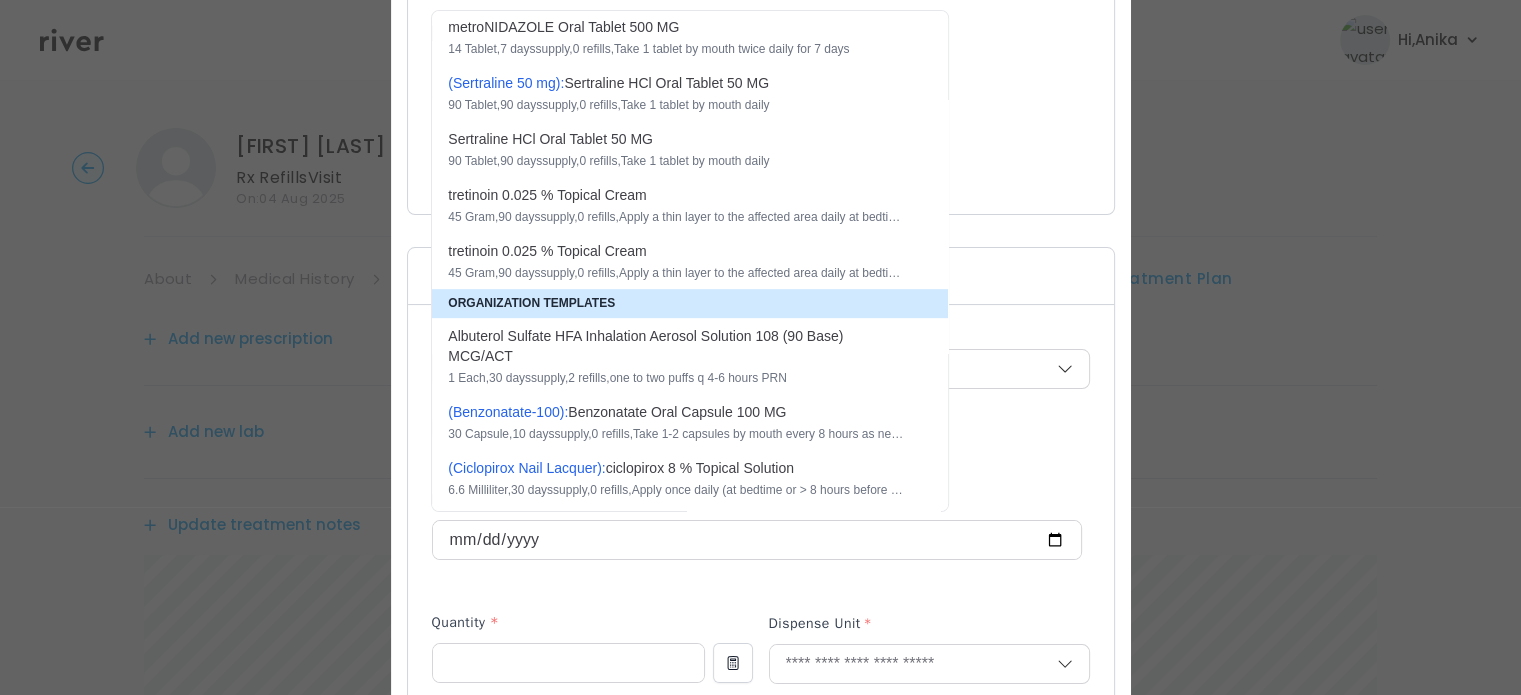 click on "N/A" at bounding box center [967, 181] 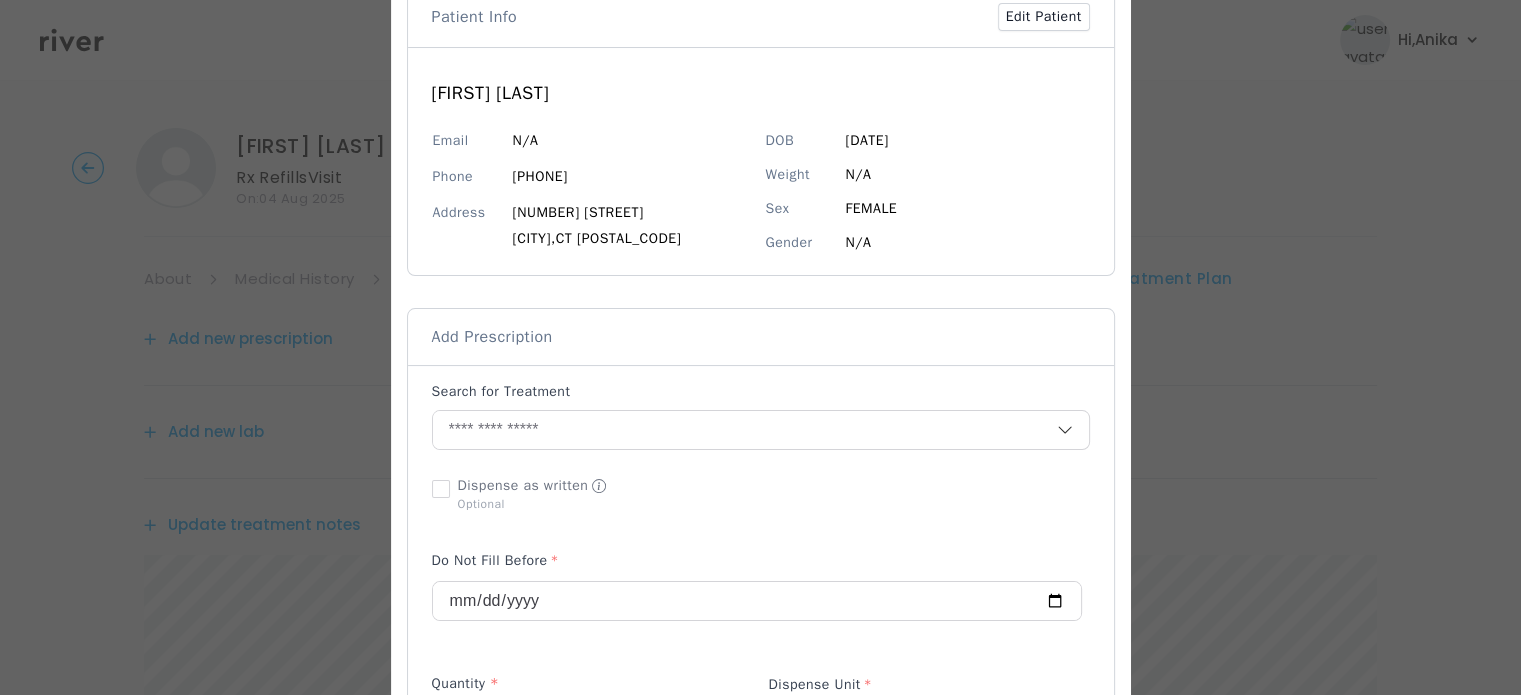 scroll, scrollTop: 79, scrollLeft: 0, axis: vertical 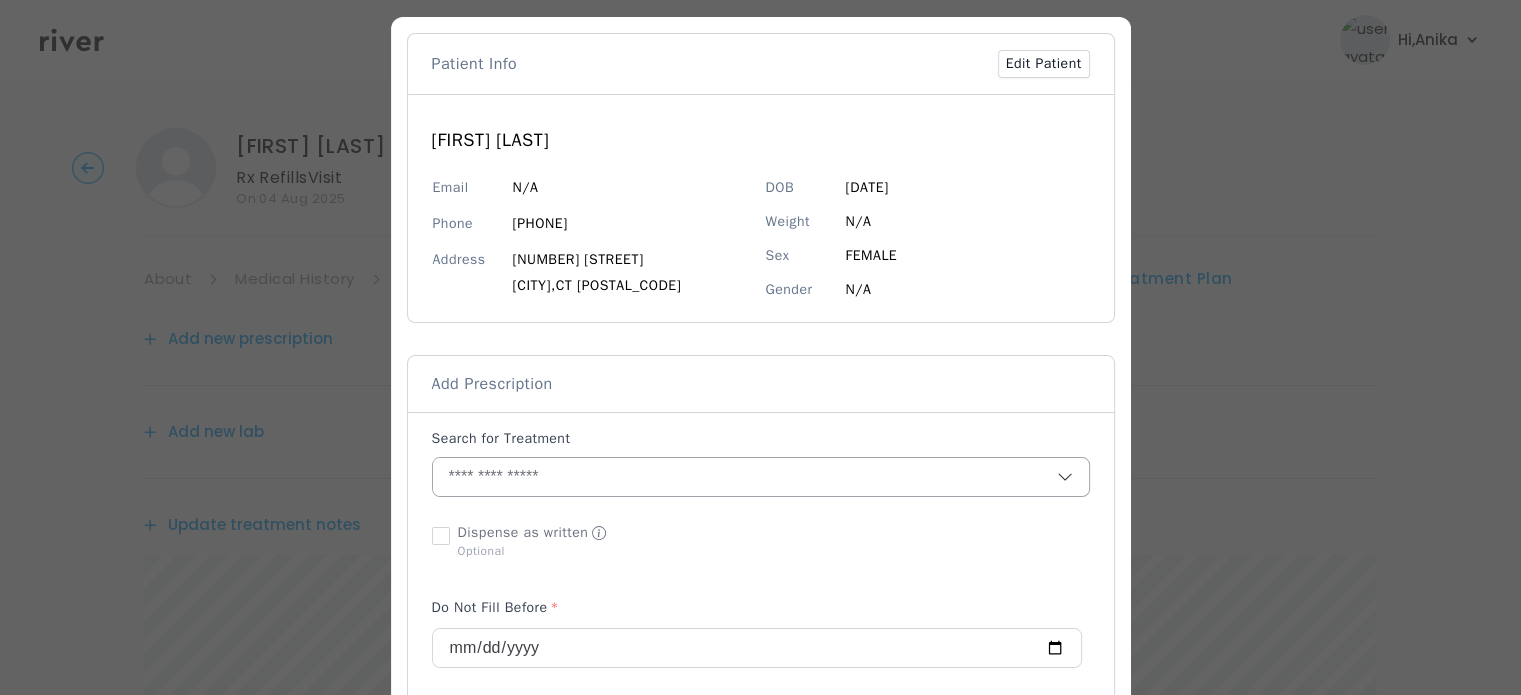 click at bounding box center [745, 477] 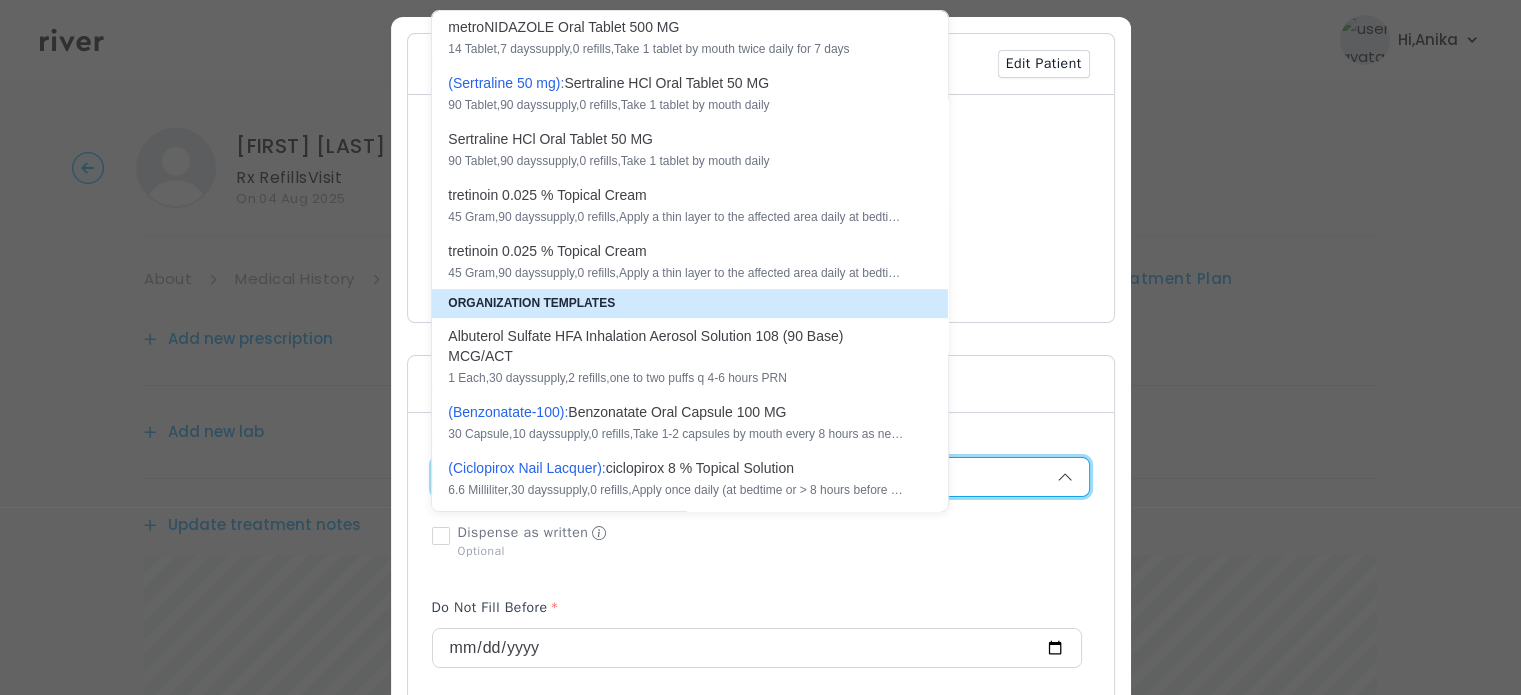 scroll, scrollTop: 0, scrollLeft: 0, axis: both 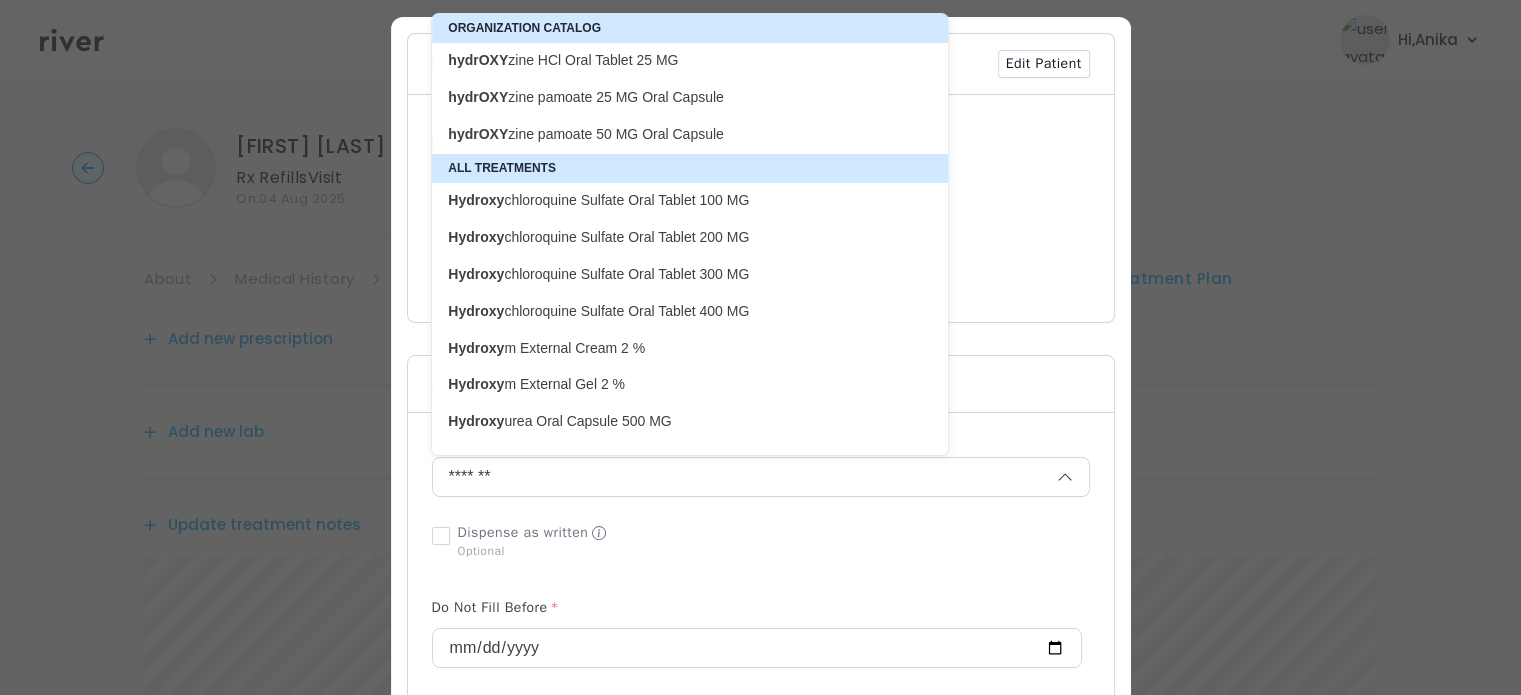 click on "Hydroxy chloroquine Sulfate Oral Tablet 200 MG" at bounding box center [678, 237] 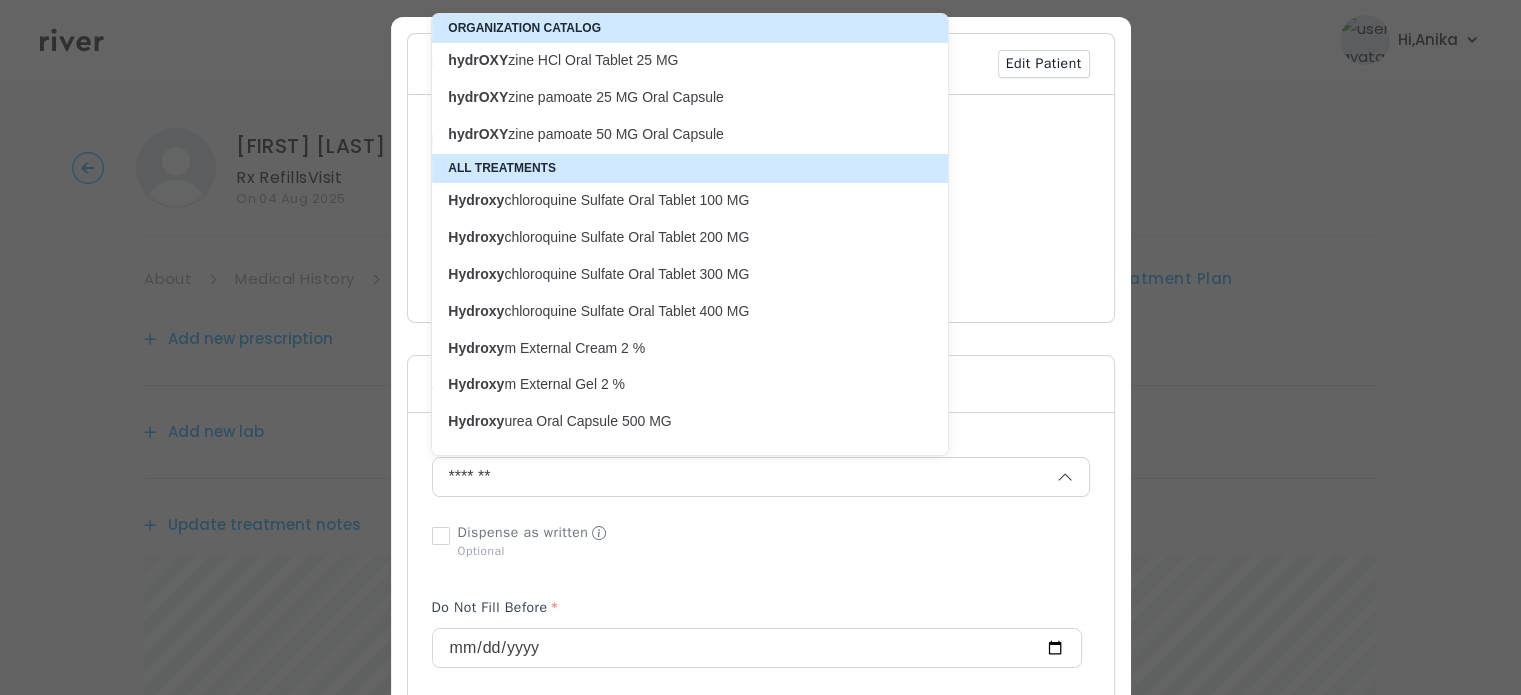type on "**********" 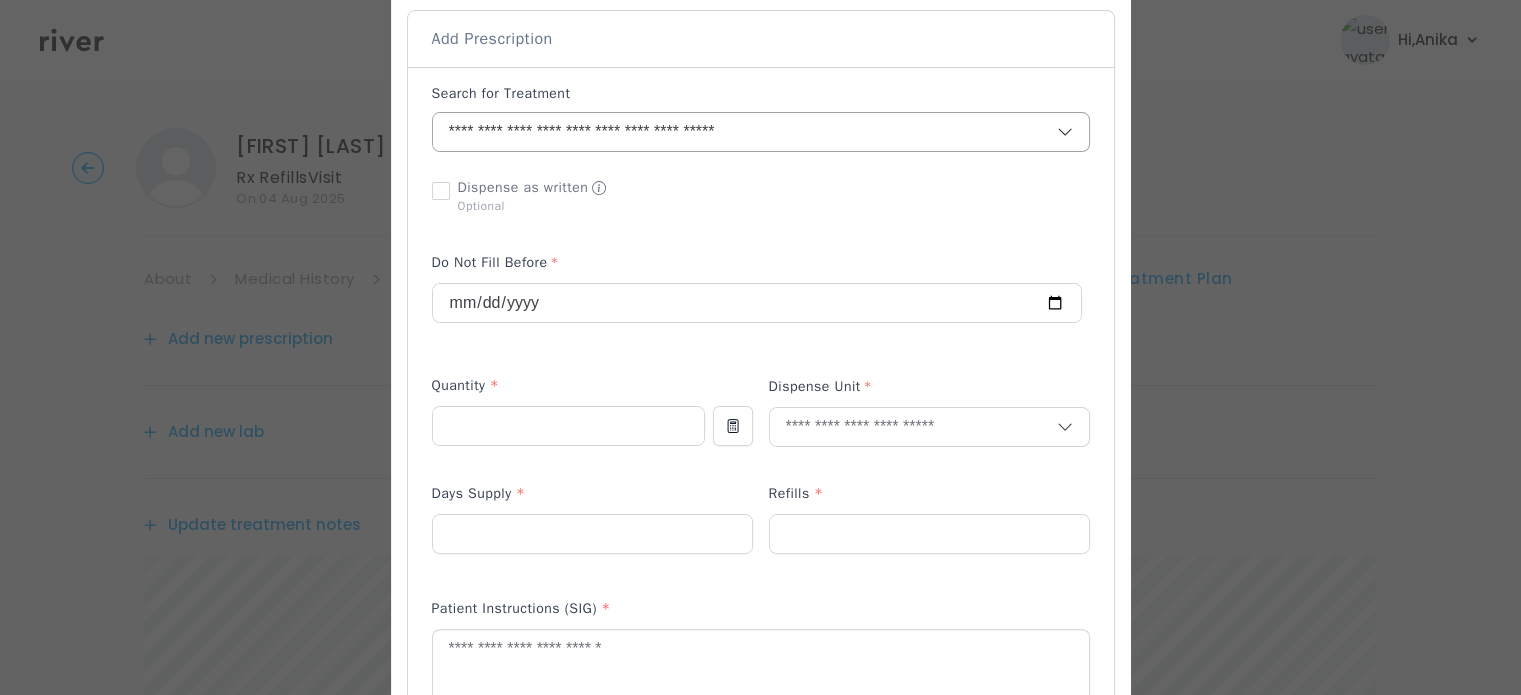 scroll, scrollTop: 459, scrollLeft: 0, axis: vertical 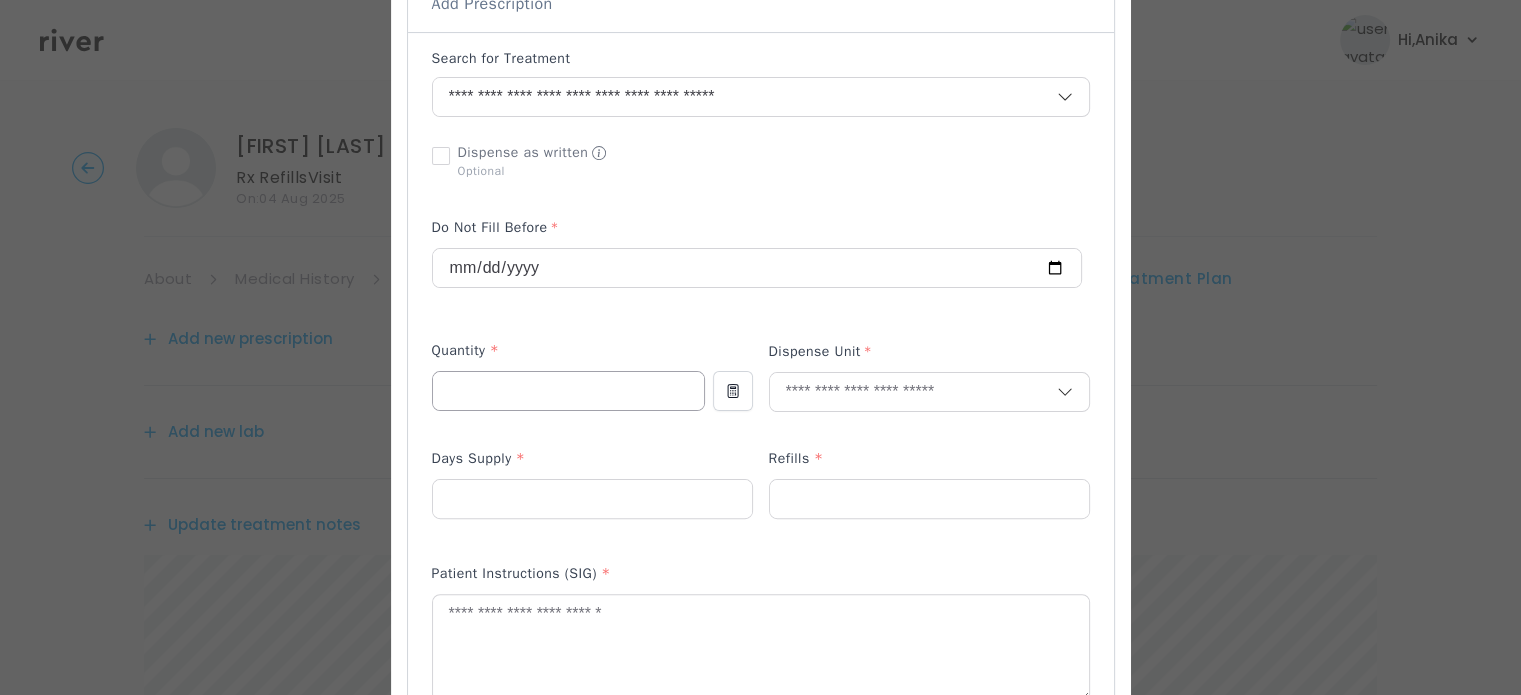 click at bounding box center [568, 391] 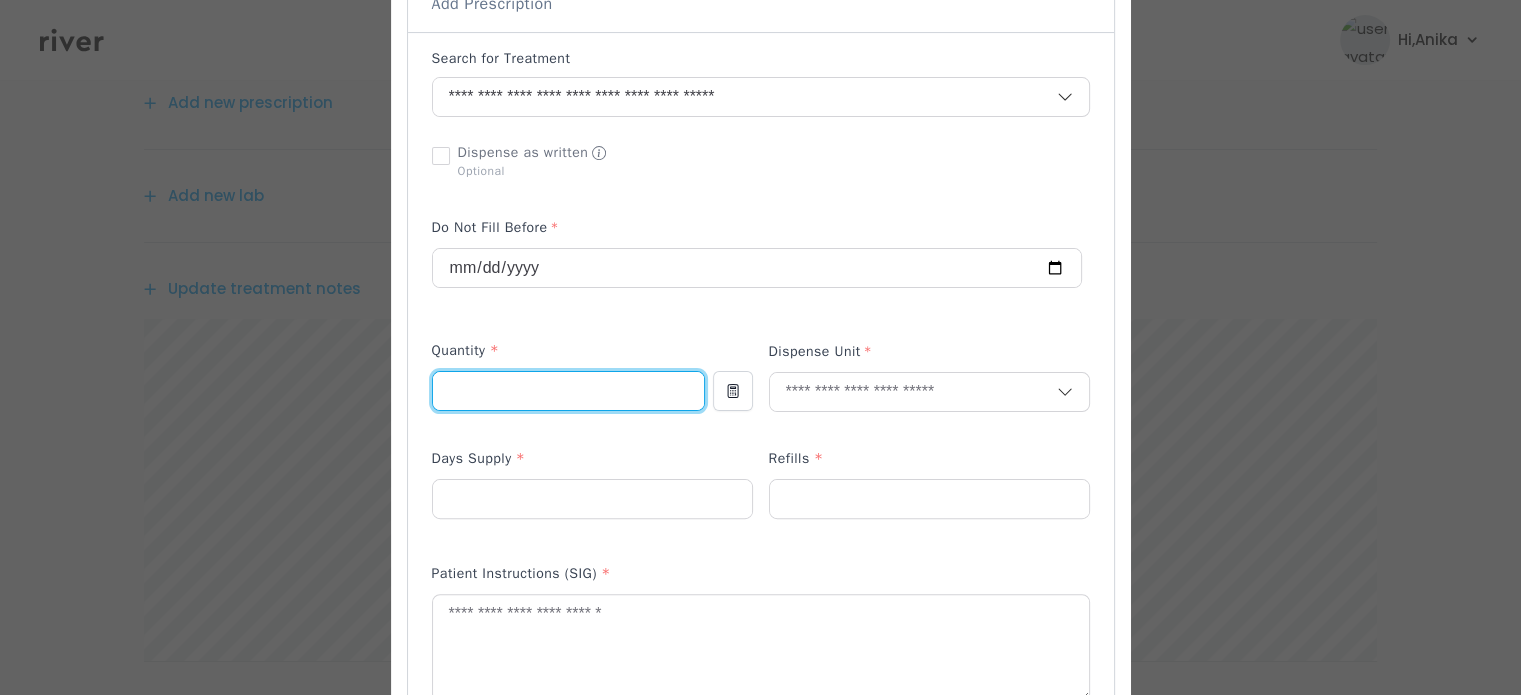 scroll, scrollTop: 234, scrollLeft: 0, axis: vertical 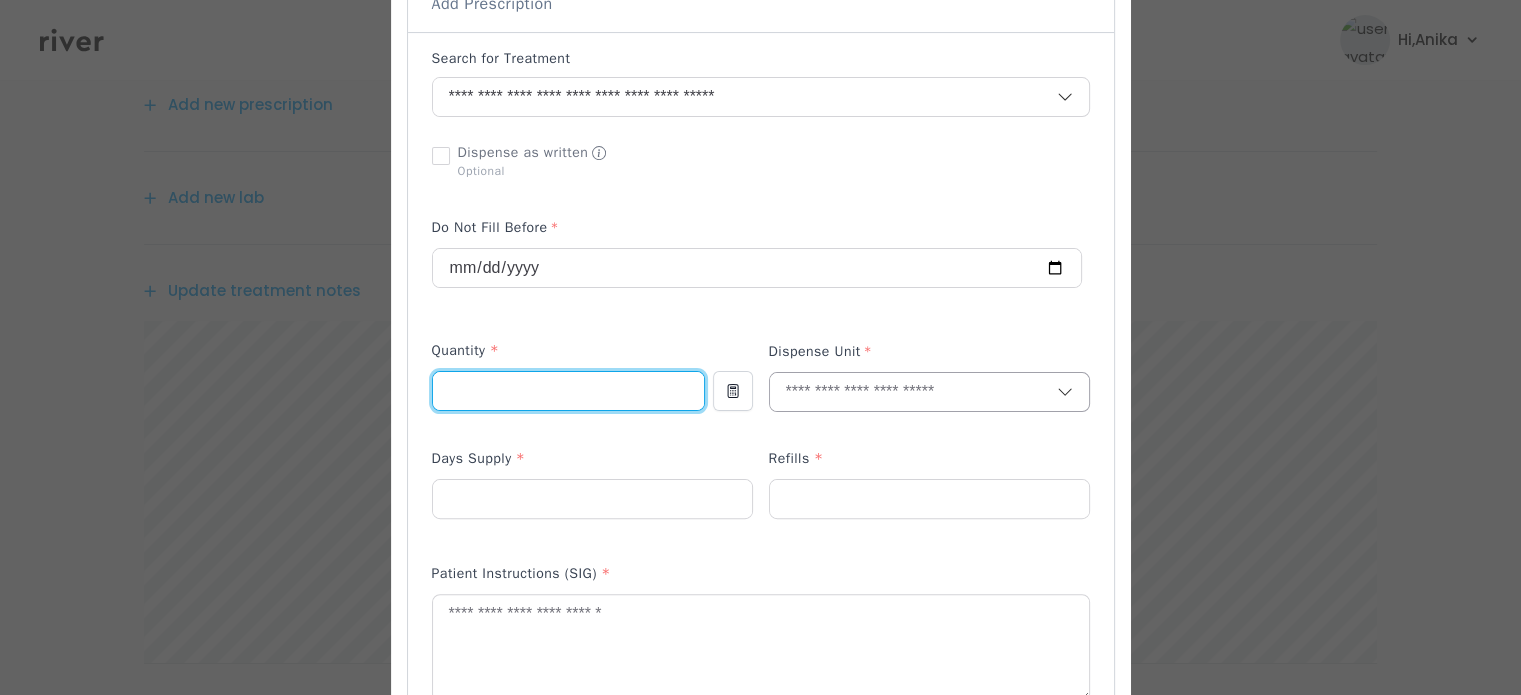 type on "**" 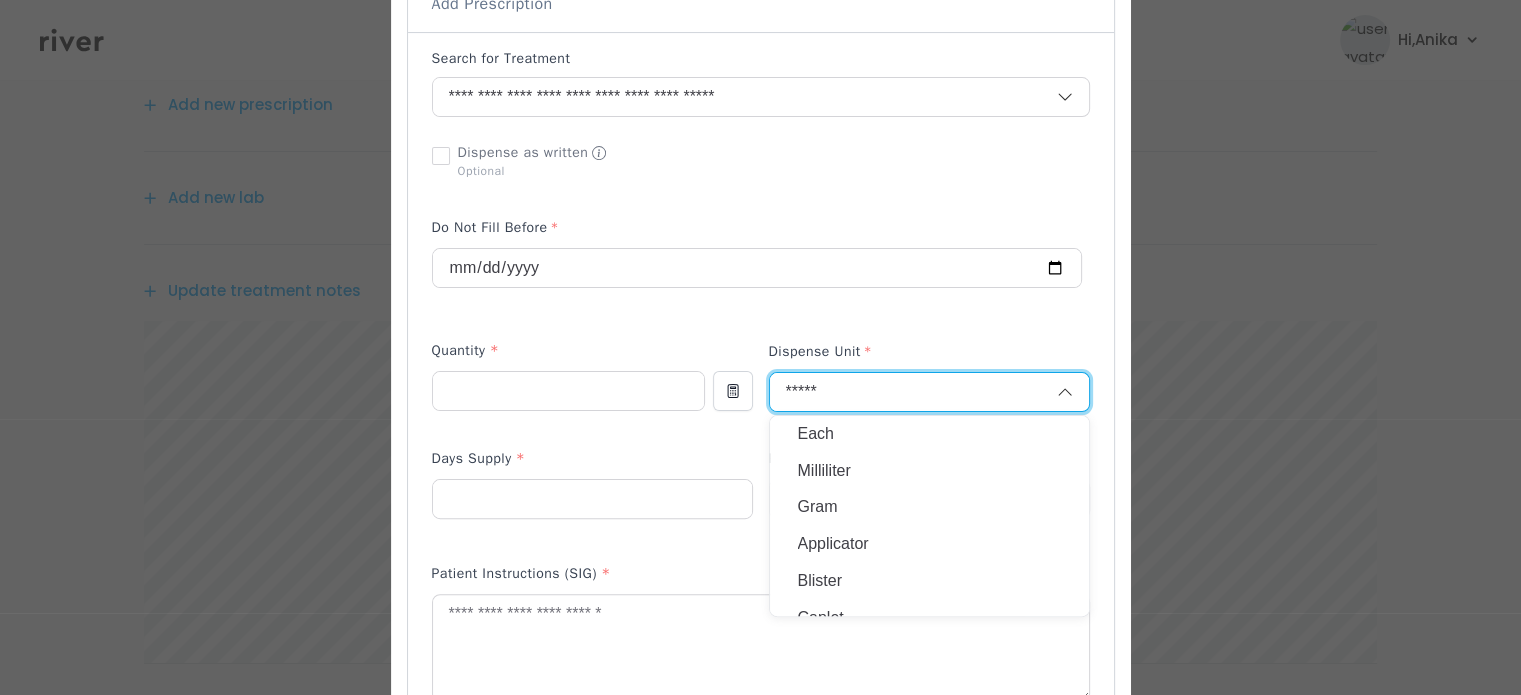 type on "******" 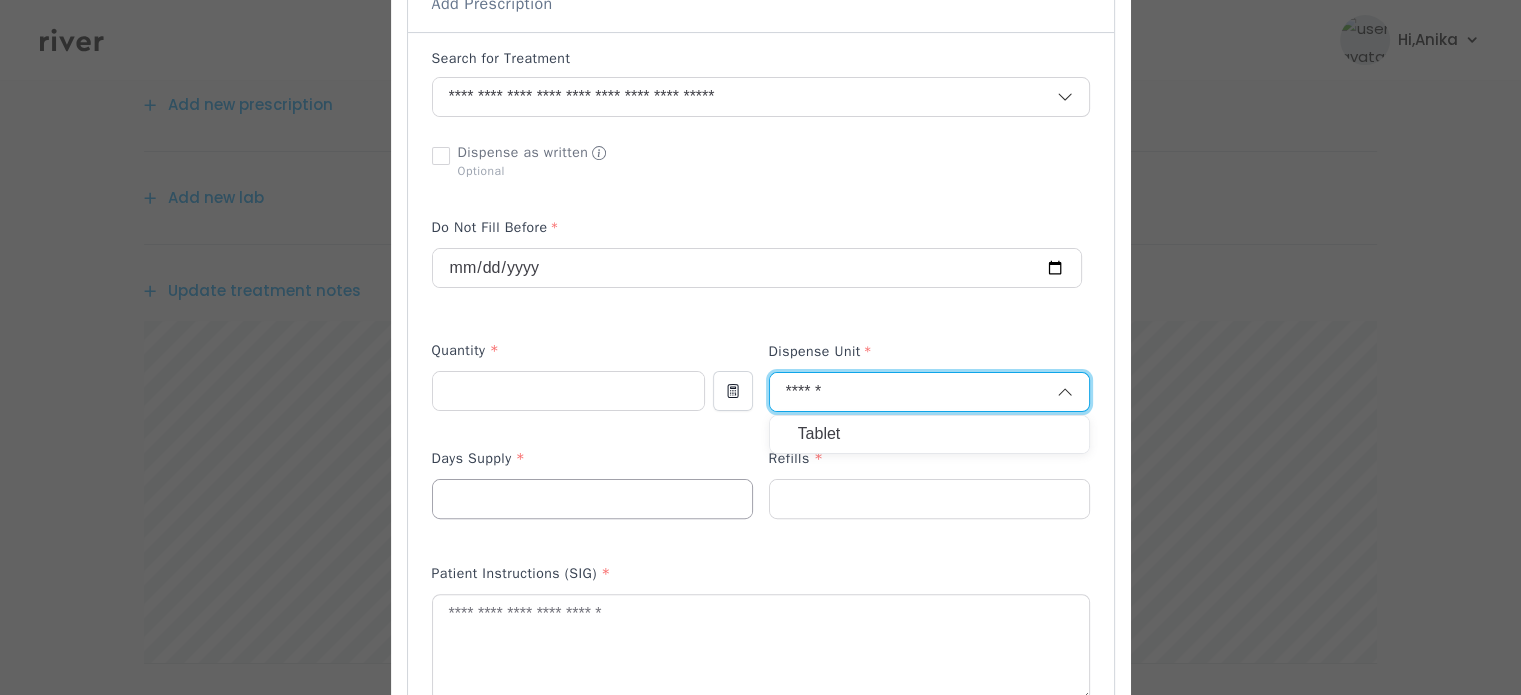type 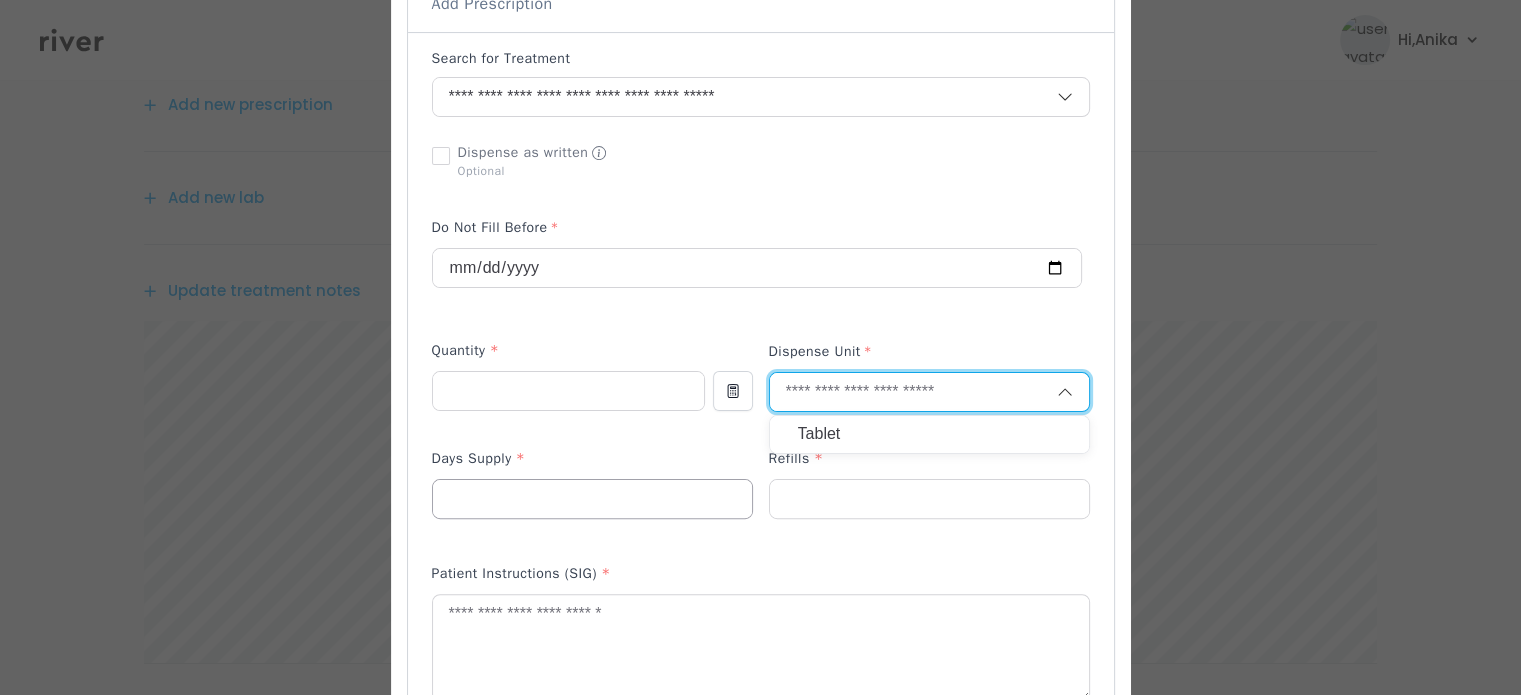 click at bounding box center [592, 499] 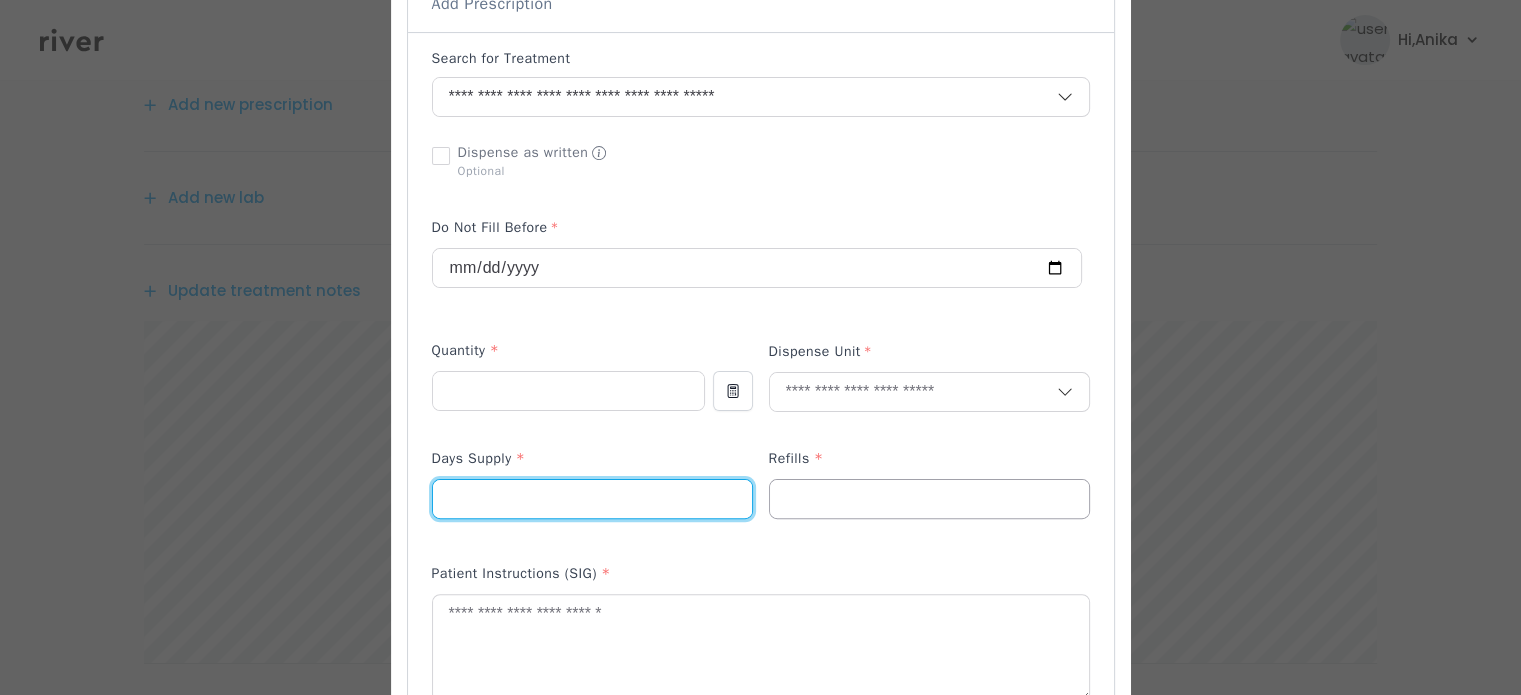 type on "**" 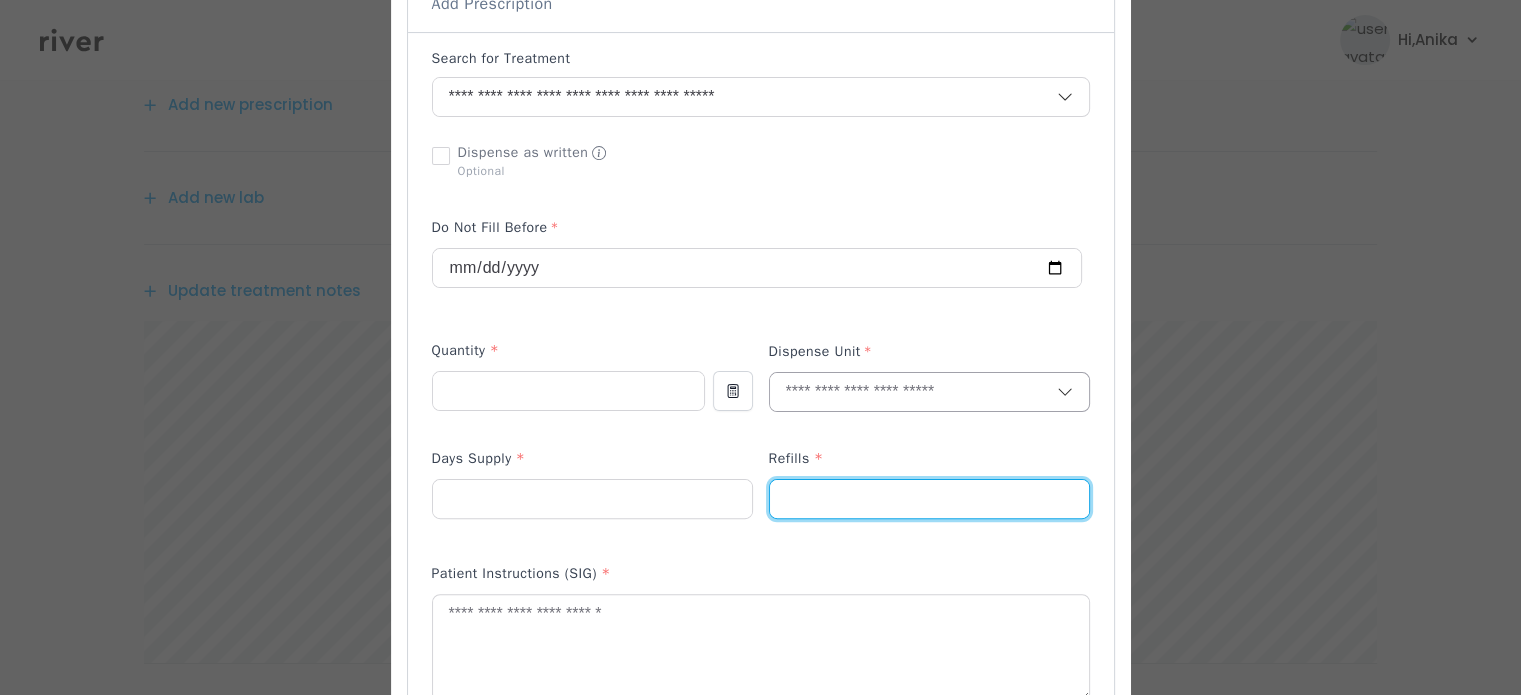 type on "*" 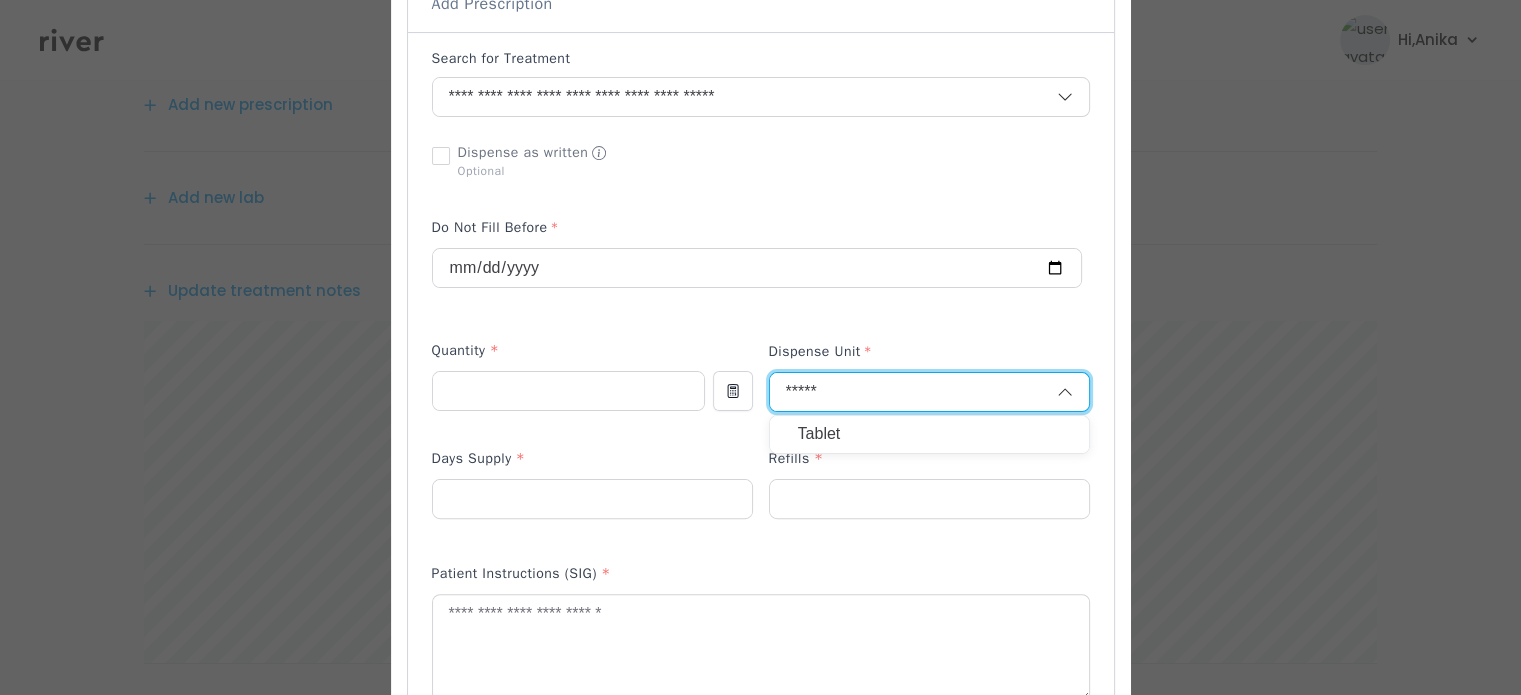 type on "*****" 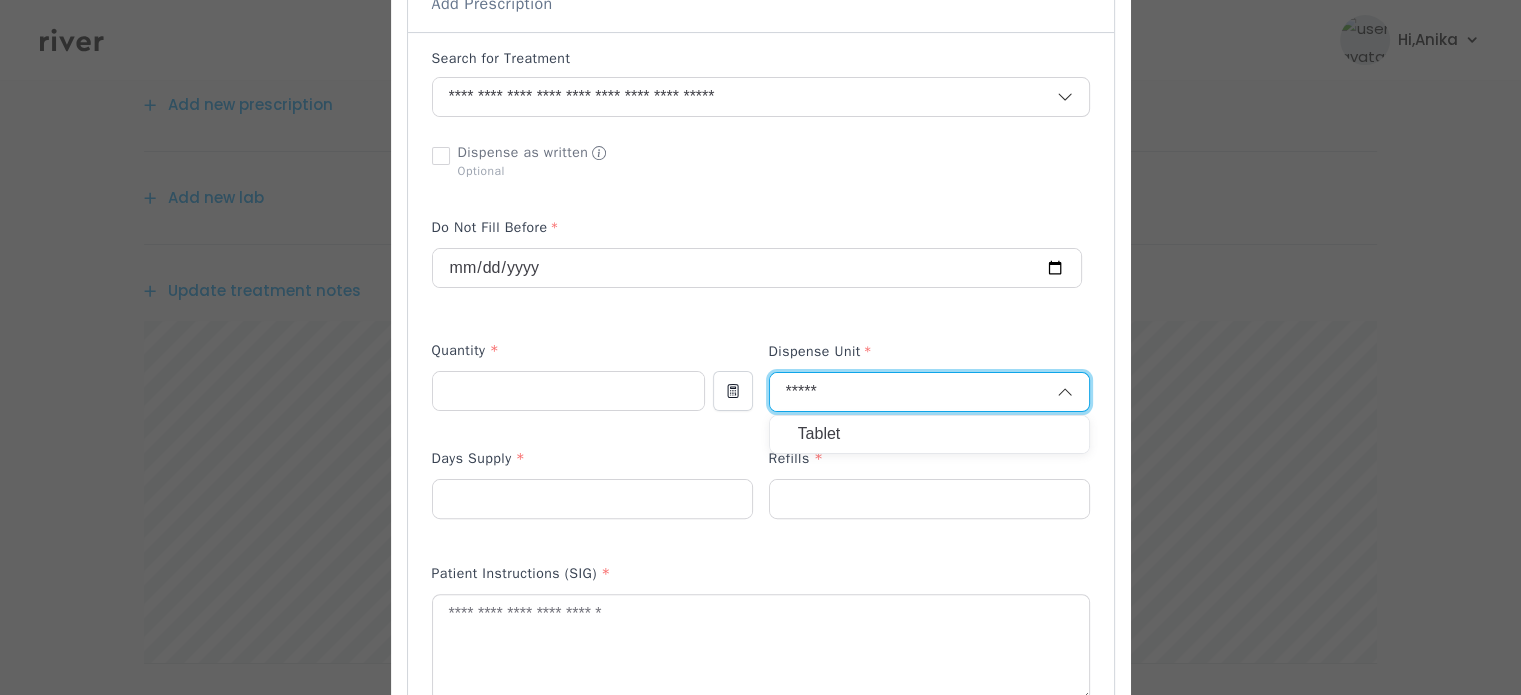 type 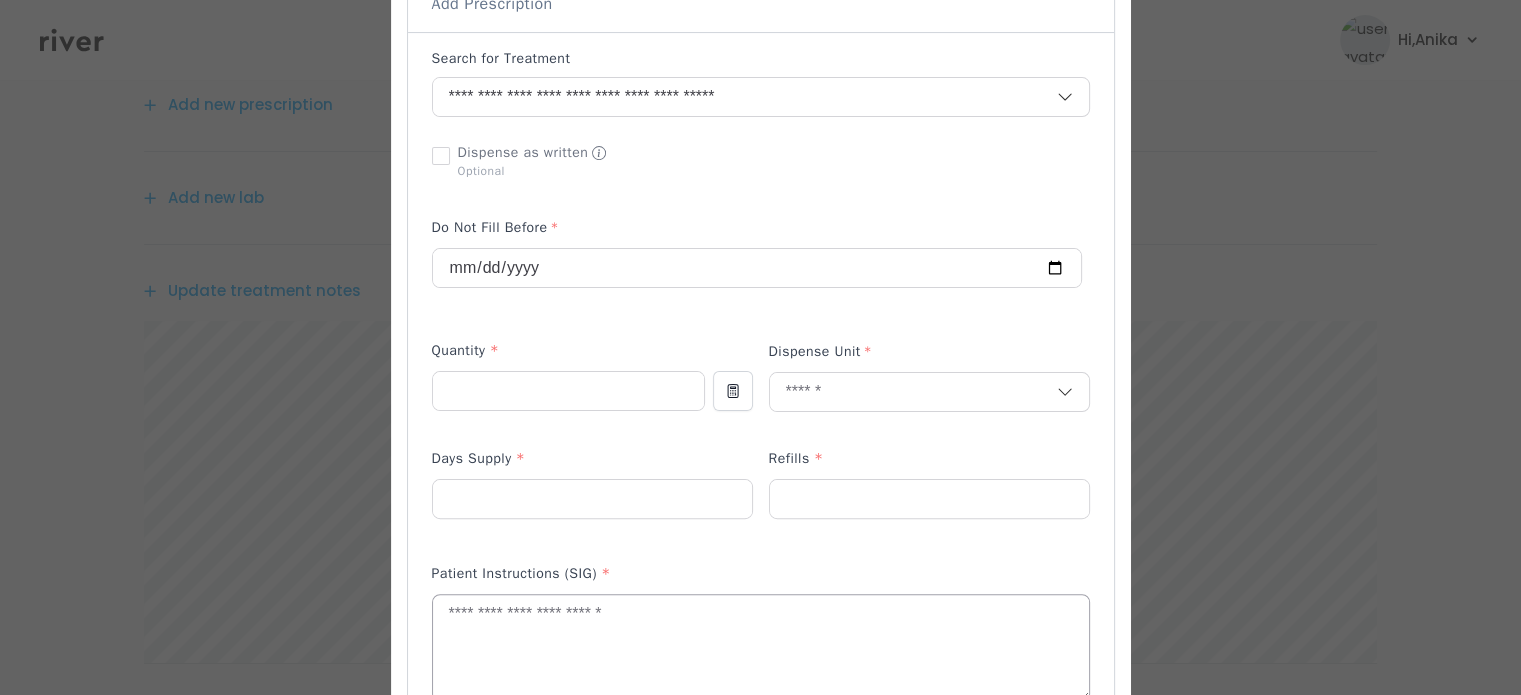 click at bounding box center [761, 648] 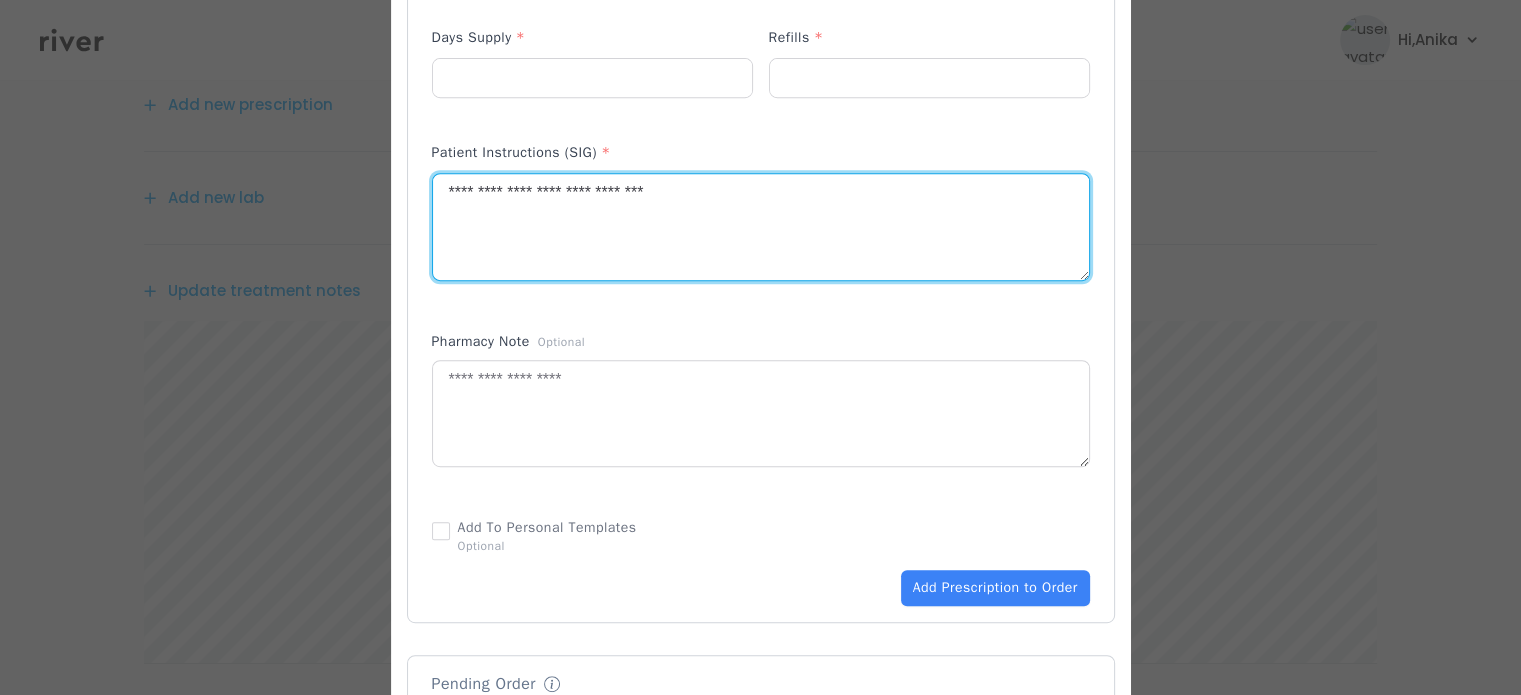 scroll, scrollTop: 907, scrollLeft: 0, axis: vertical 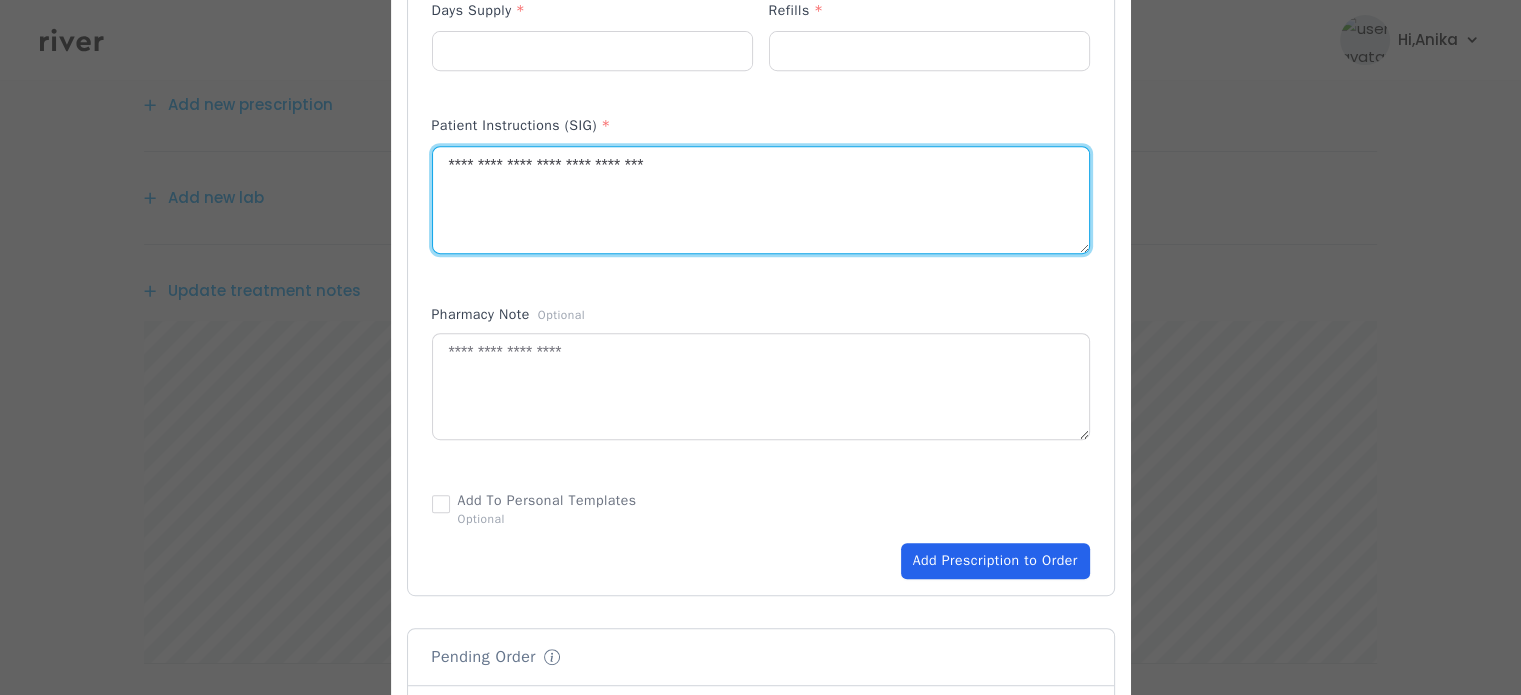 type on "**********" 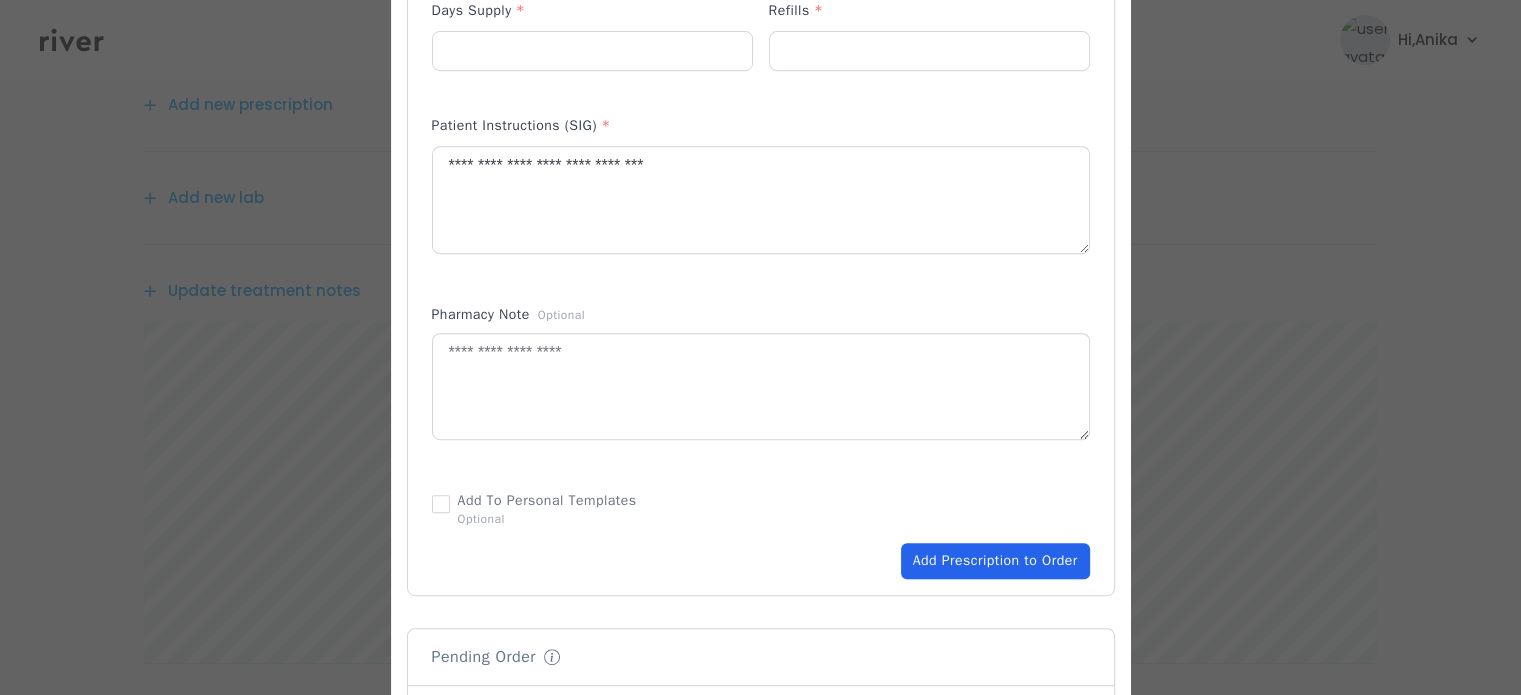 click on "Add Prescription to Order" at bounding box center (995, 561) 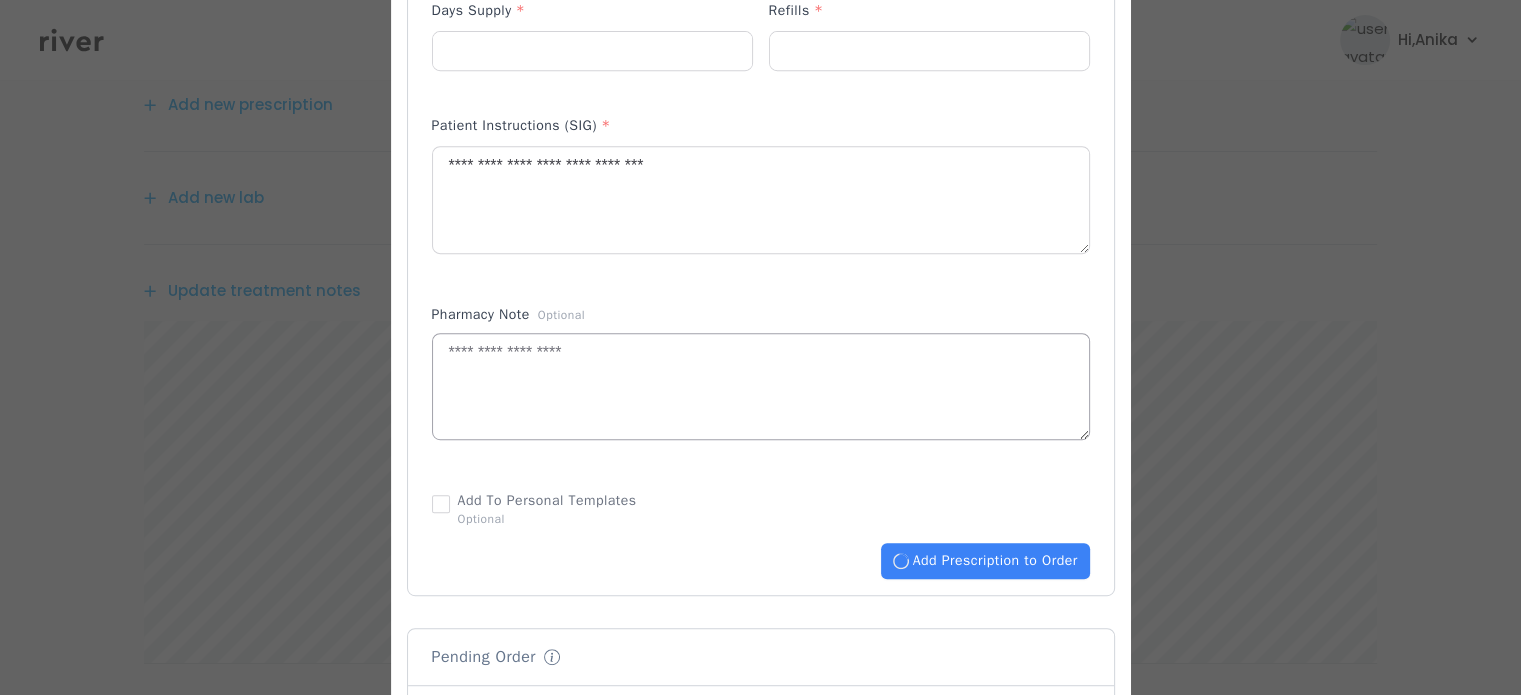 type 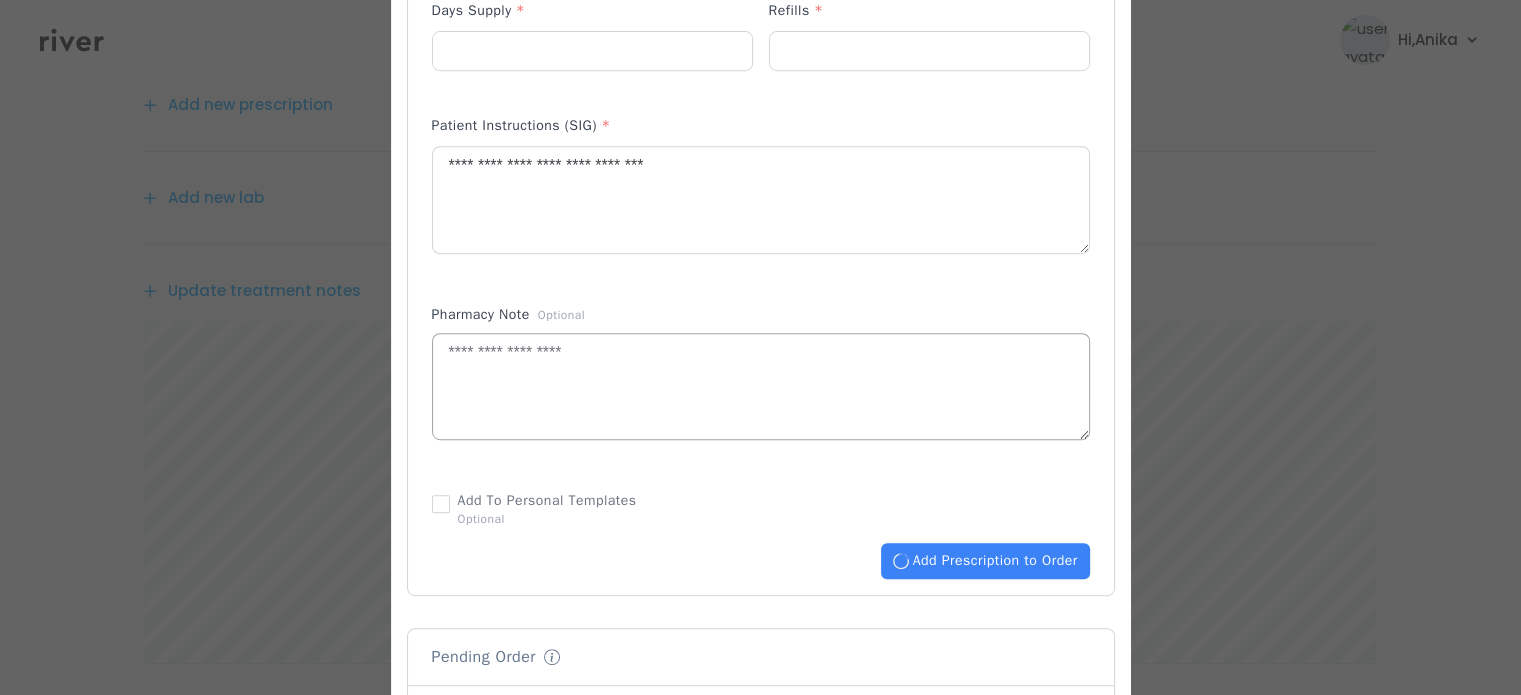 type 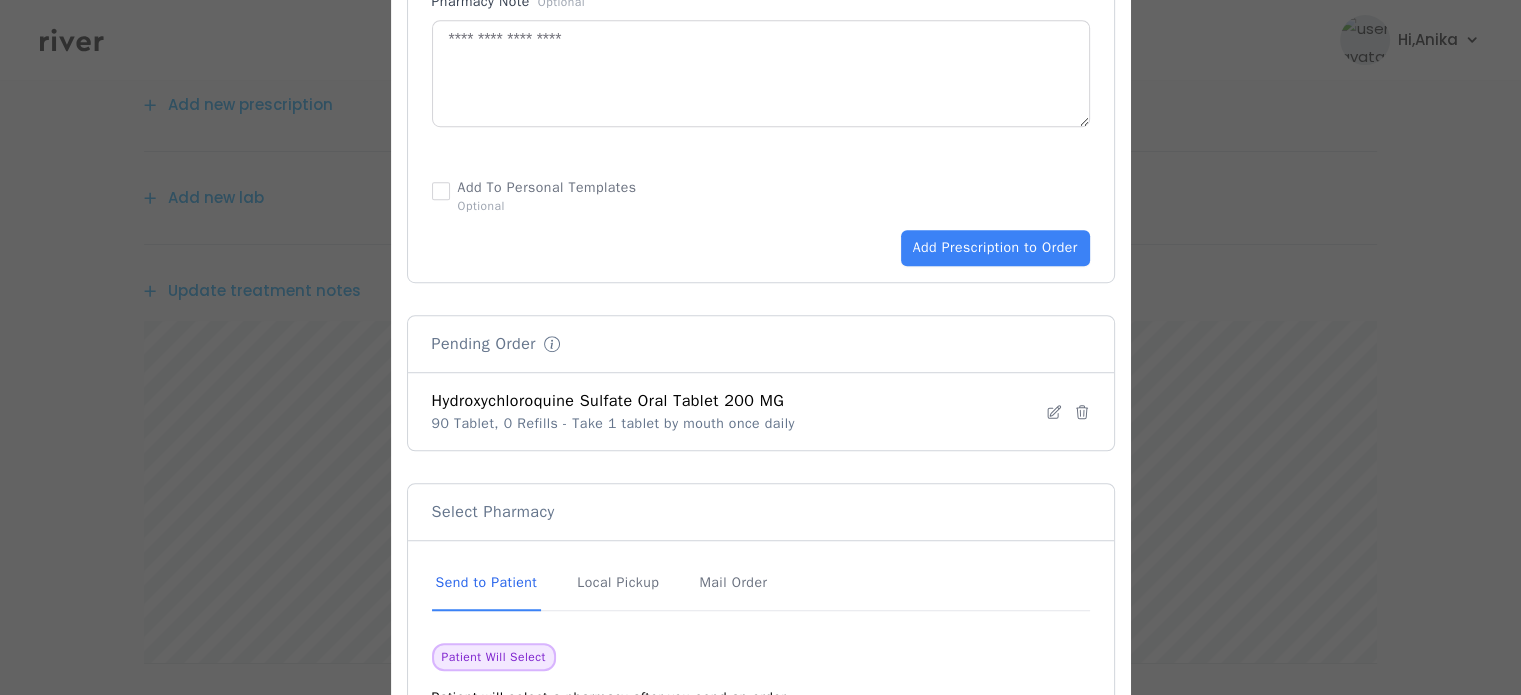 scroll, scrollTop: 1228, scrollLeft: 0, axis: vertical 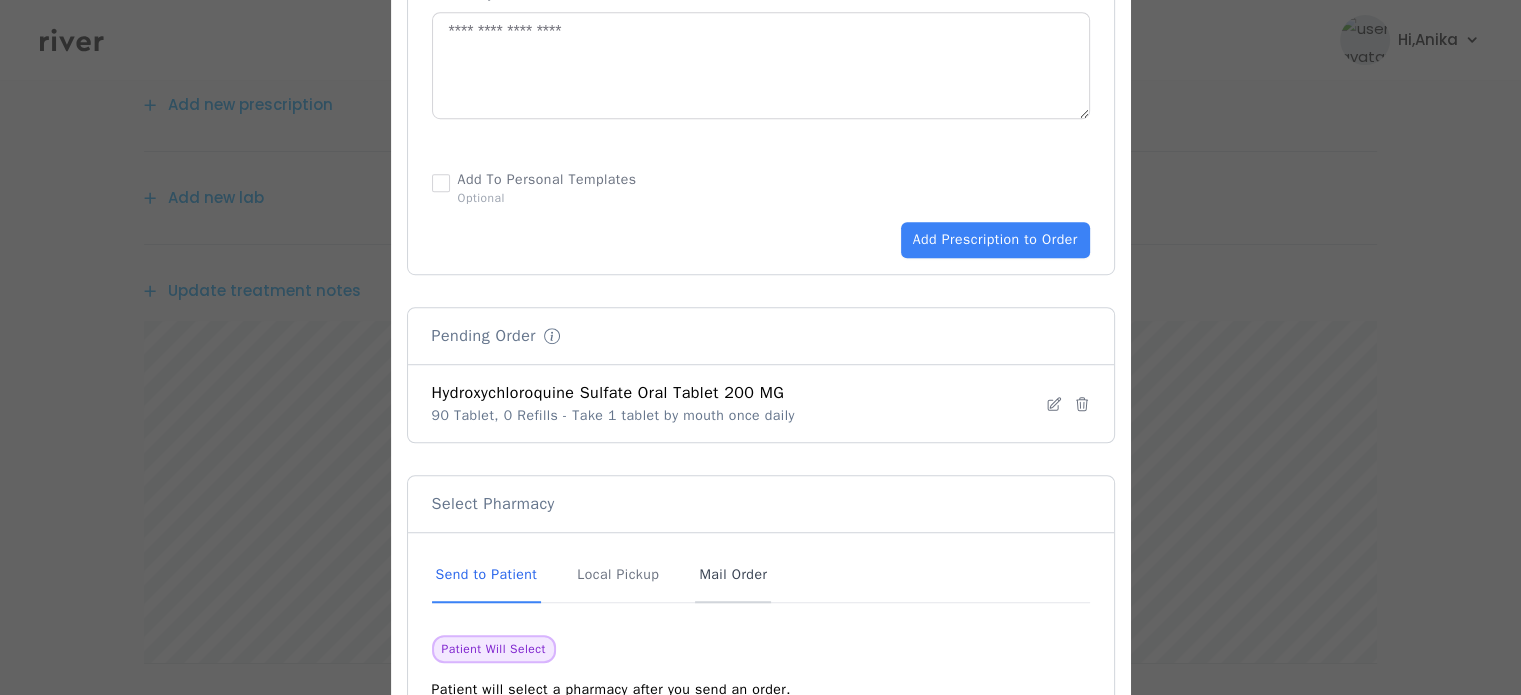 click on "Mail Order" at bounding box center (733, 576) 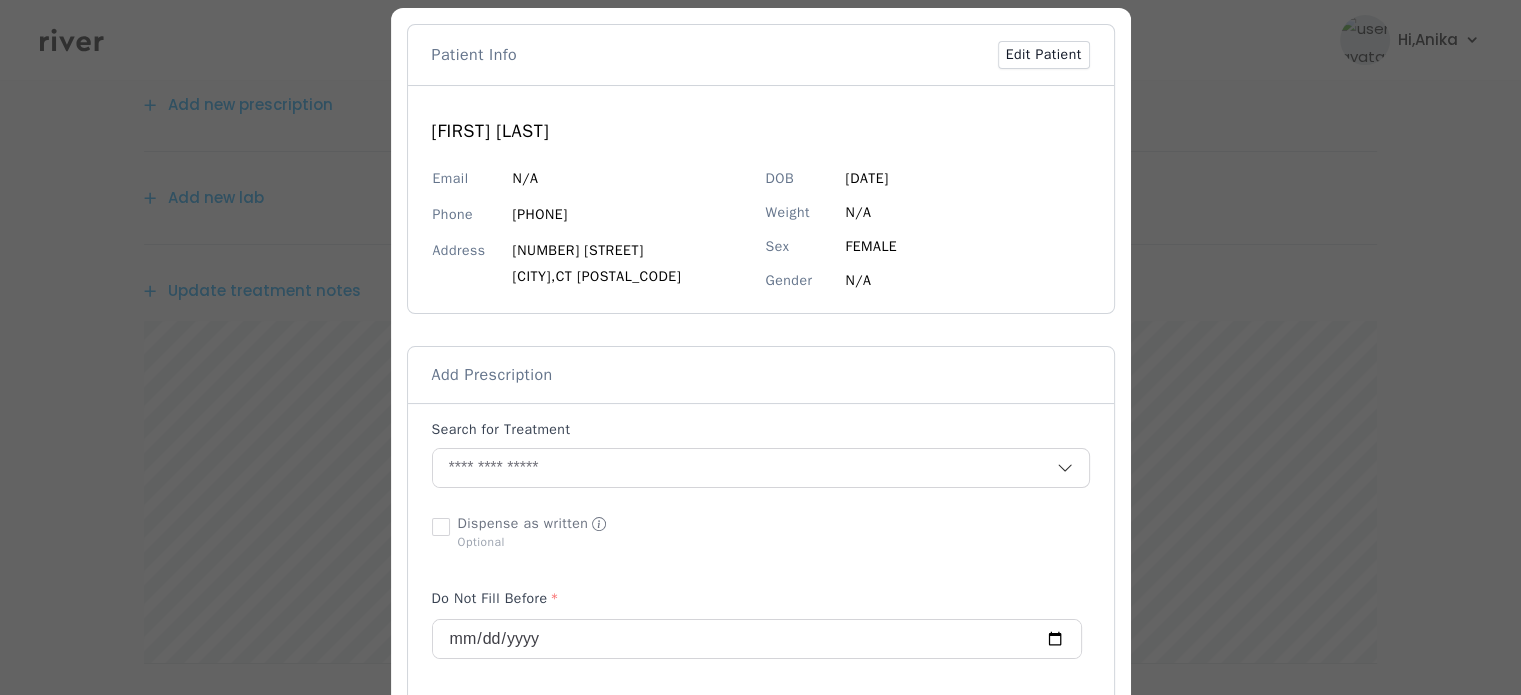 scroll, scrollTop: 48, scrollLeft: 0, axis: vertical 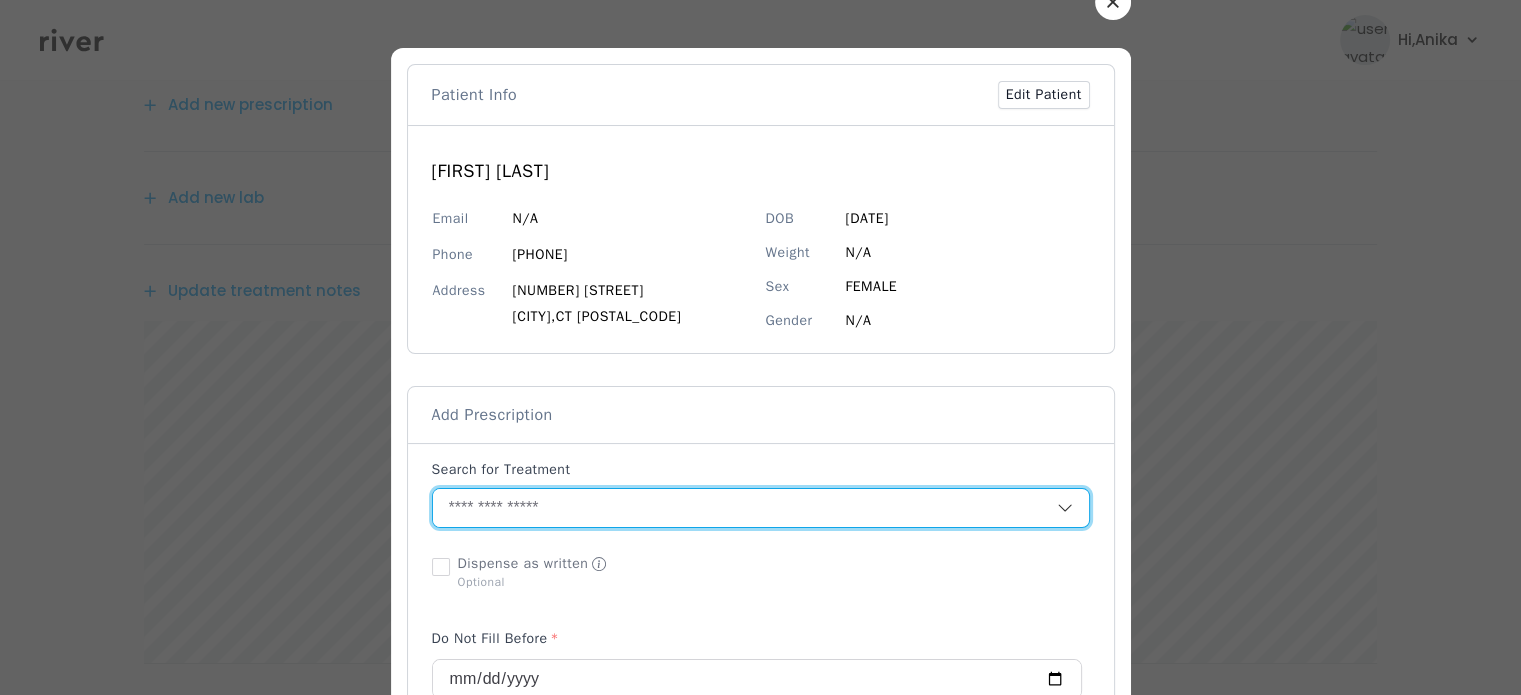 click at bounding box center (745, 508) 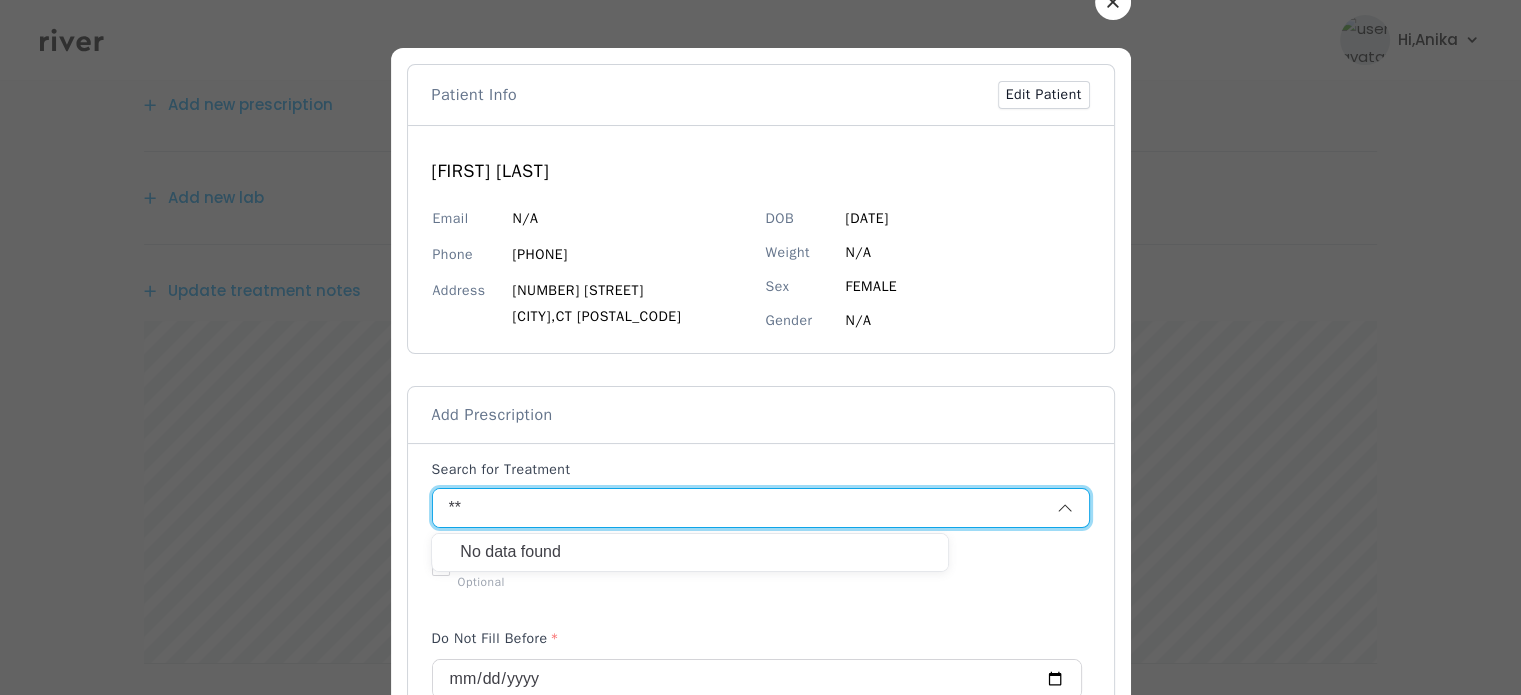 type on "*" 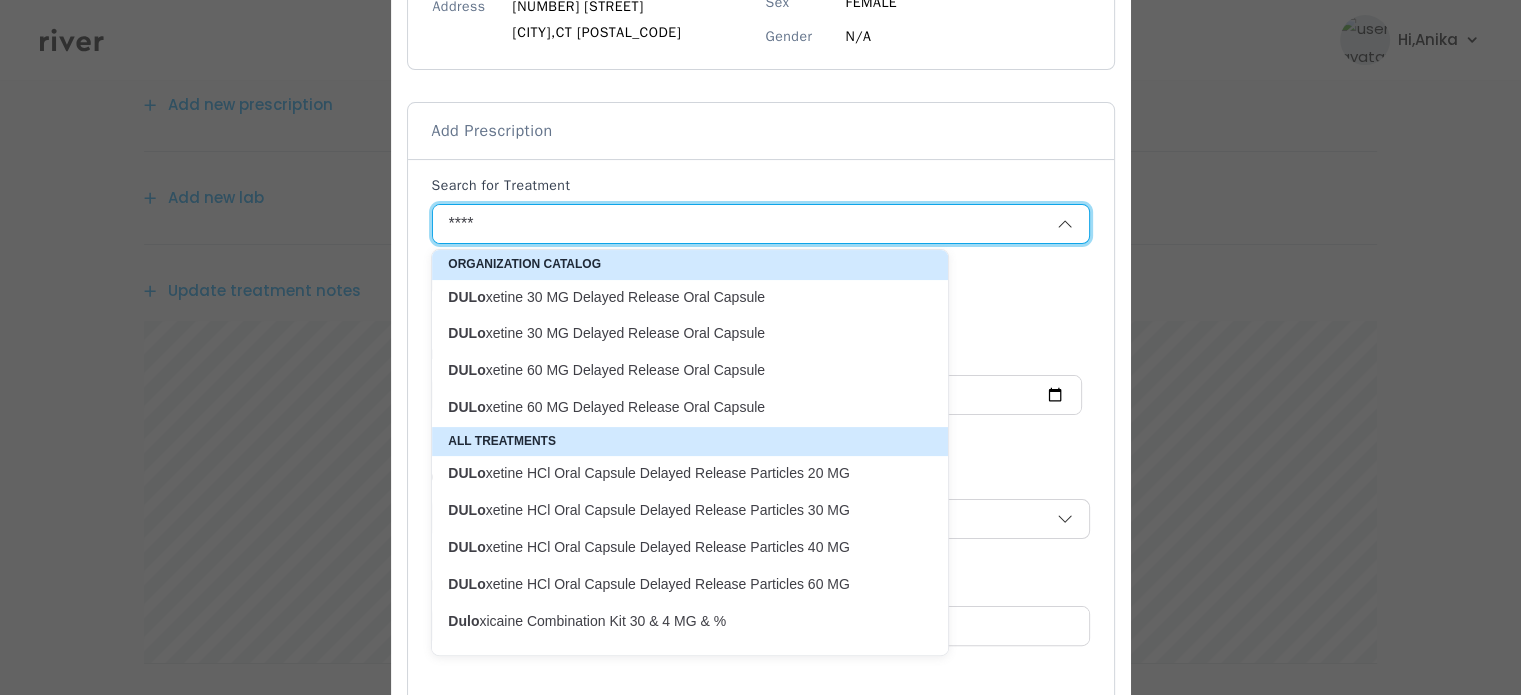 scroll, scrollTop: 334, scrollLeft: 0, axis: vertical 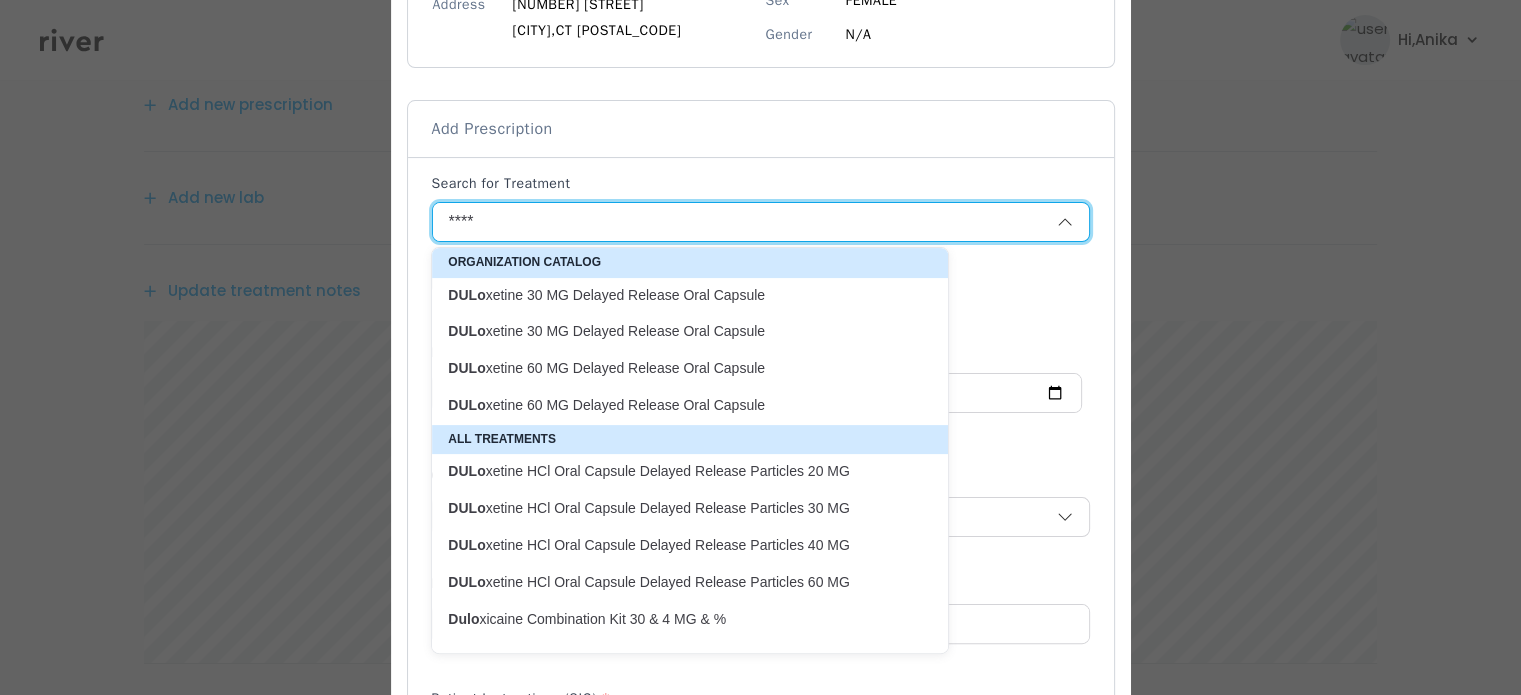 click on "DULo xetine HCl Oral Capsule Delayed Release Particles 20 MG" at bounding box center [678, 471] 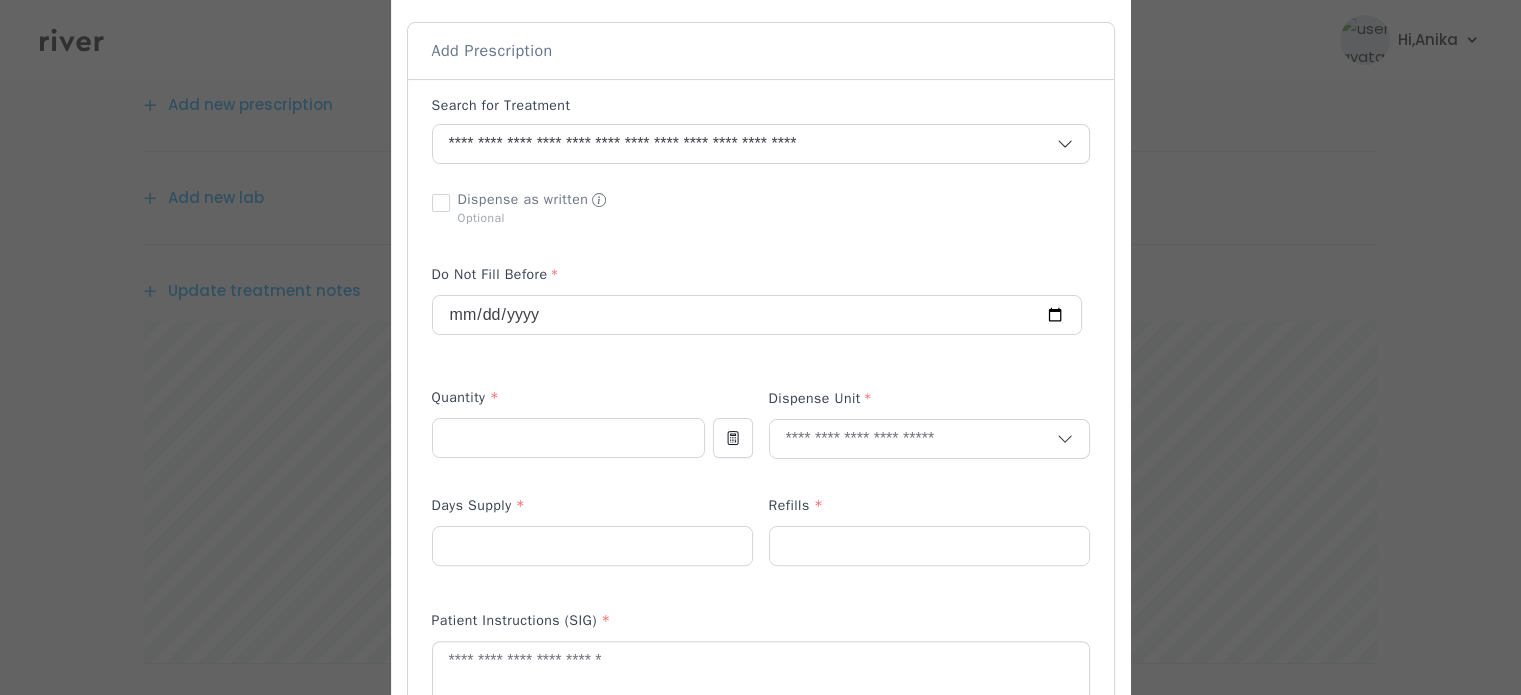 scroll, scrollTop: 426, scrollLeft: 0, axis: vertical 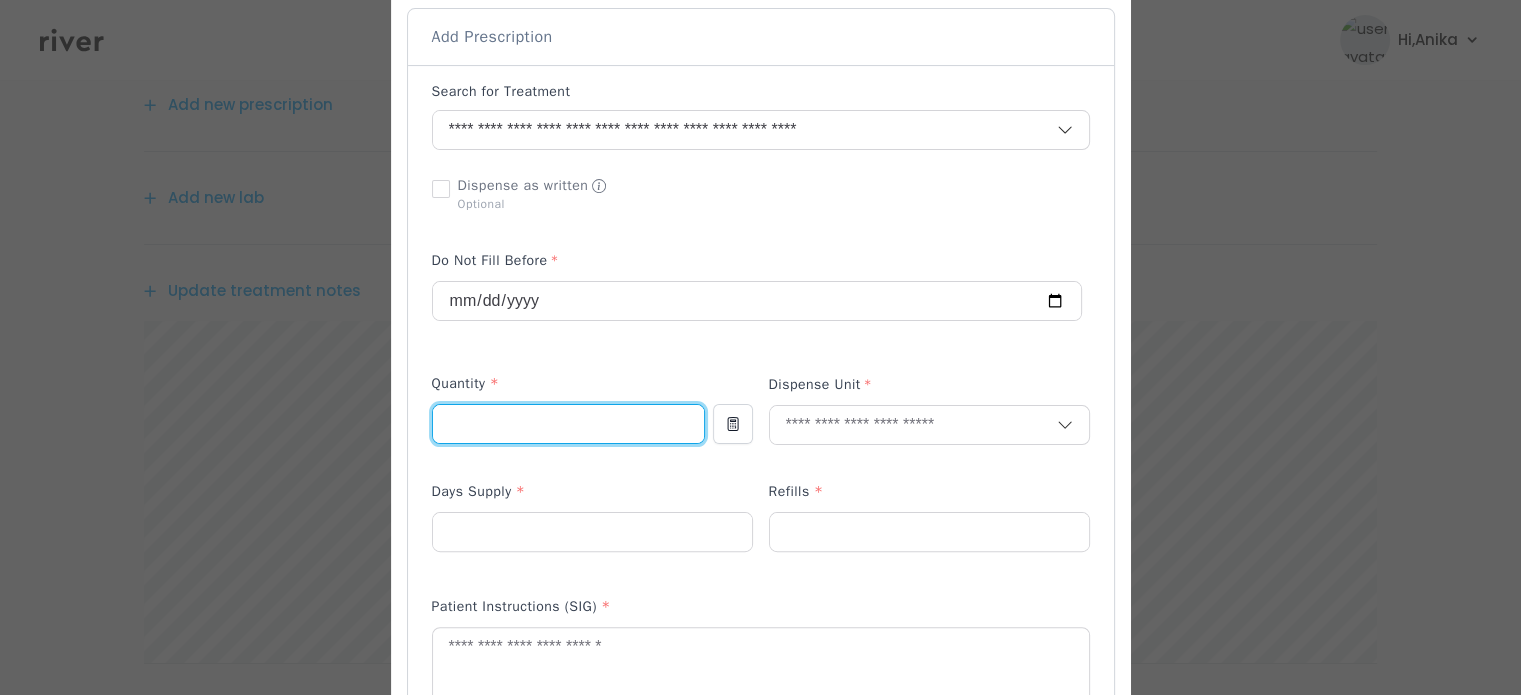 click at bounding box center (568, 424) 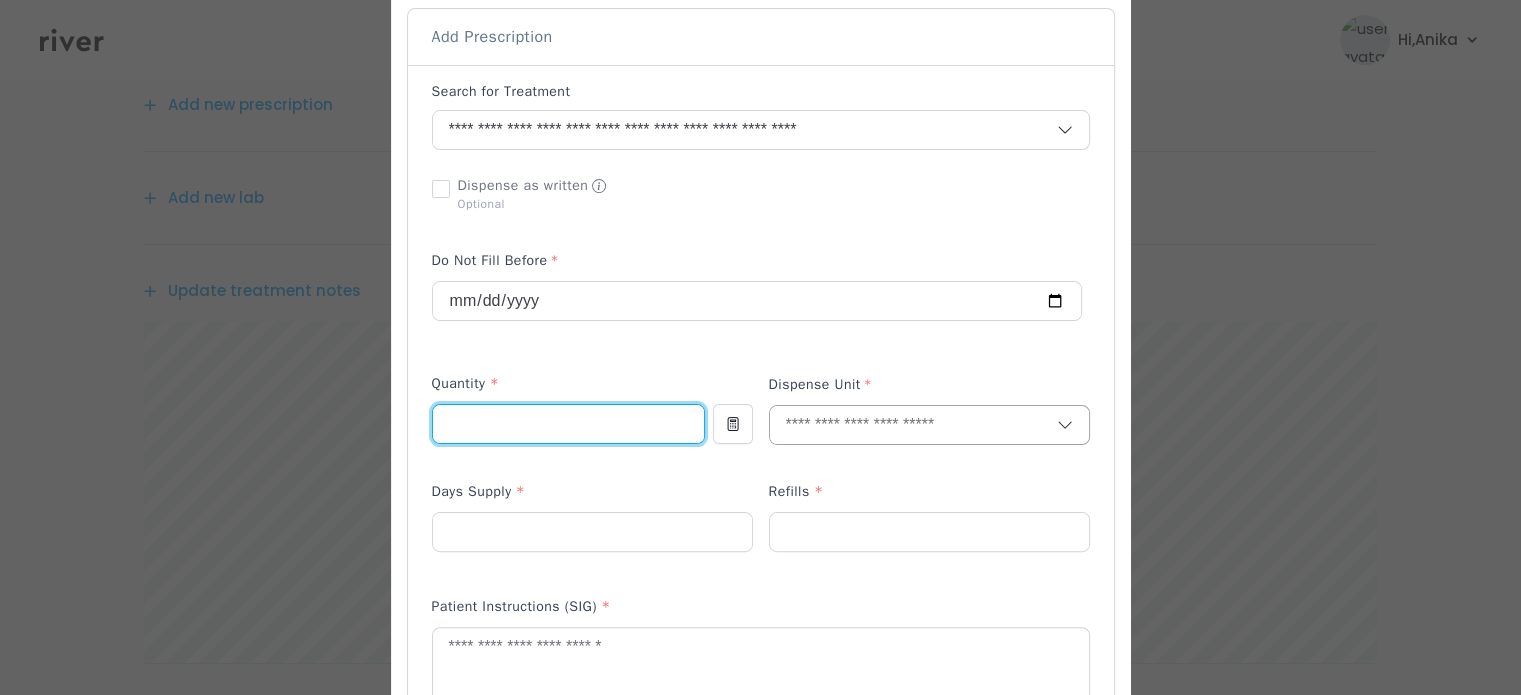 type on "**" 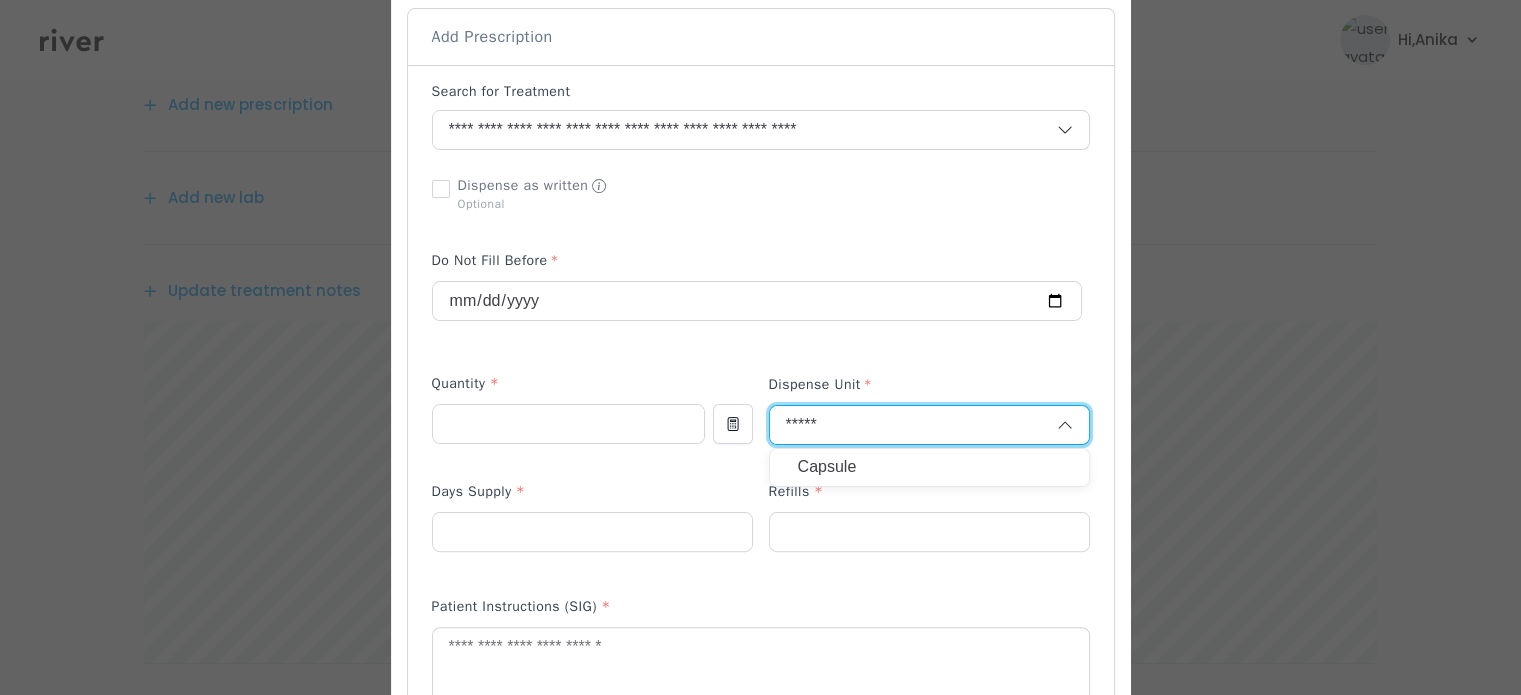 type on "*****" 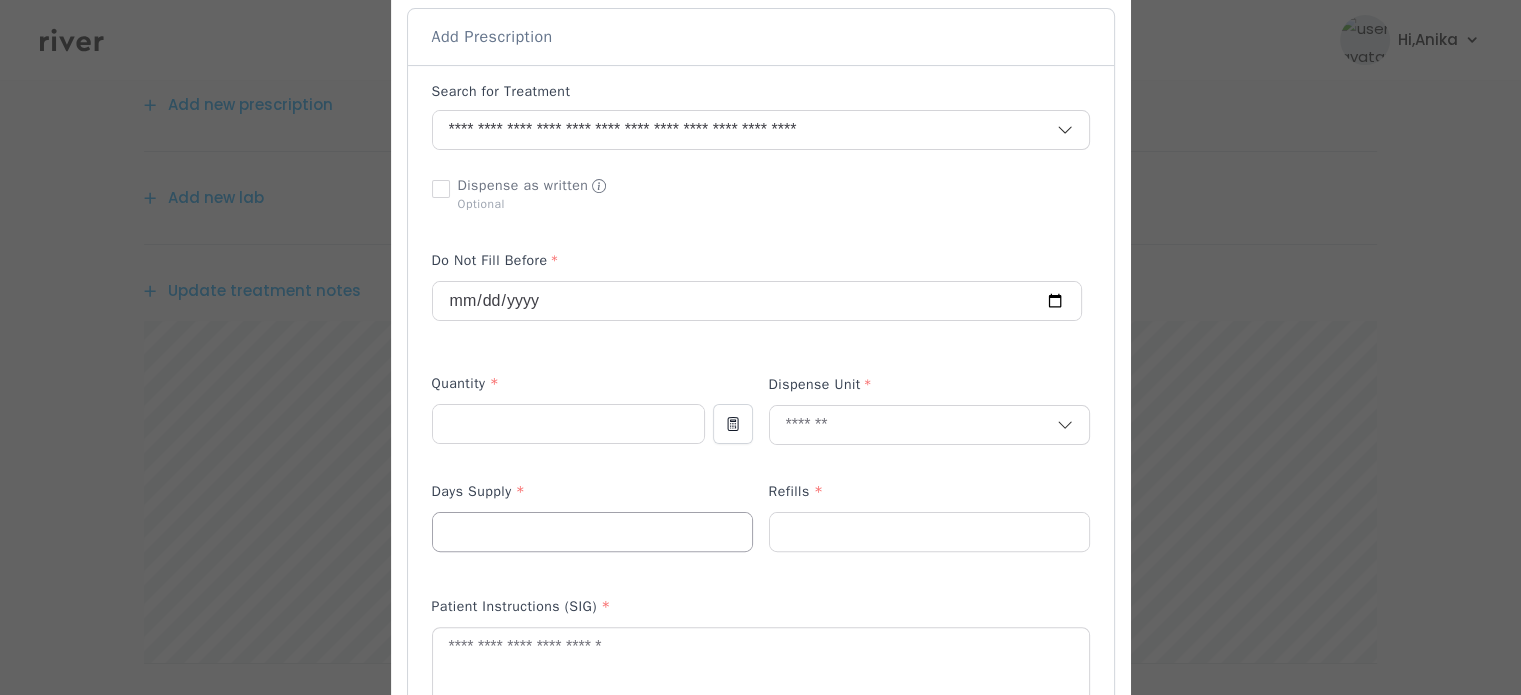 click at bounding box center (592, 532) 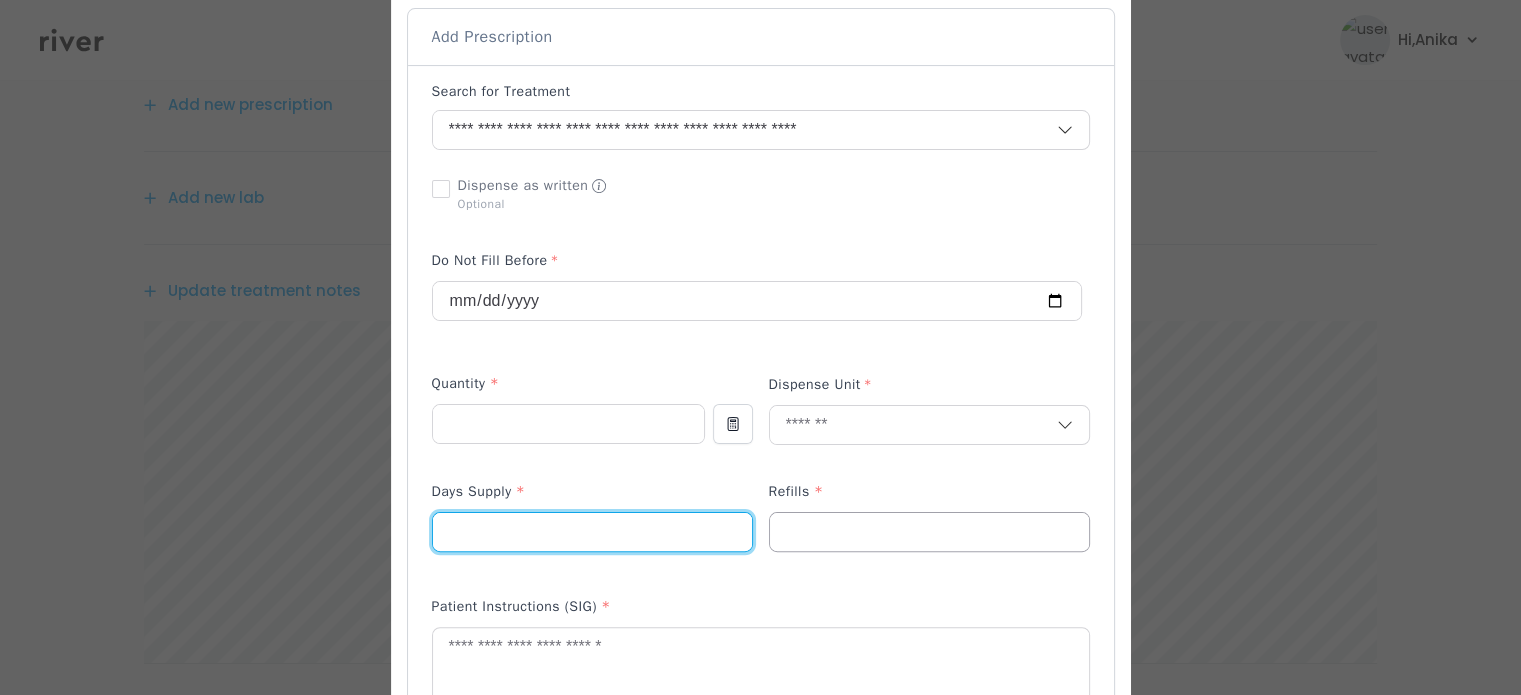 type on "**" 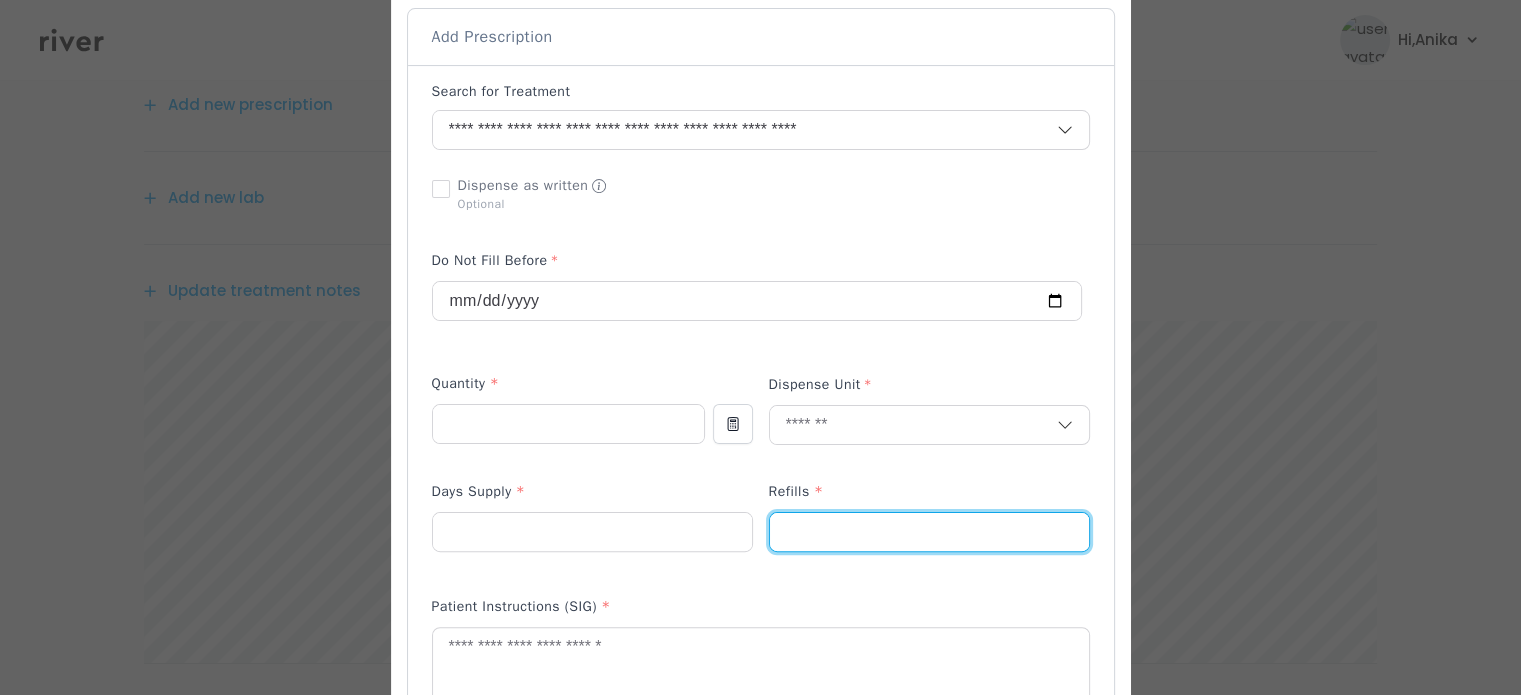 click at bounding box center (929, 532) 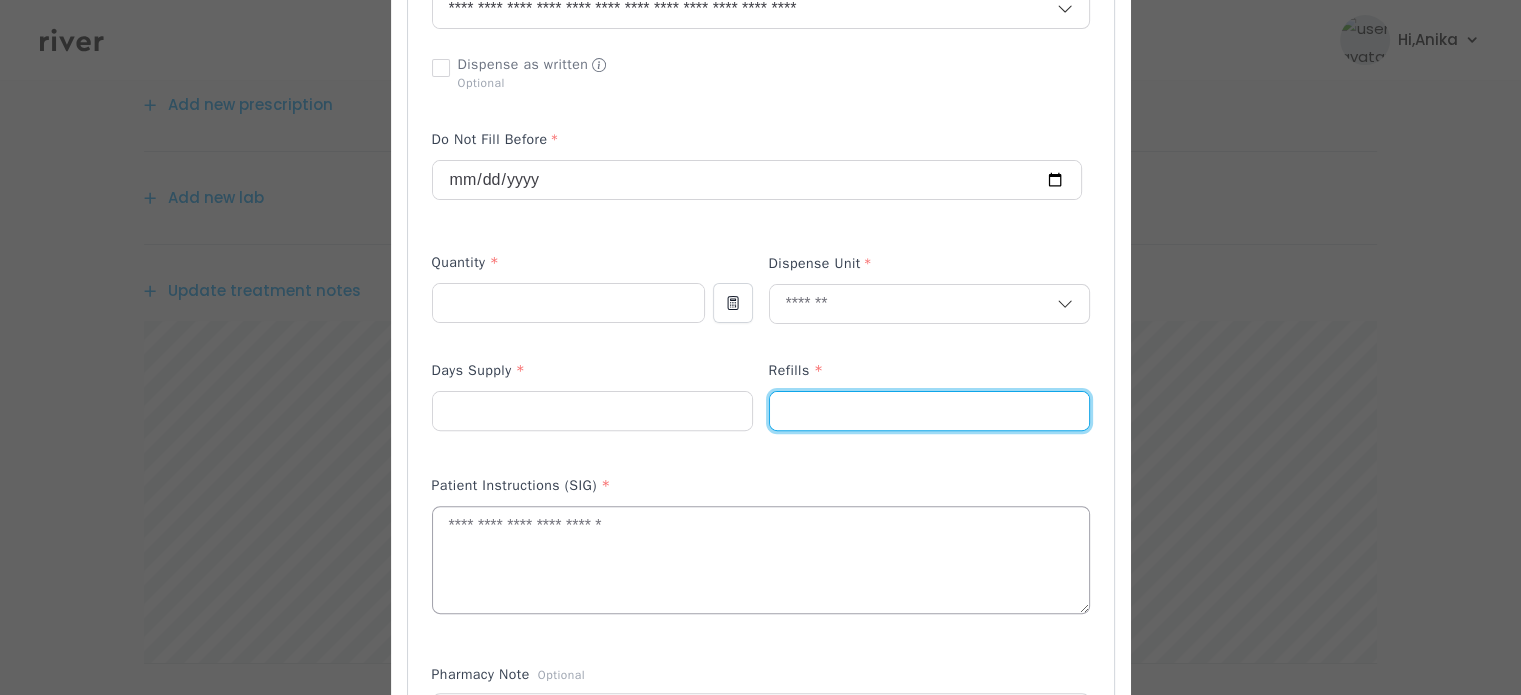 scroll, scrollTop: 564, scrollLeft: 0, axis: vertical 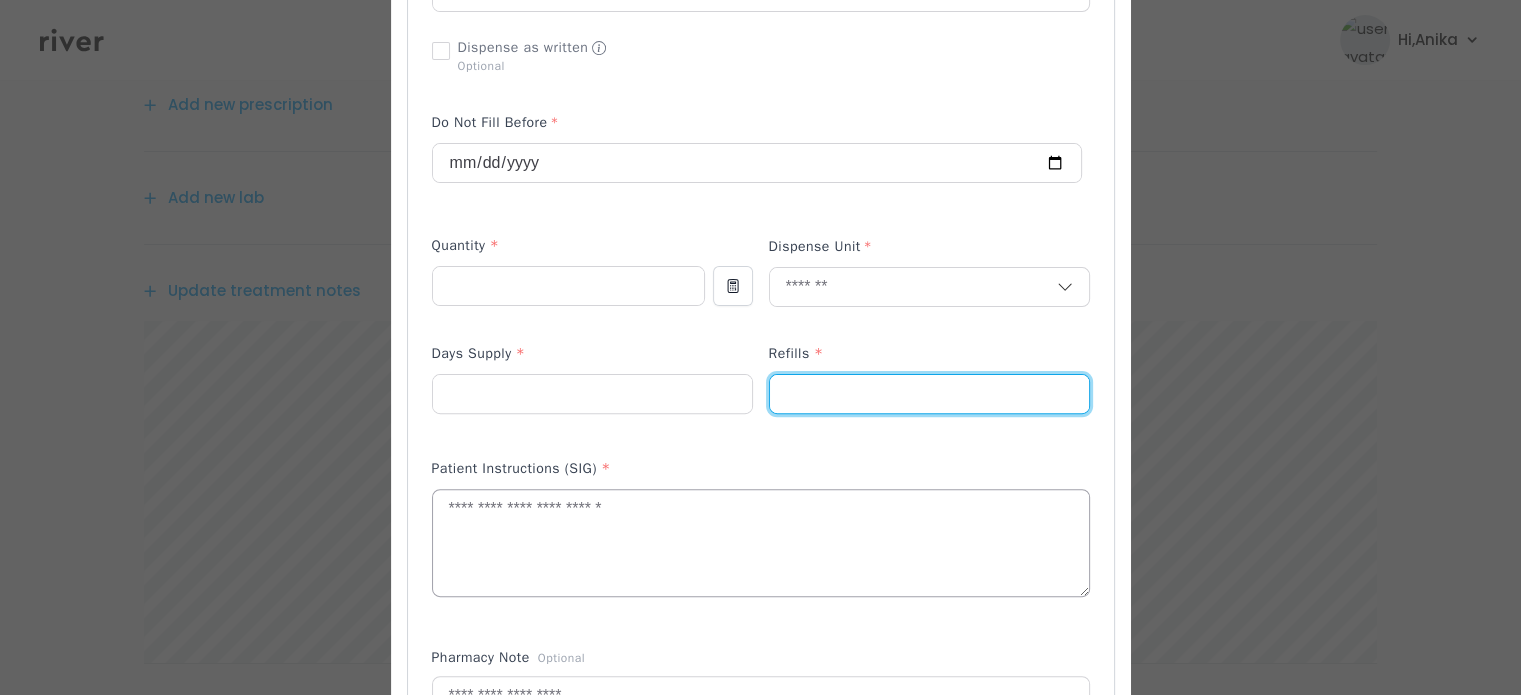 type on "*" 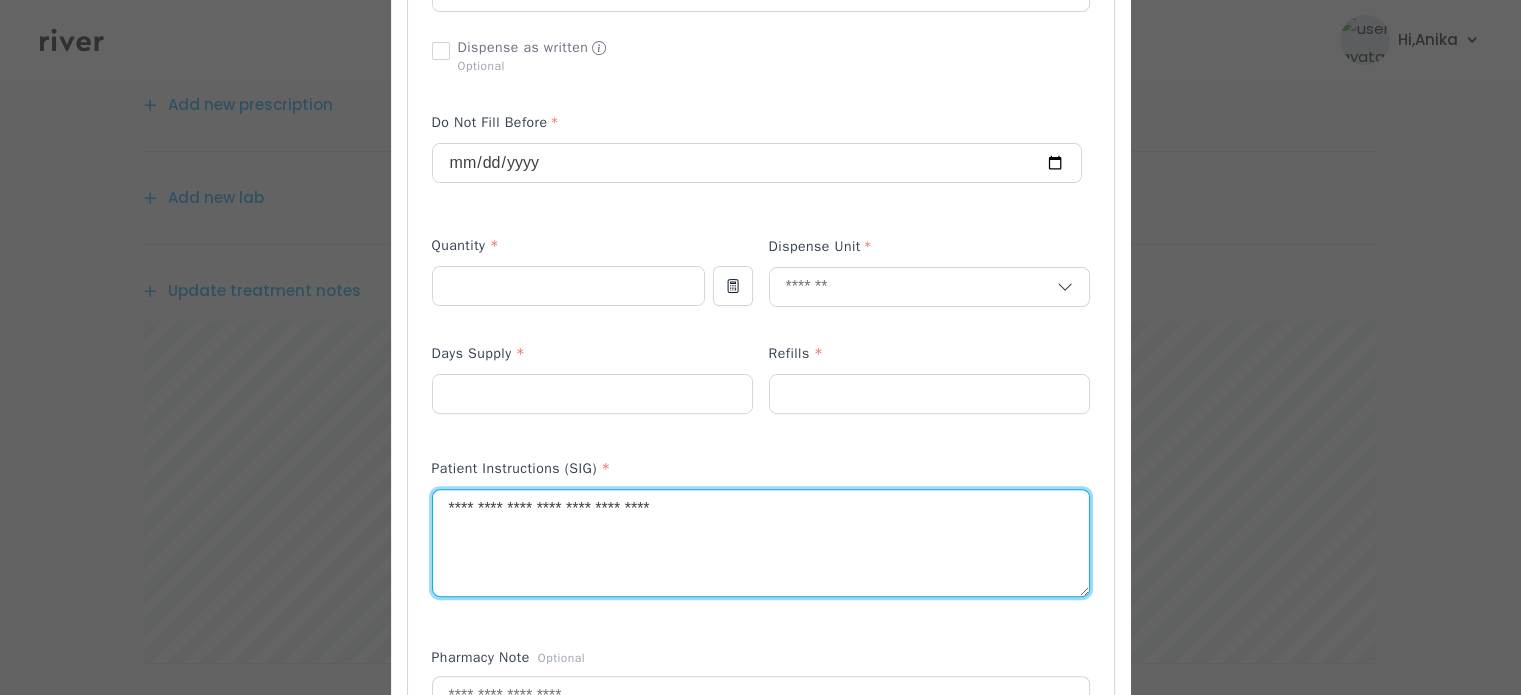 type on "**********" 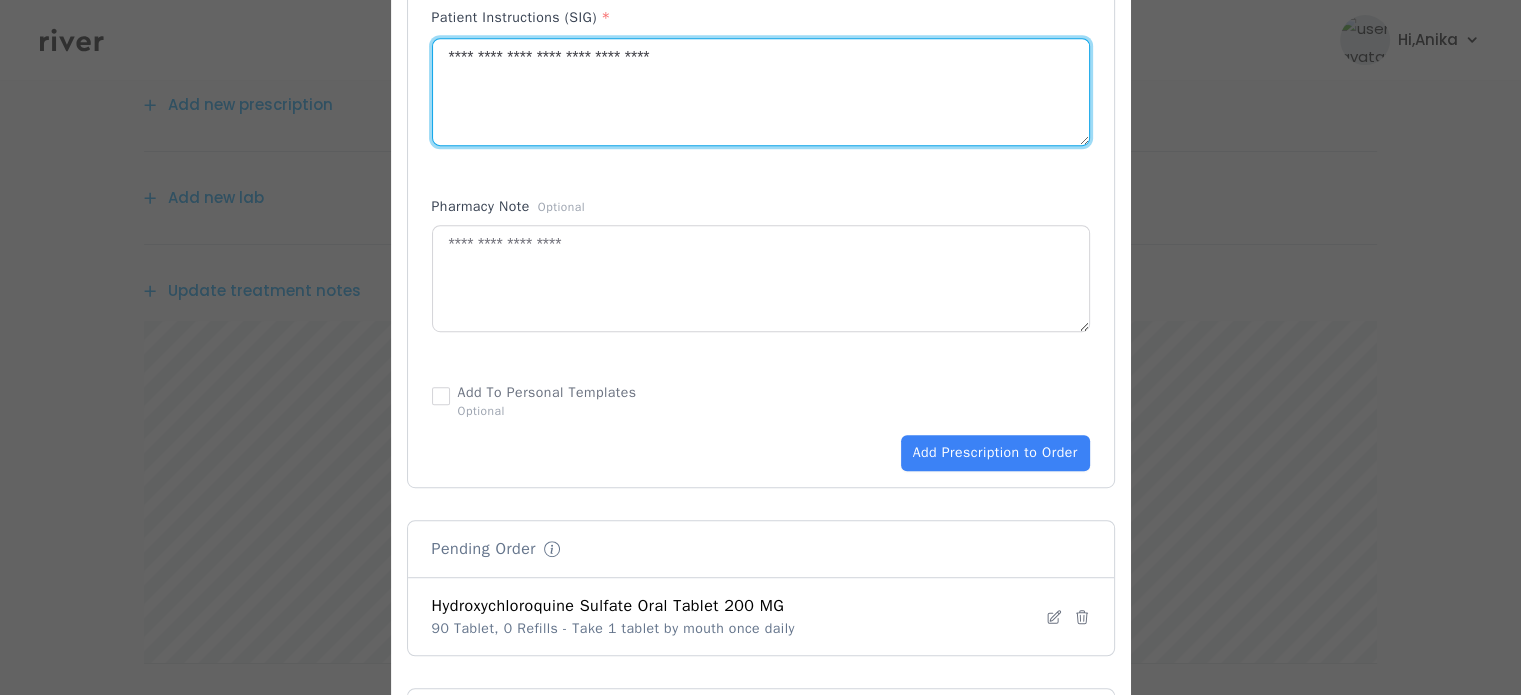 scroll, scrollTop: 1053, scrollLeft: 0, axis: vertical 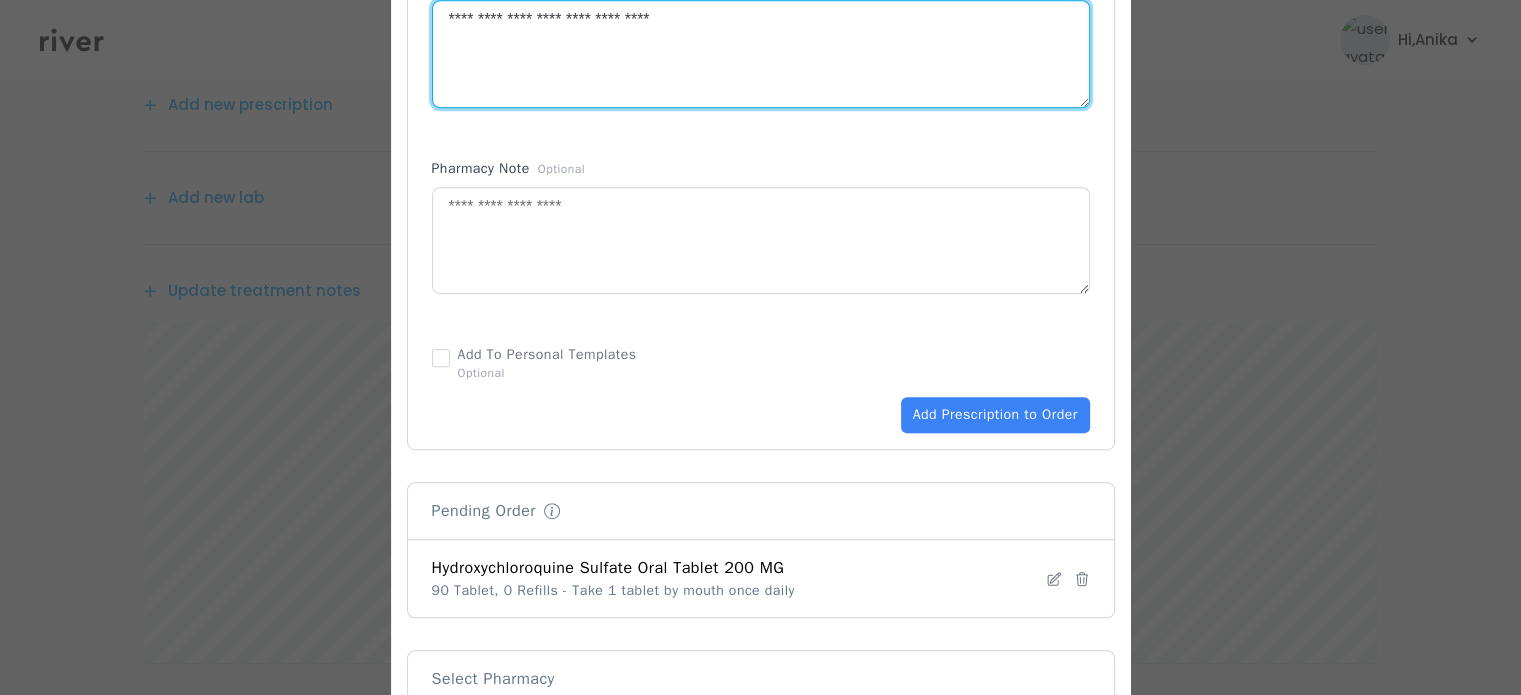 click on "Add Prescription to Order" at bounding box center (761, -57) 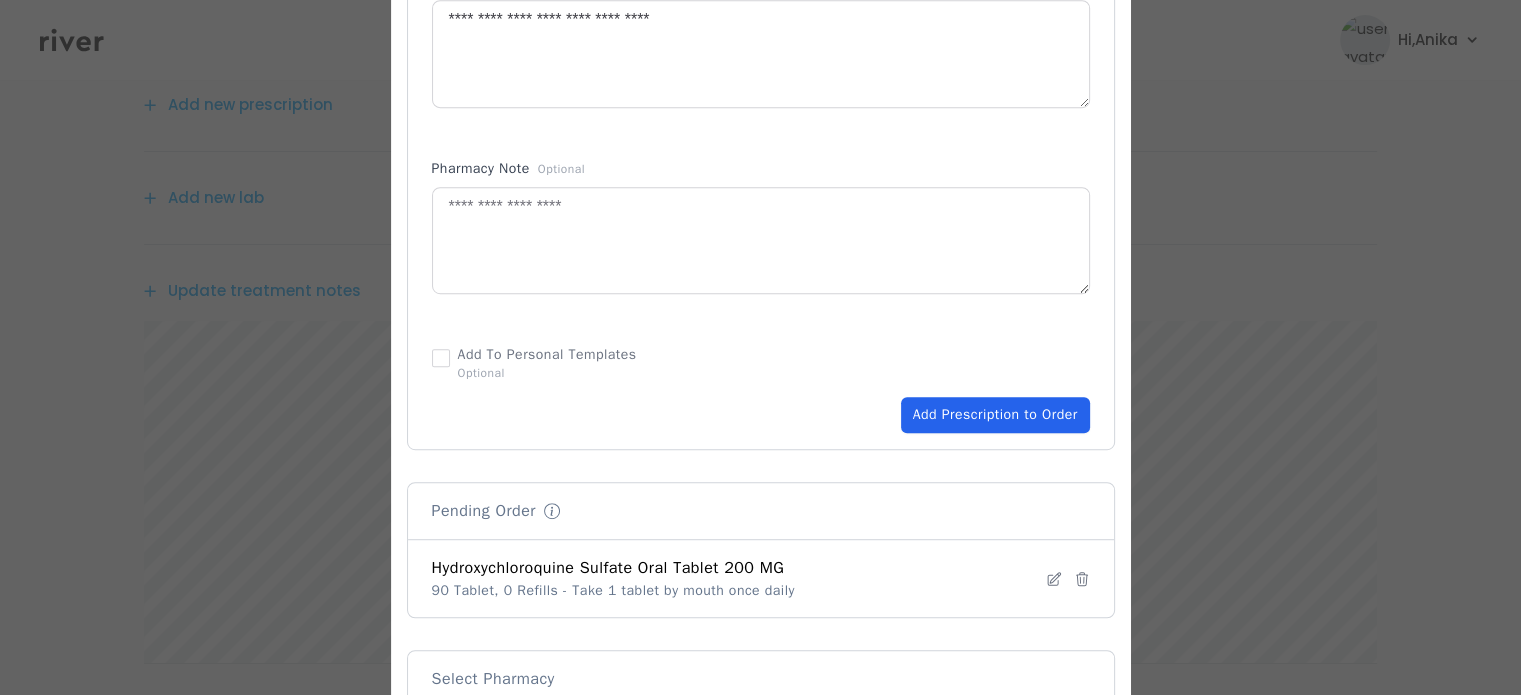 click on "Add Prescription to Order" at bounding box center [995, 415] 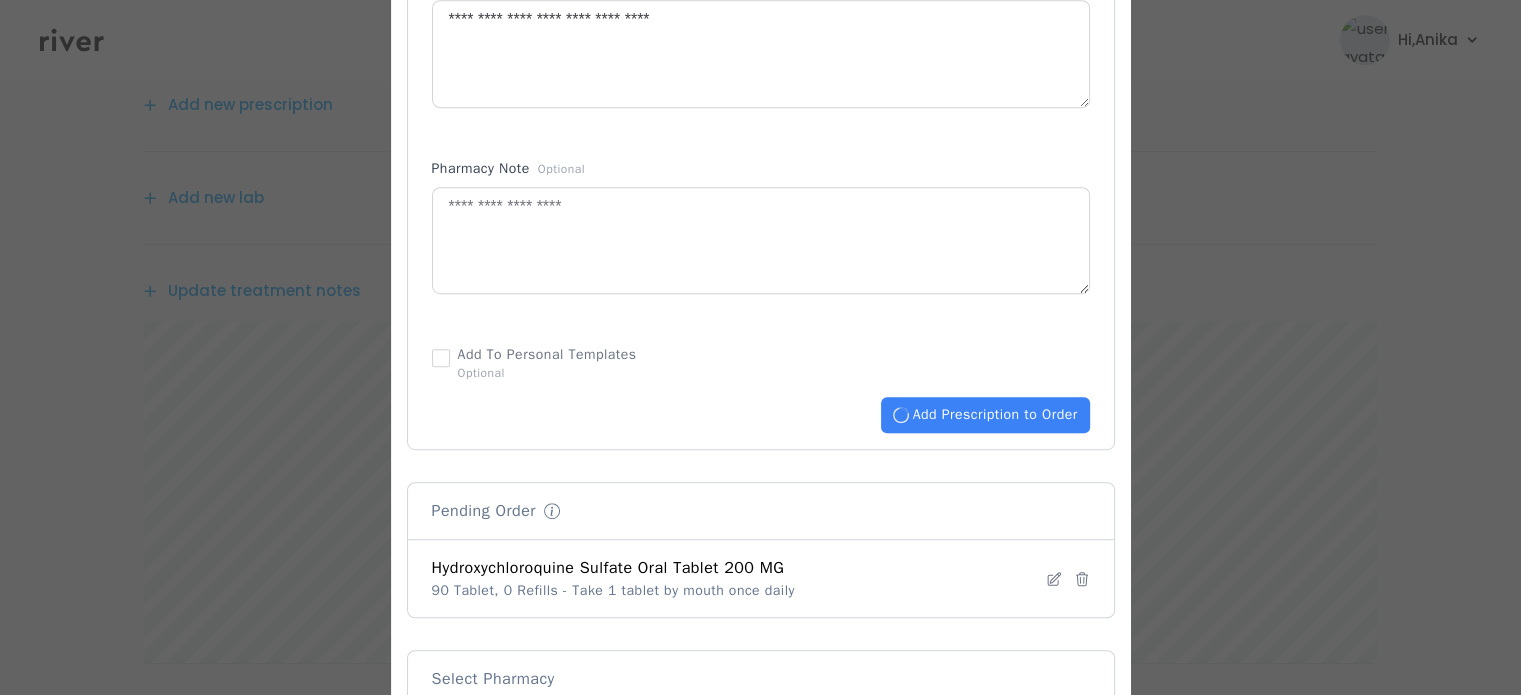 type 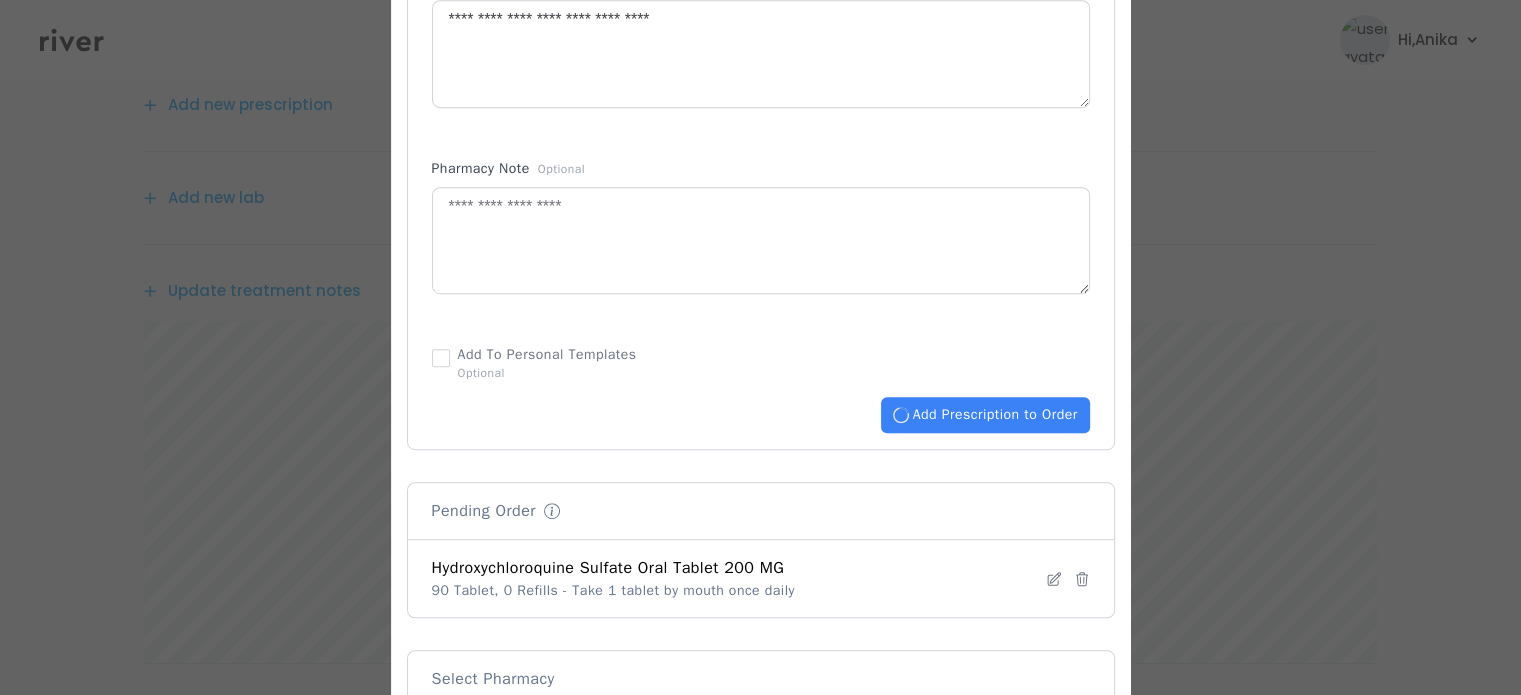 type 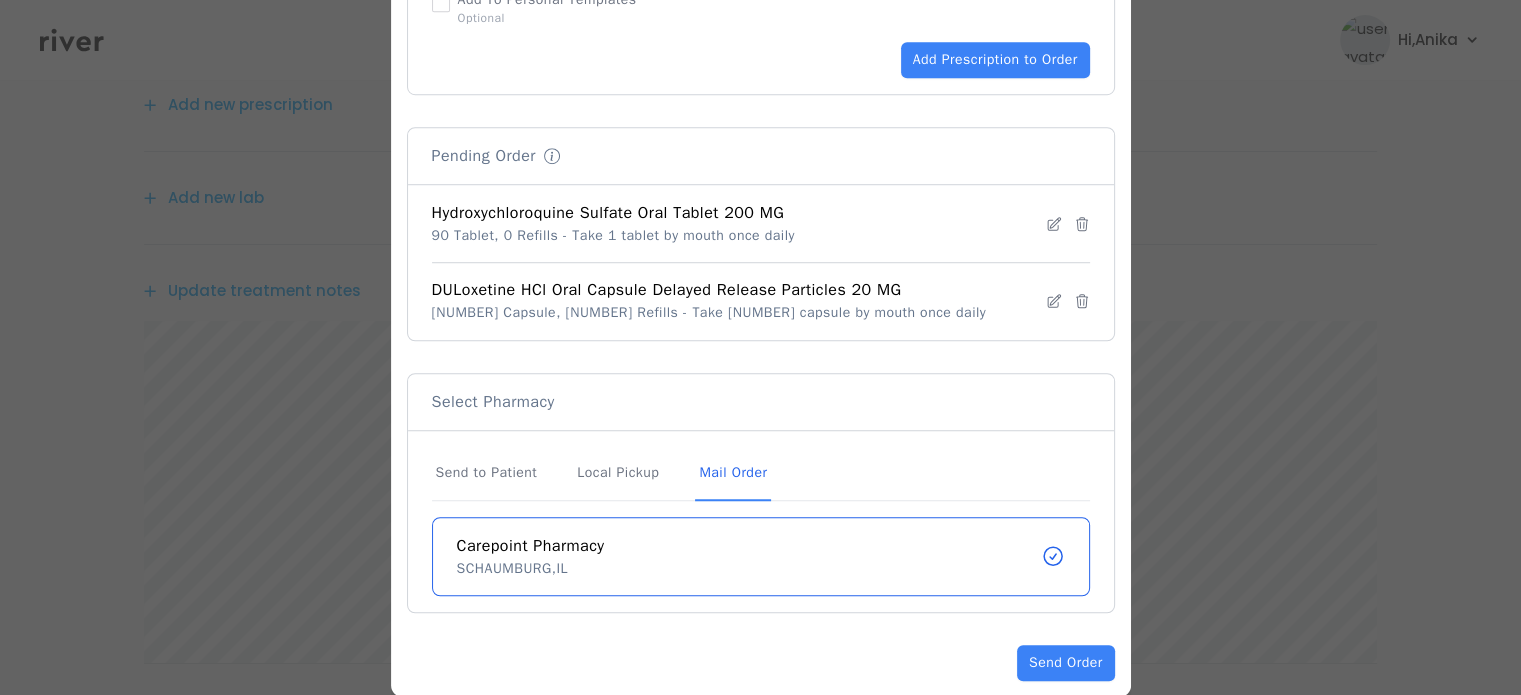 scroll, scrollTop: 1438, scrollLeft: 0, axis: vertical 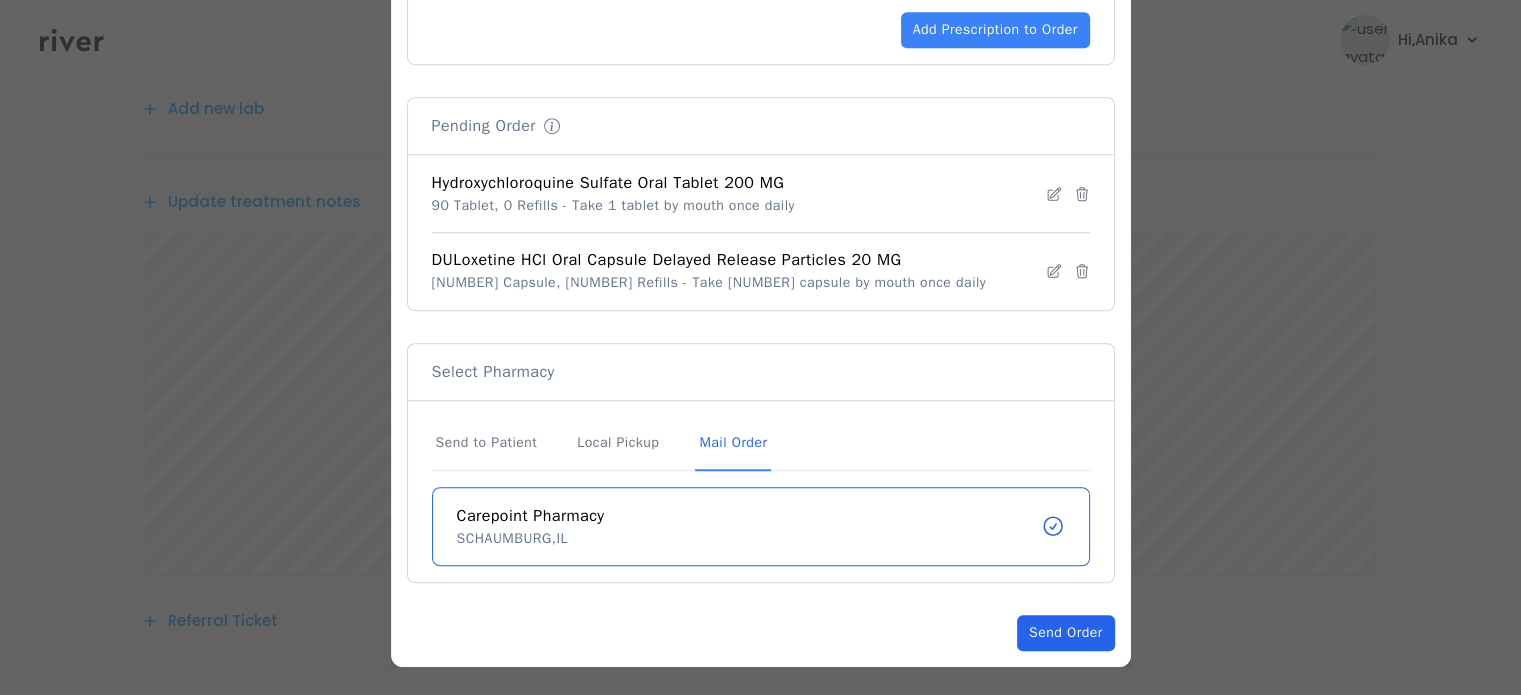 click on "Send Order" 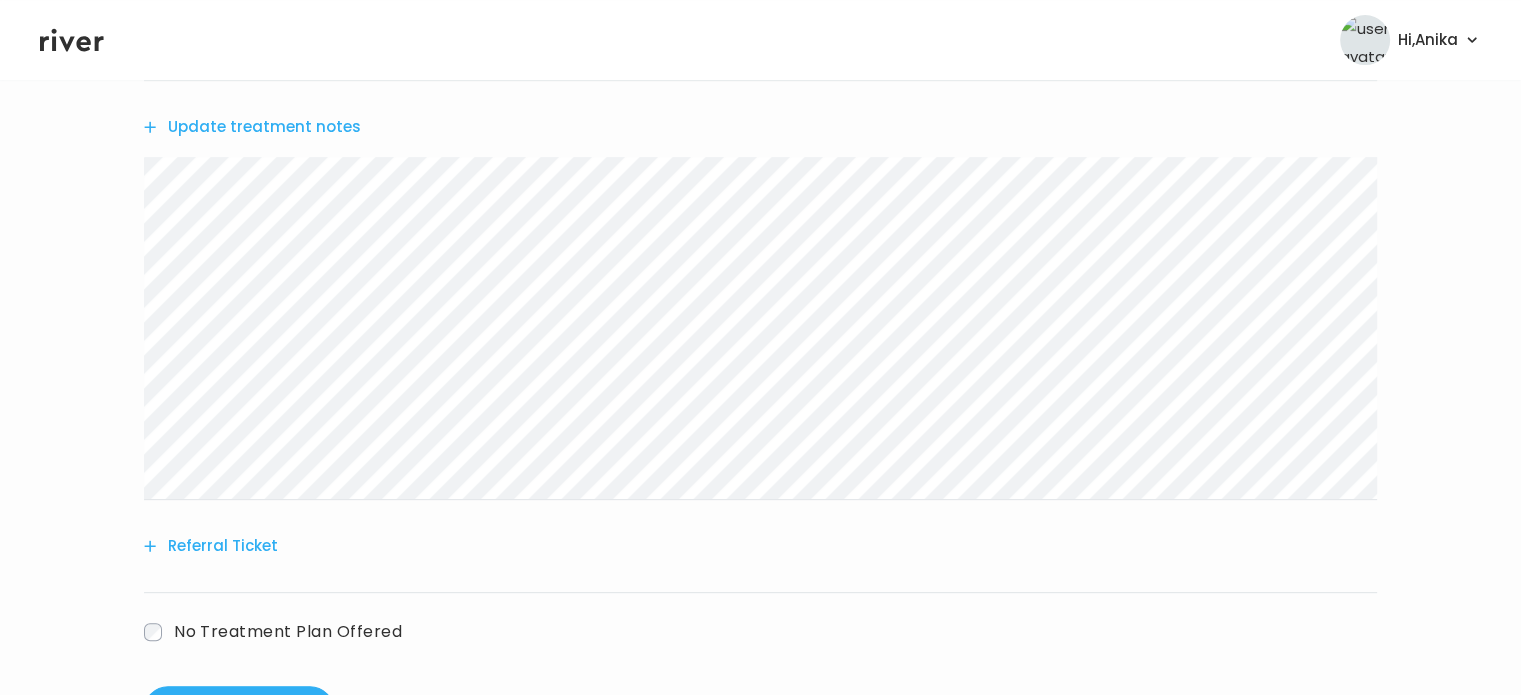 scroll, scrollTop: 916, scrollLeft: 0, axis: vertical 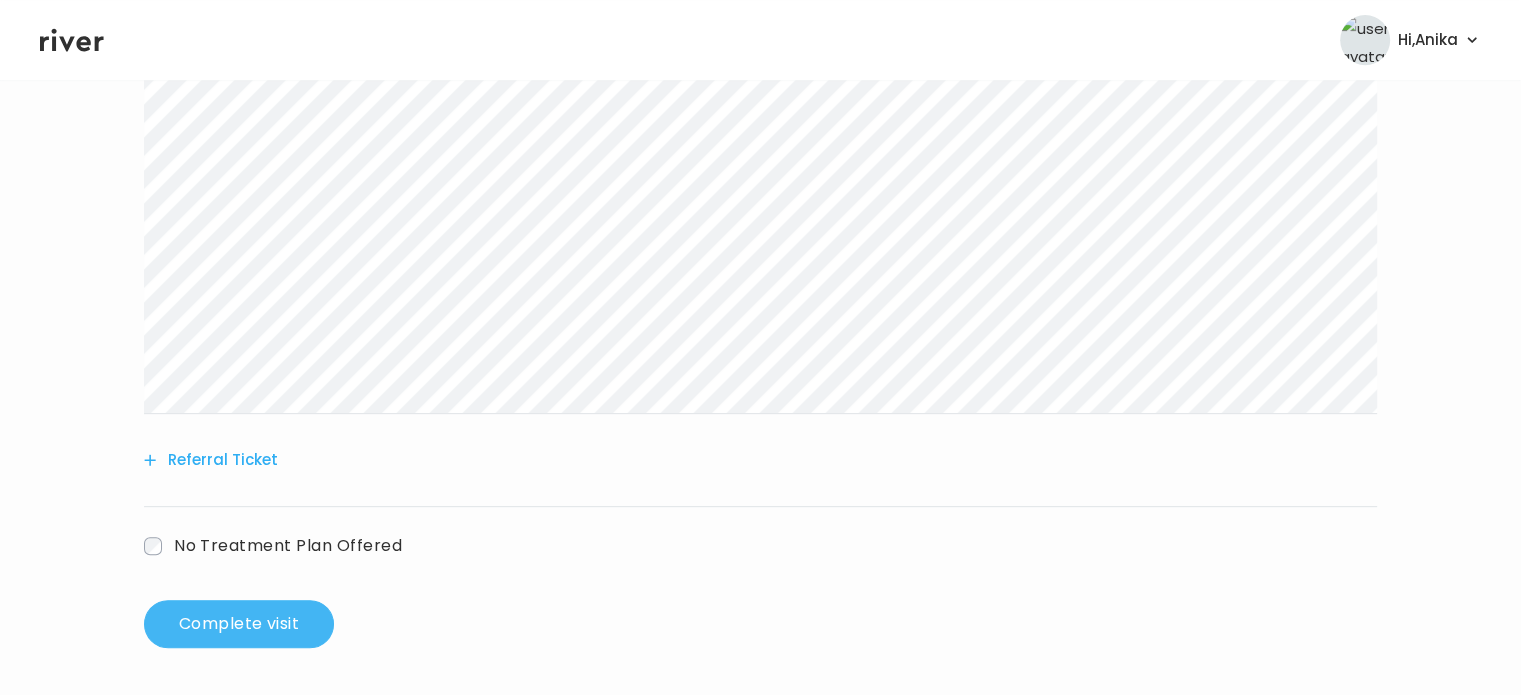 click on "Complete visit" at bounding box center [239, 624] 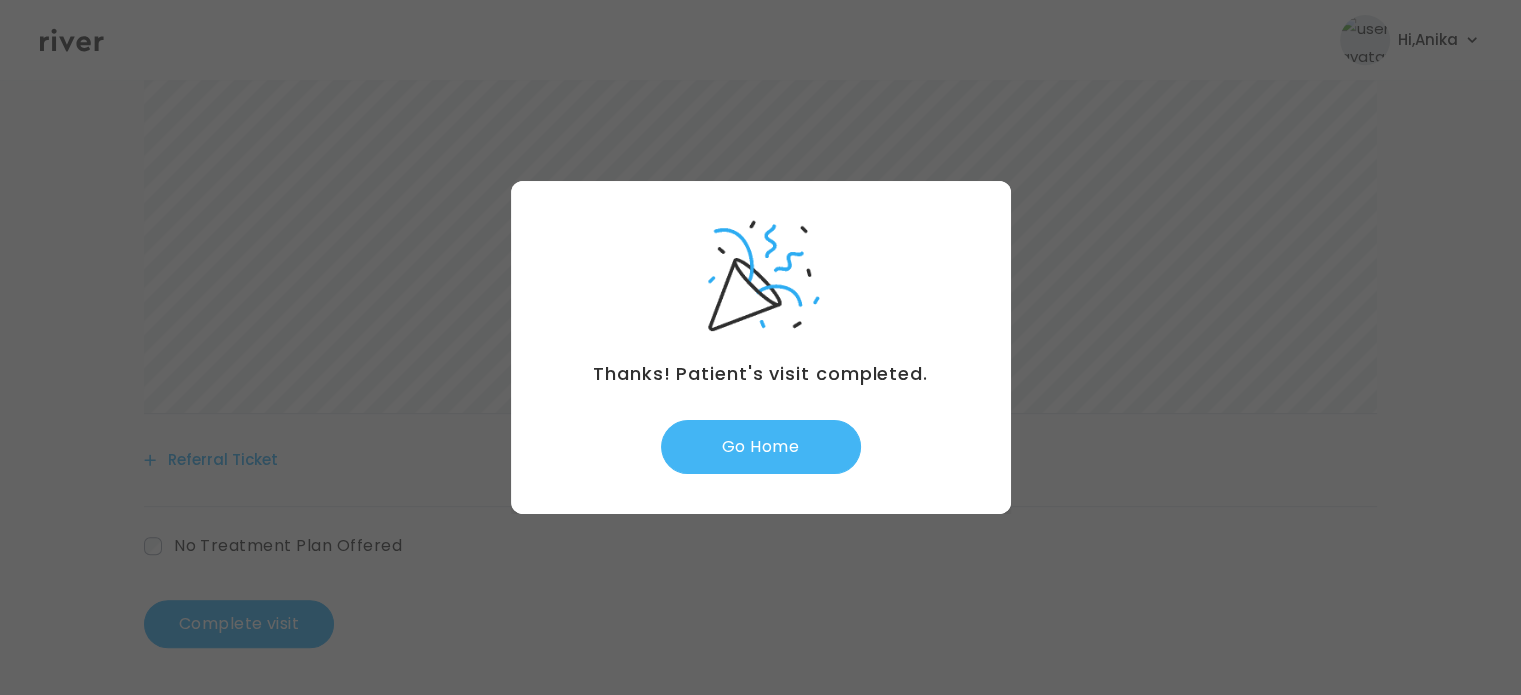 click on "Go Home" at bounding box center [761, 447] 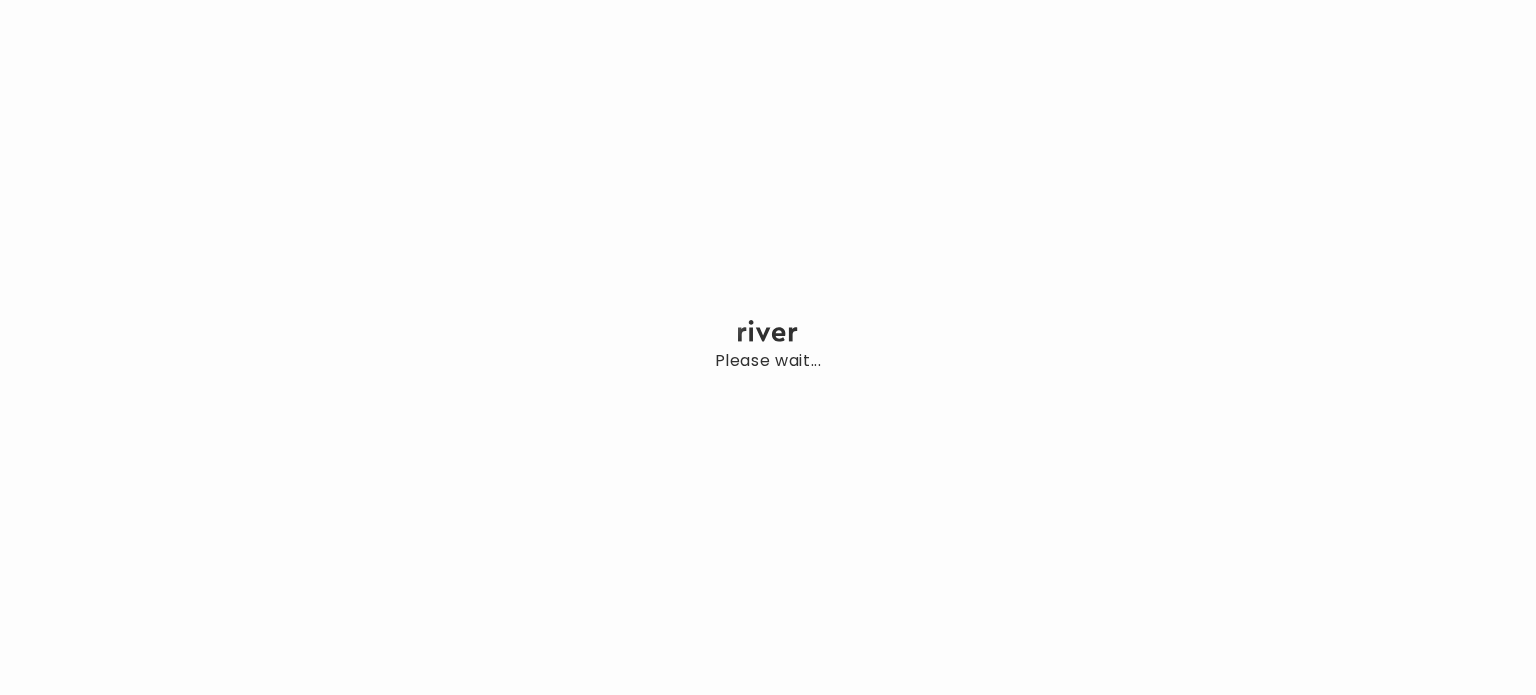 scroll, scrollTop: 0, scrollLeft: 0, axis: both 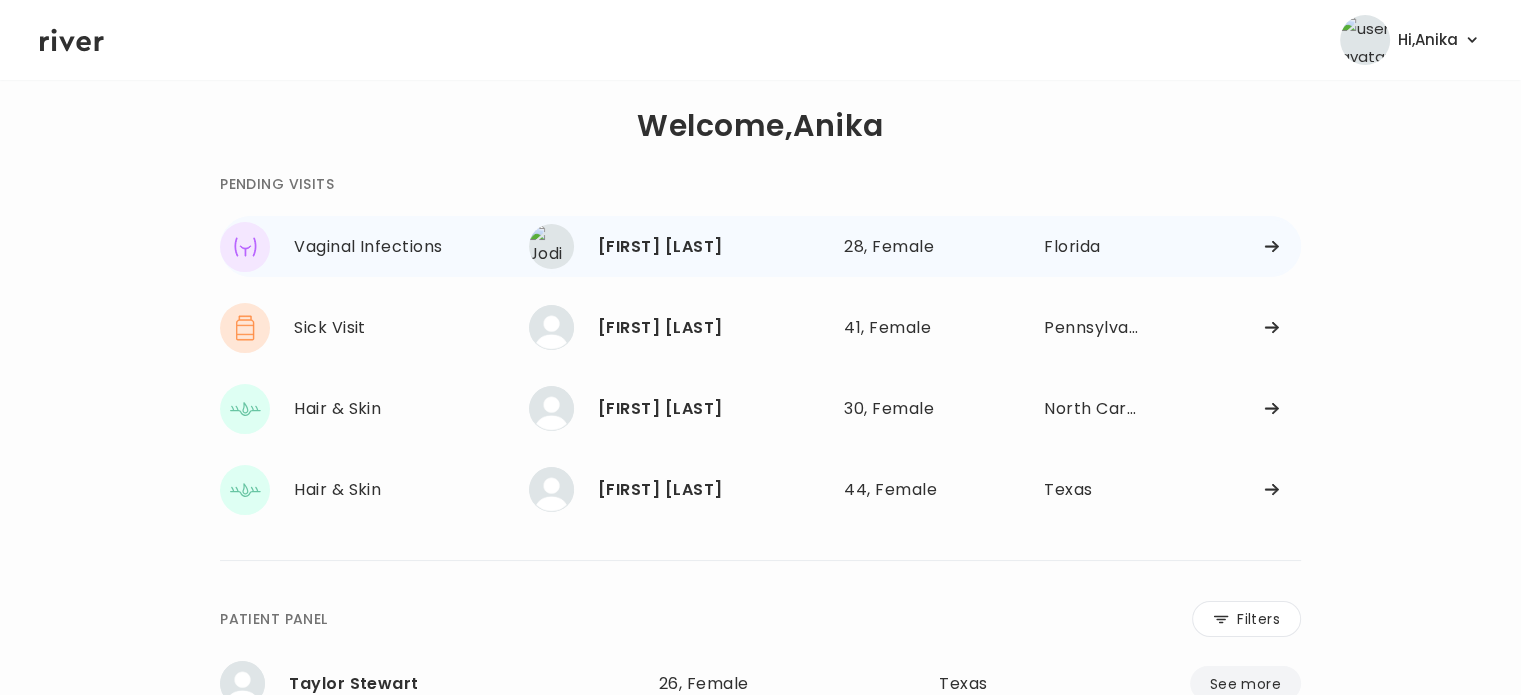 click on "[FIRST] [LAST]" at bounding box center (713, 247) 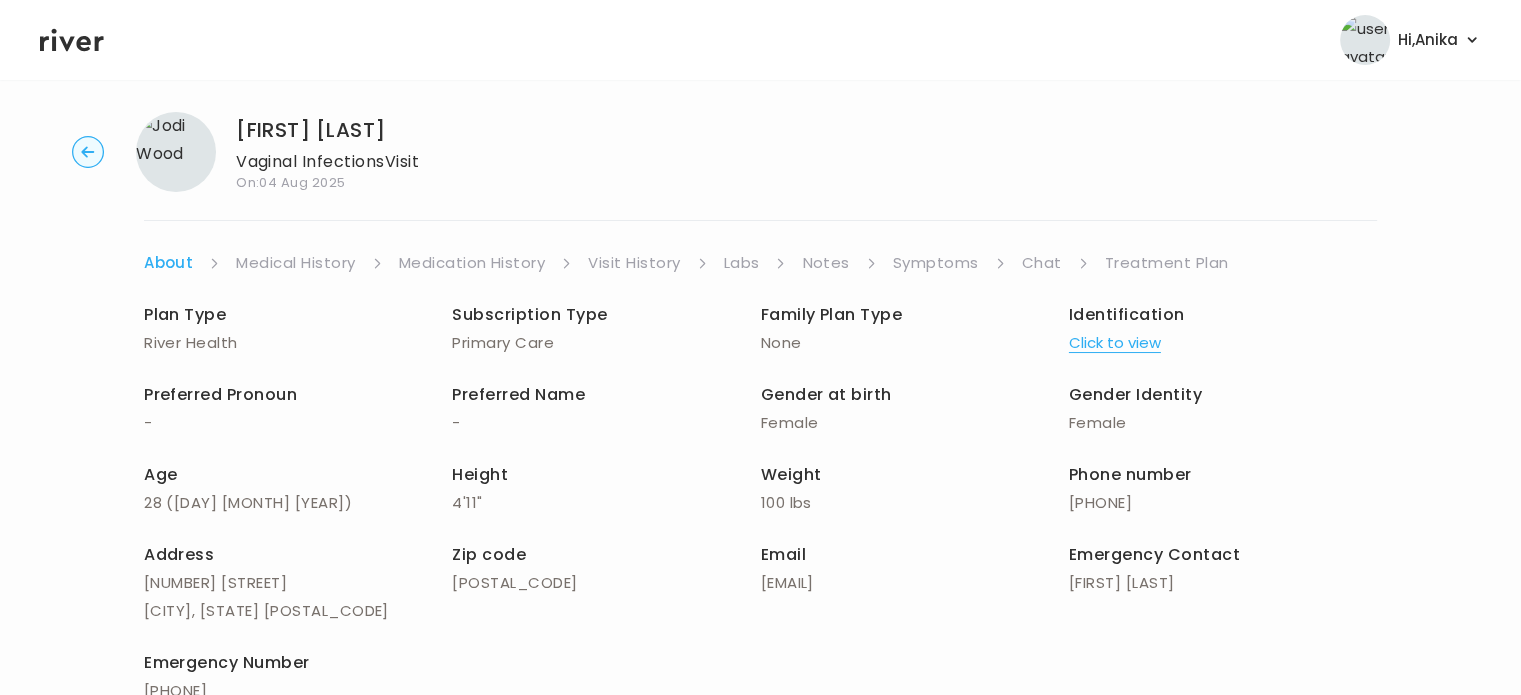 click on "Click to view" at bounding box center (1115, 343) 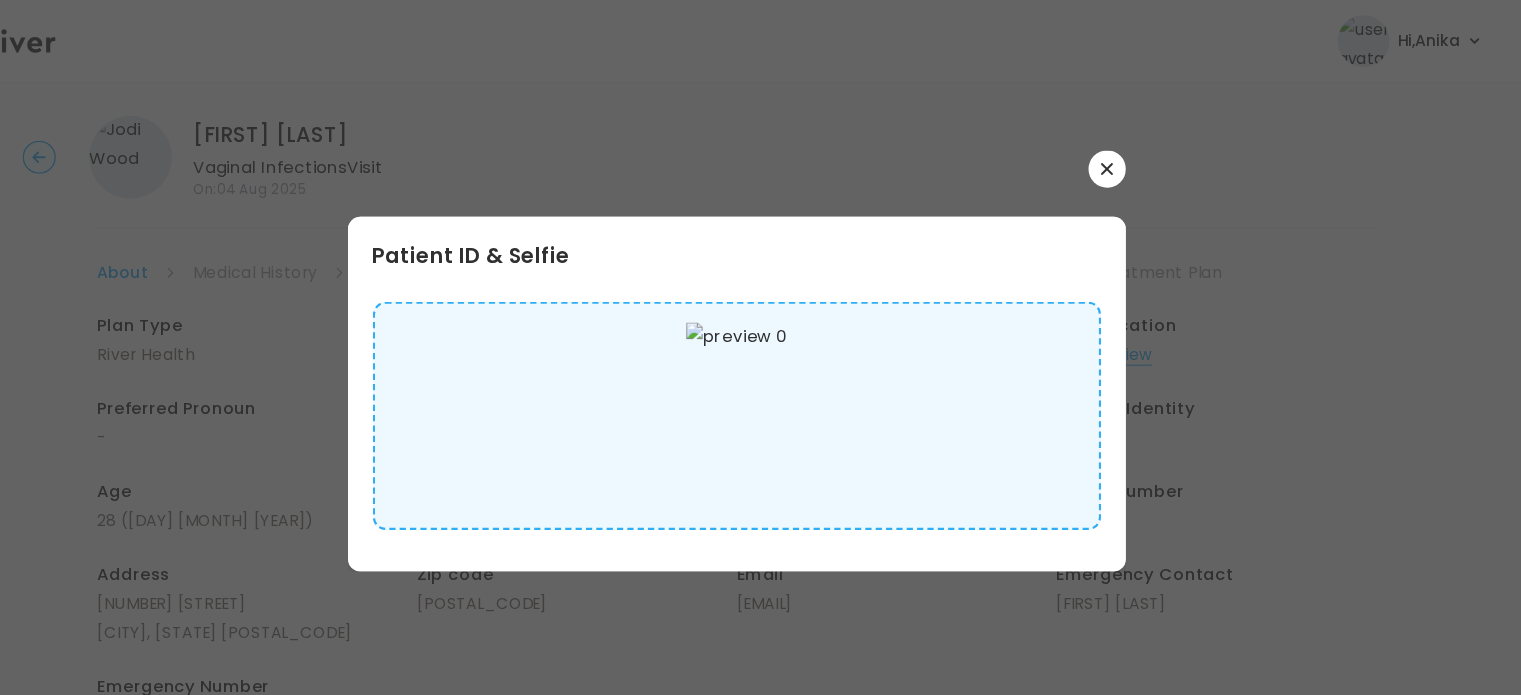 scroll, scrollTop: 15, scrollLeft: 0, axis: vertical 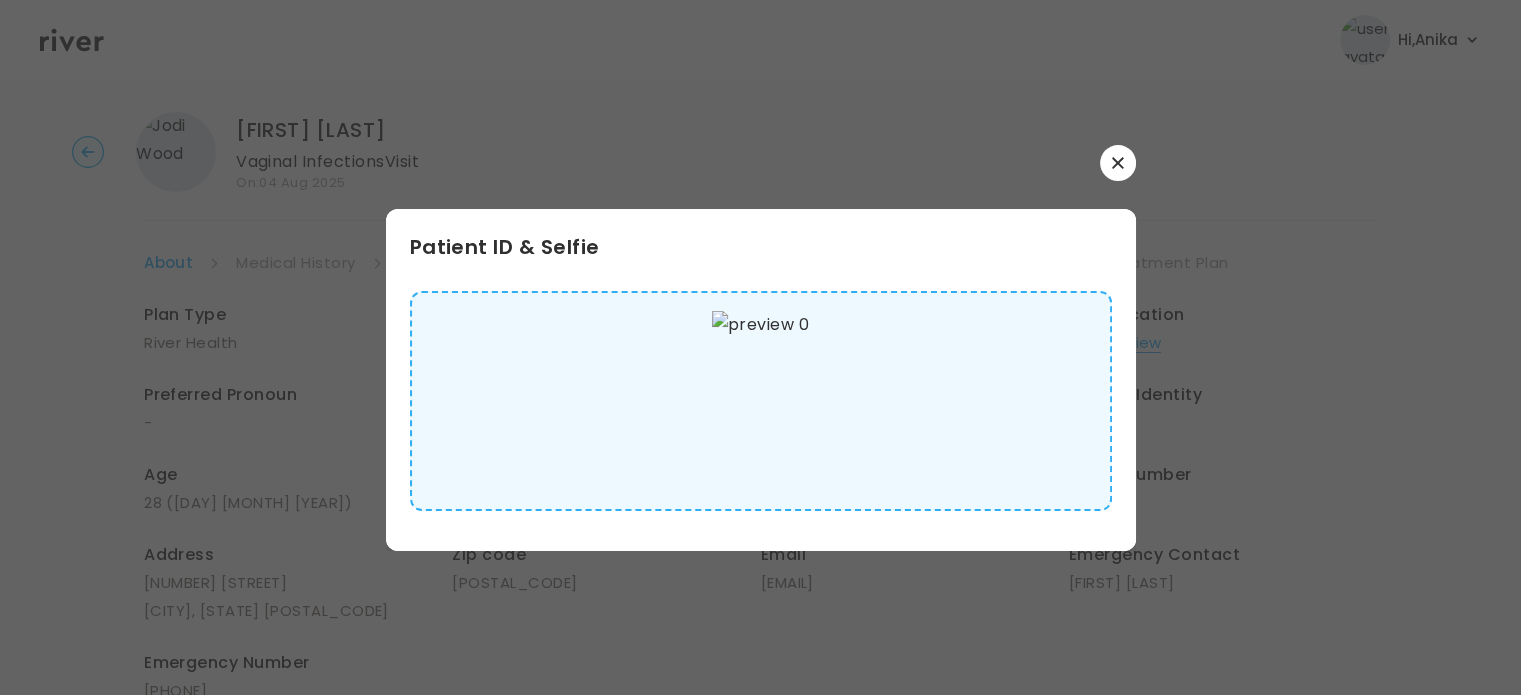 click at bounding box center (1118, 163) 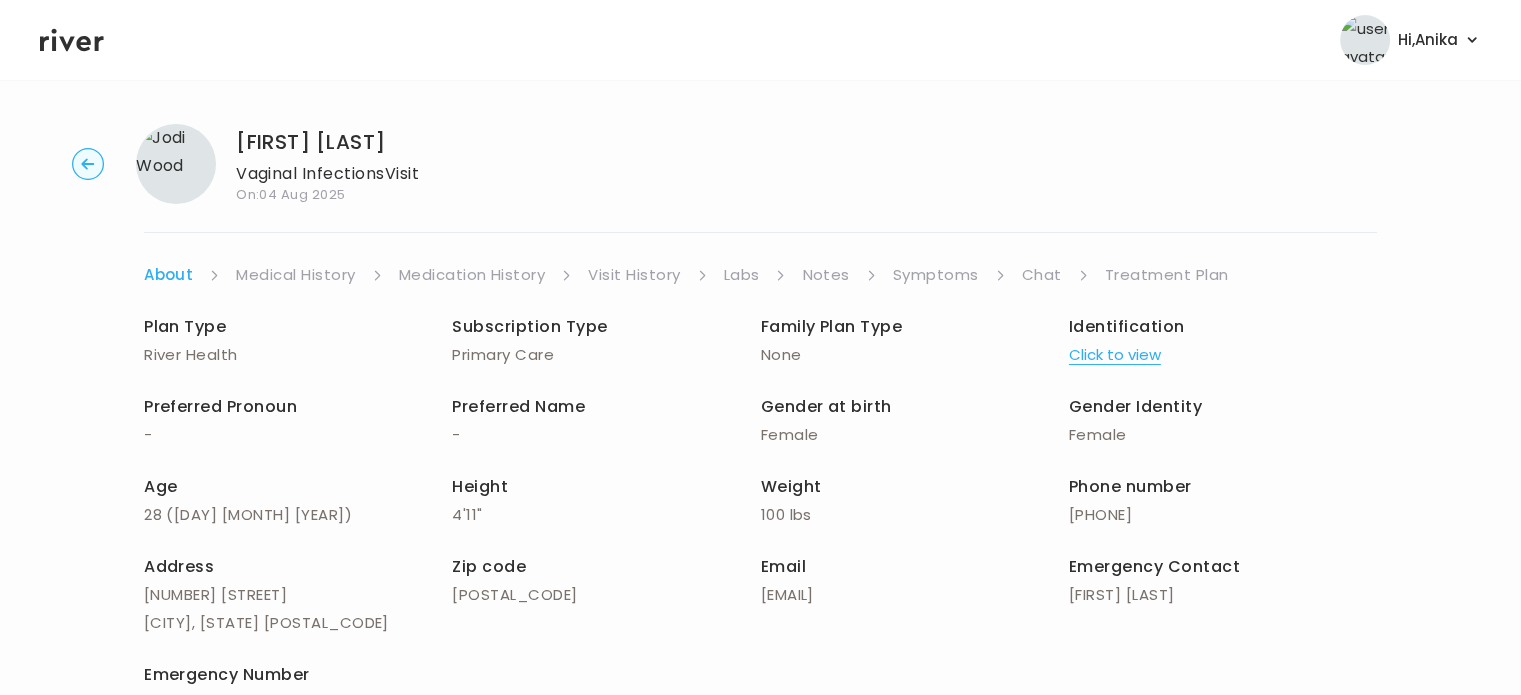 scroll, scrollTop: 0, scrollLeft: 0, axis: both 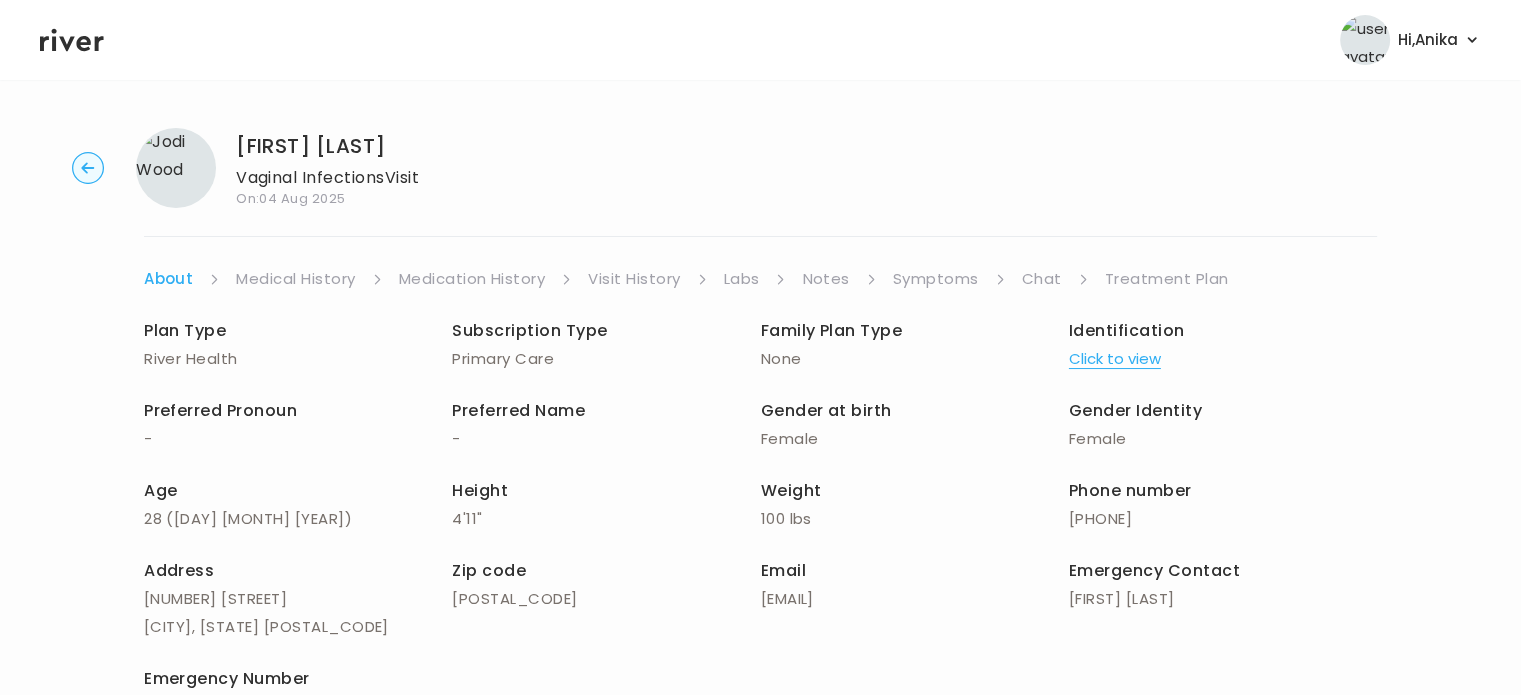 click on "Medical History" at bounding box center [295, 279] 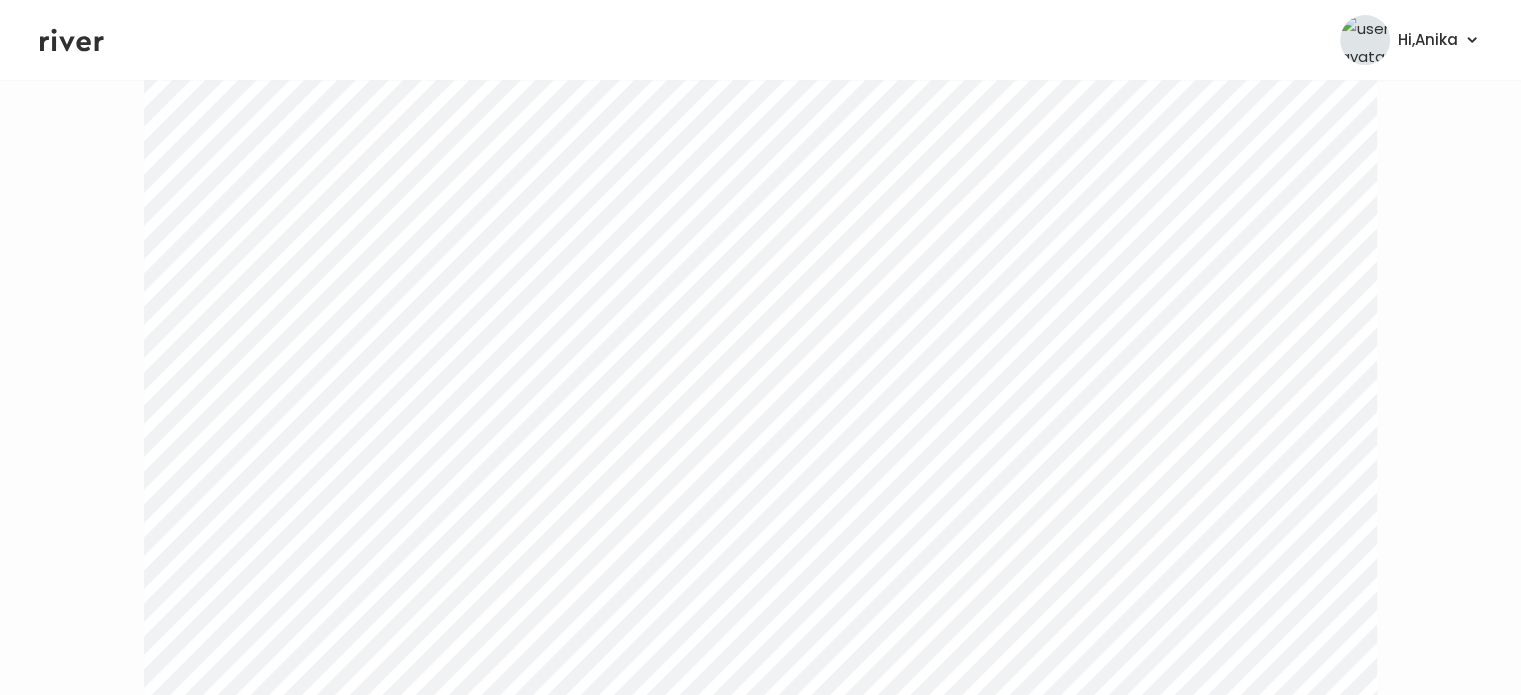 scroll, scrollTop: 136, scrollLeft: 0, axis: vertical 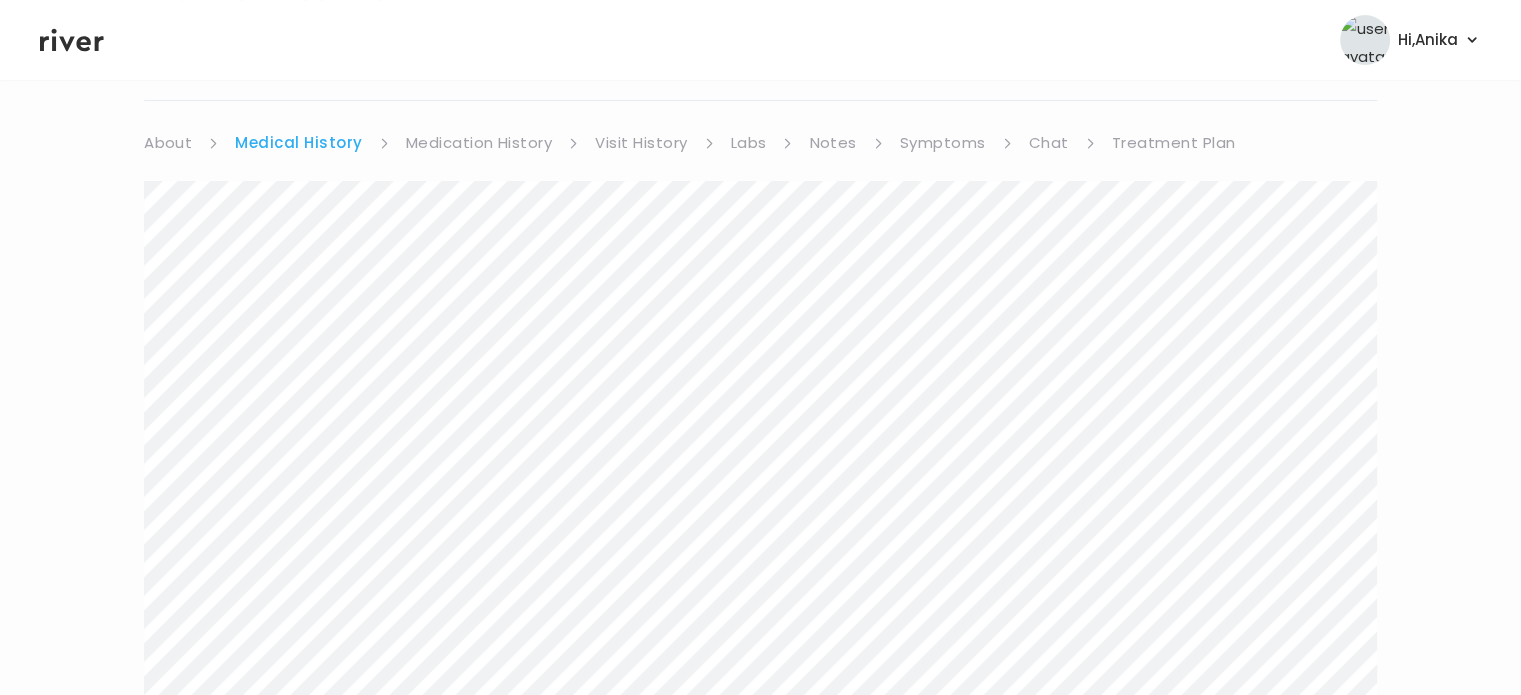 click on "Medication History" at bounding box center (479, 143) 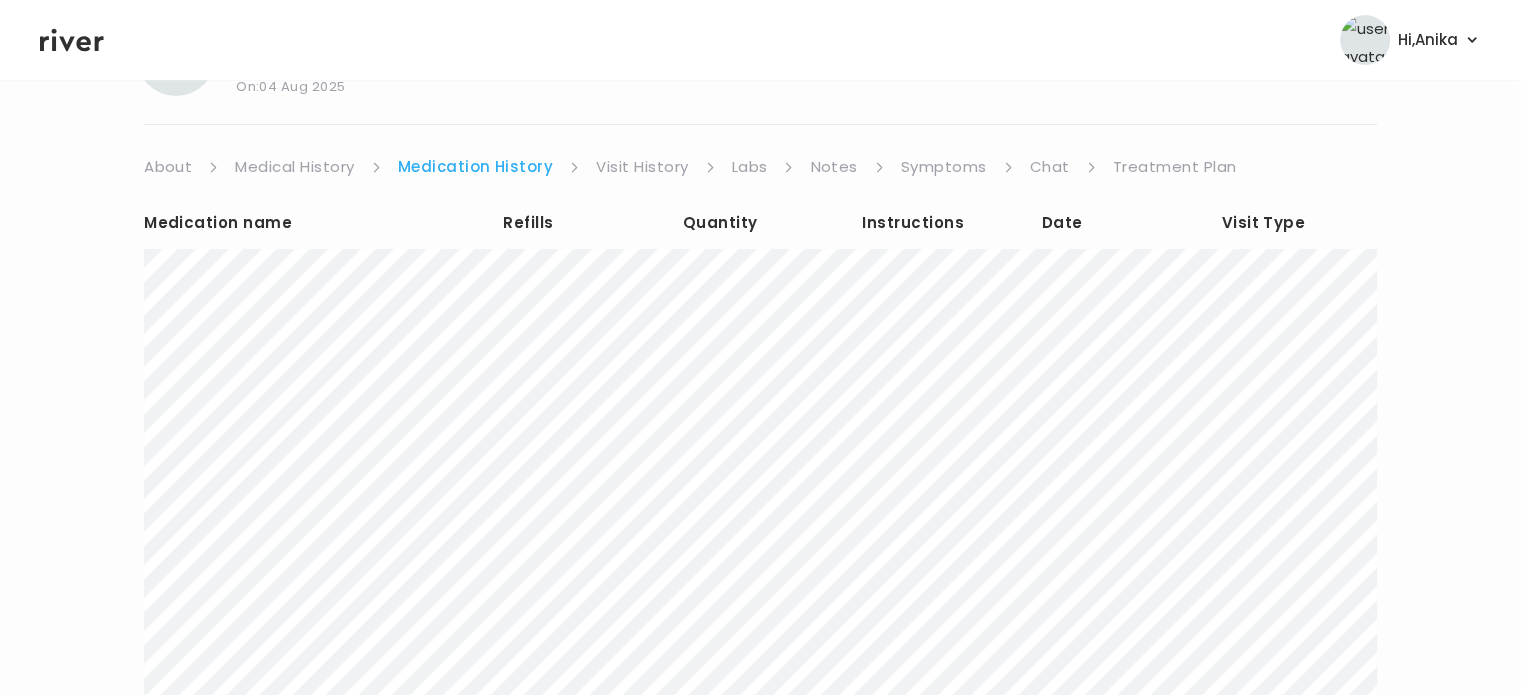 scroll, scrollTop: 41, scrollLeft: 0, axis: vertical 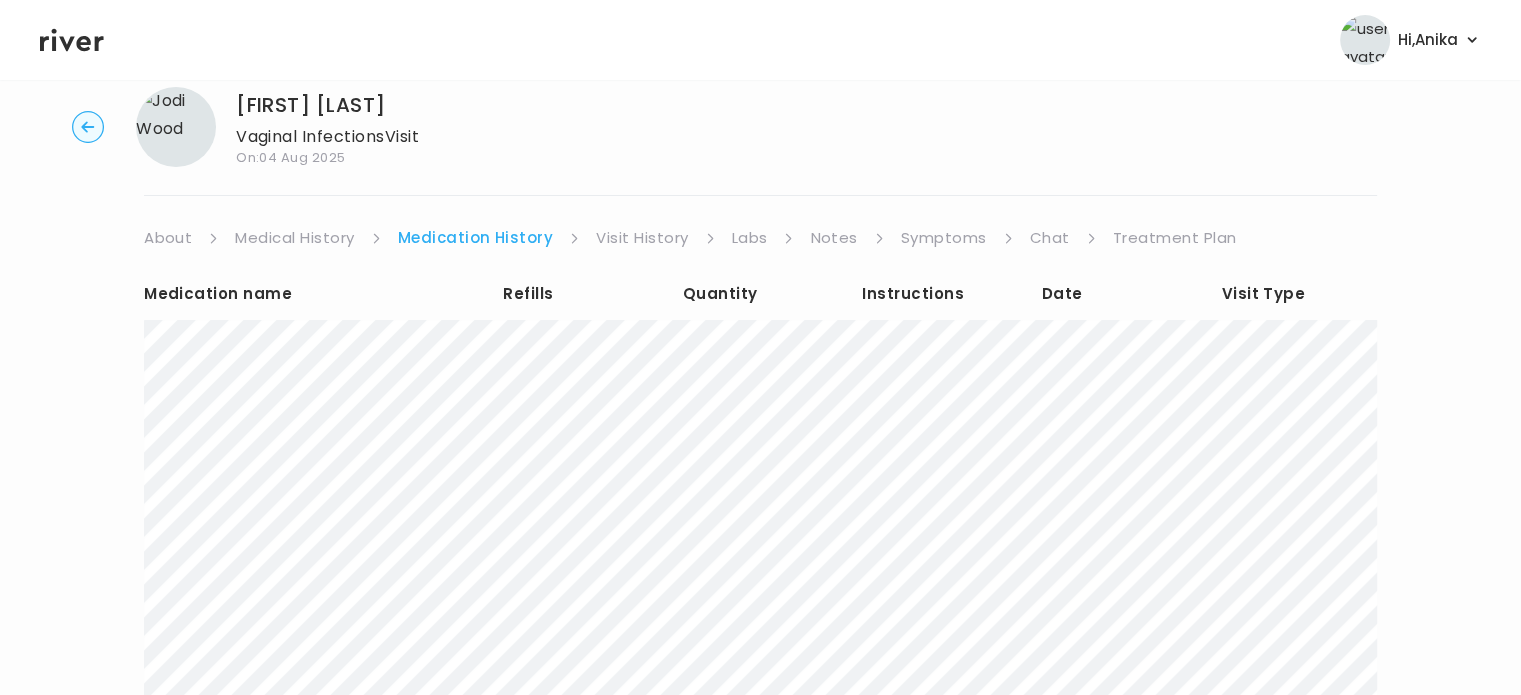 click on "Visit History" at bounding box center (642, 238) 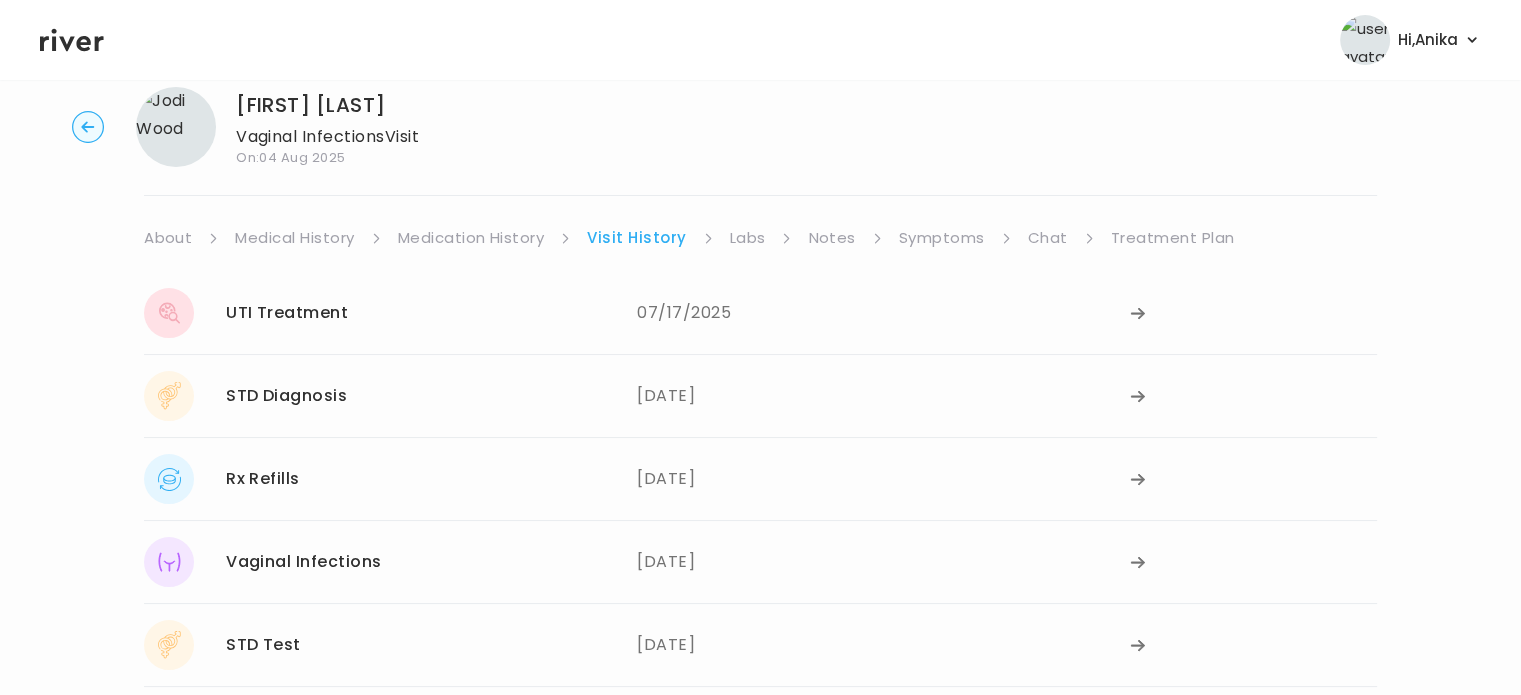 click on "Labs" at bounding box center [748, 238] 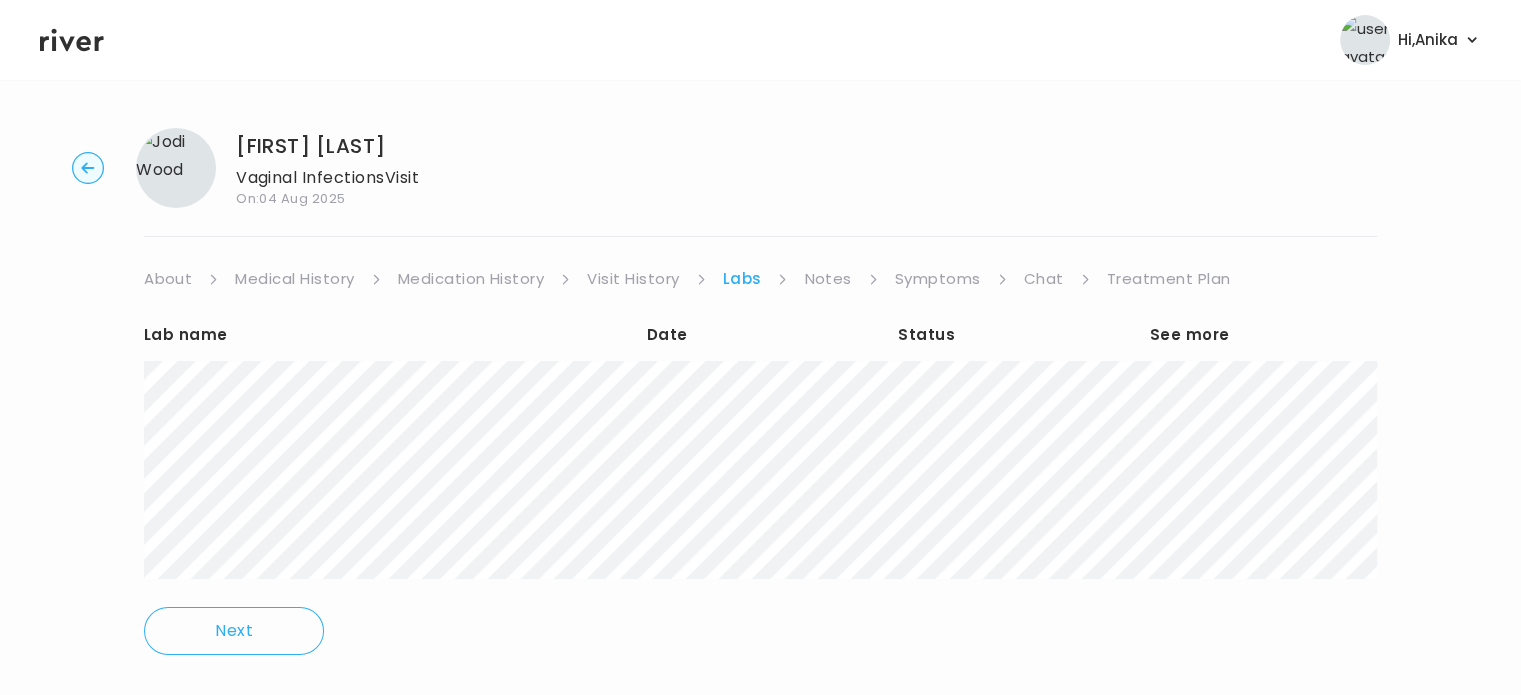 click on "Notes" at bounding box center [827, 279] 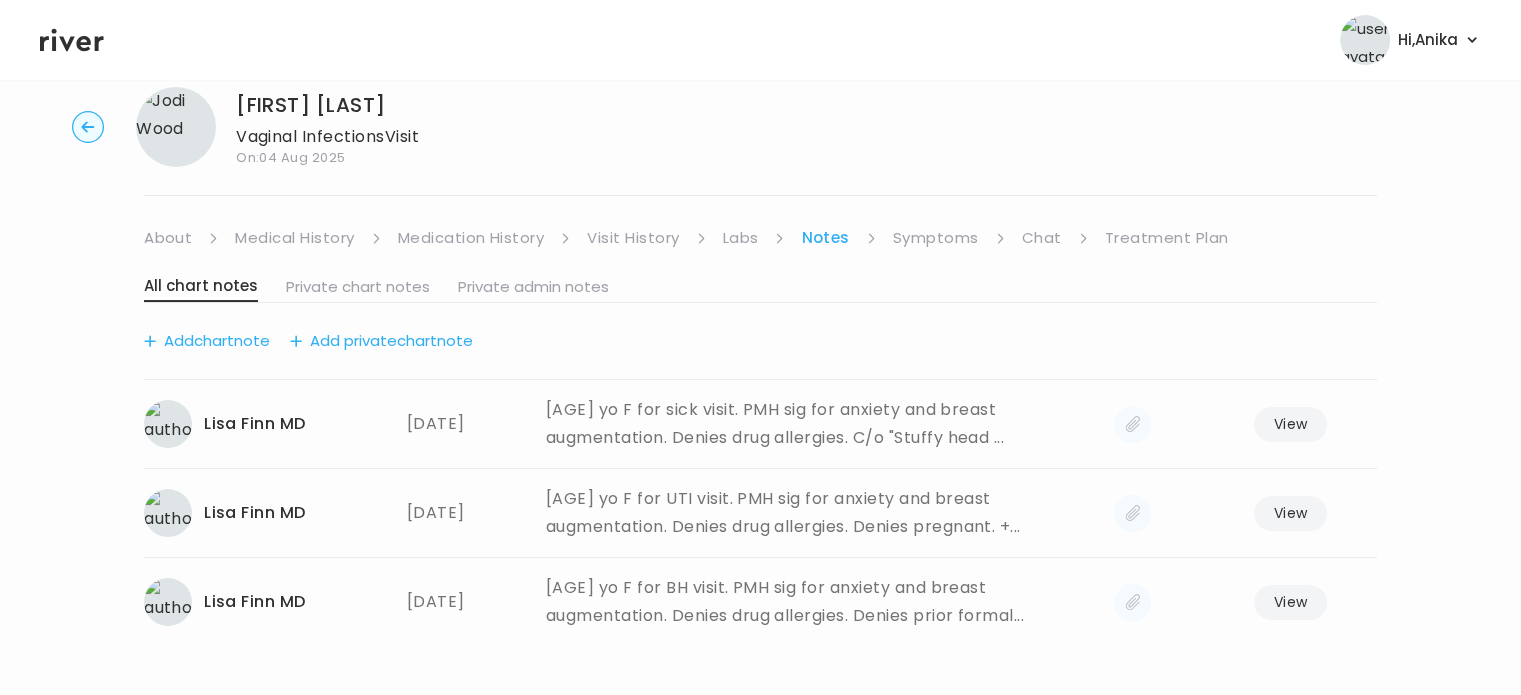 scroll, scrollTop: 42, scrollLeft: 0, axis: vertical 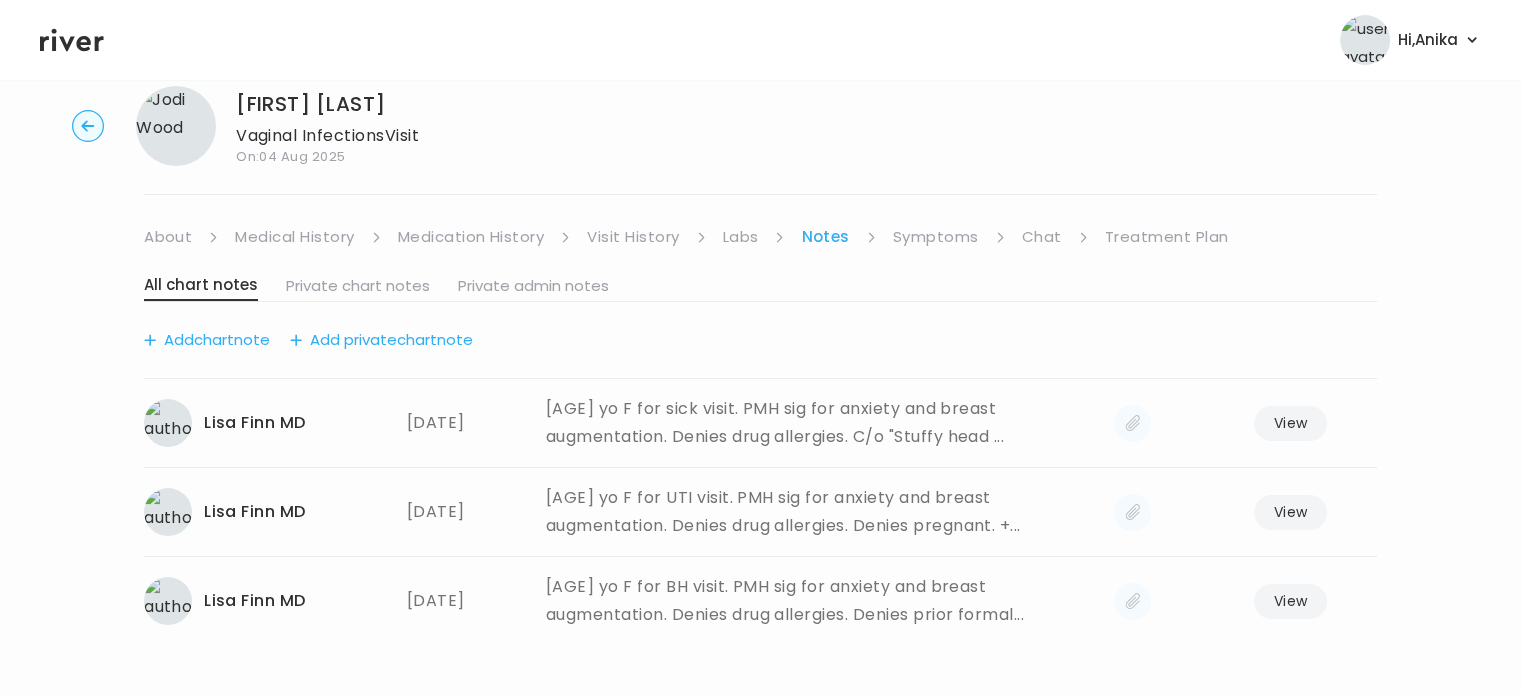 click on "Symptoms" at bounding box center [936, 237] 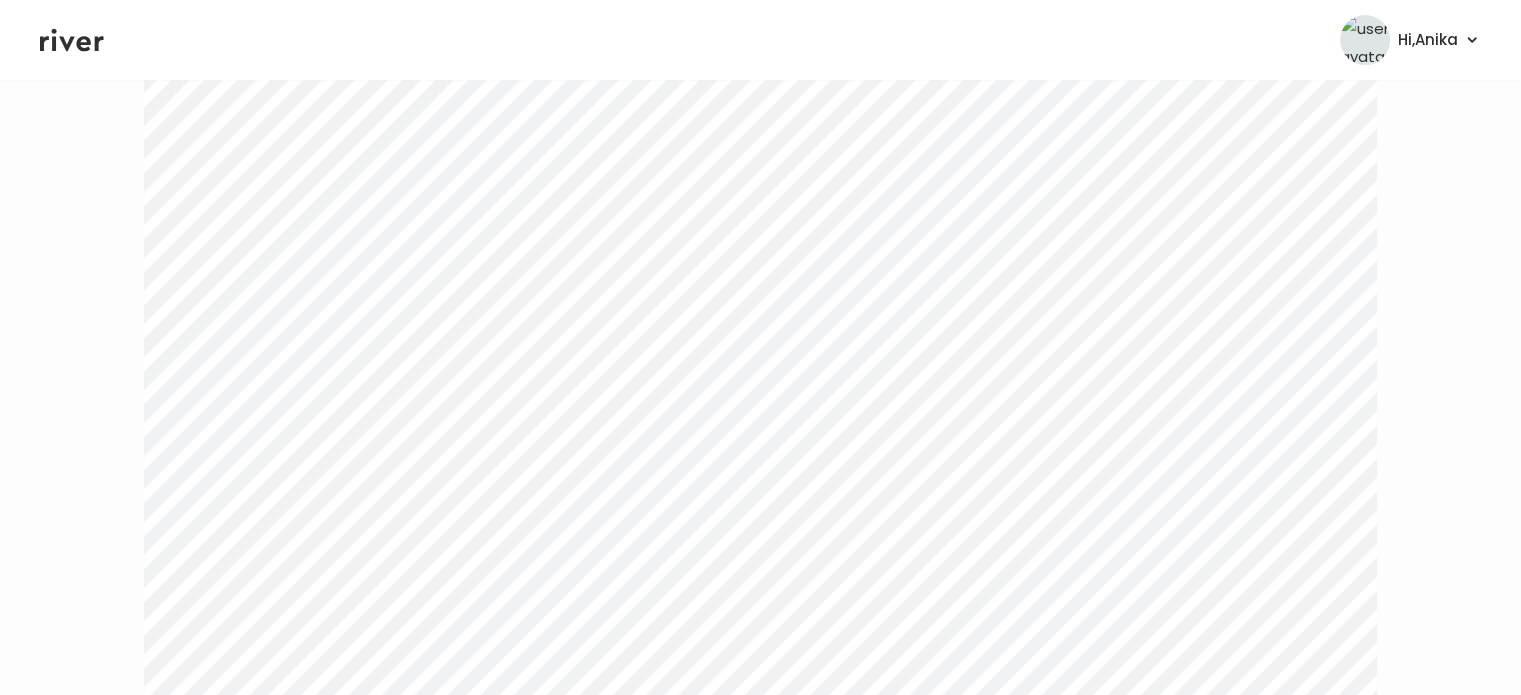 scroll, scrollTop: 384, scrollLeft: 0, axis: vertical 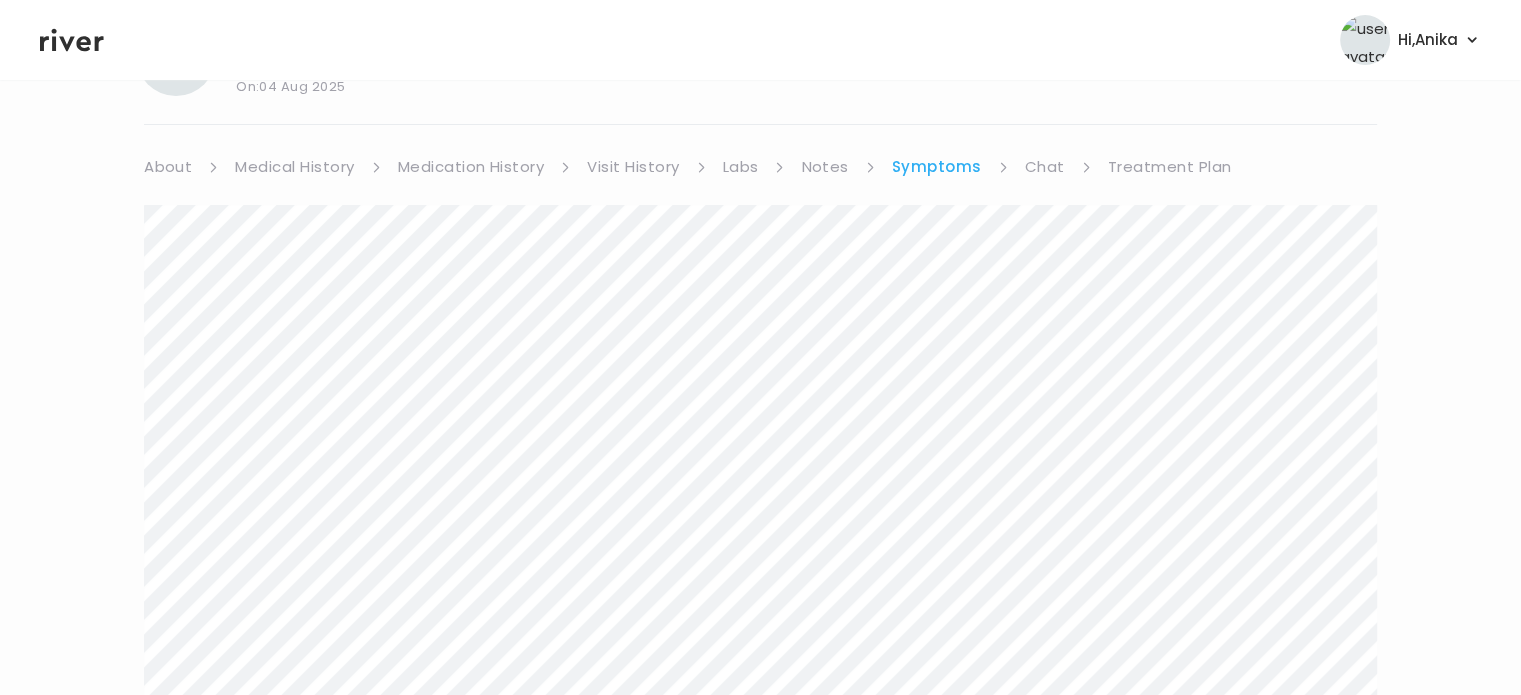 click on "Visit History" at bounding box center [633, 167] 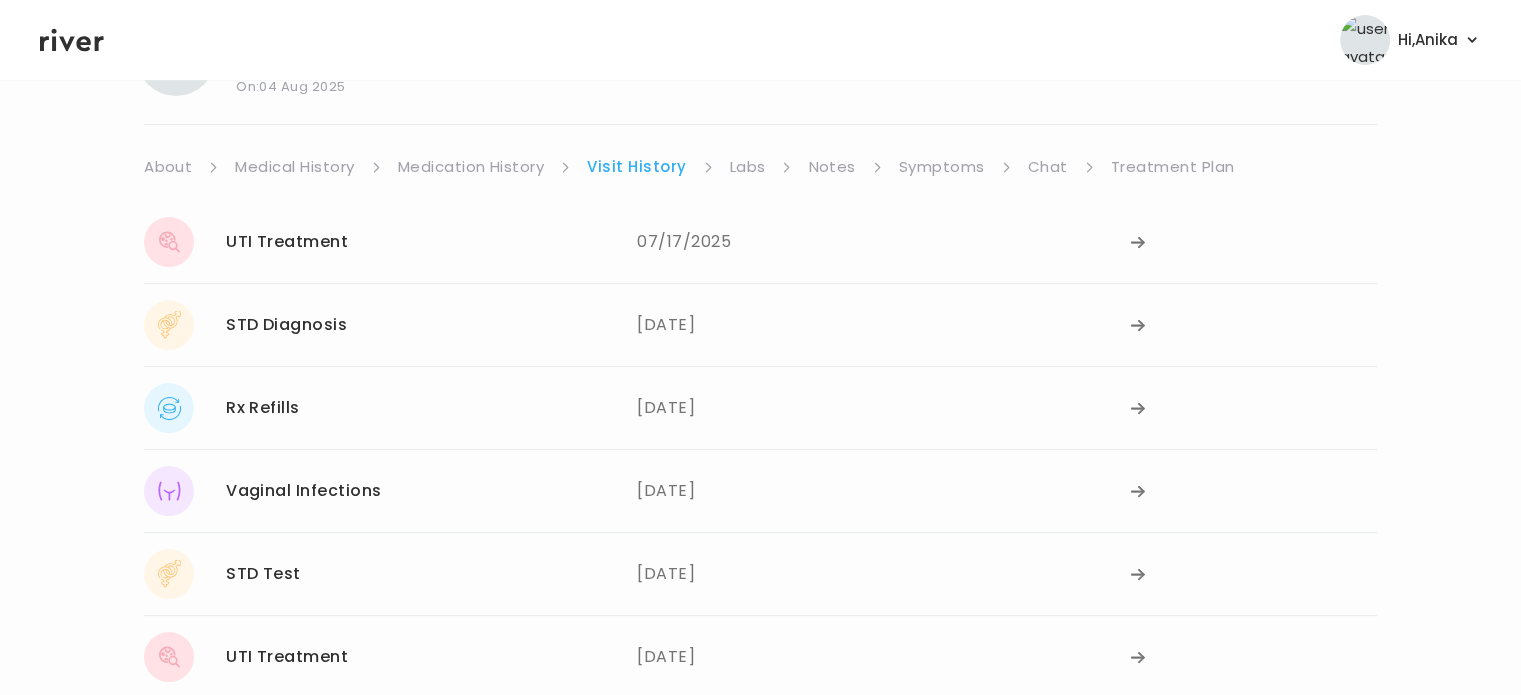click on "Medication History" at bounding box center (471, 167) 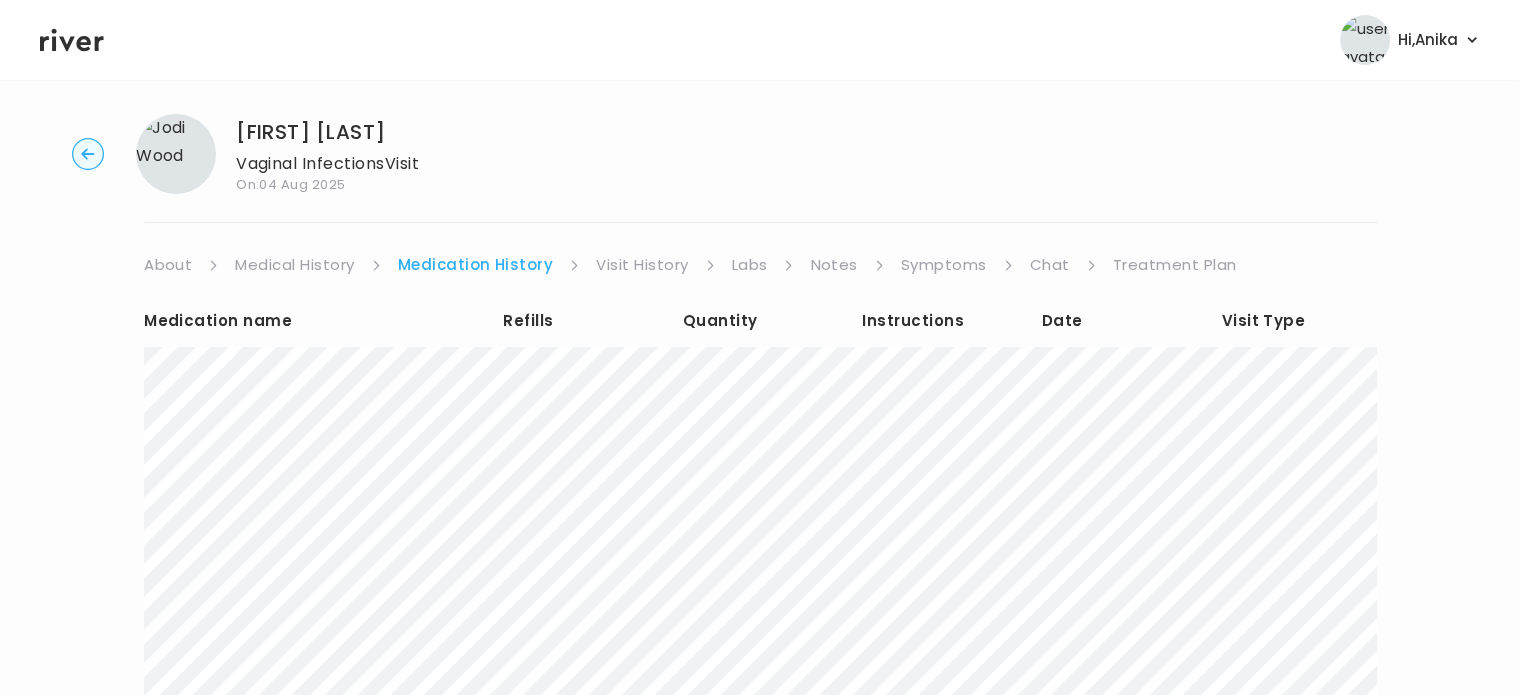 scroll, scrollTop: 0, scrollLeft: 0, axis: both 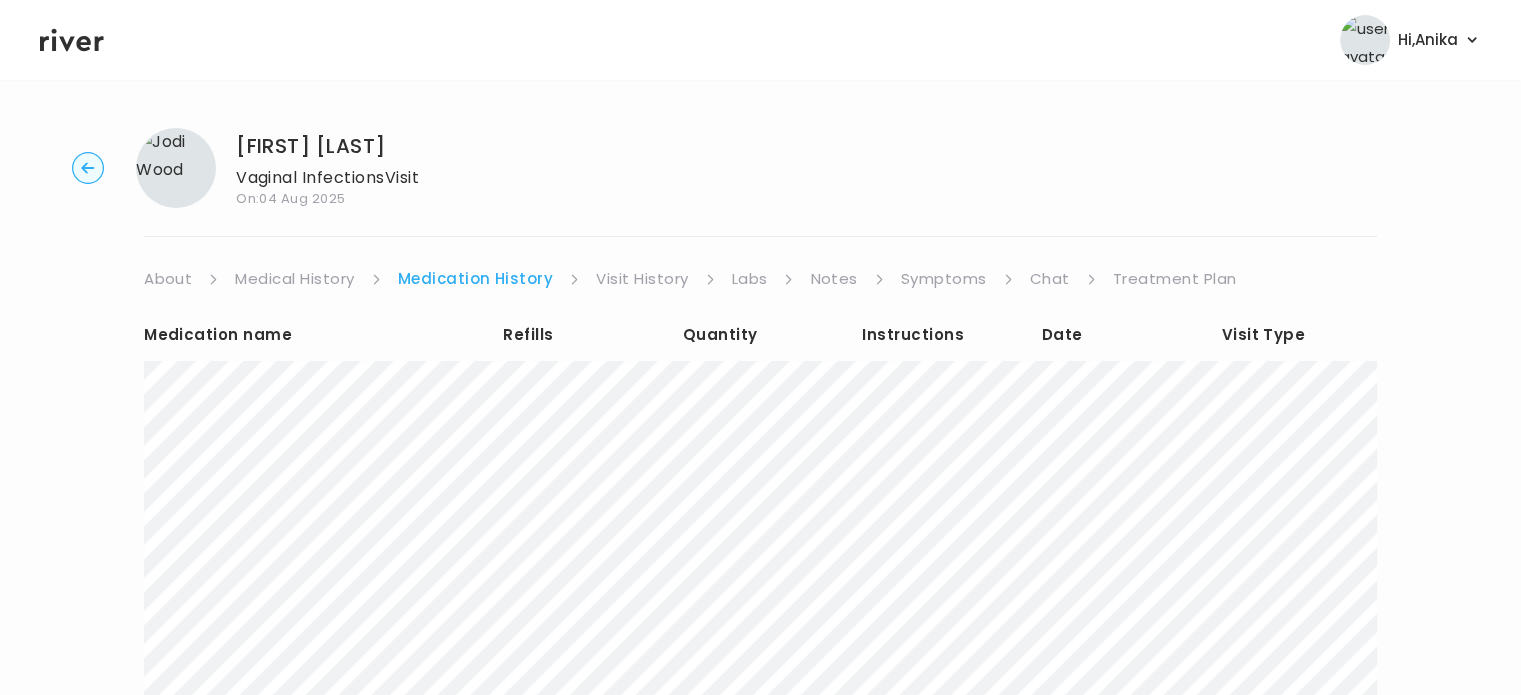 click on "Treatment Plan" at bounding box center (1175, 279) 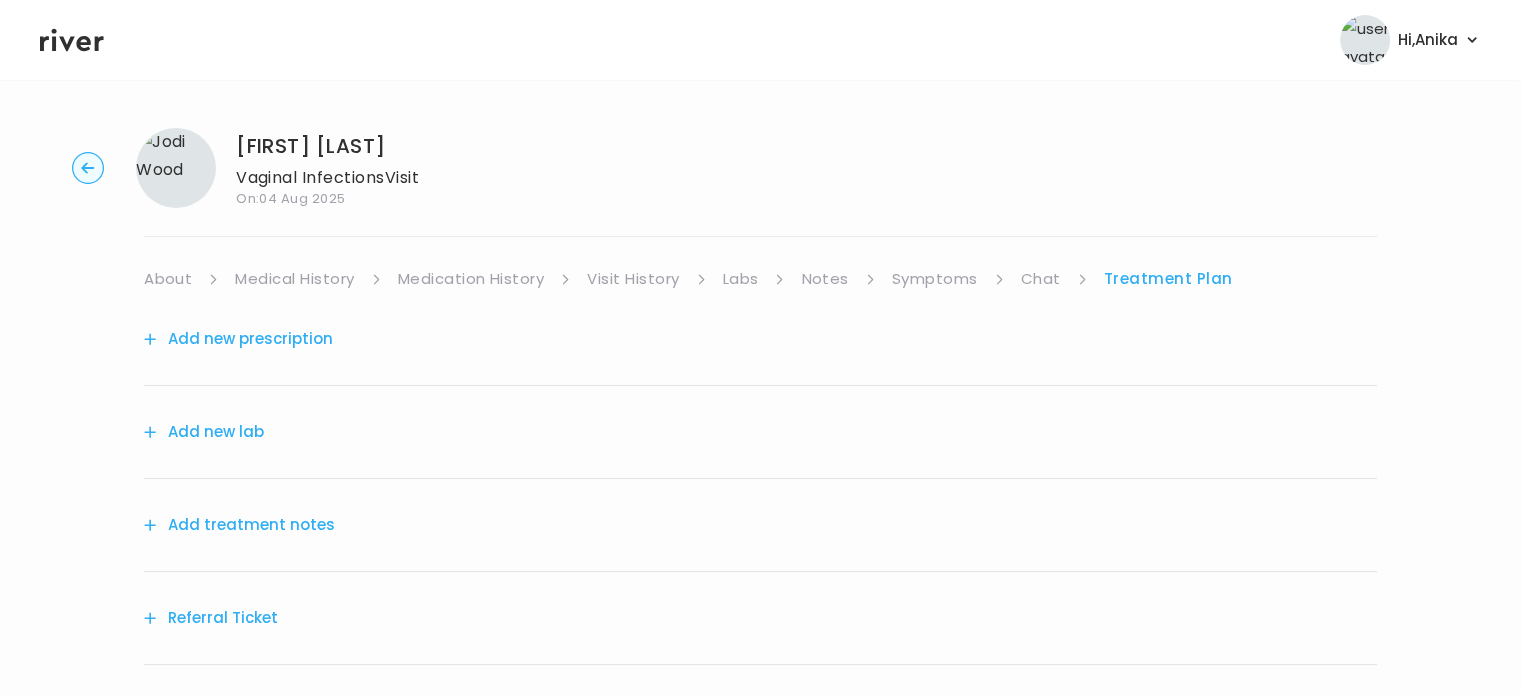 click on "Add treatment notes" at bounding box center (239, 525) 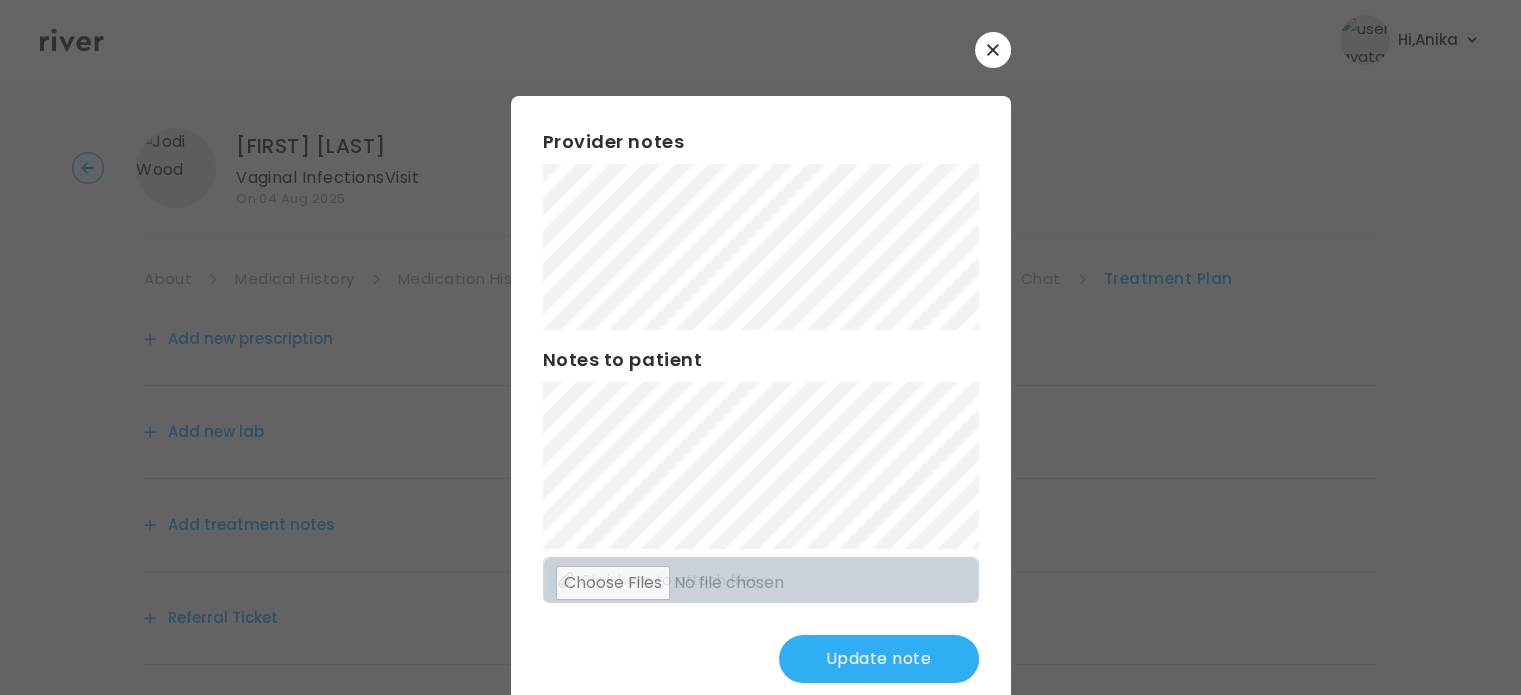 click on "Provider notes Notes to patient Click here to attach files Update note" at bounding box center [761, 405] 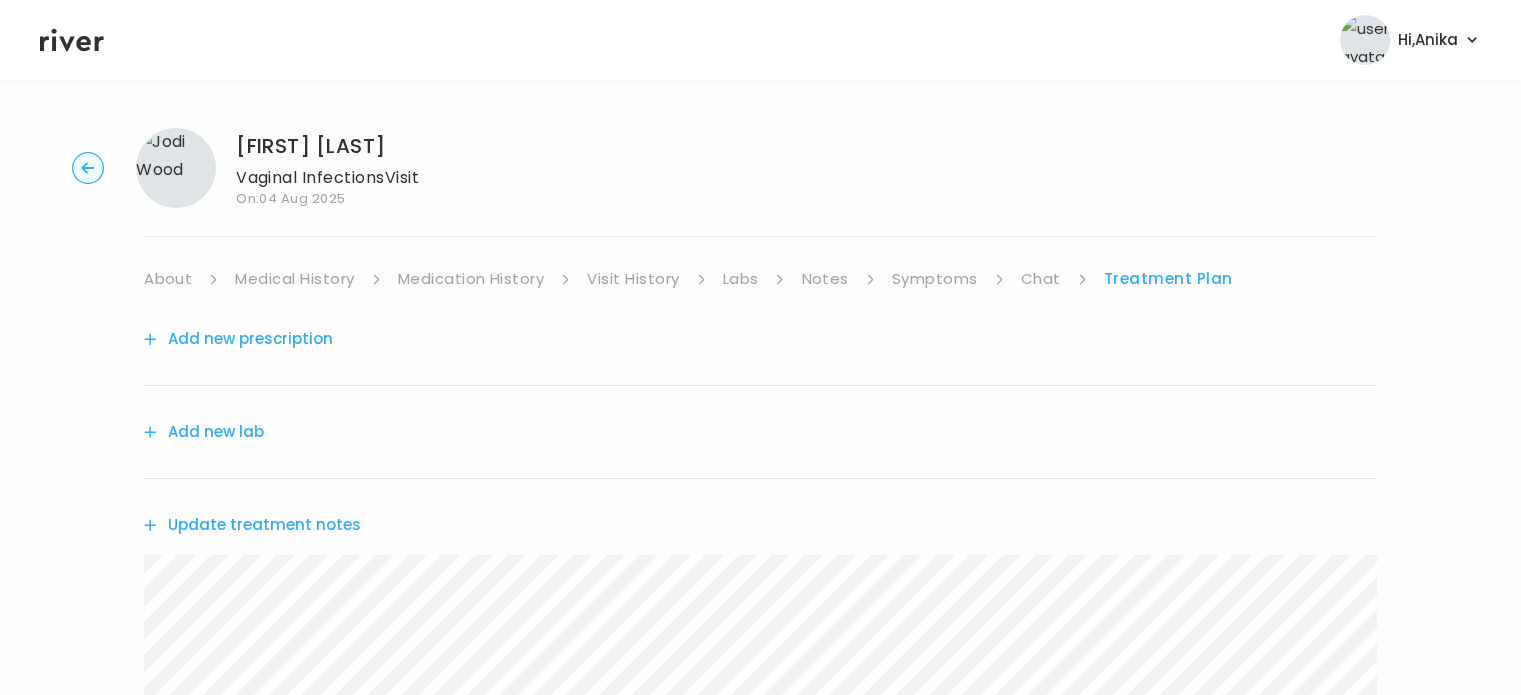 click on "Add new prescription" at bounding box center (238, 339) 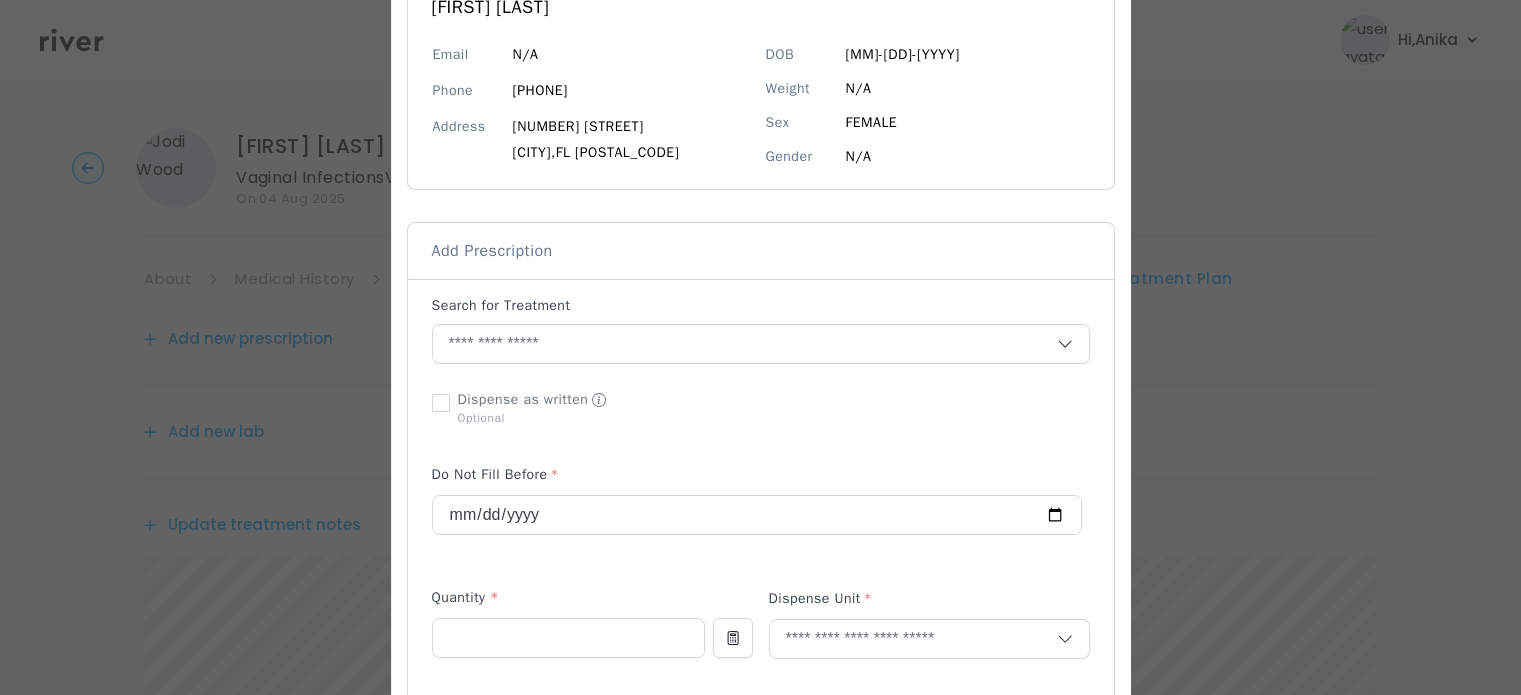 scroll, scrollTop: 212, scrollLeft: 0, axis: vertical 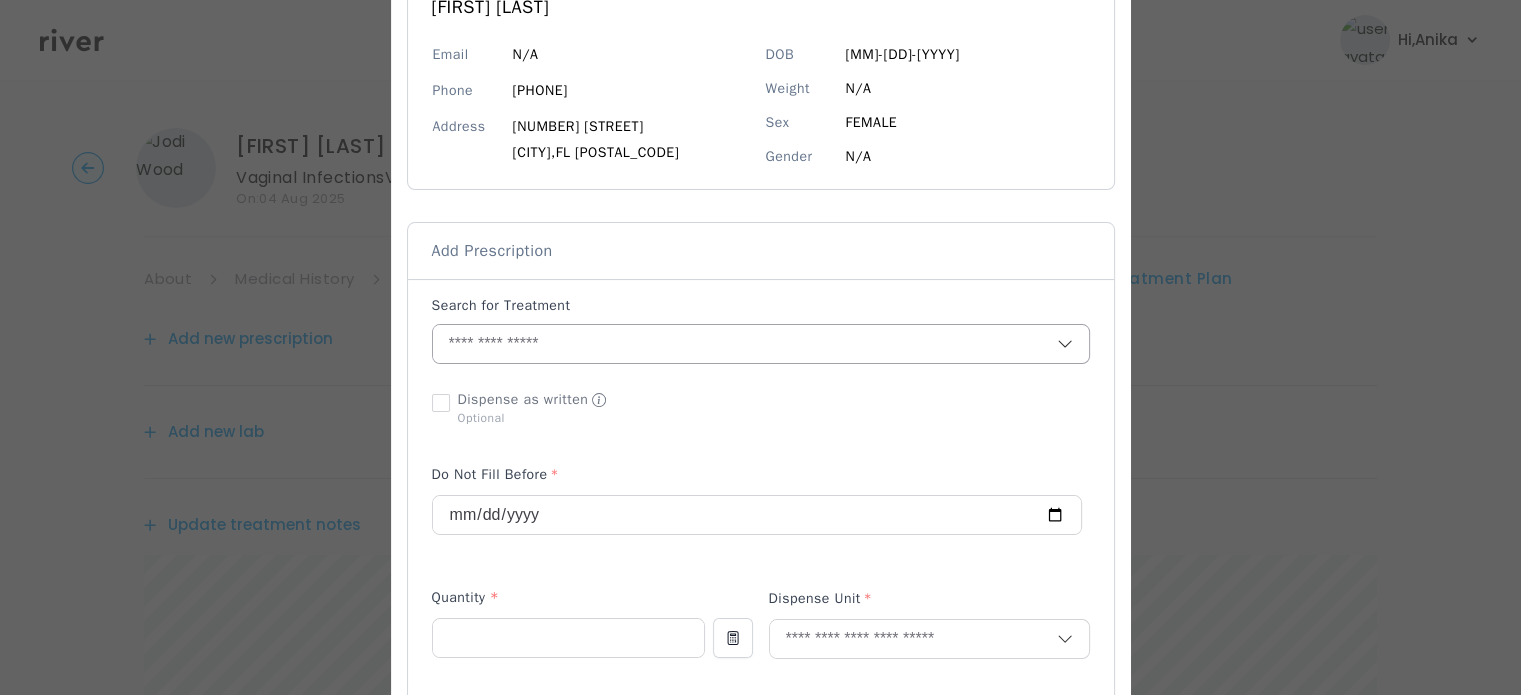 click at bounding box center [745, 344] 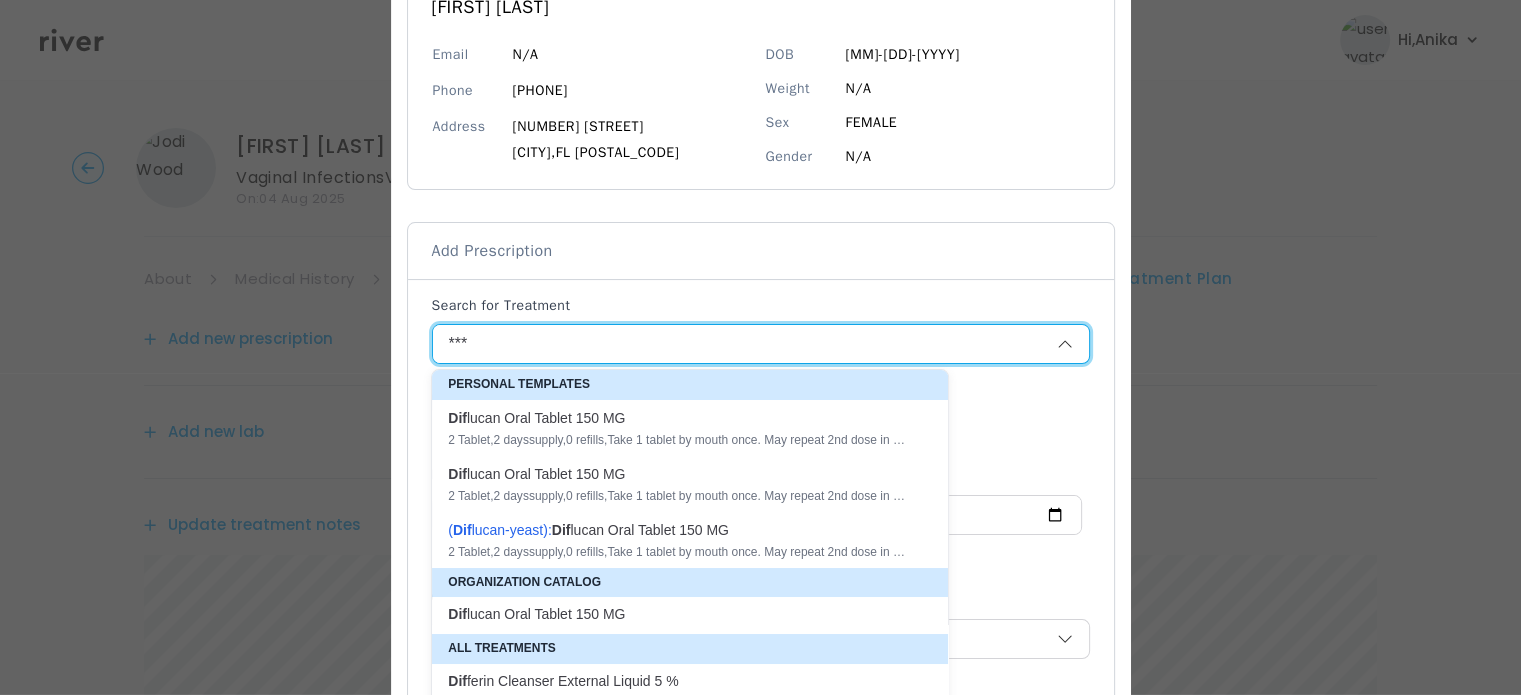click on "Dif lucan Oral Tablet 150 MG" at bounding box center (678, 418) 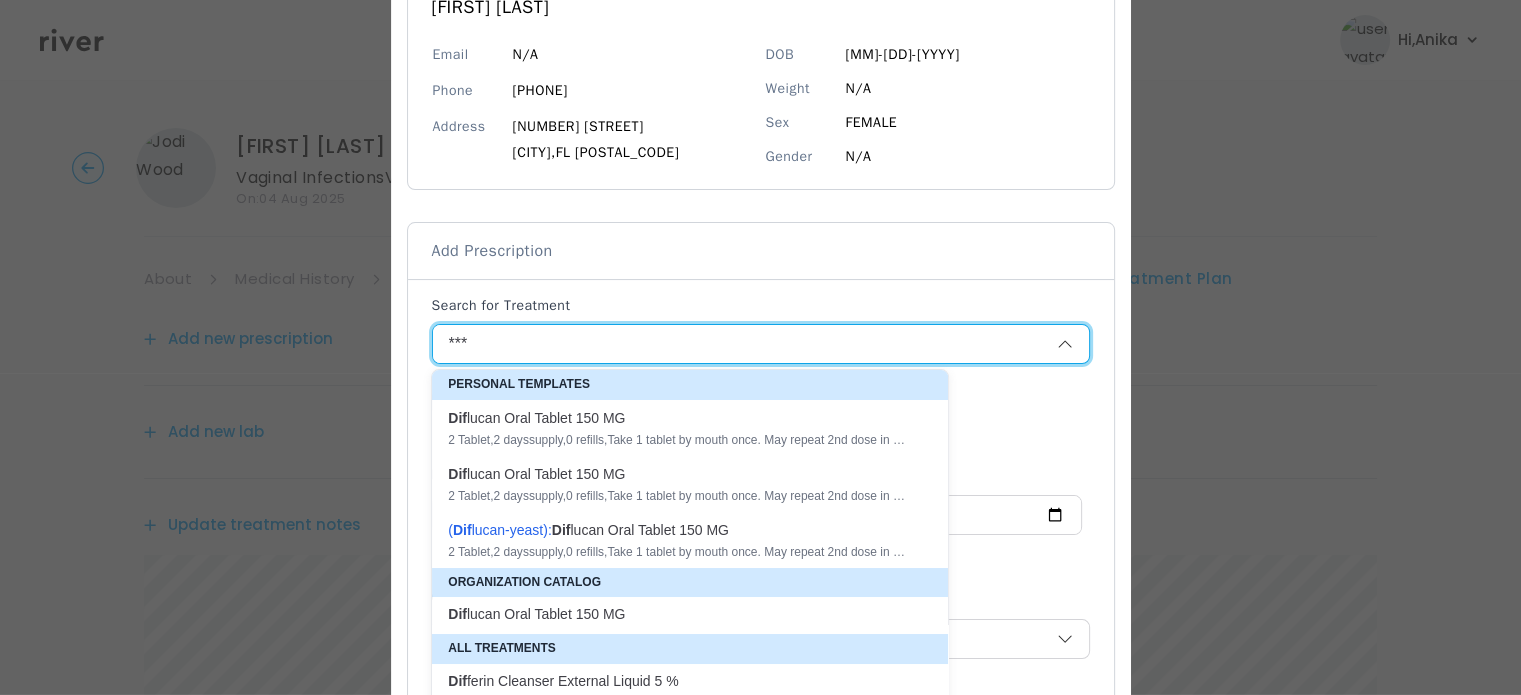 type on "*" 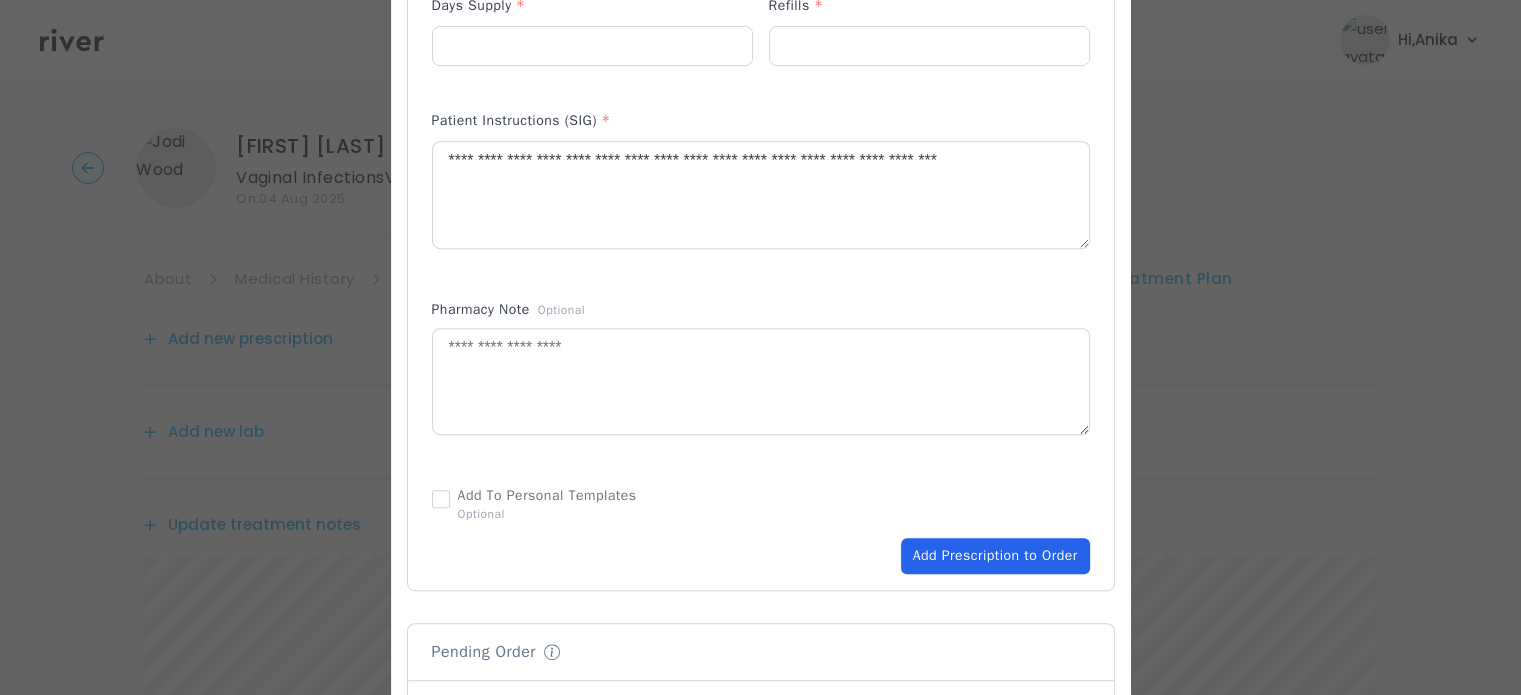 scroll, scrollTop: 937, scrollLeft: 0, axis: vertical 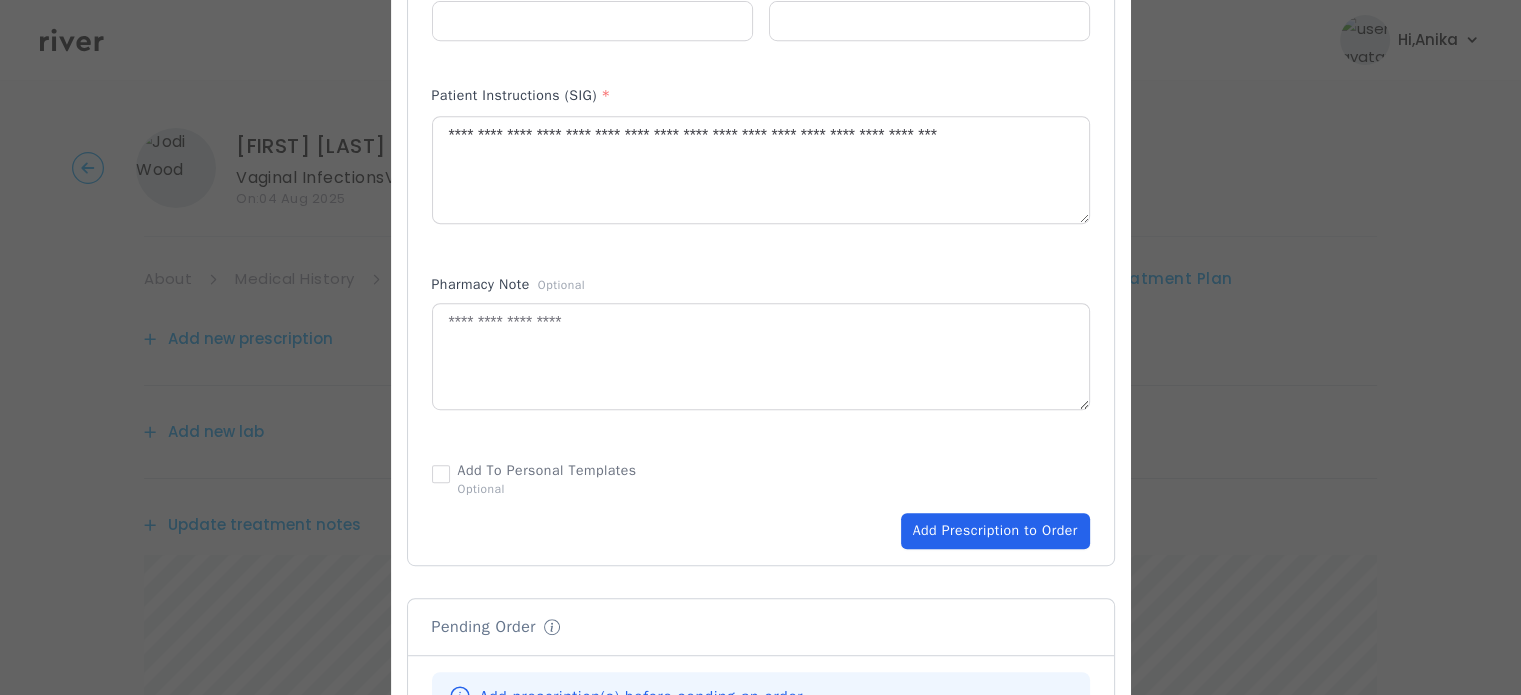 click on "Add Prescription to Order" at bounding box center (995, 531) 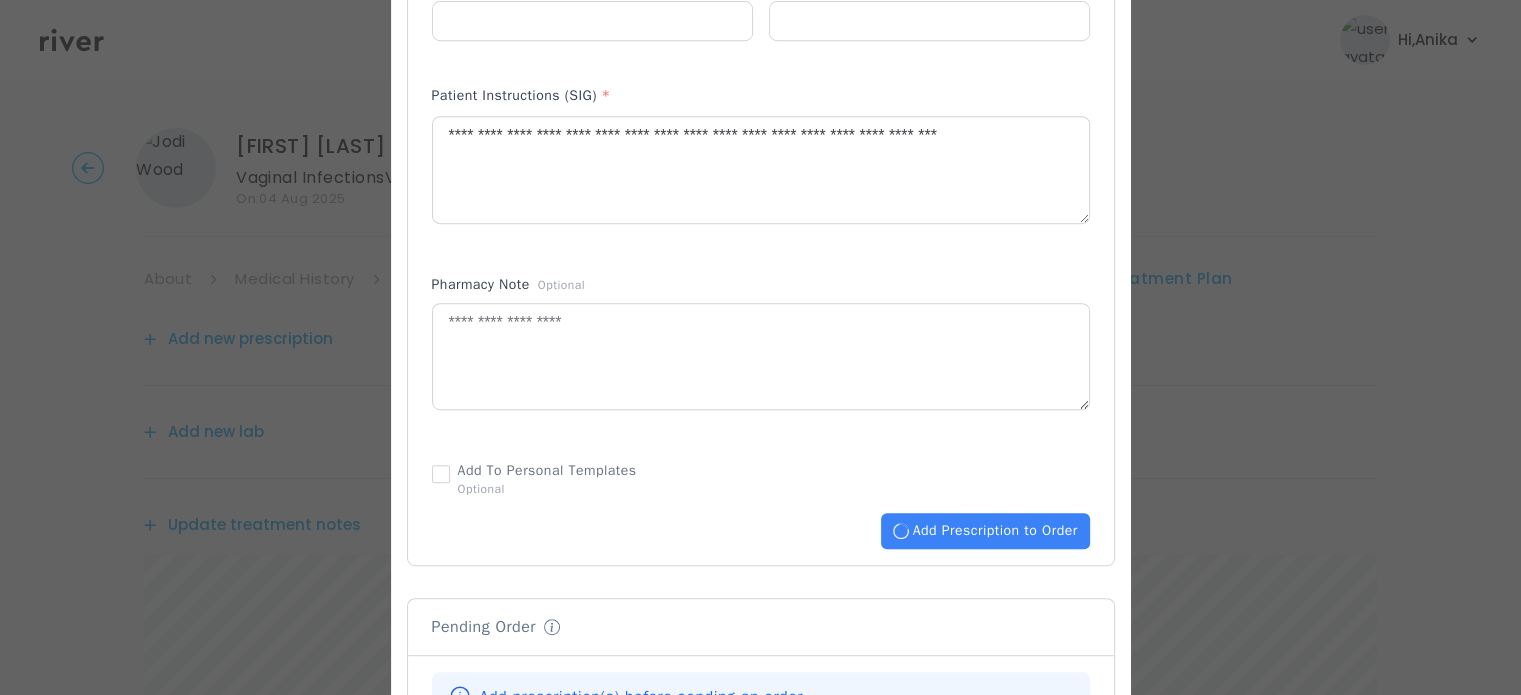 type 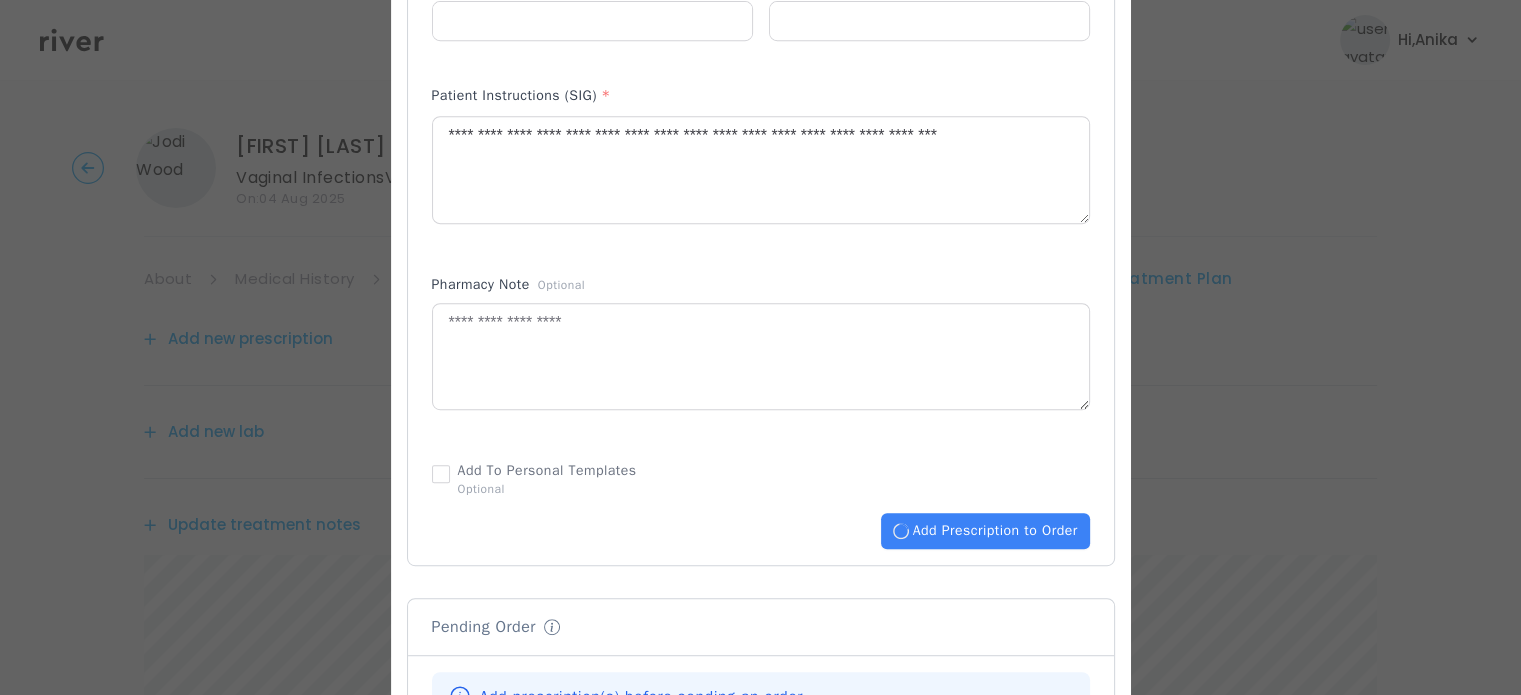 type 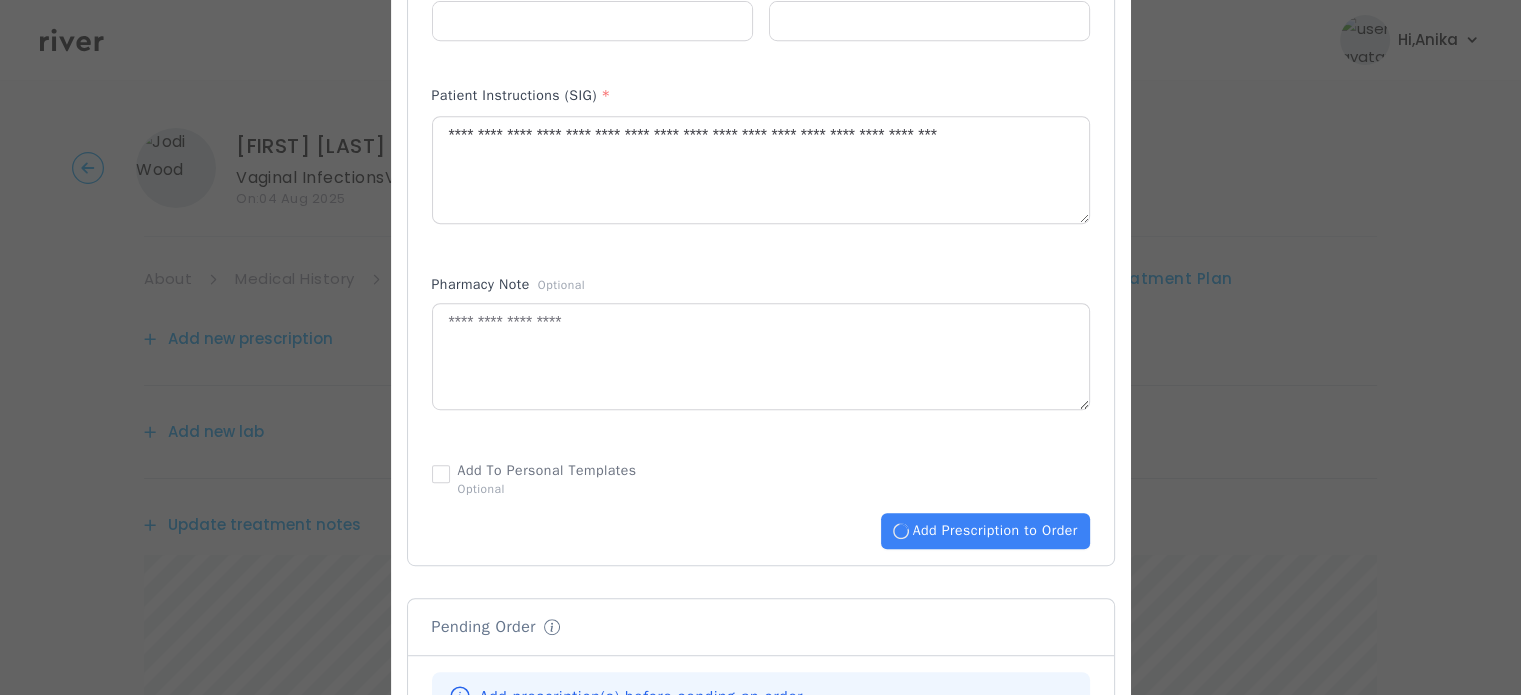 type 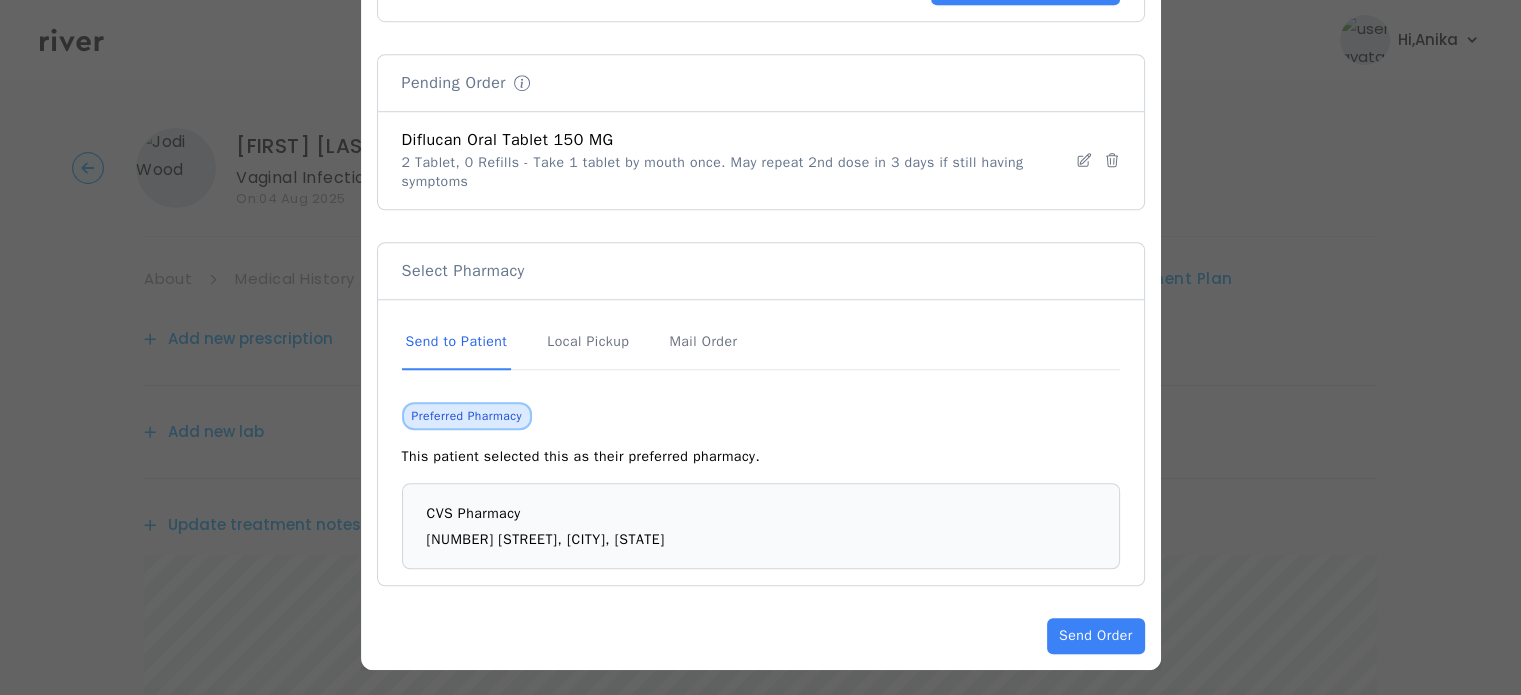 scroll, scrollTop: 1484, scrollLeft: 0, axis: vertical 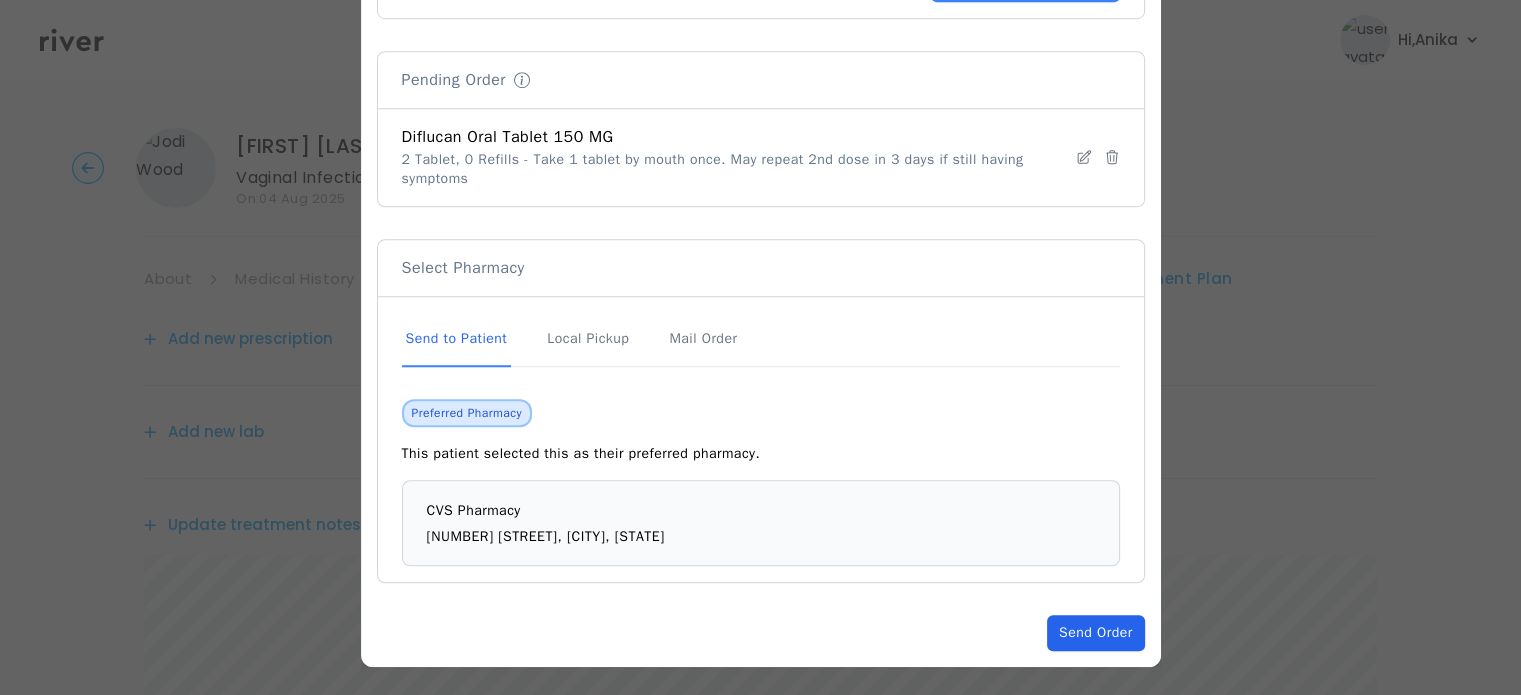 click on "Send Order" 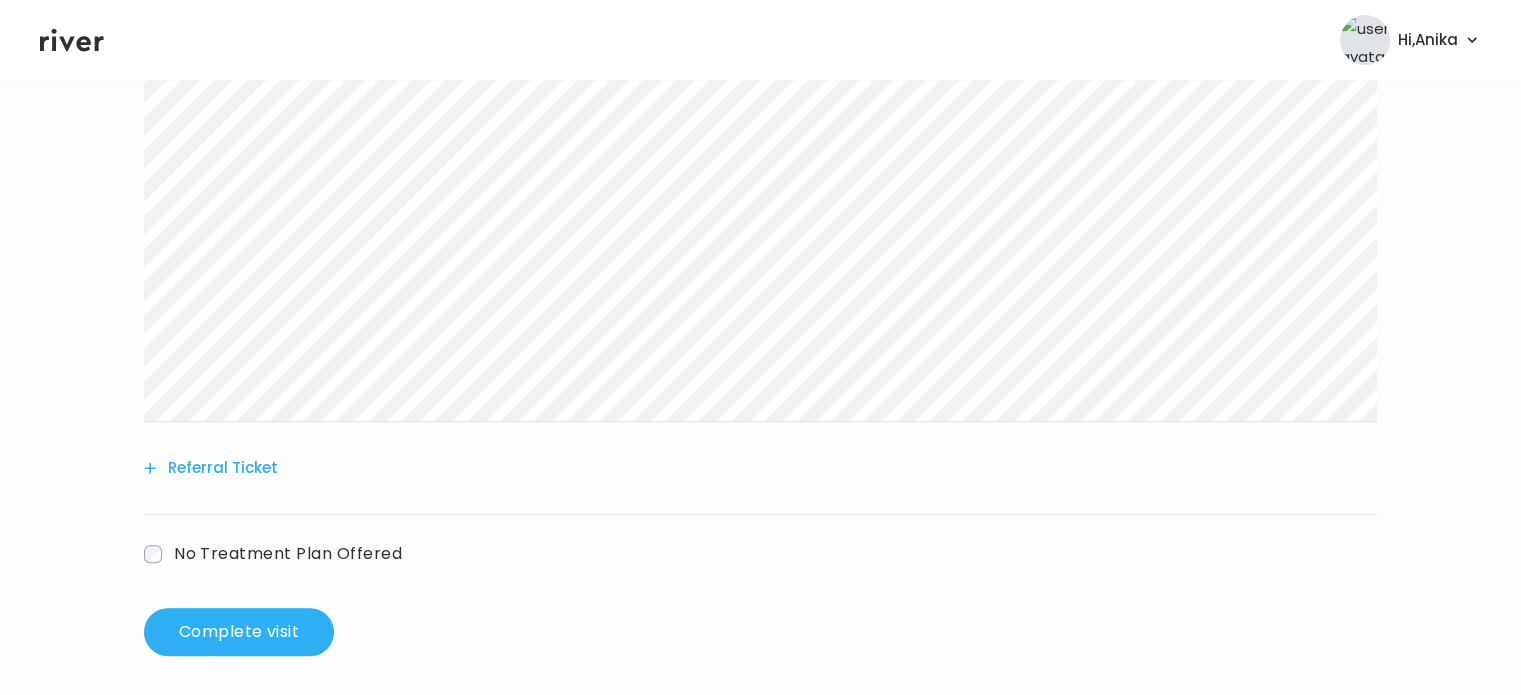 scroll, scrollTop: 716, scrollLeft: 0, axis: vertical 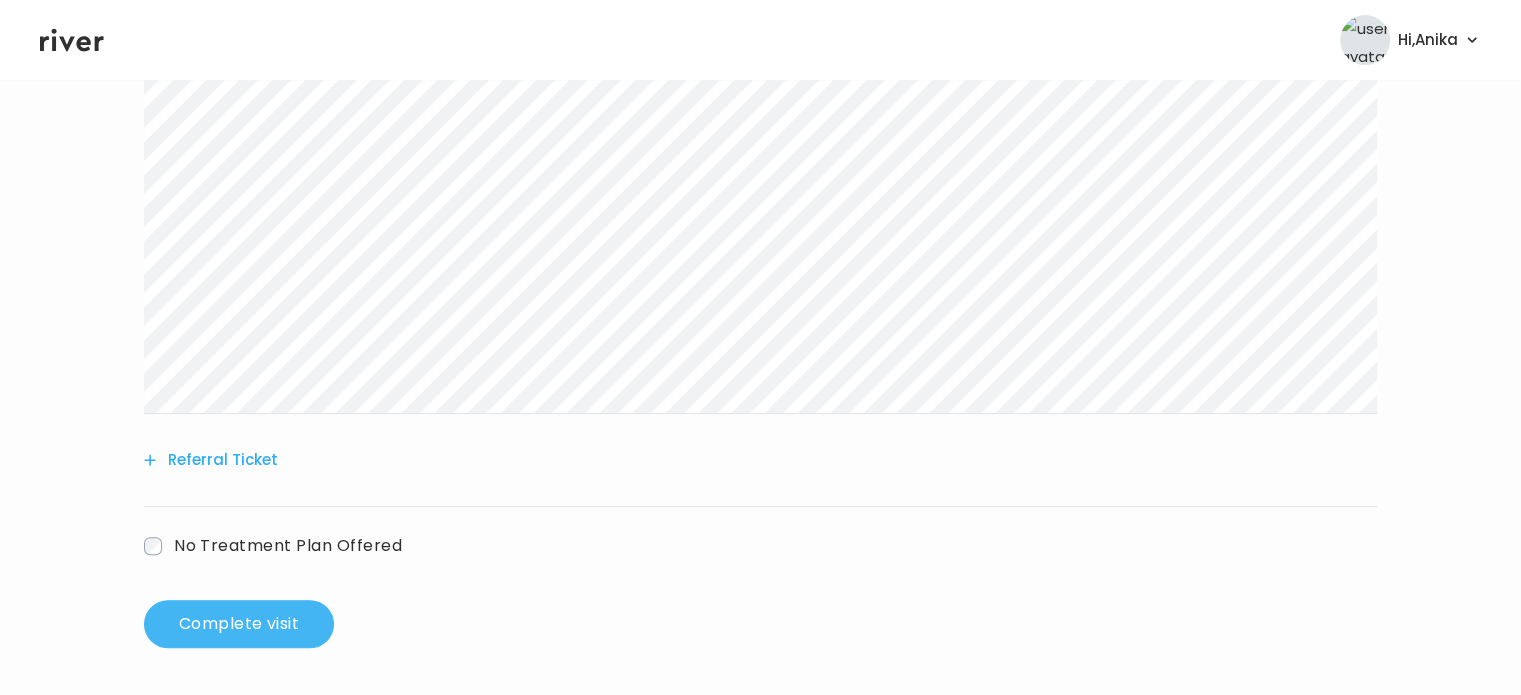 click on "Complete visit" at bounding box center [239, 624] 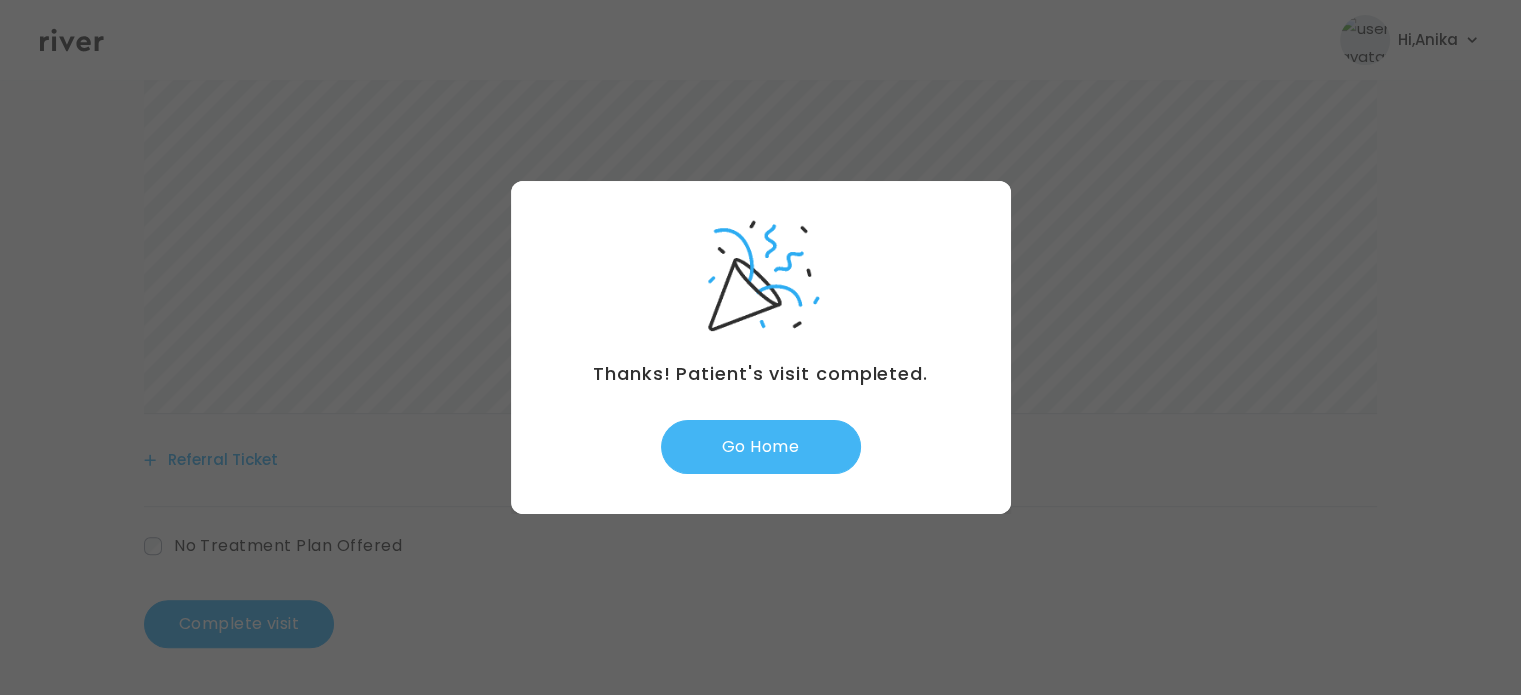 click on "Go Home" at bounding box center [761, 447] 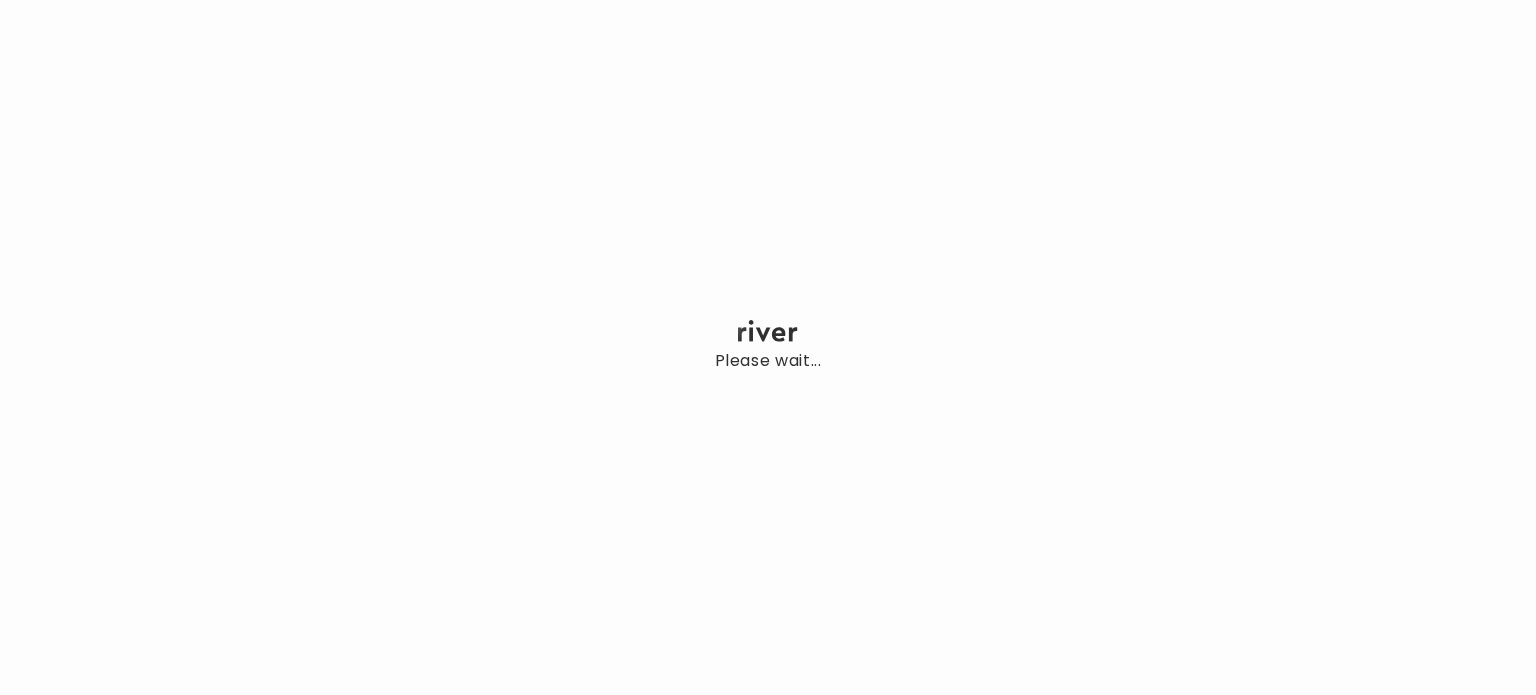 scroll, scrollTop: 0, scrollLeft: 0, axis: both 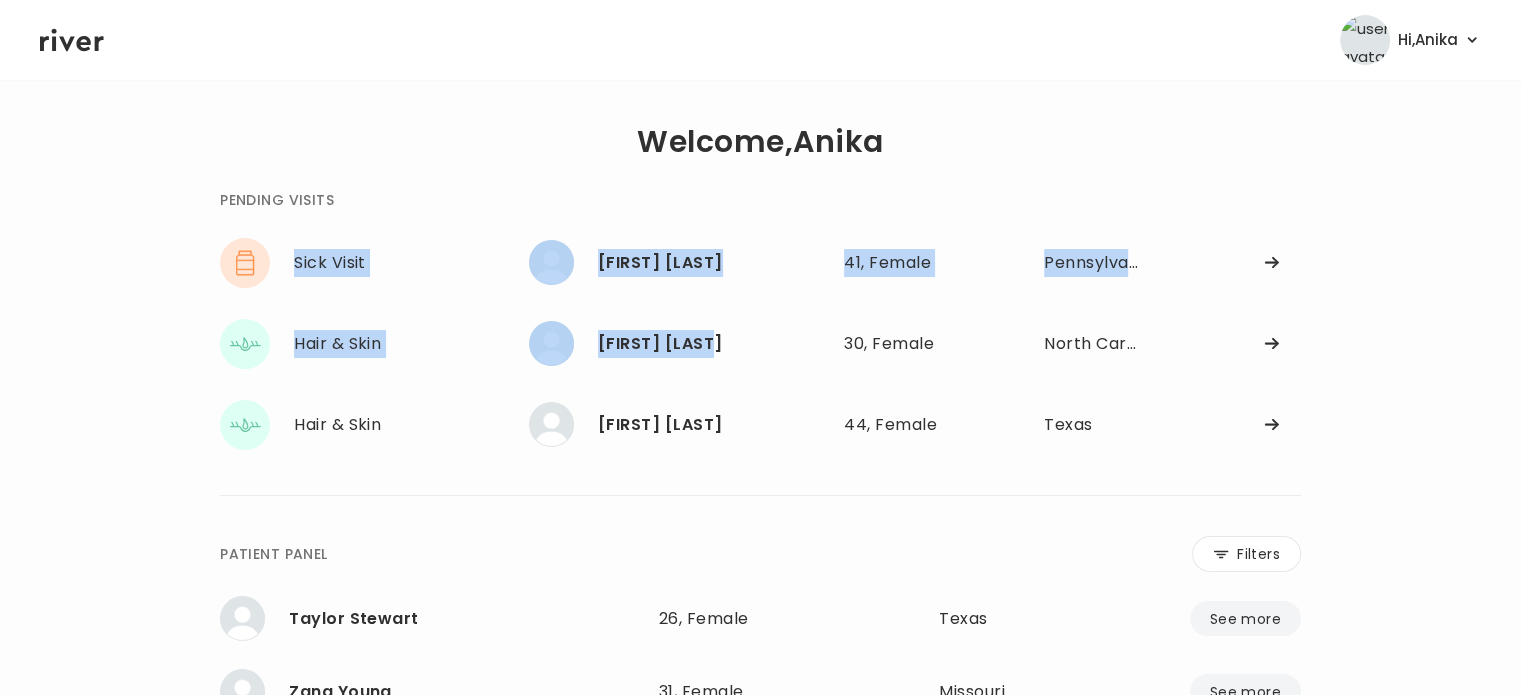 drag, startPoint x: 716, startPoint y: 339, endPoint x: 755, endPoint y: 193, distance: 151.11916 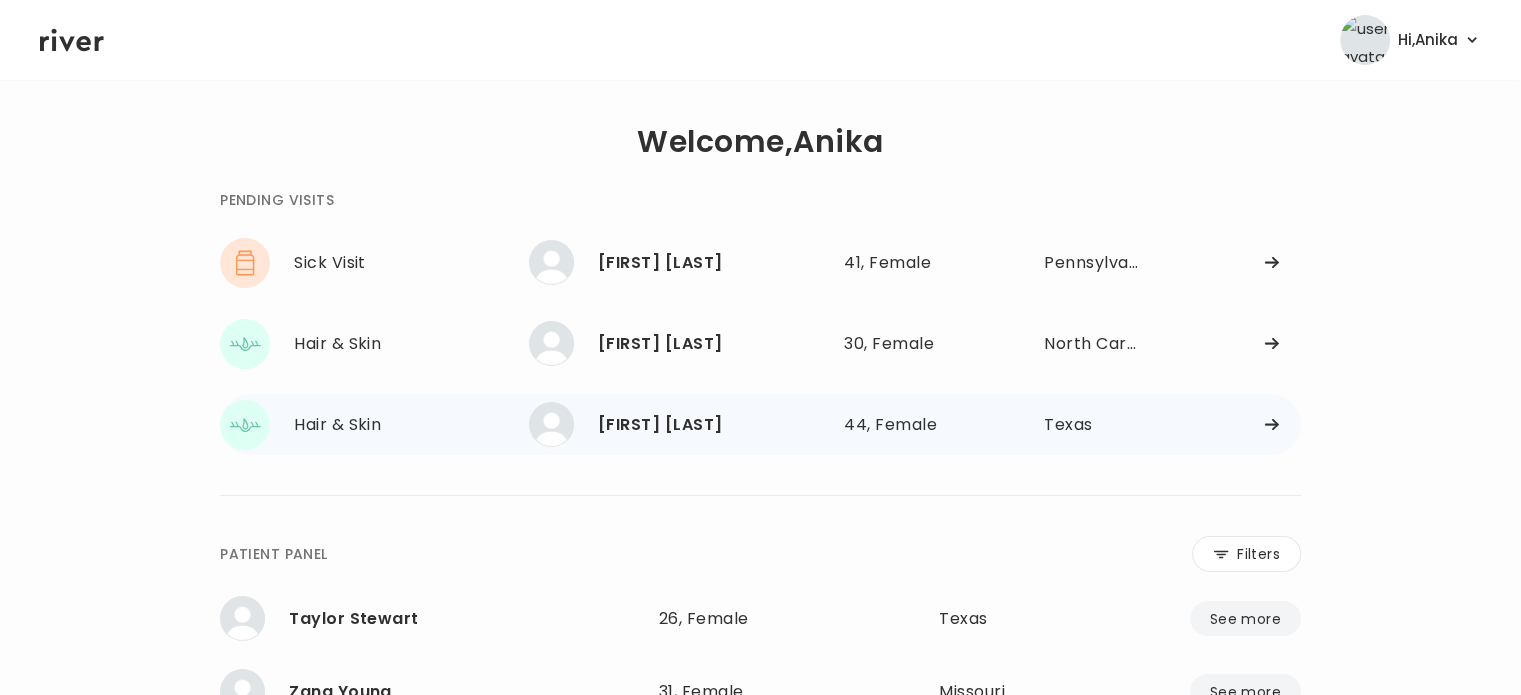 click on "[FIRST] [LAST]   44, Female See more" at bounding box center (678, 424) 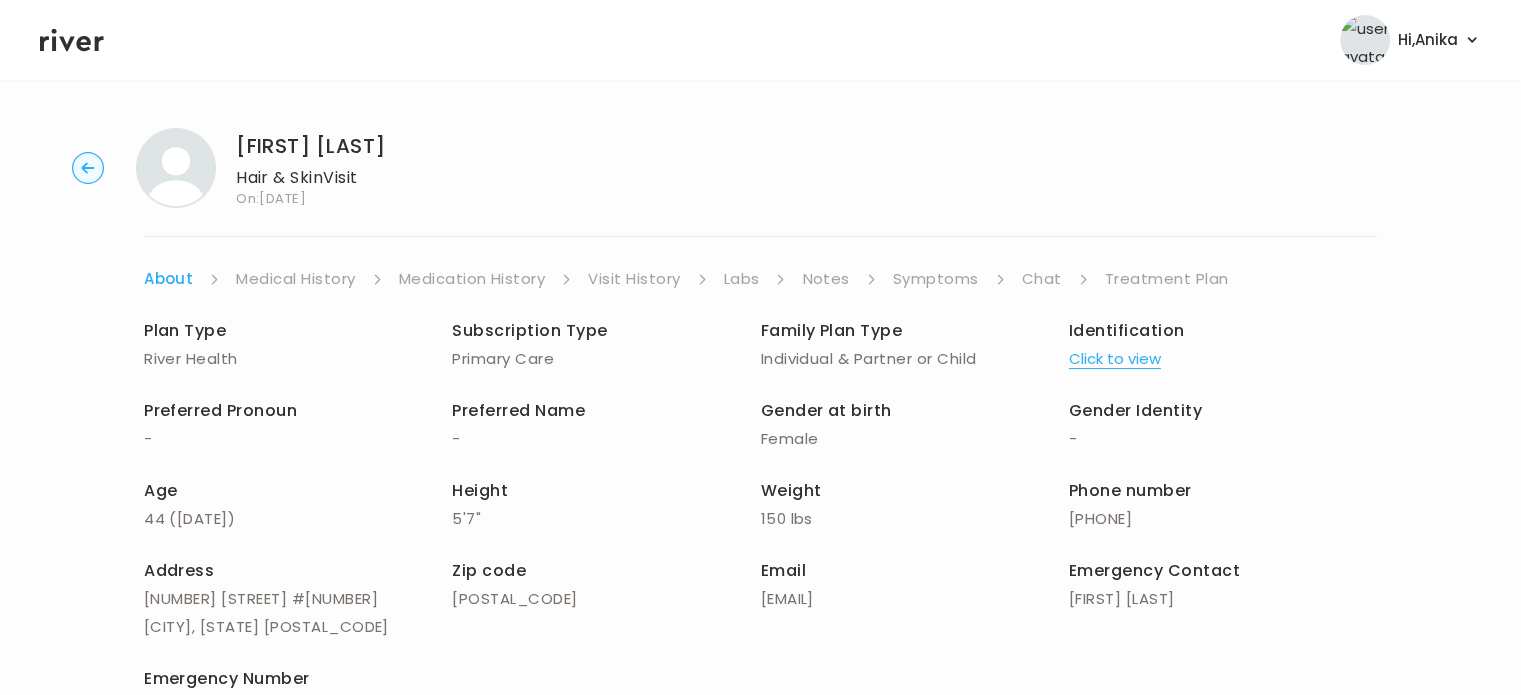 click on "Symptoms" at bounding box center [936, 279] 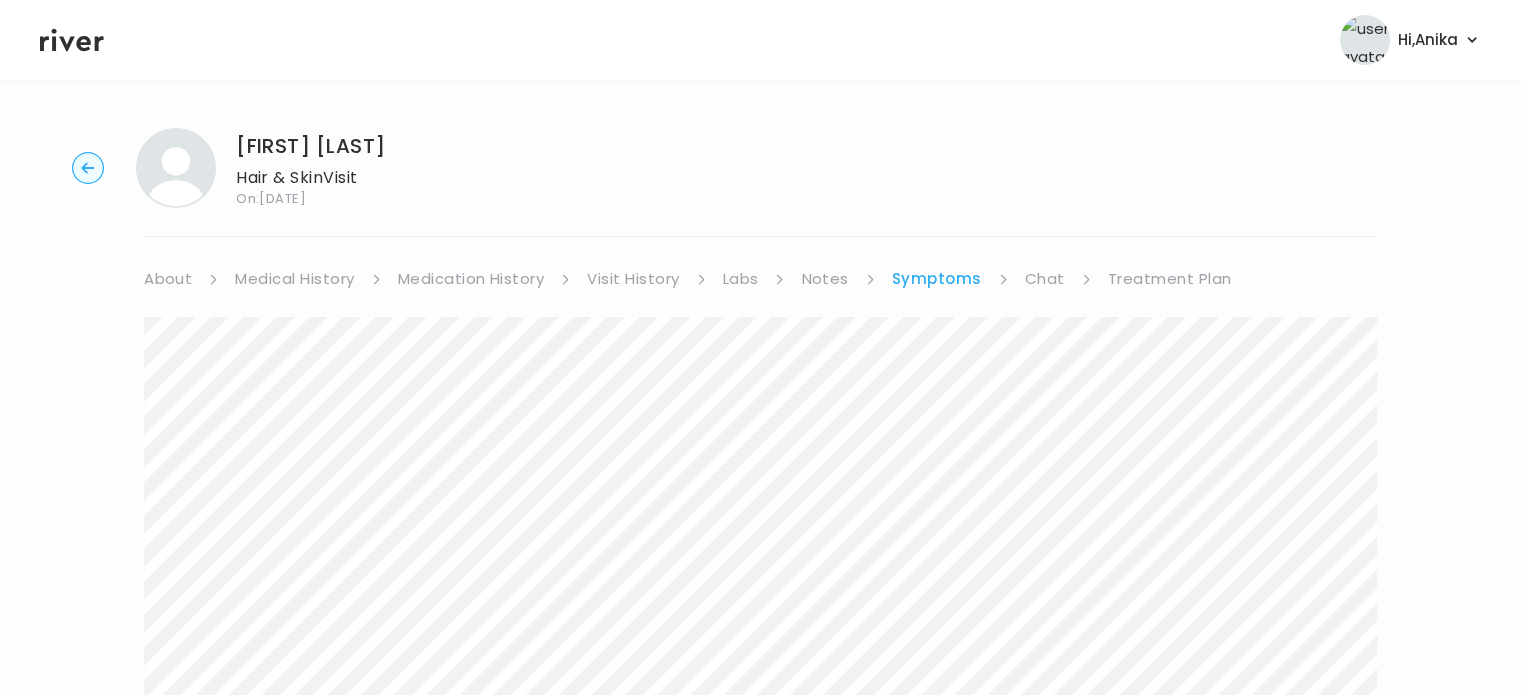 scroll, scrollTop: 0, scrollLeft: 0, axis: both 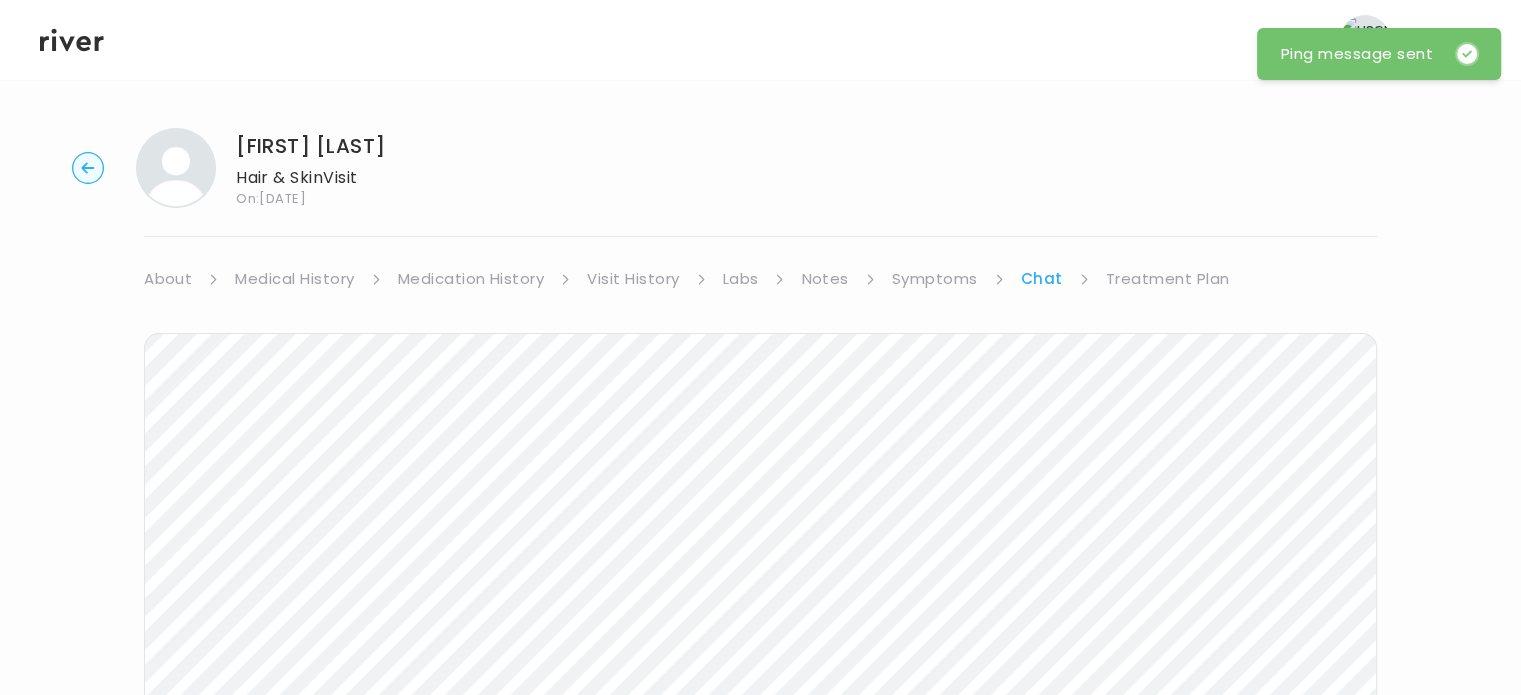 click 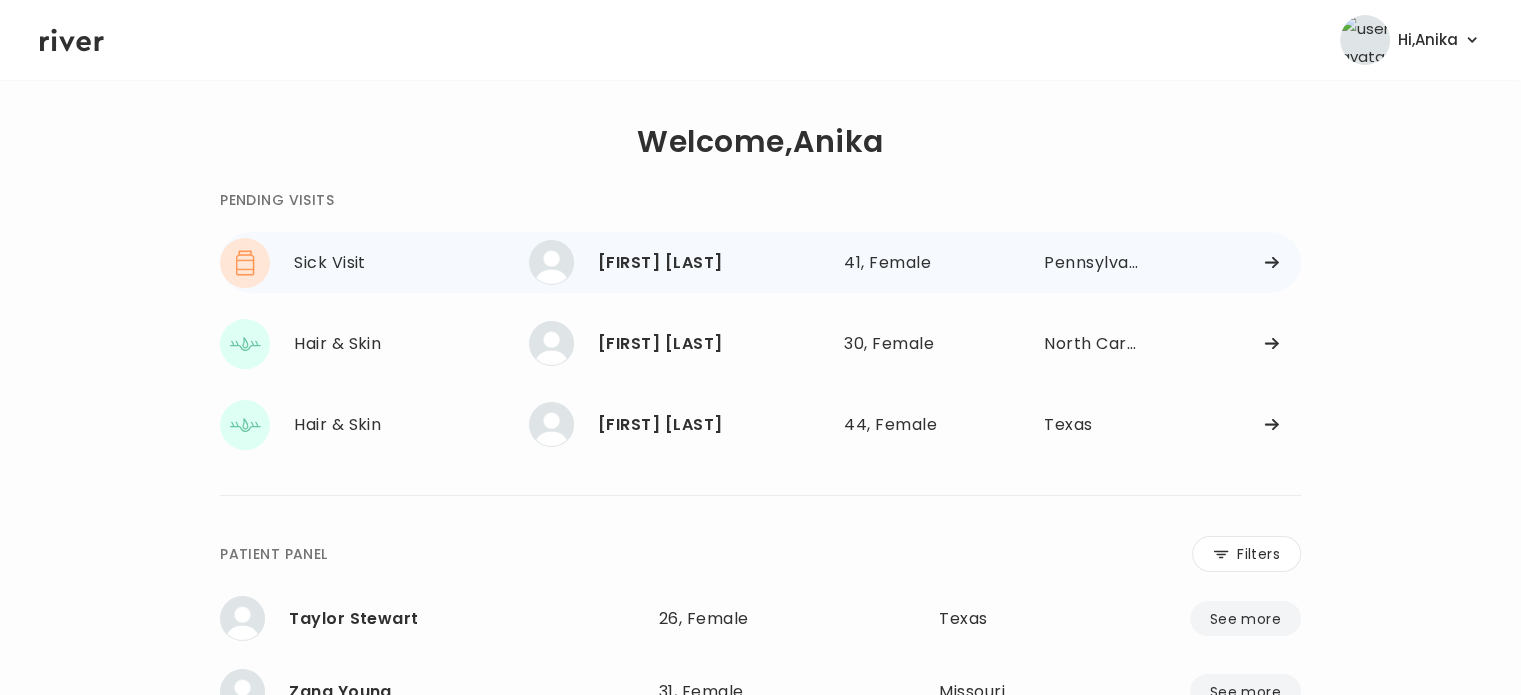 click on "[FIRST] [LAST]" at bounding box center [713, 263] 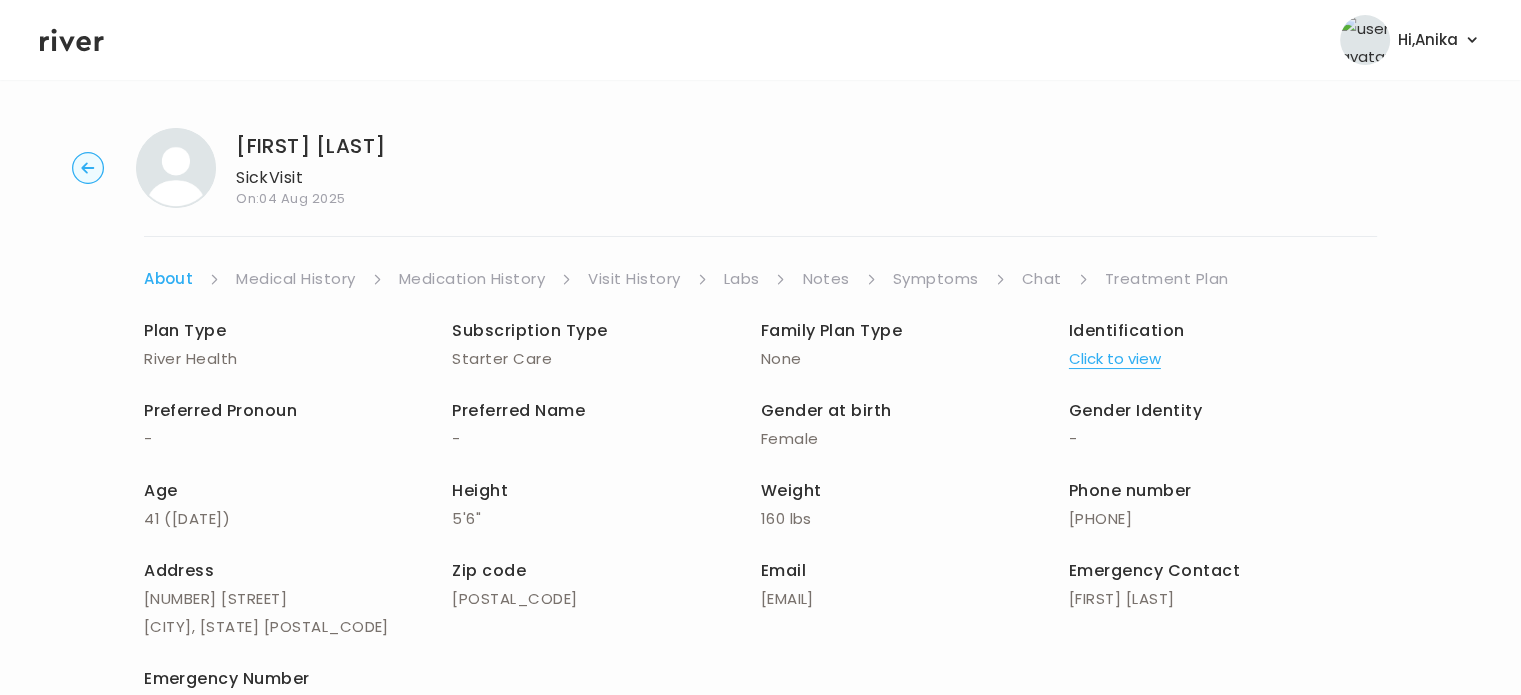 click on "Symptoms" at bounding box center [936, 279] 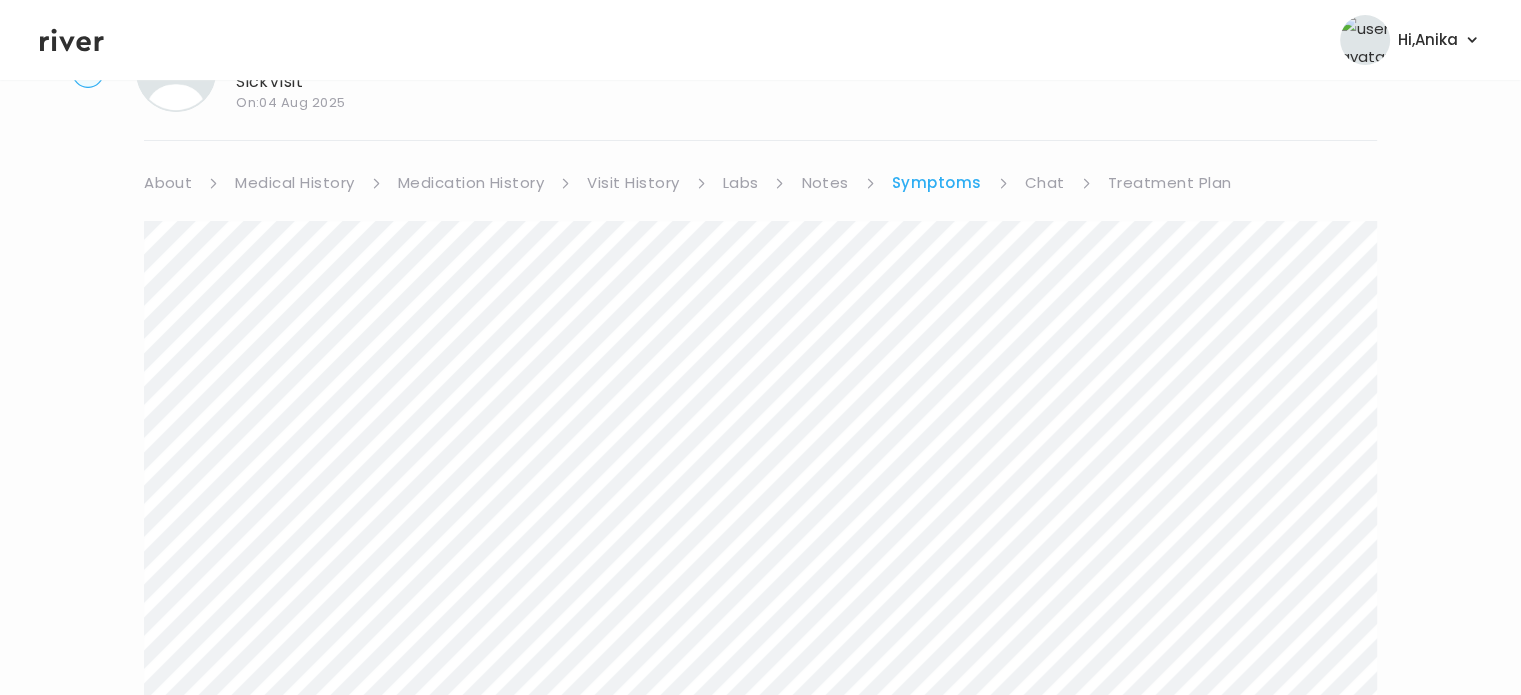 scroll, scrollTop: 136, scrollLeft: 0, axis: vertical 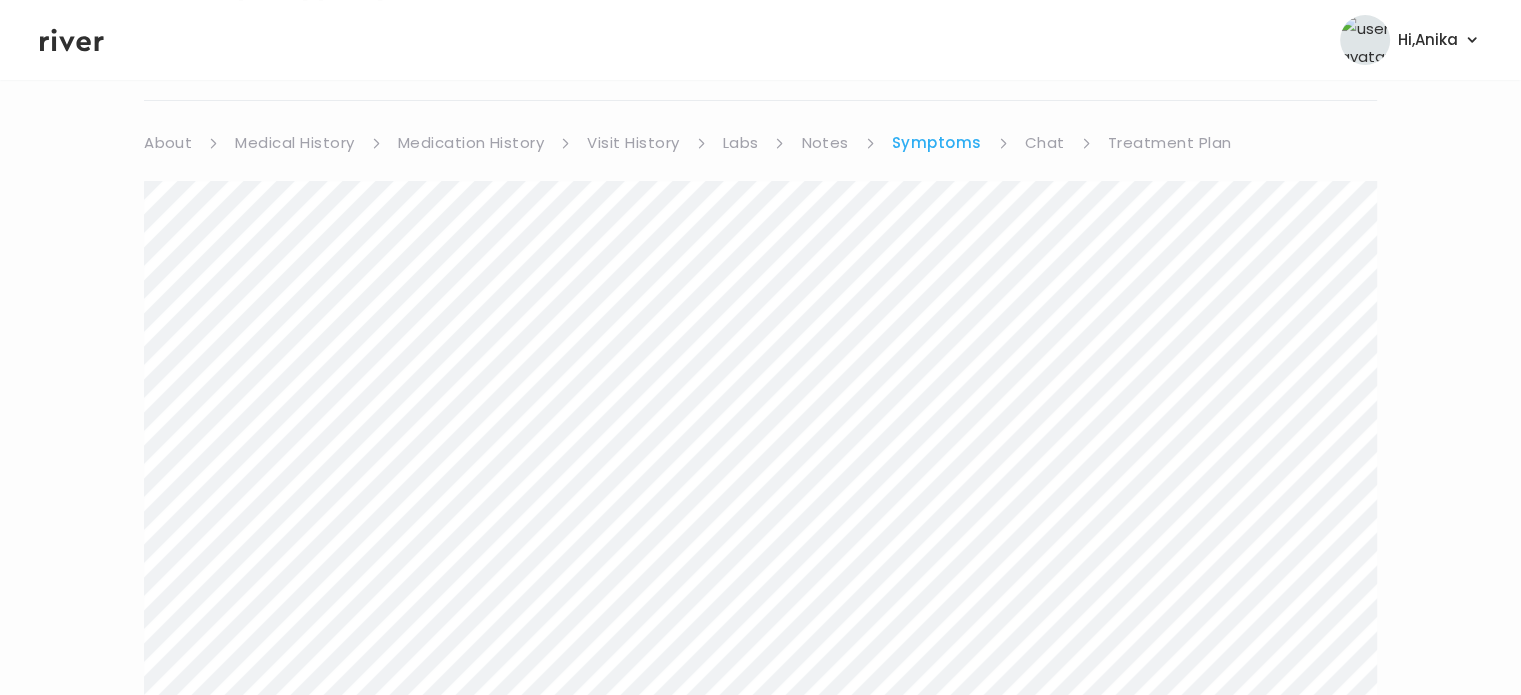 click on "Visit History" at bounding box center [633, 143] 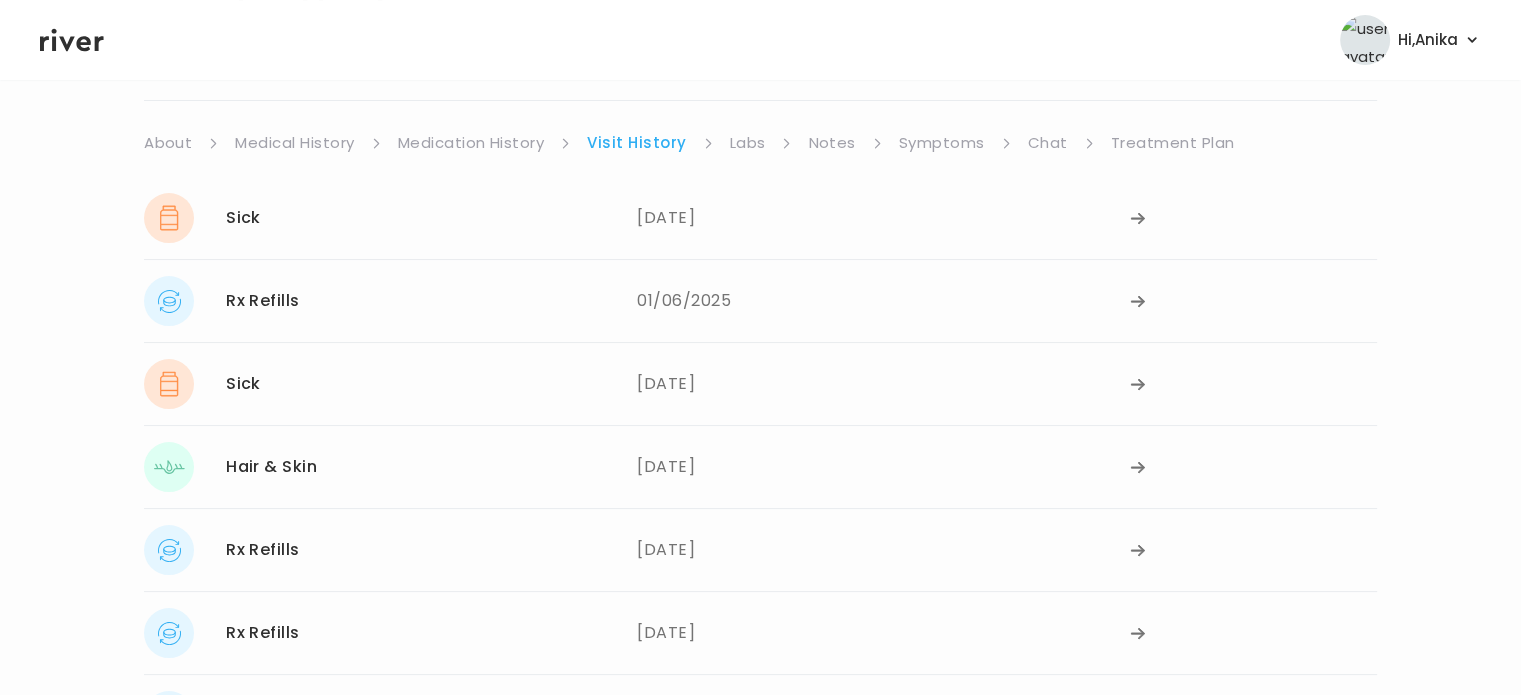 click on "Medication History" at bounding box center (471, 143) 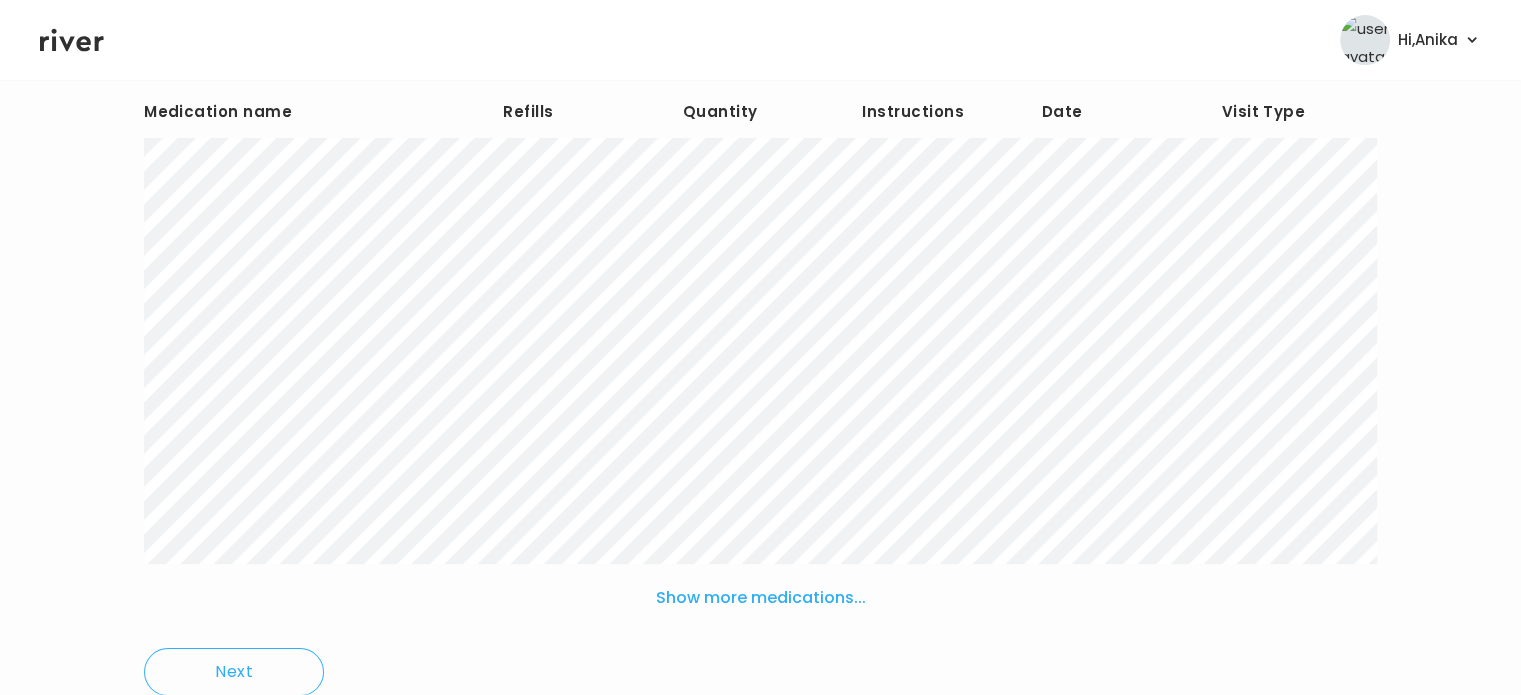 scroll, scrollTop: 240, scrollLeft: 0, axis: vertical 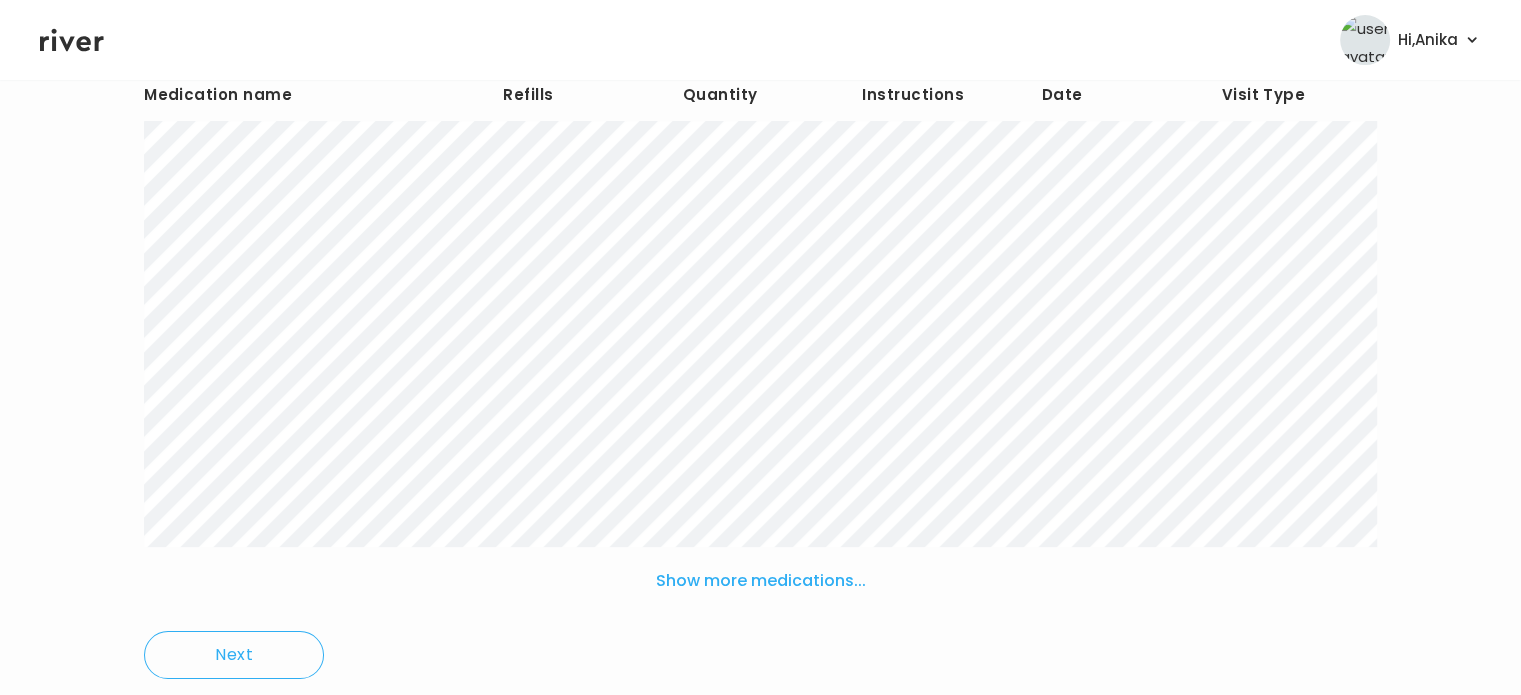 click on "Show more medications..." at bounding box center [761, 581] 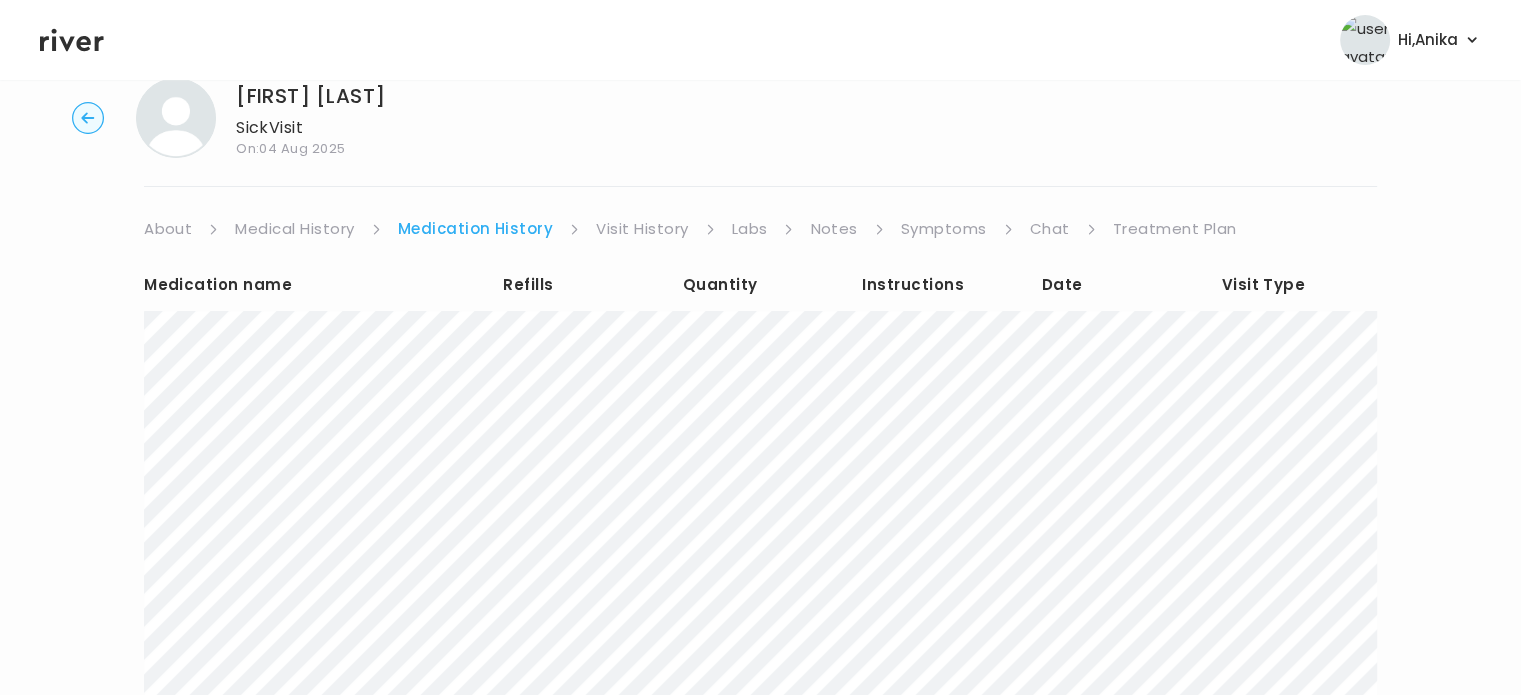 scroll, scrollTop: 0, scrollLeft: 0, axis: both 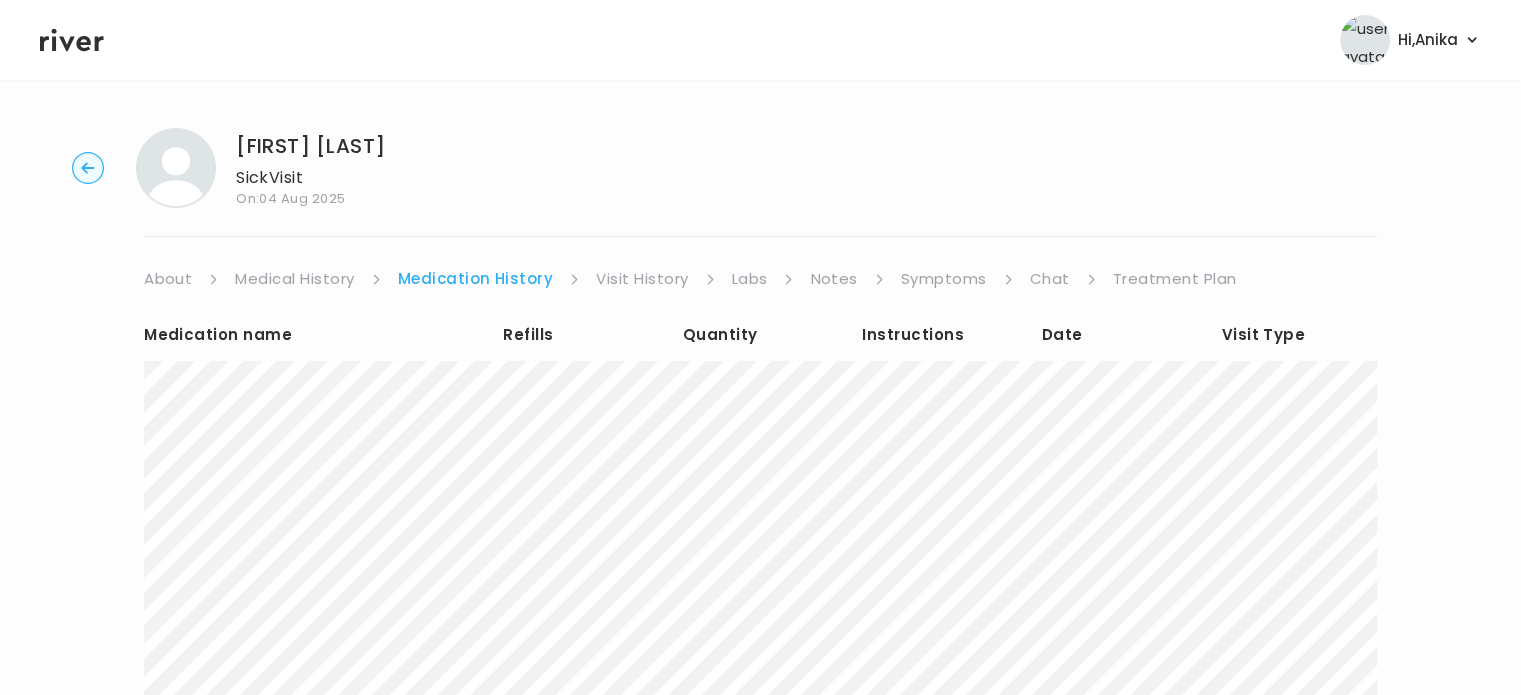 click on "Chat" at bounding box center [1050, 279] 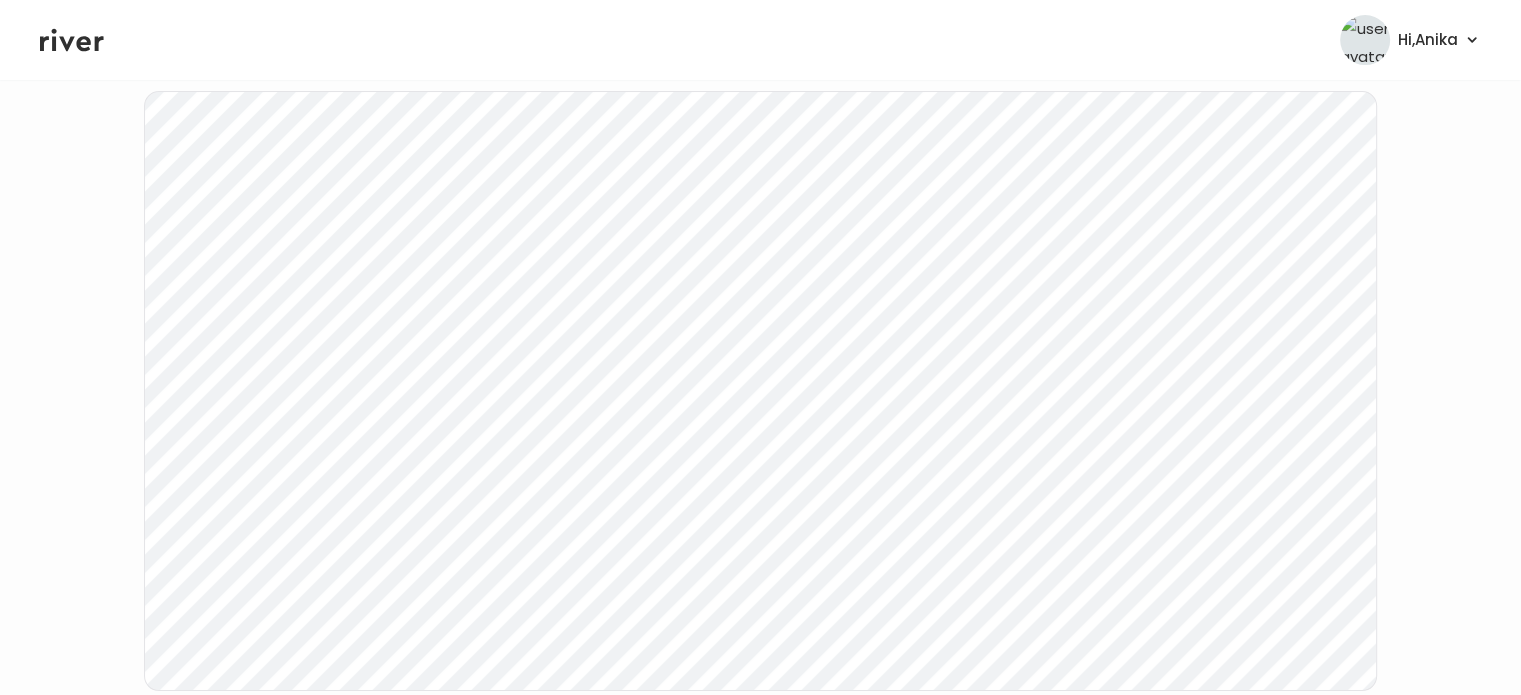 scroll, scrollTop: 268, scrollLeft: 0, axis: vertical 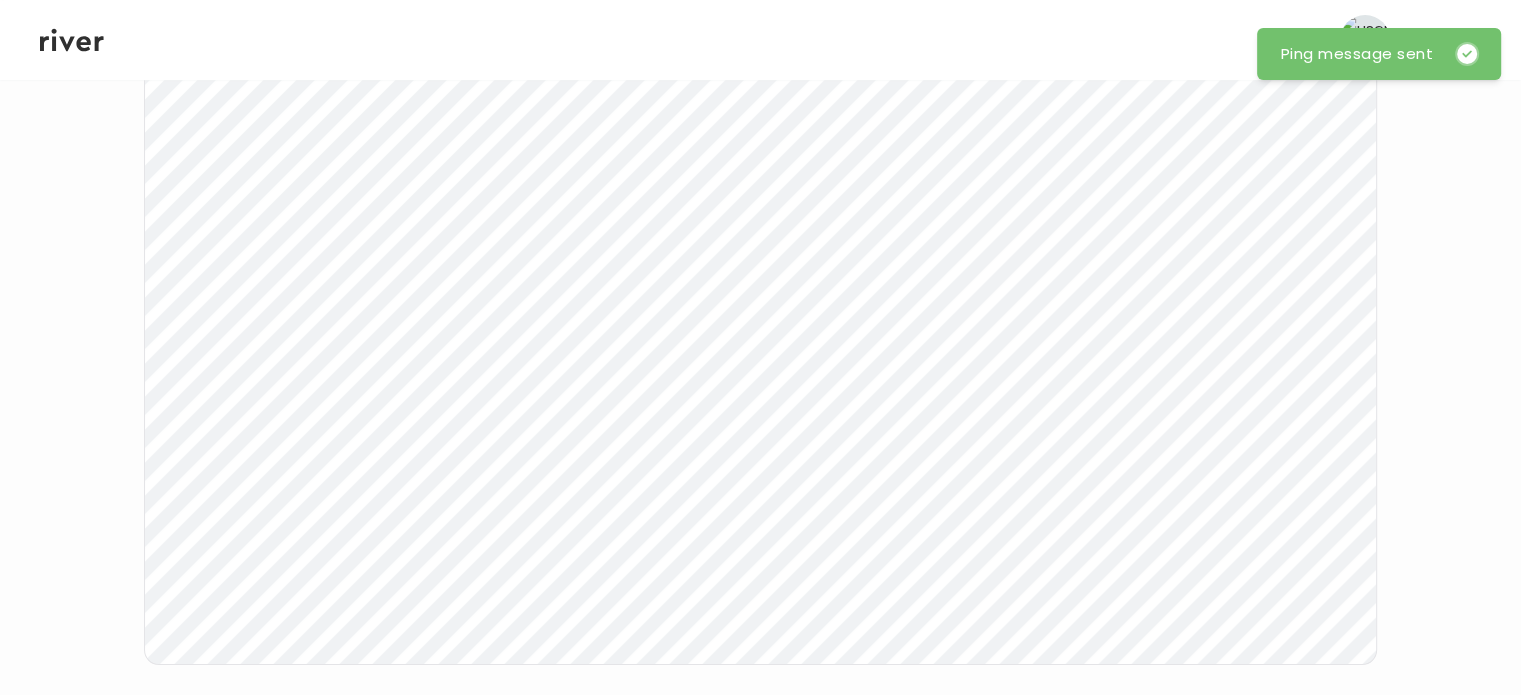 click 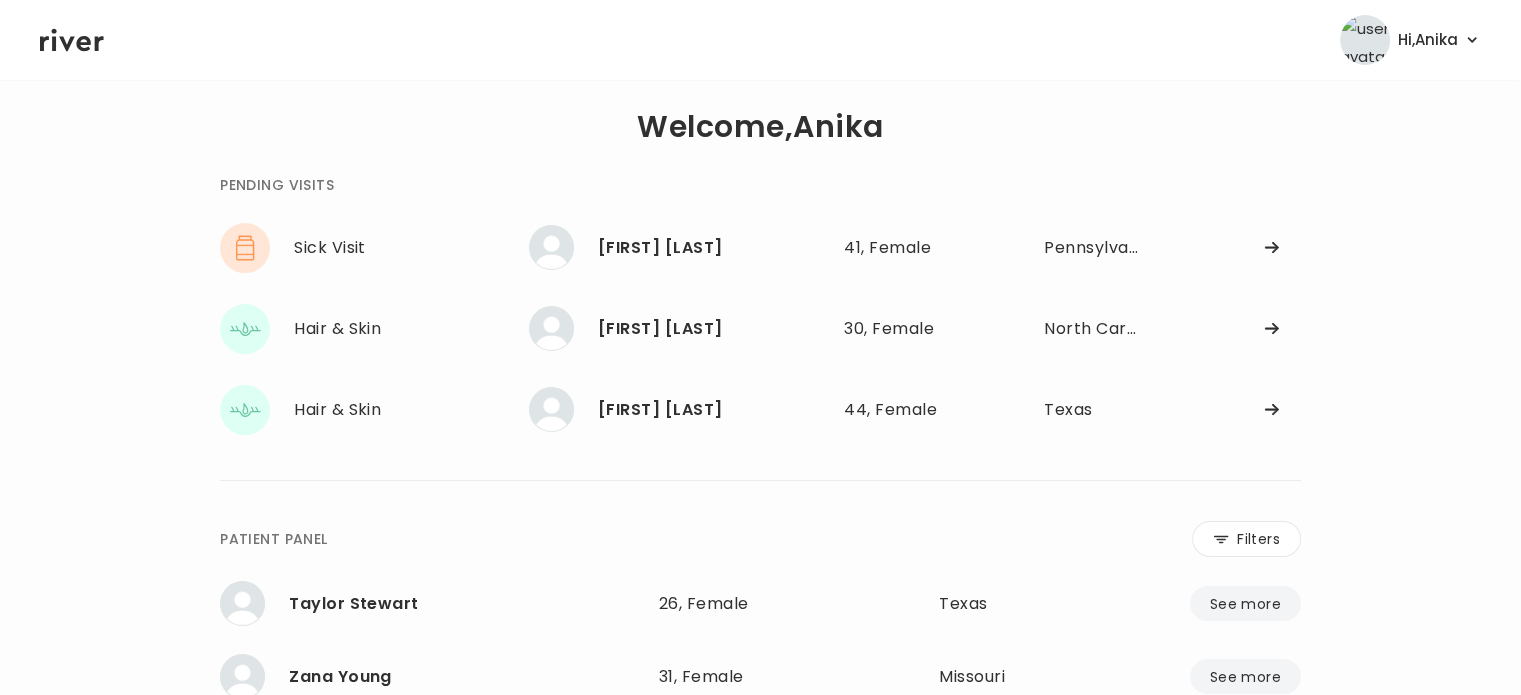 scroll, scrollTop: 0, scrollLeft: 0, axis: both 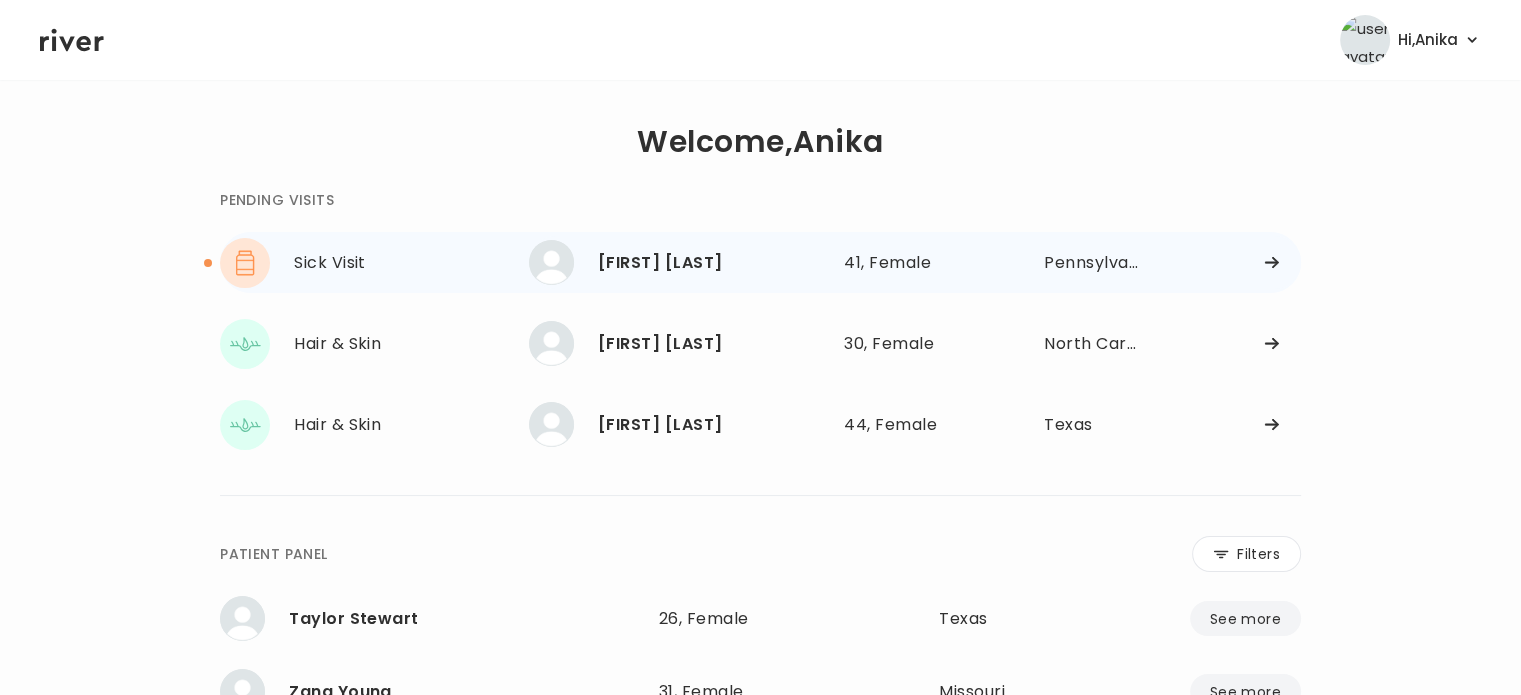 click on "[FIRST] [LAST]" at bounding box center (713, 263) 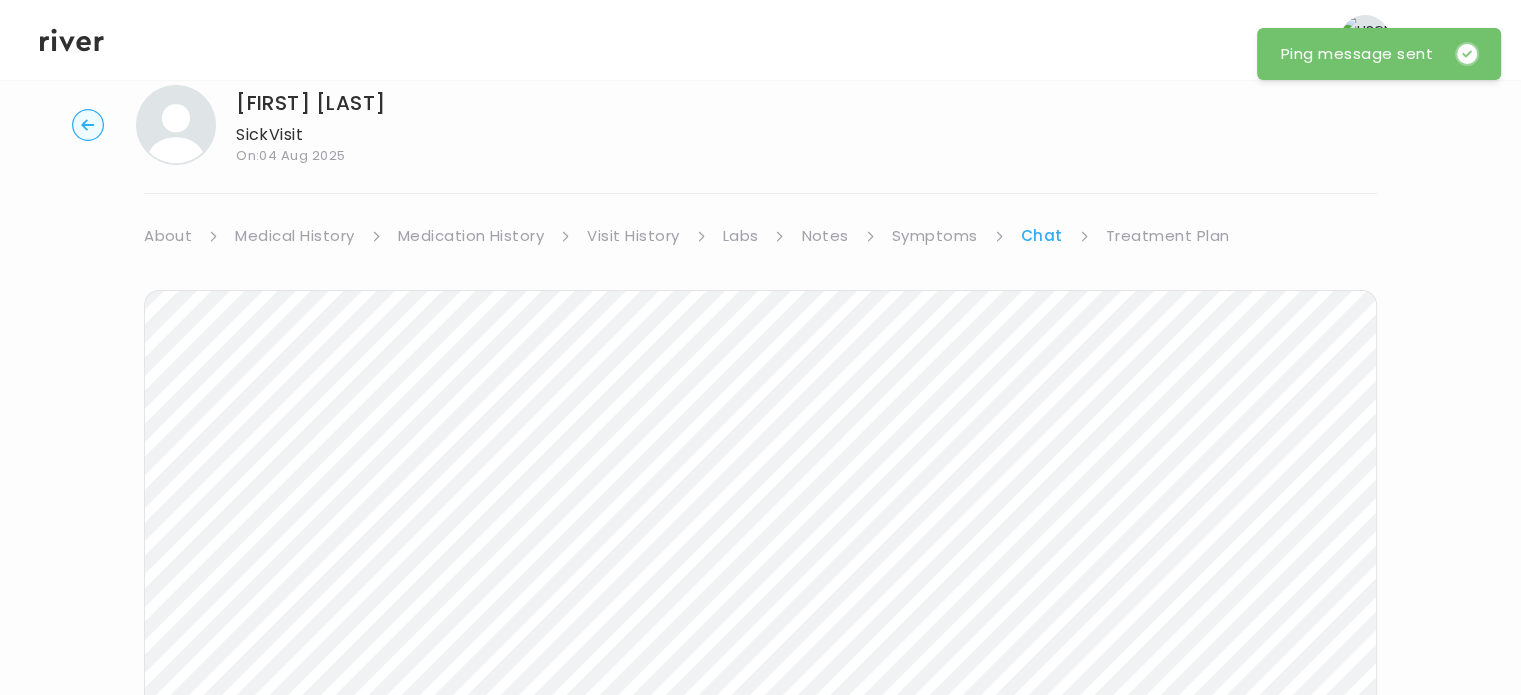 scroll, scrollTop: 0, scrollLeft: 0, axis: both 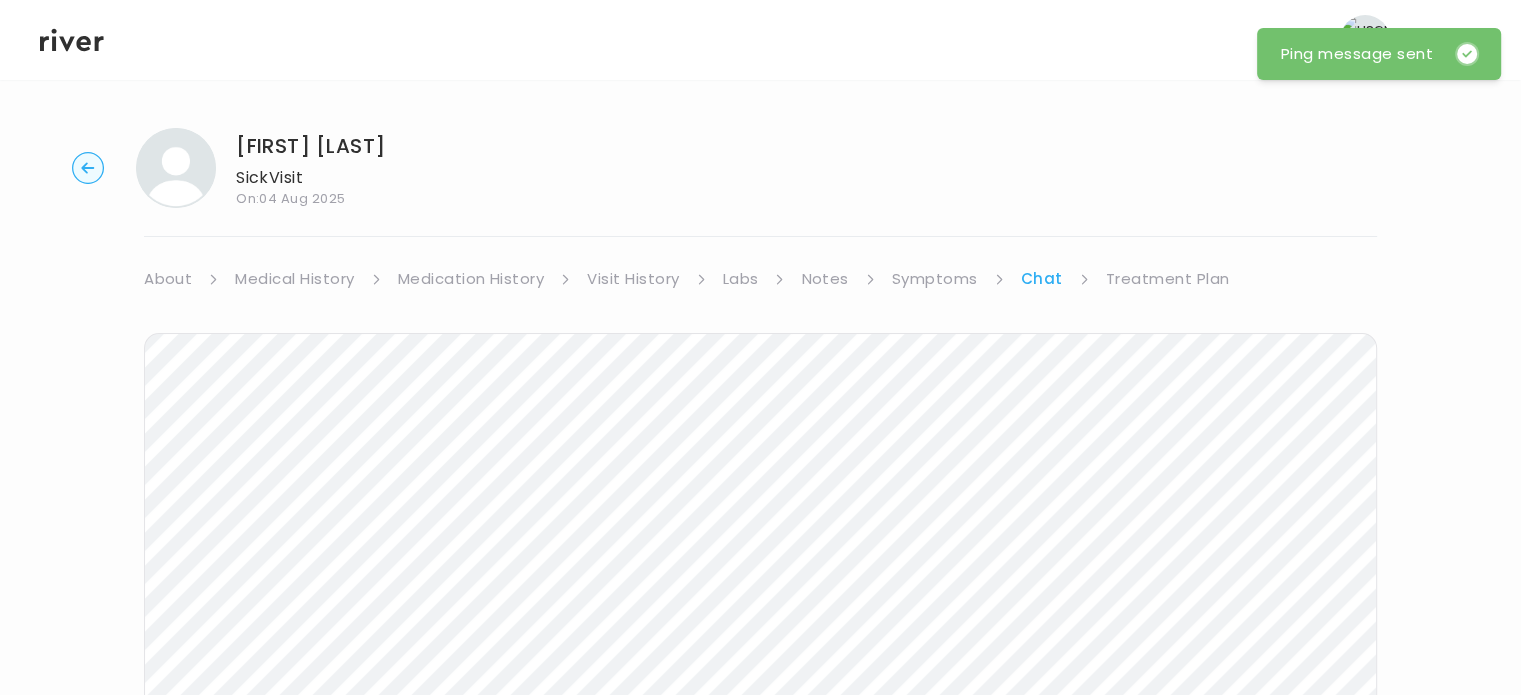 click 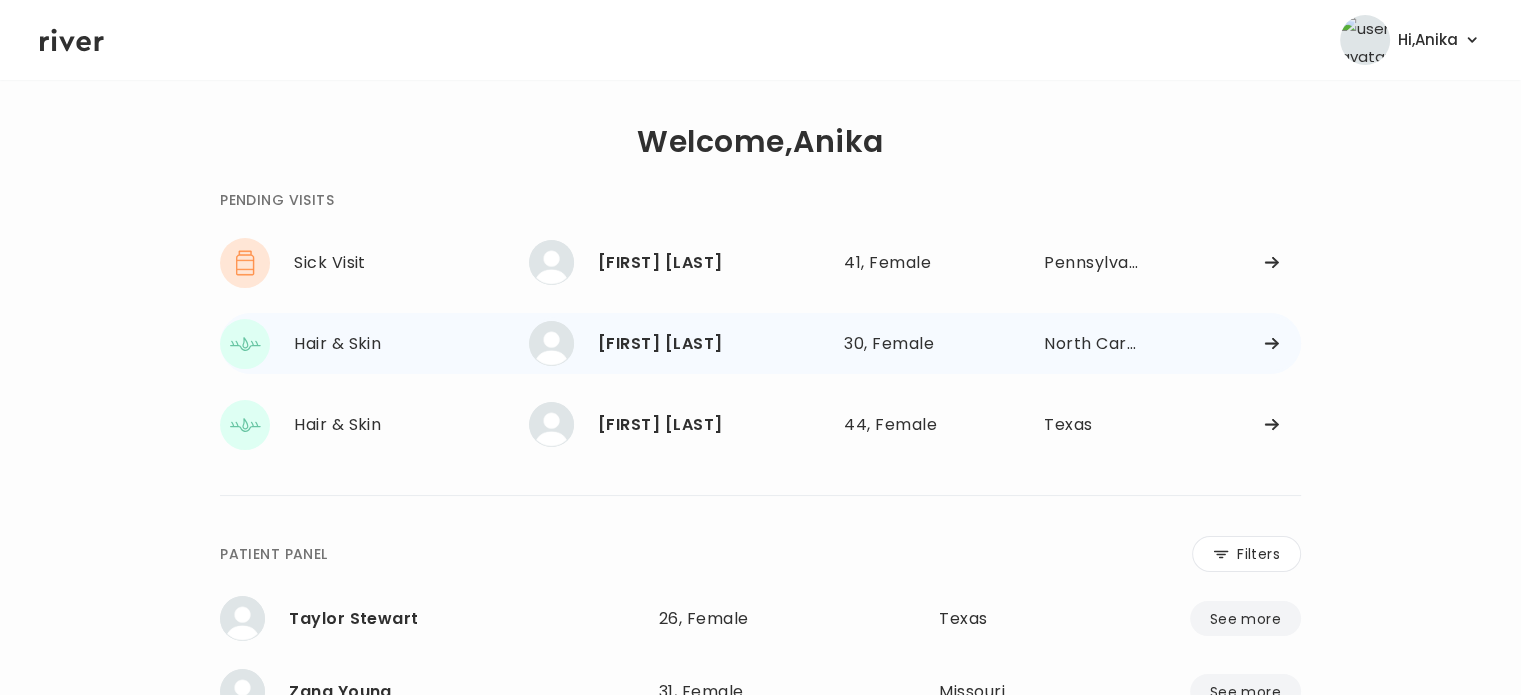 click on "Brittany Lemmon" at bounding box center [713, 344] 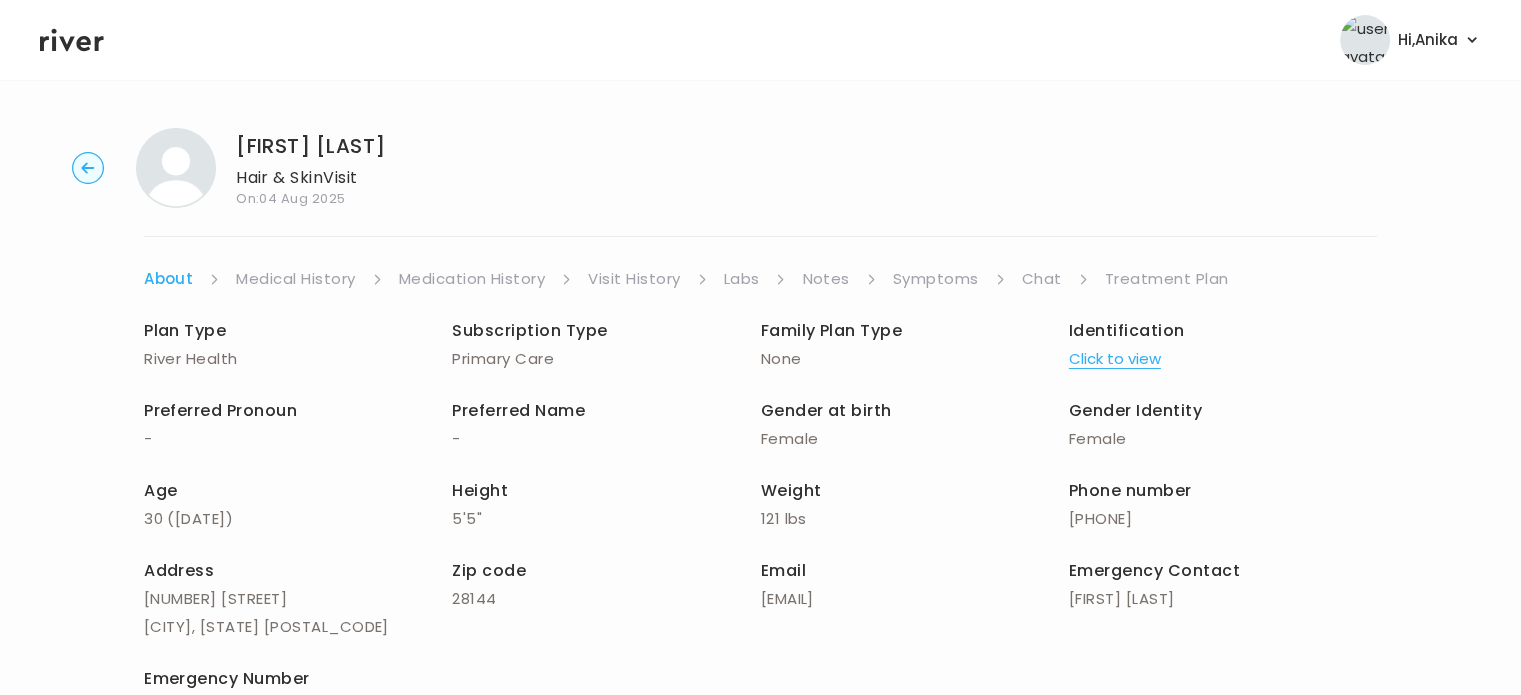 click on "Treatment Plan" at bounding box center (1167, 279) 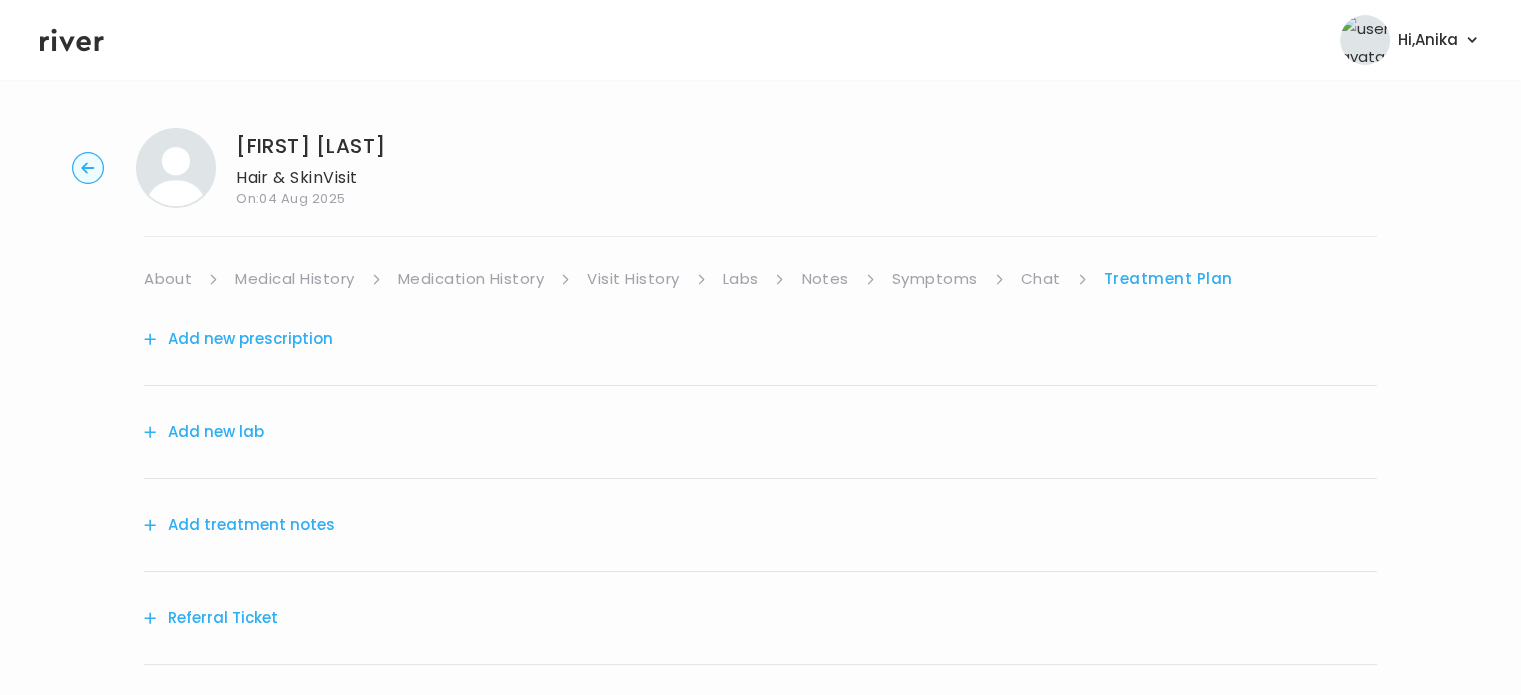 click on "Add treatment notes" at bounding box center (239, 525) 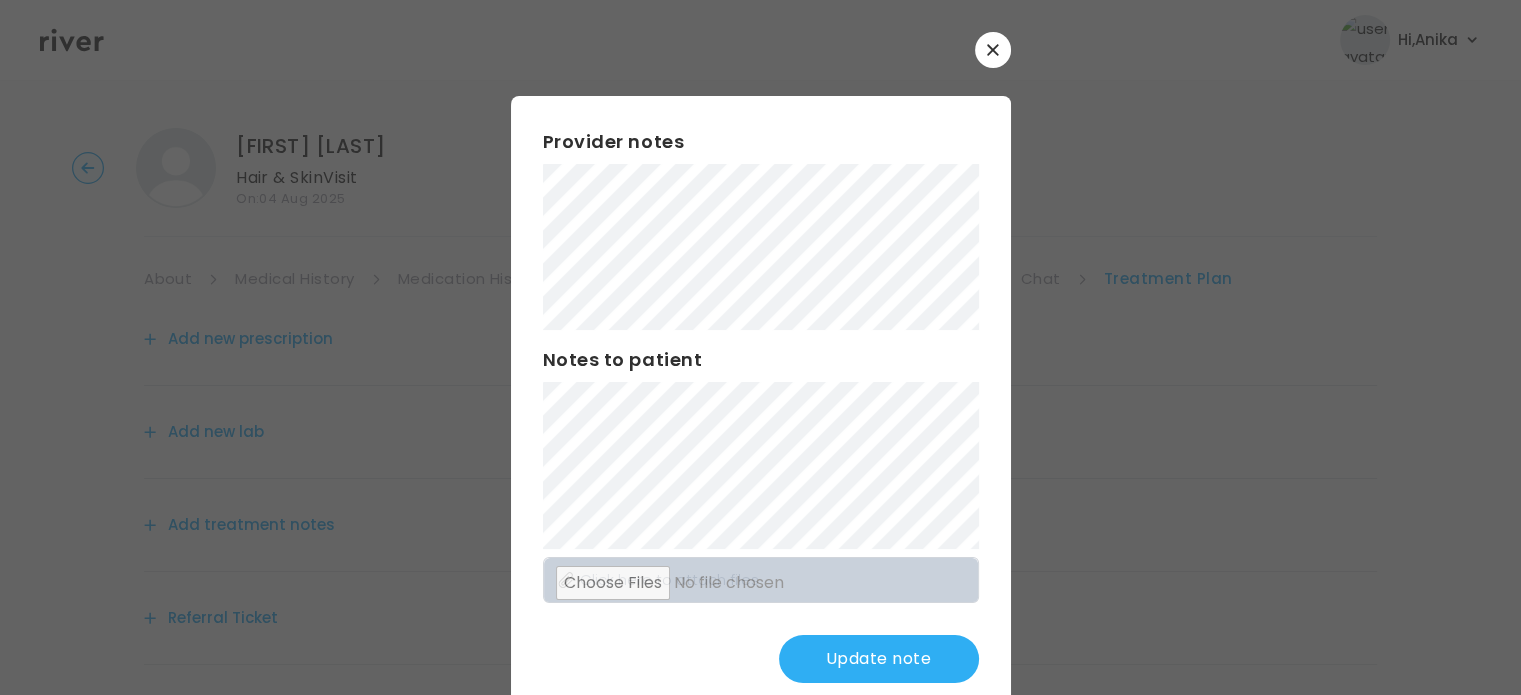 click on "Update note" at bounding box center (879, 659) 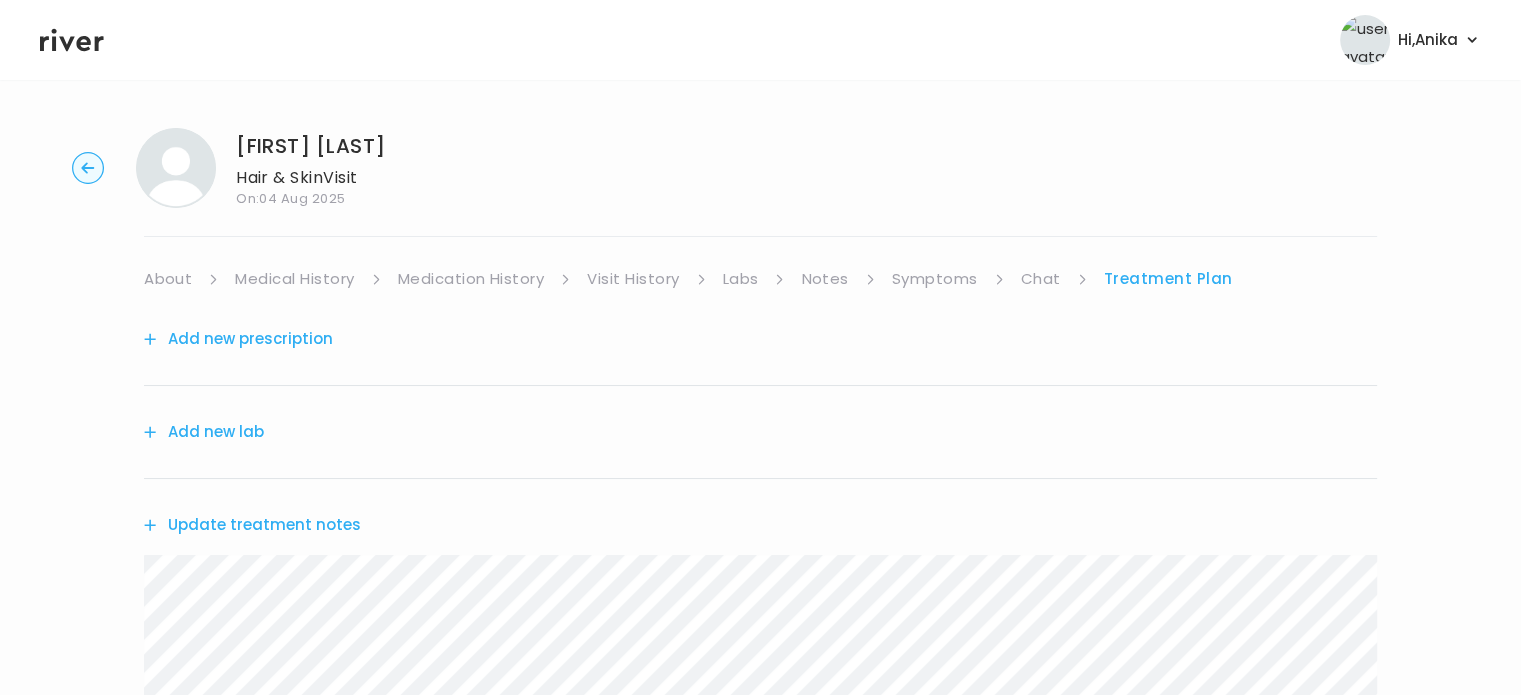 click on "Symptoms" at bounding box center (935, 279) 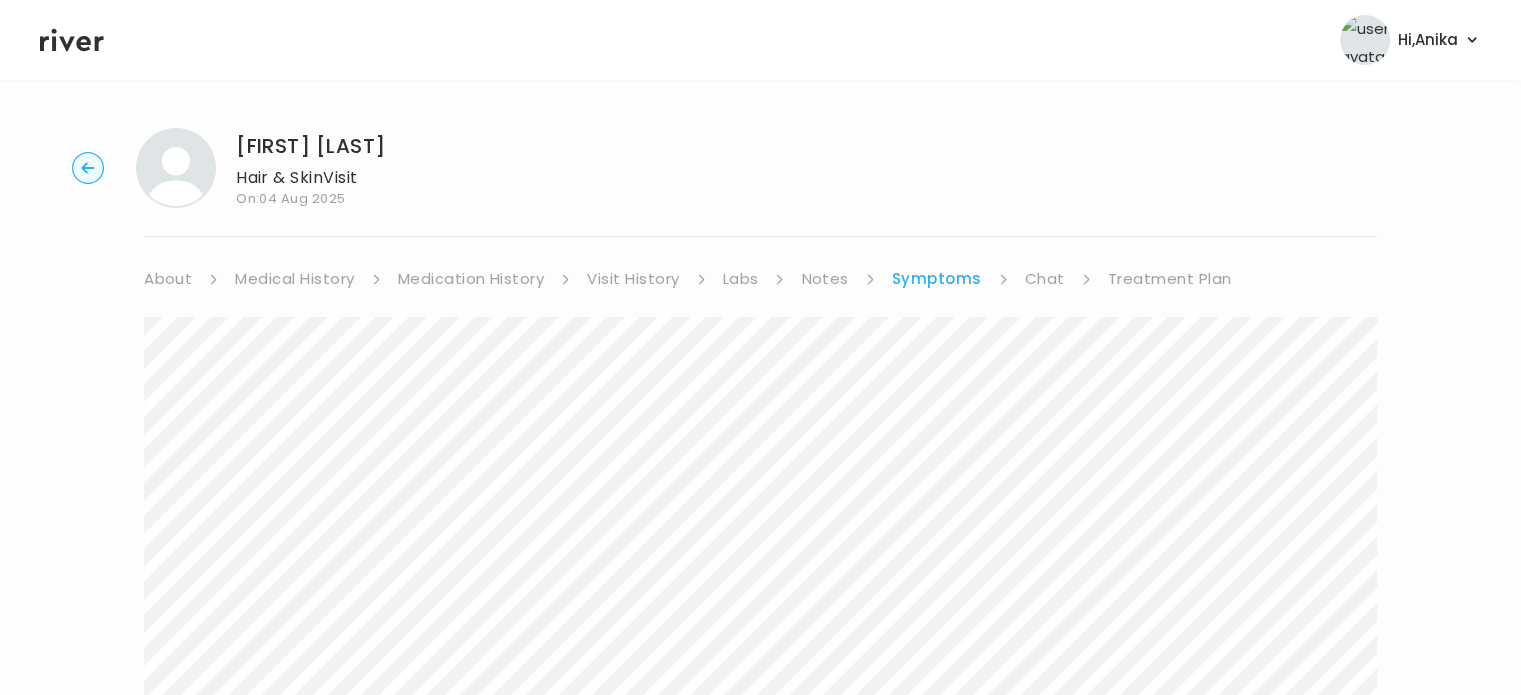 scroll, scrollTop: 0, scrollLeft: 0, axis: both 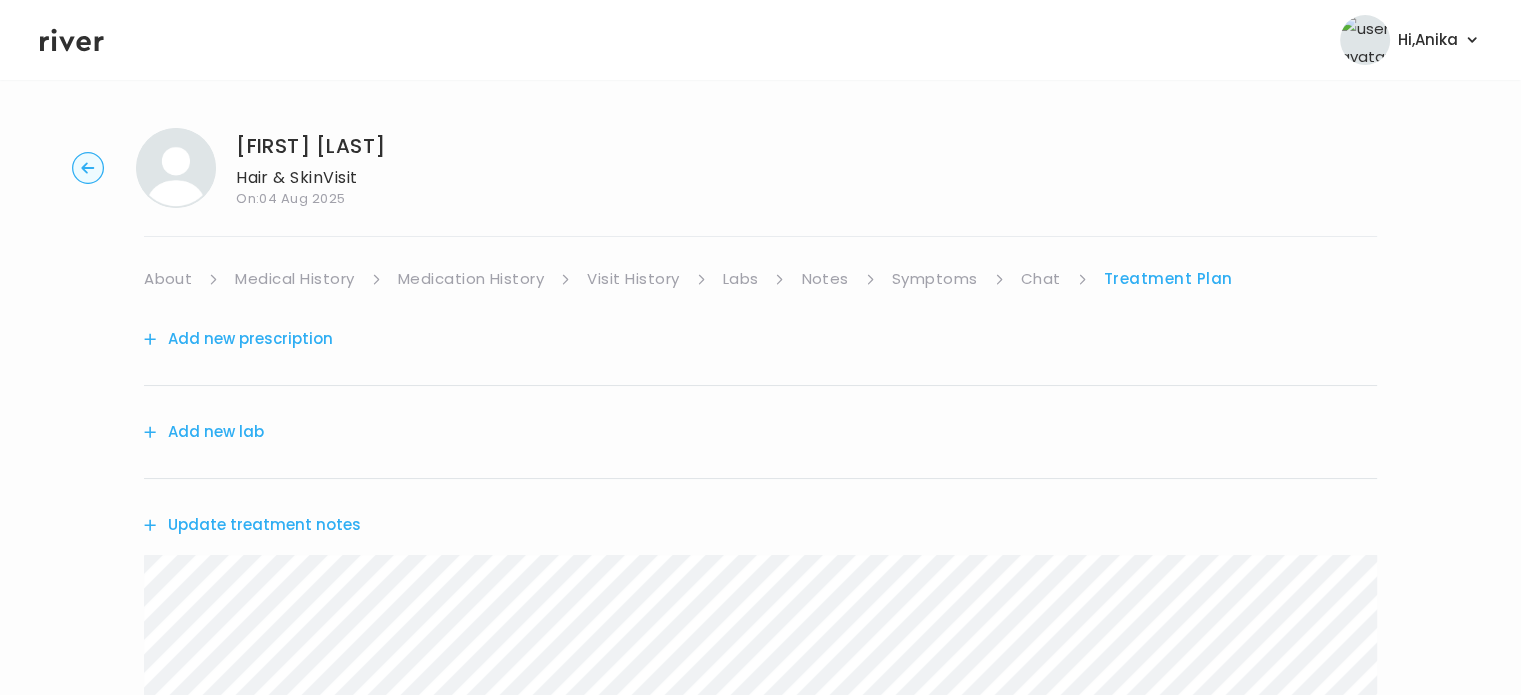 click on "Update treatment notes" at bounding box center (252, 525) 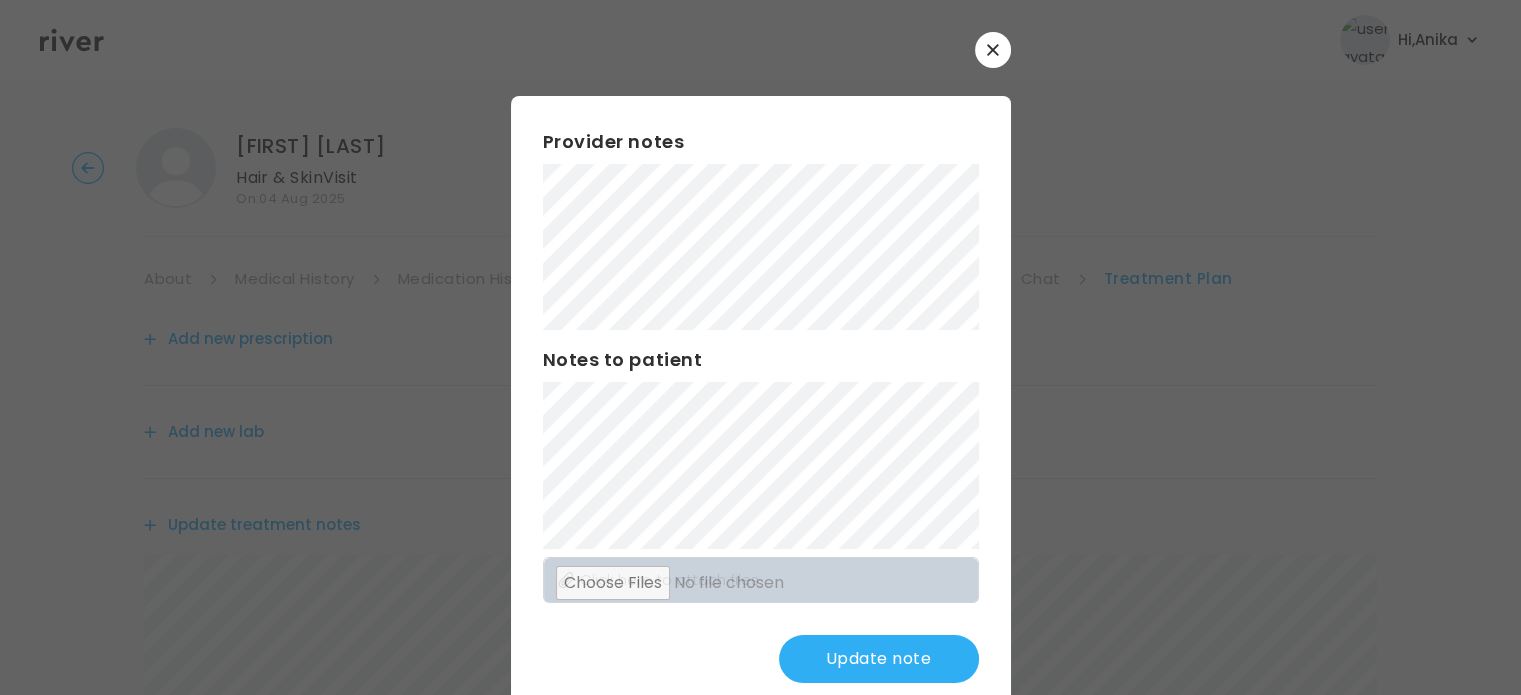 click on "Update note" at bounding box center [879, 659] 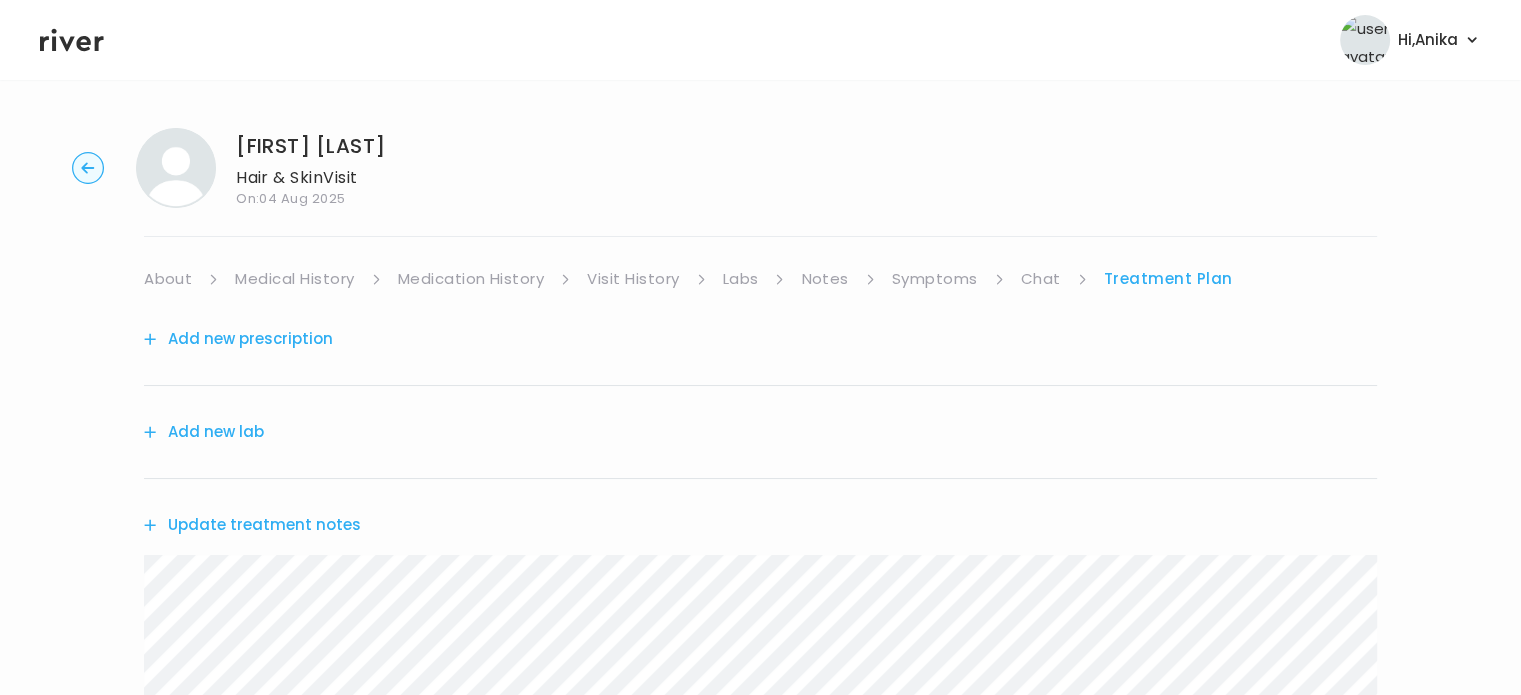 click on "Add new prescription" at bounding box center [238, 339] 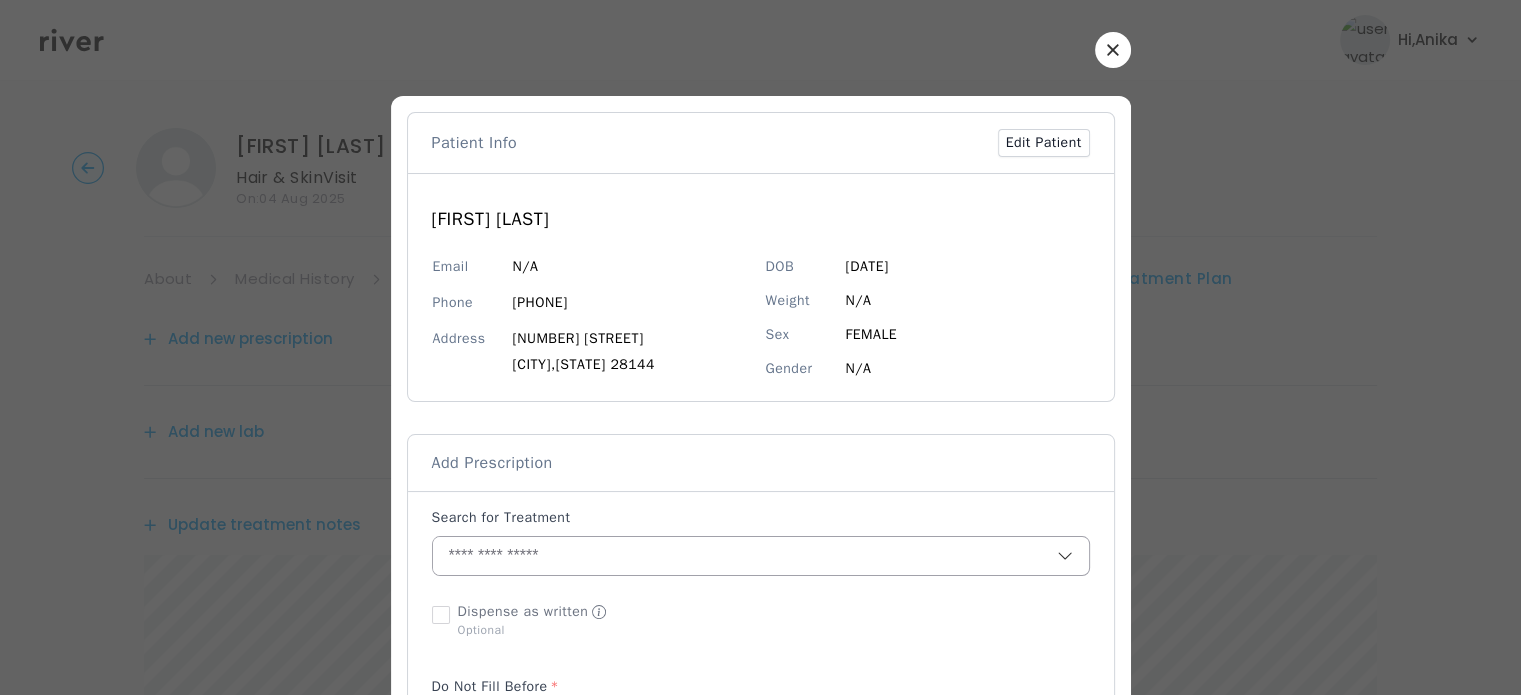 click at bounding box center [745, 556] 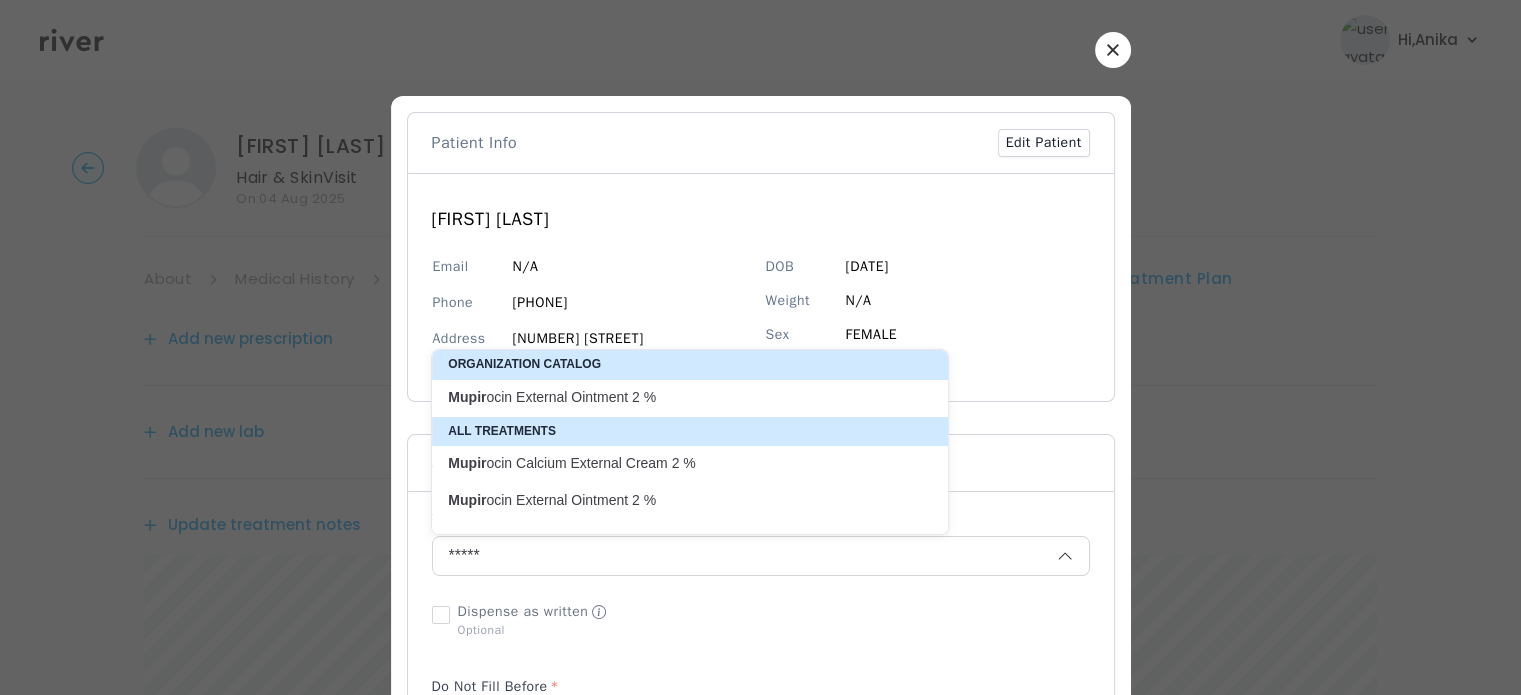 click on "Mupir ocin External Ointment 2 %" at bounding box center [678, 397] 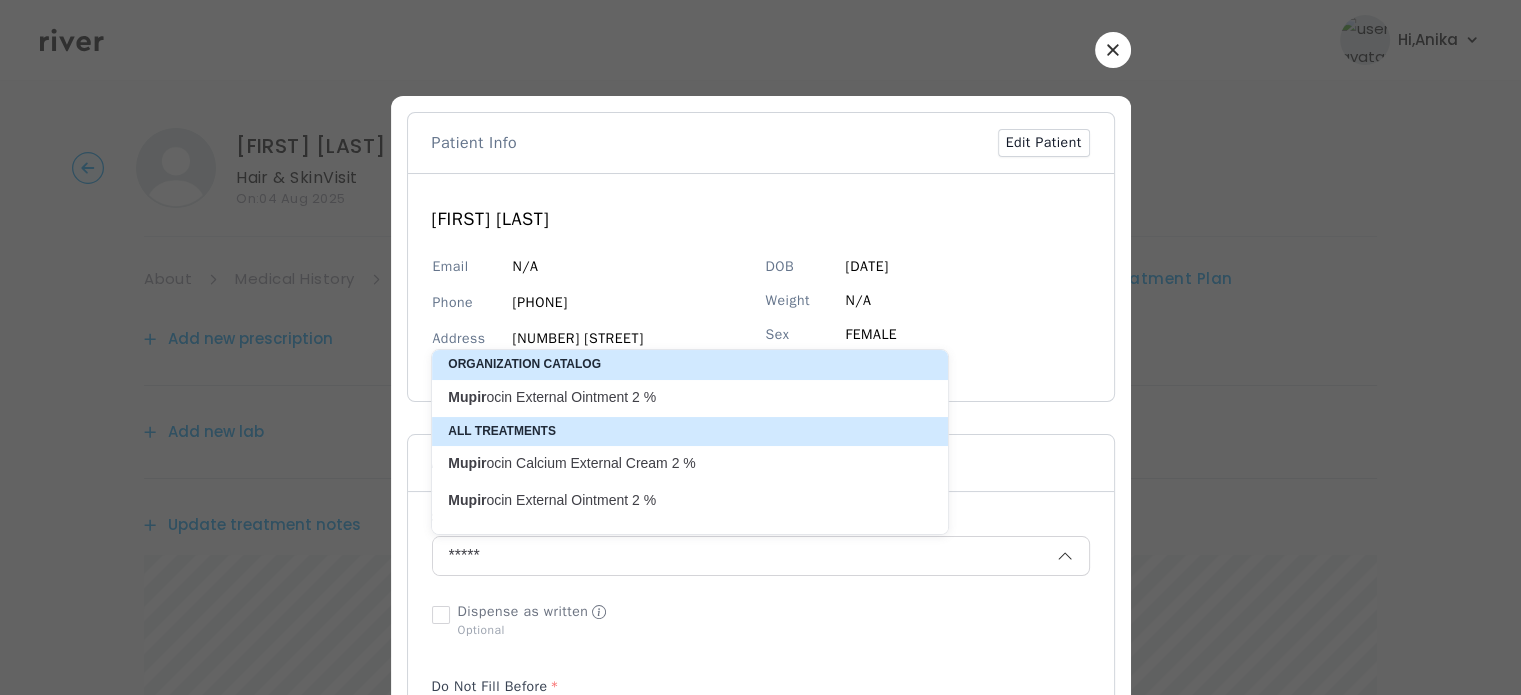 type on "**********" 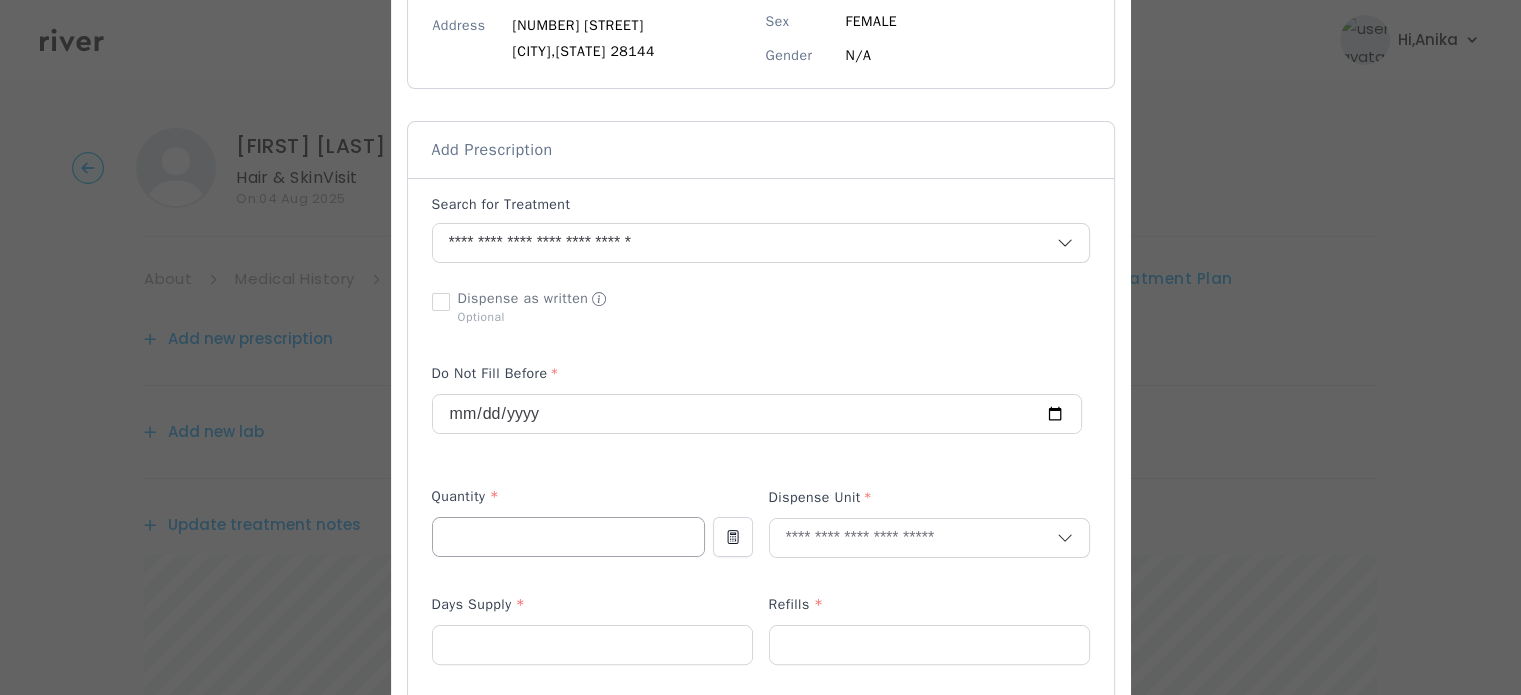 scroll, scrollTop: 328, scrollLeft: 0, axis: vertical 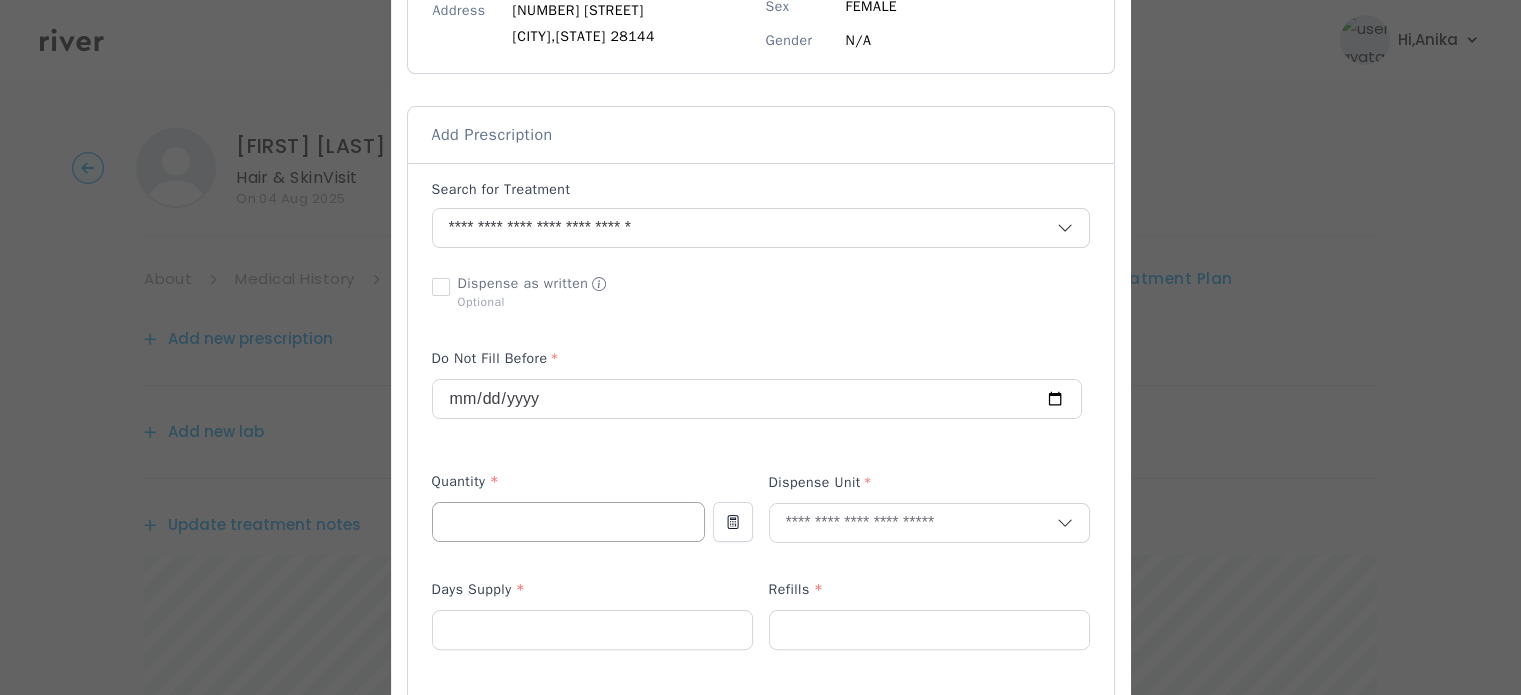 click at bounding box center [568, 522] 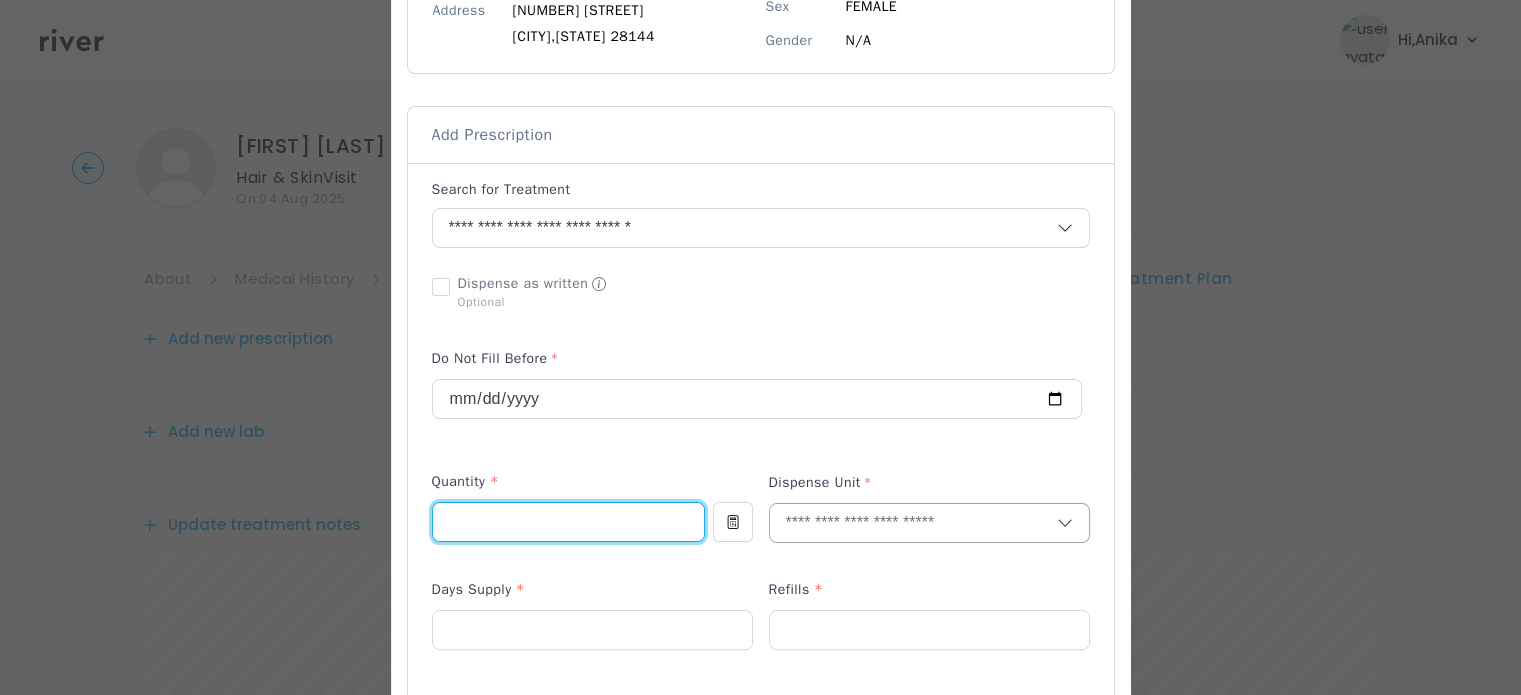 type on "**" 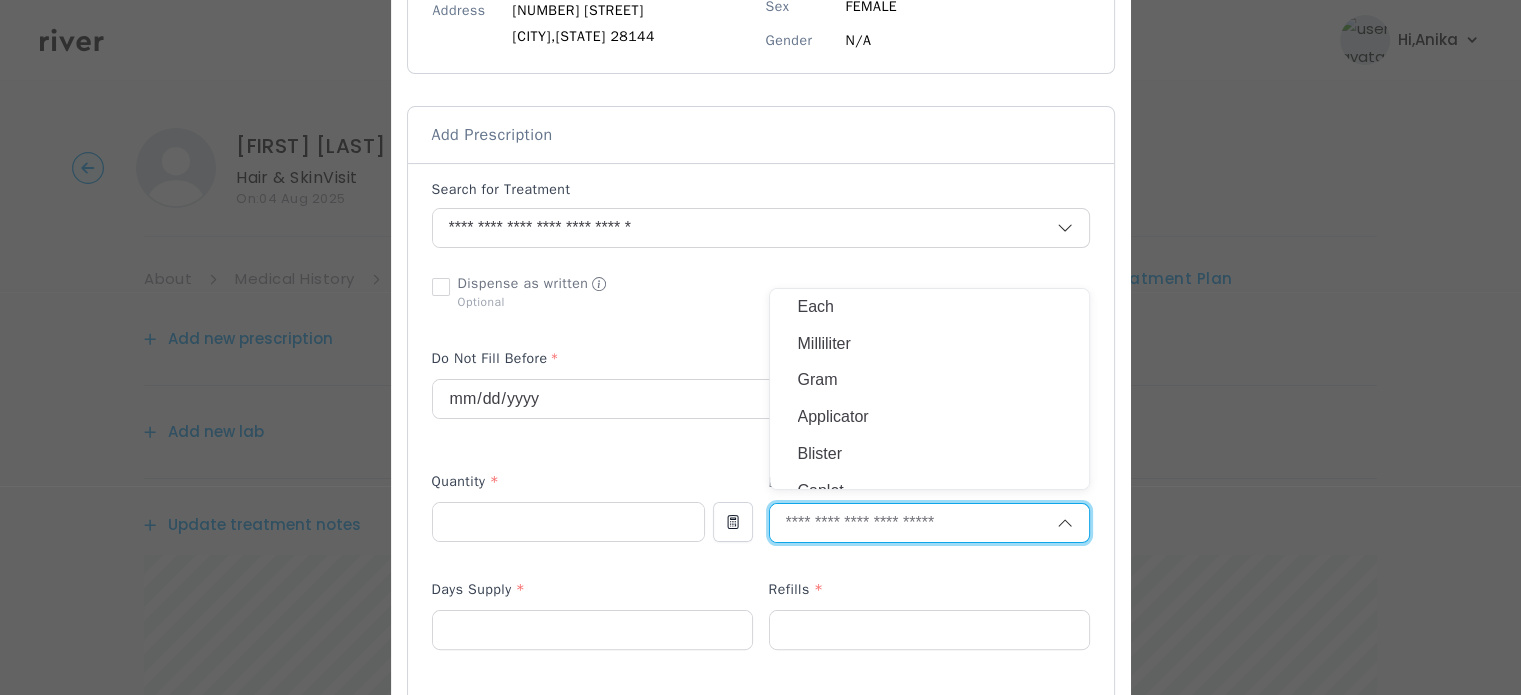 click on "Gram" at bounding box center (929, 380) 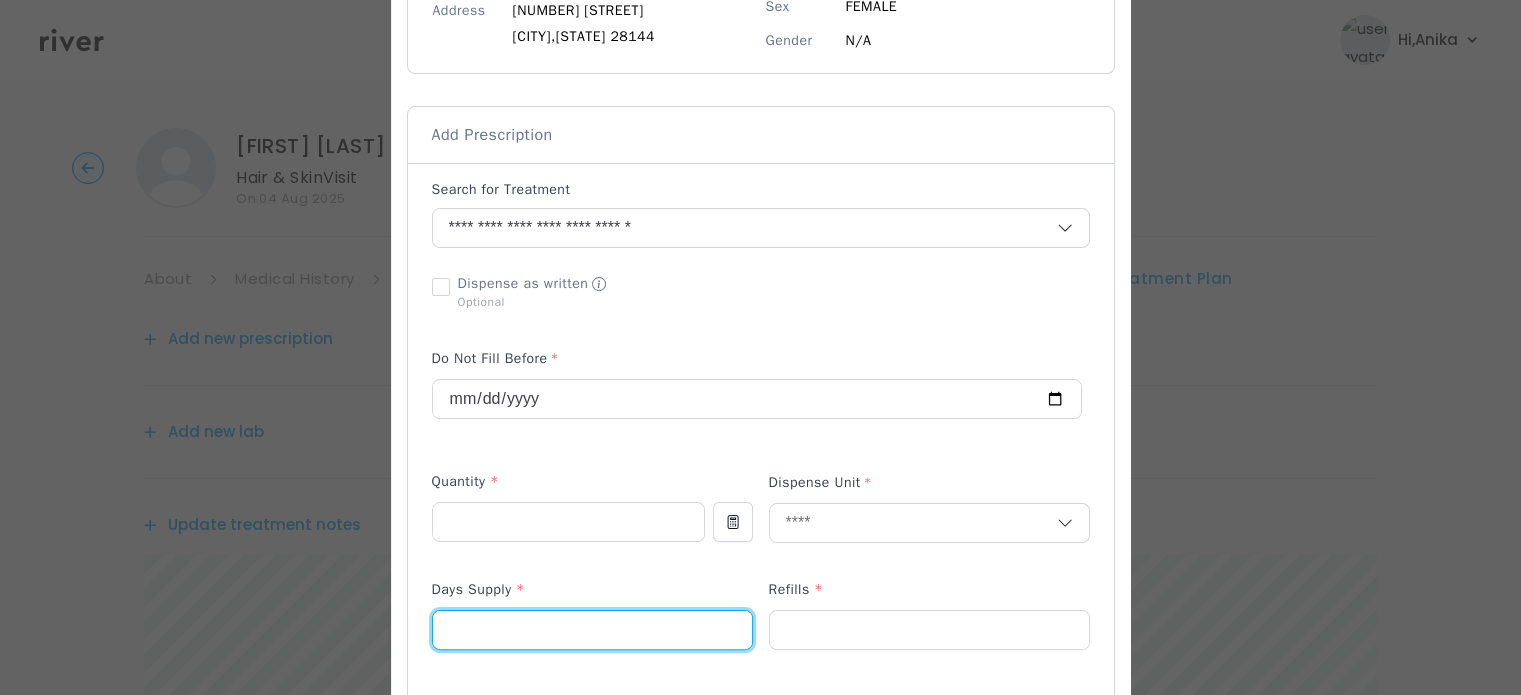 click at bounding box center (592, 630) 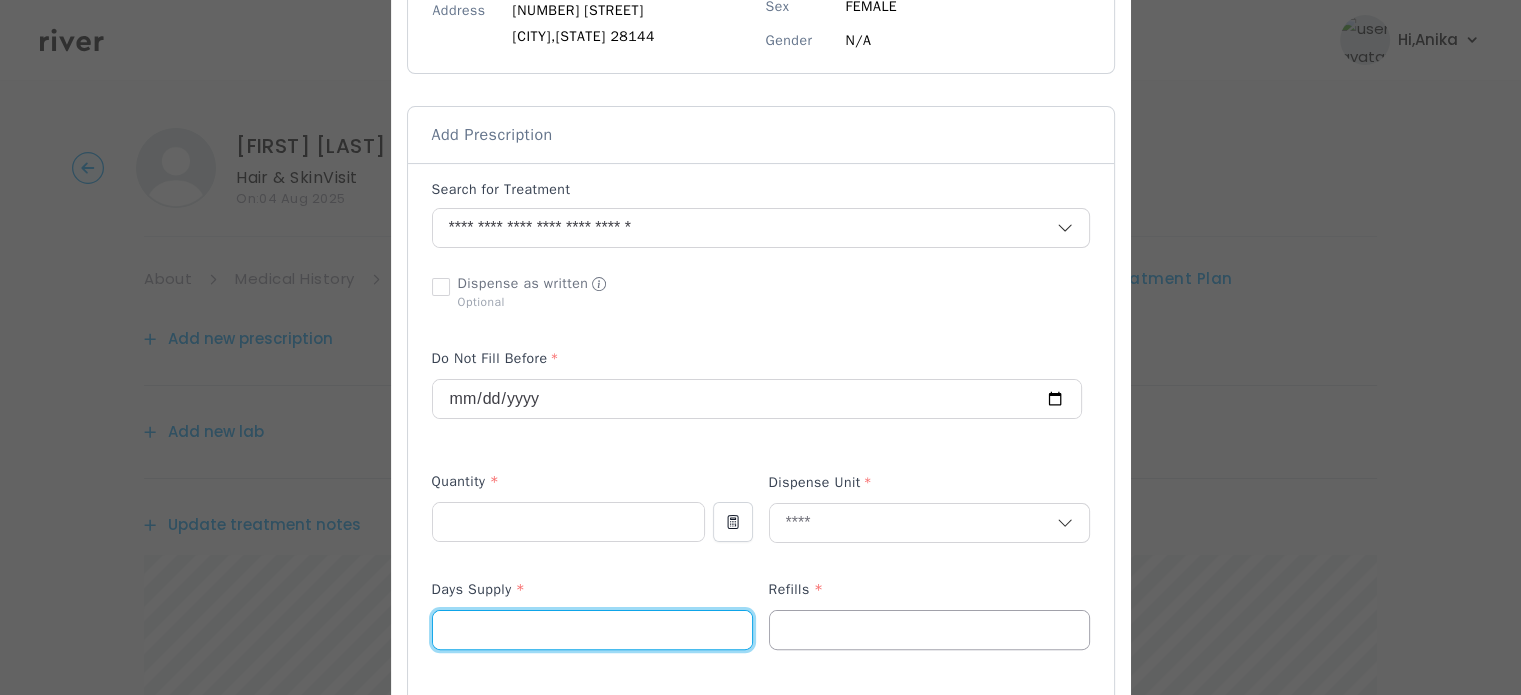 type on "**" 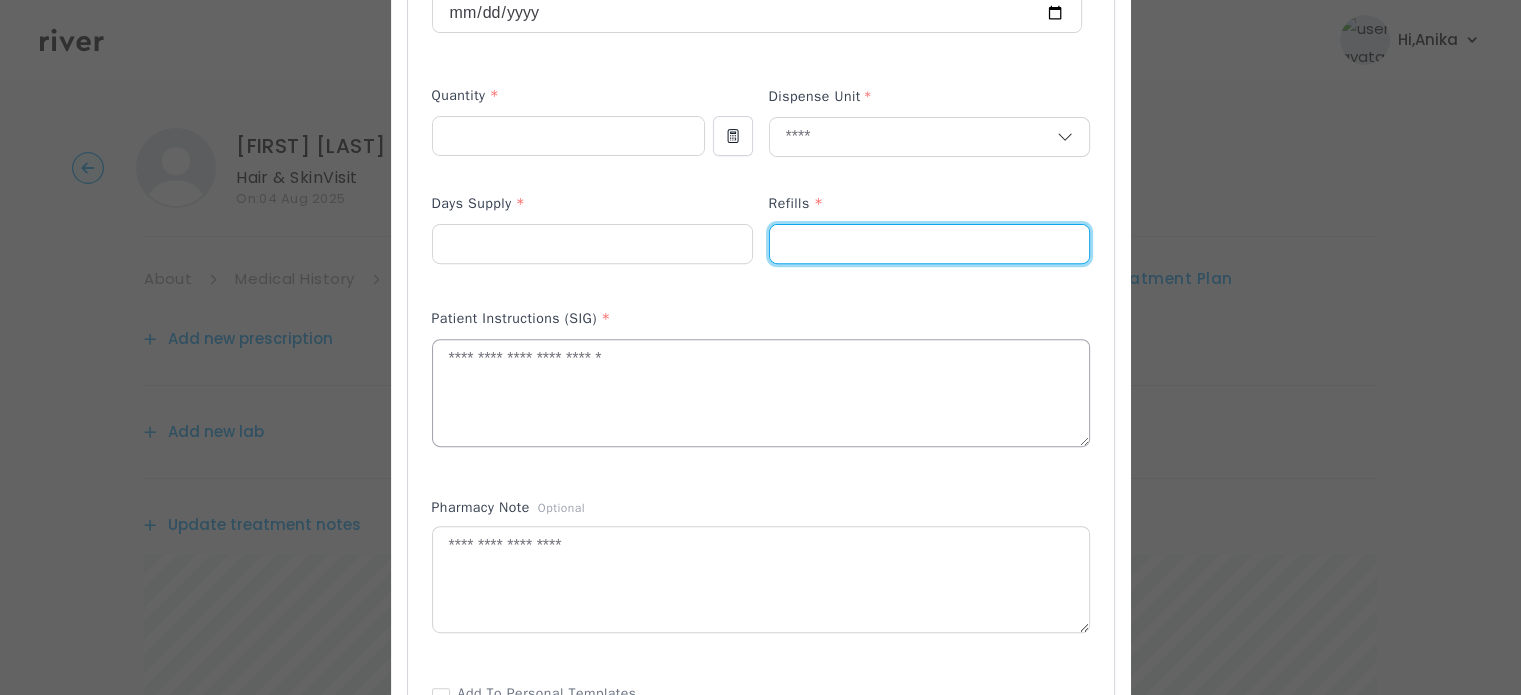 scroll, scrollTop: 735, scrollLeft: 0, axis: vertical 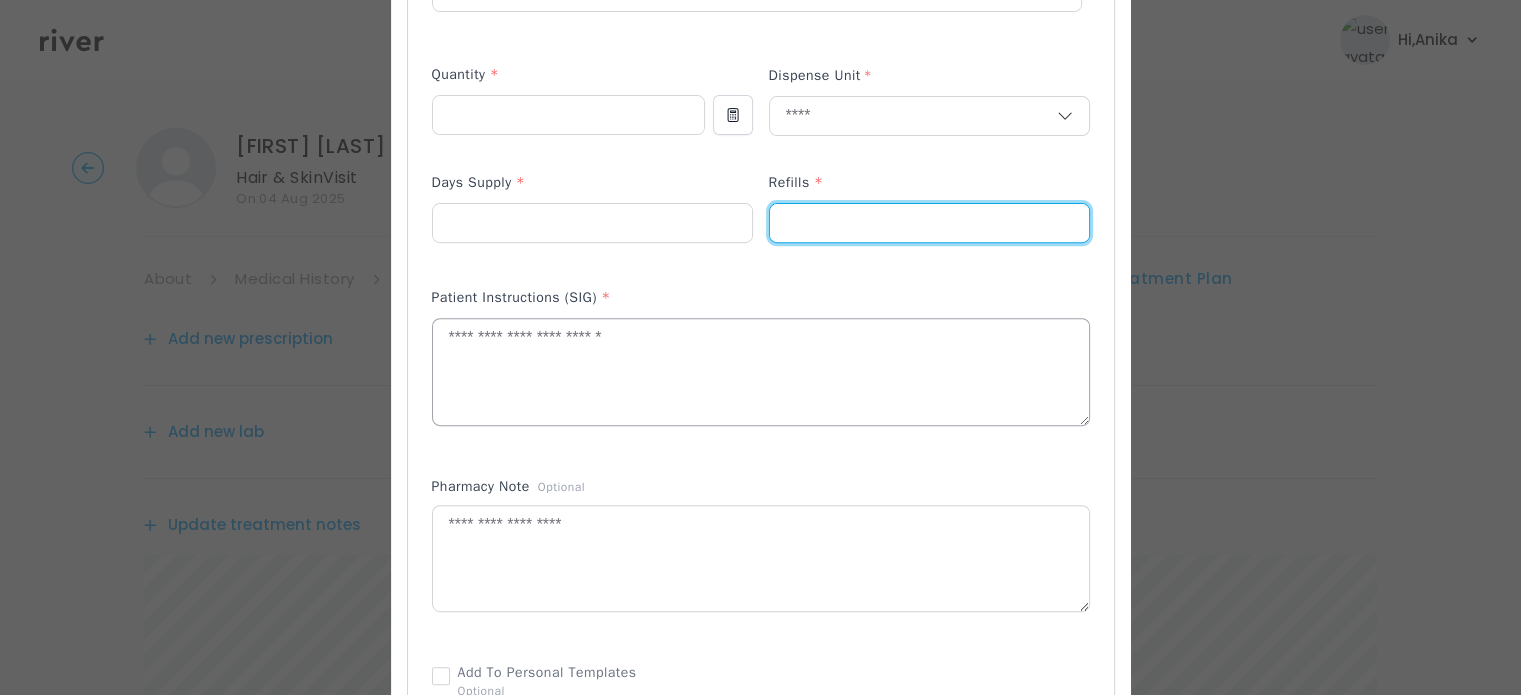 type on "*" 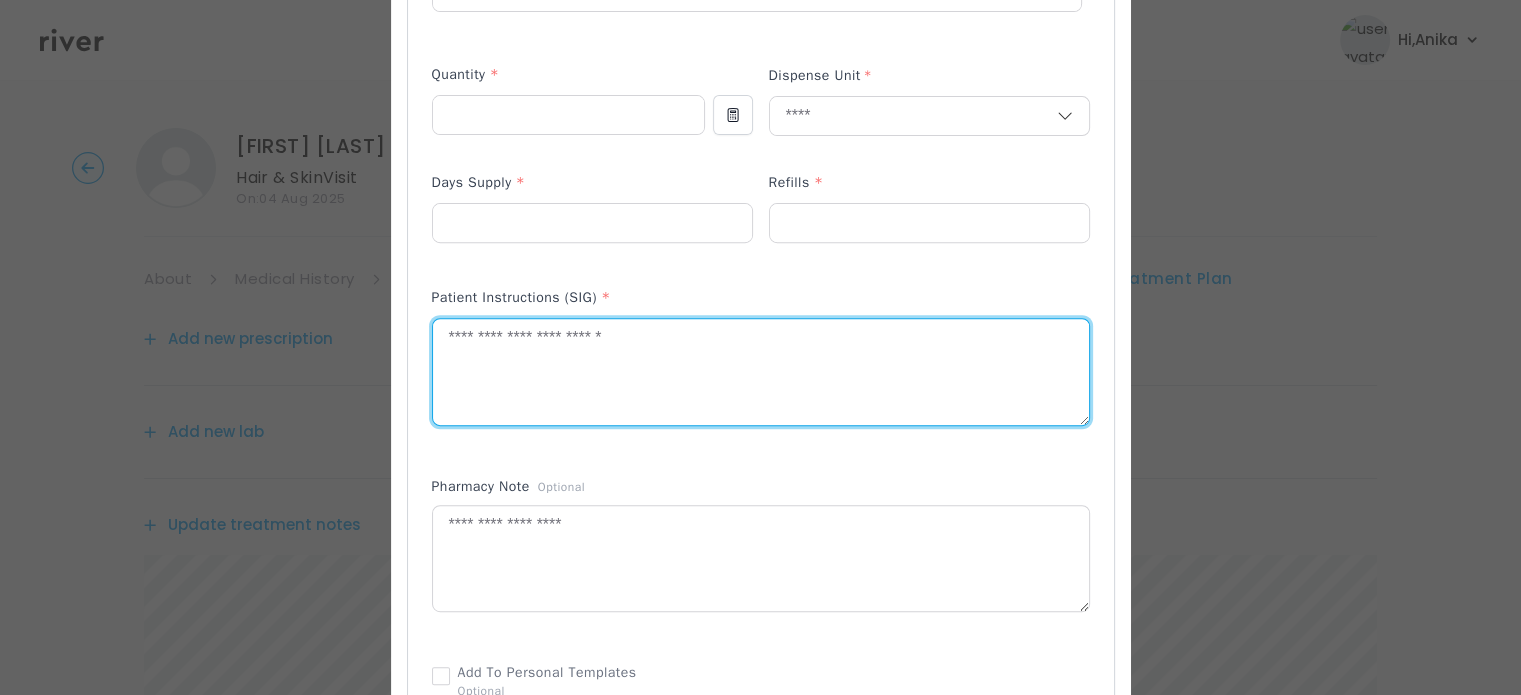 click at bounding box center (761, 372) 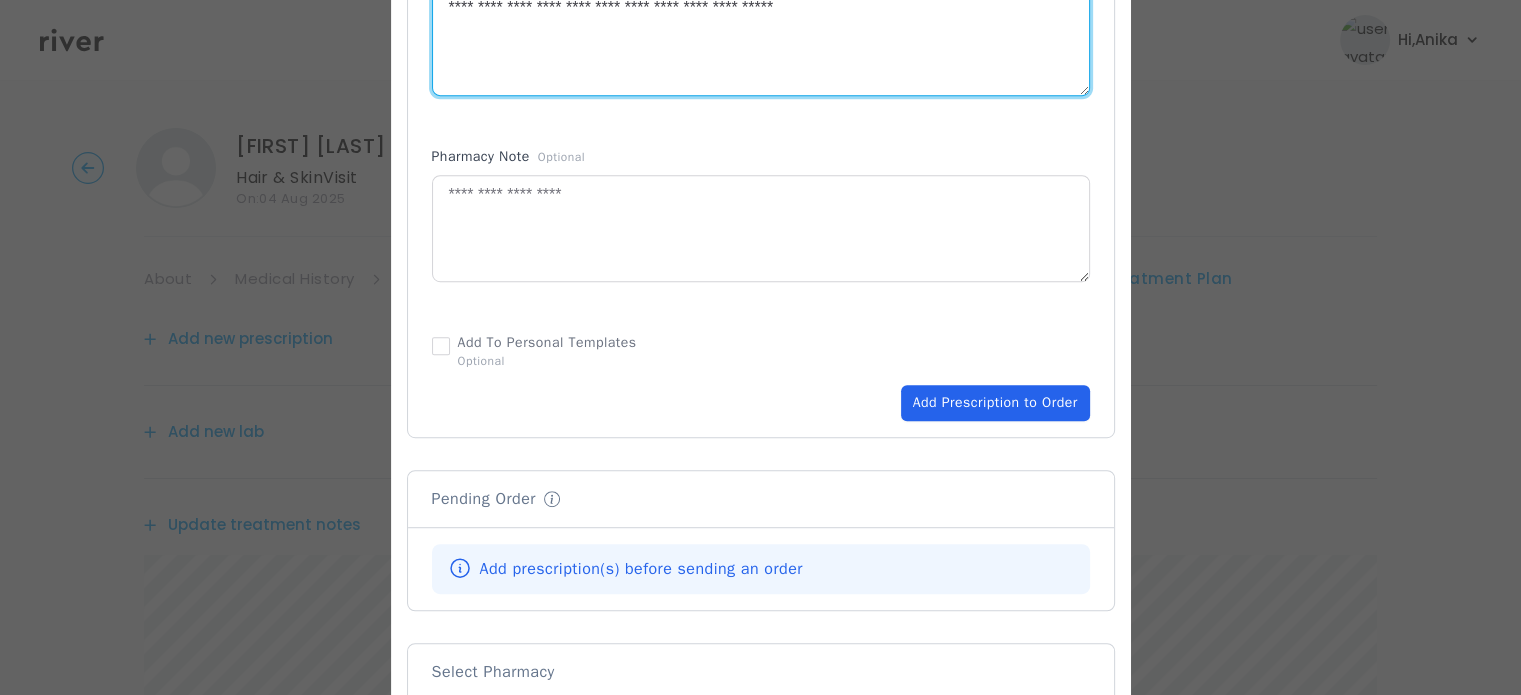 scroll, scrollTop: 1066, scrollLeft: 0, axis: vertical 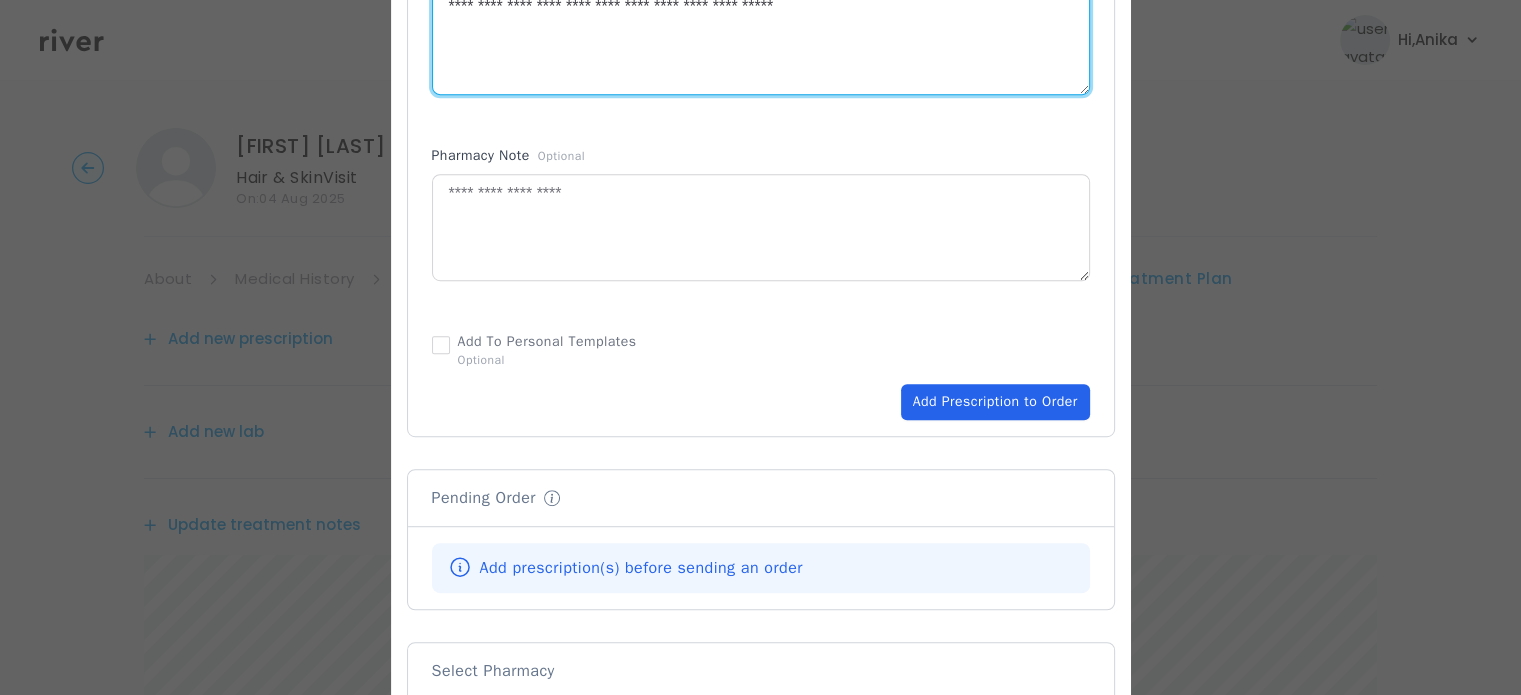 type on "**********" 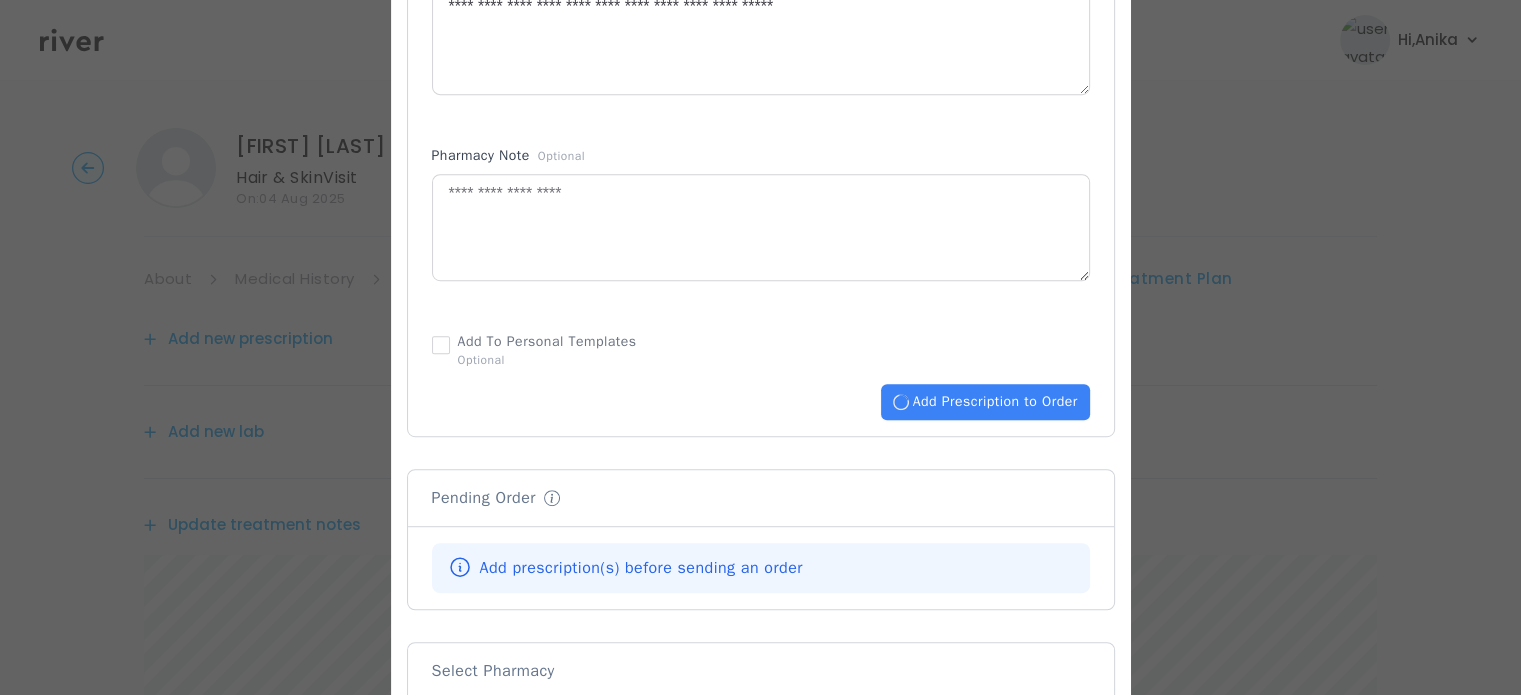 type 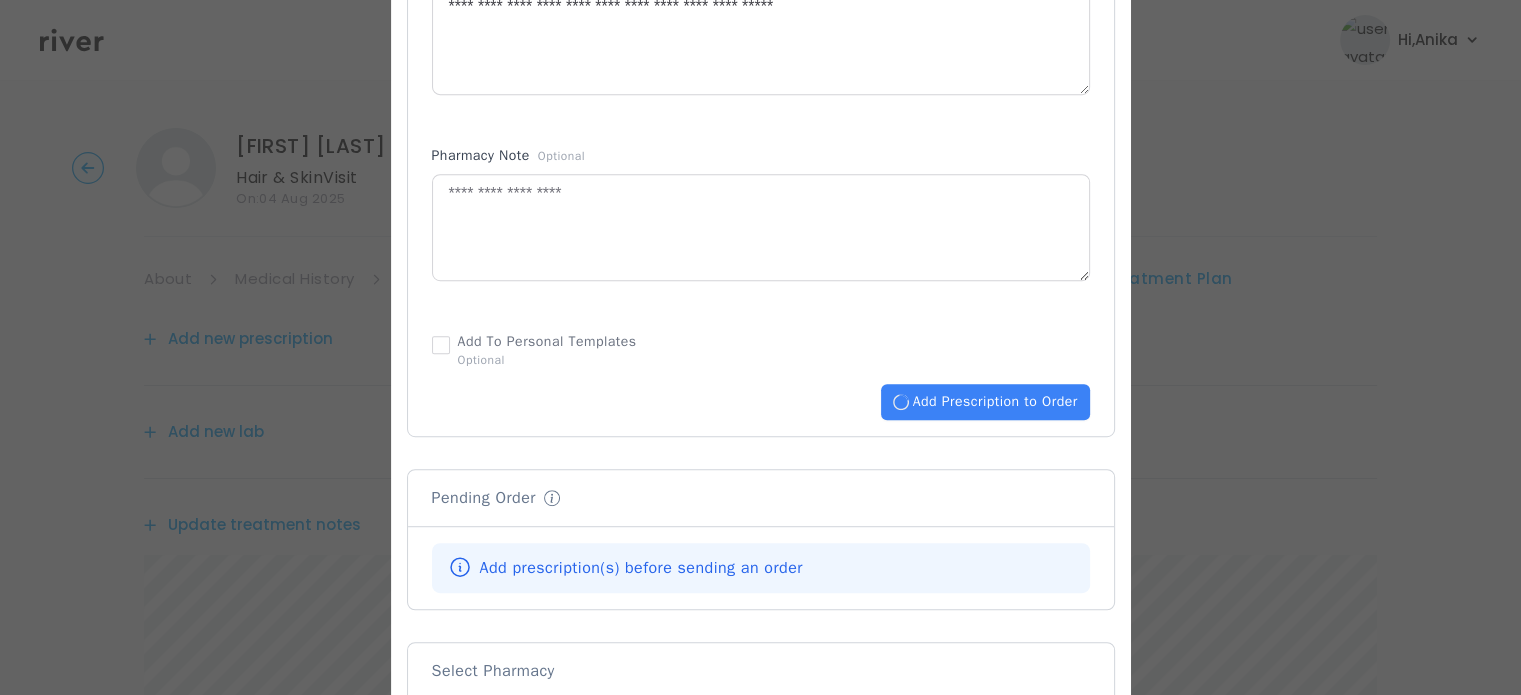 type 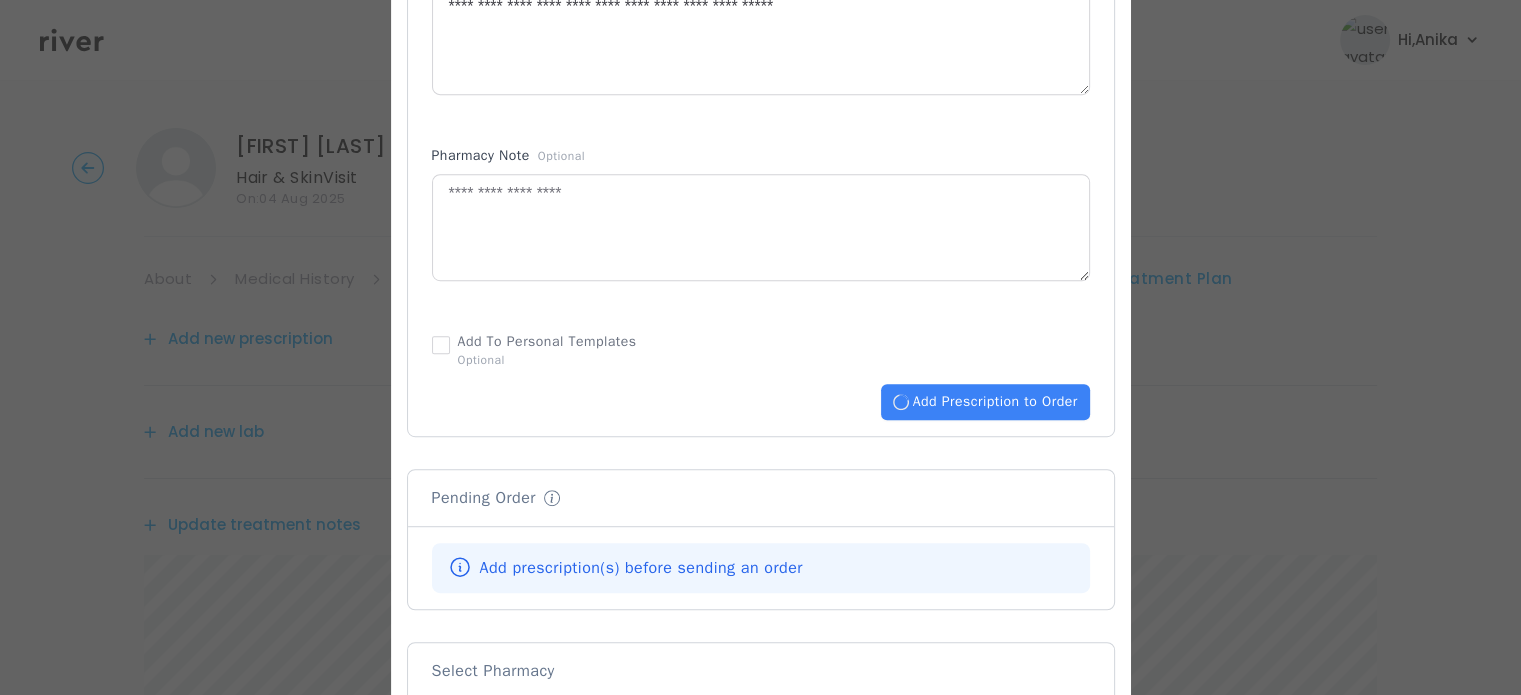 type 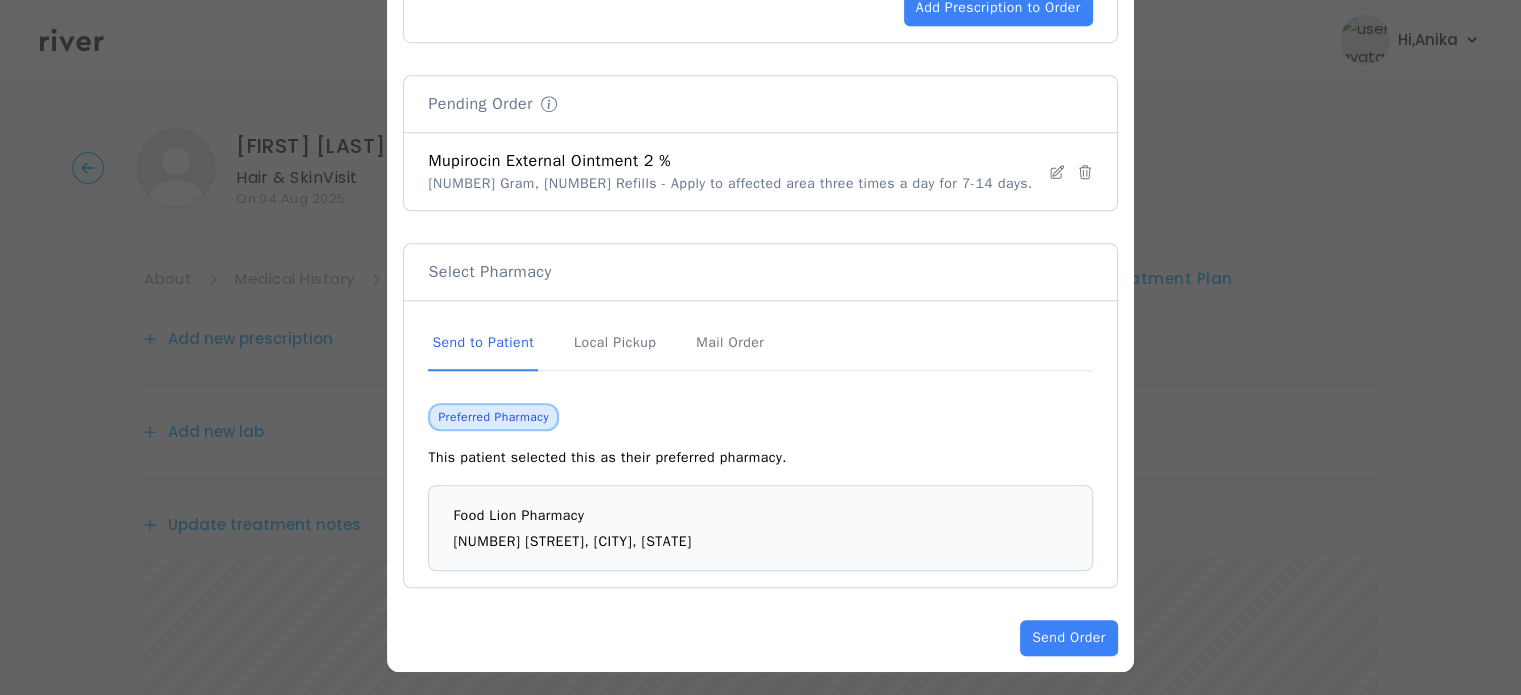 scroll, scrollTop: 1464, scrollLeft: 0, axis: vertical 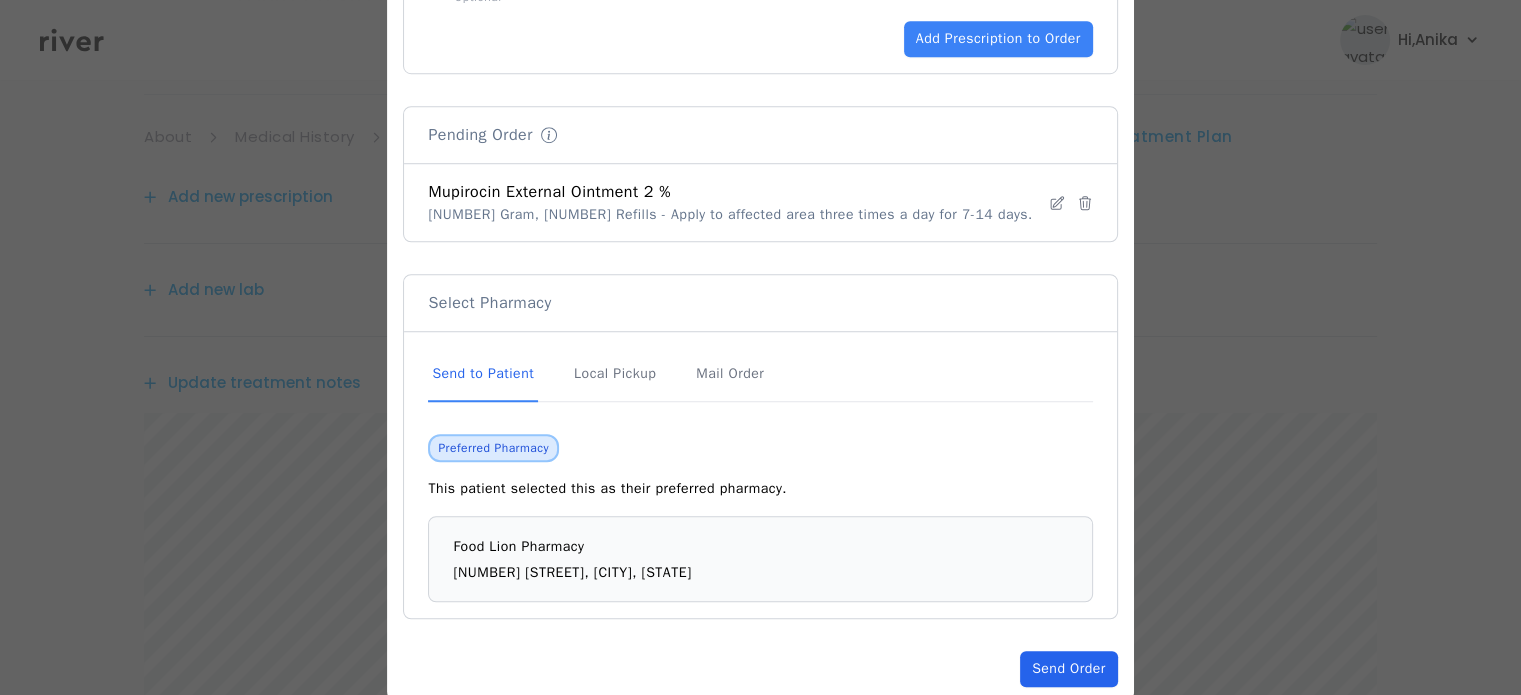 click on "Send Order" 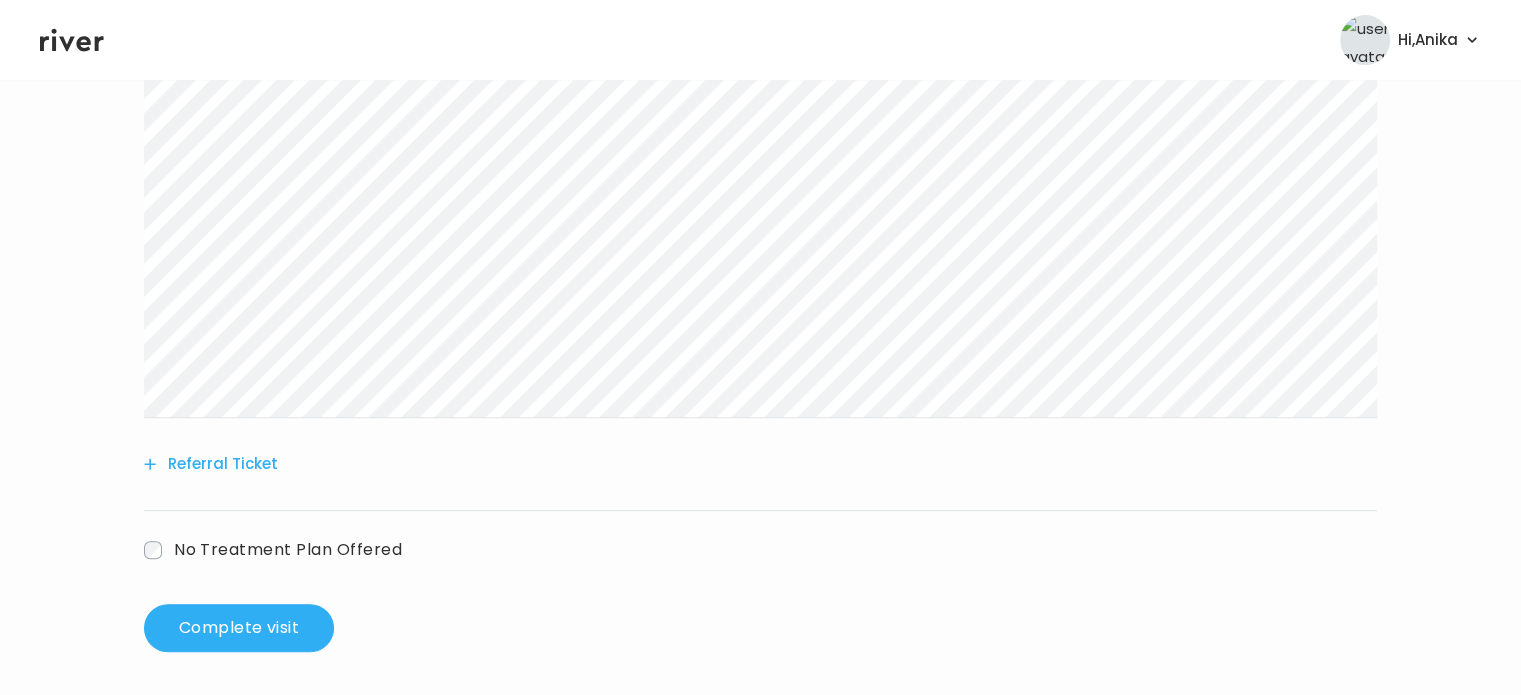 scroll, scrollTop: 716, scrollLeft: 0, axis: vertical 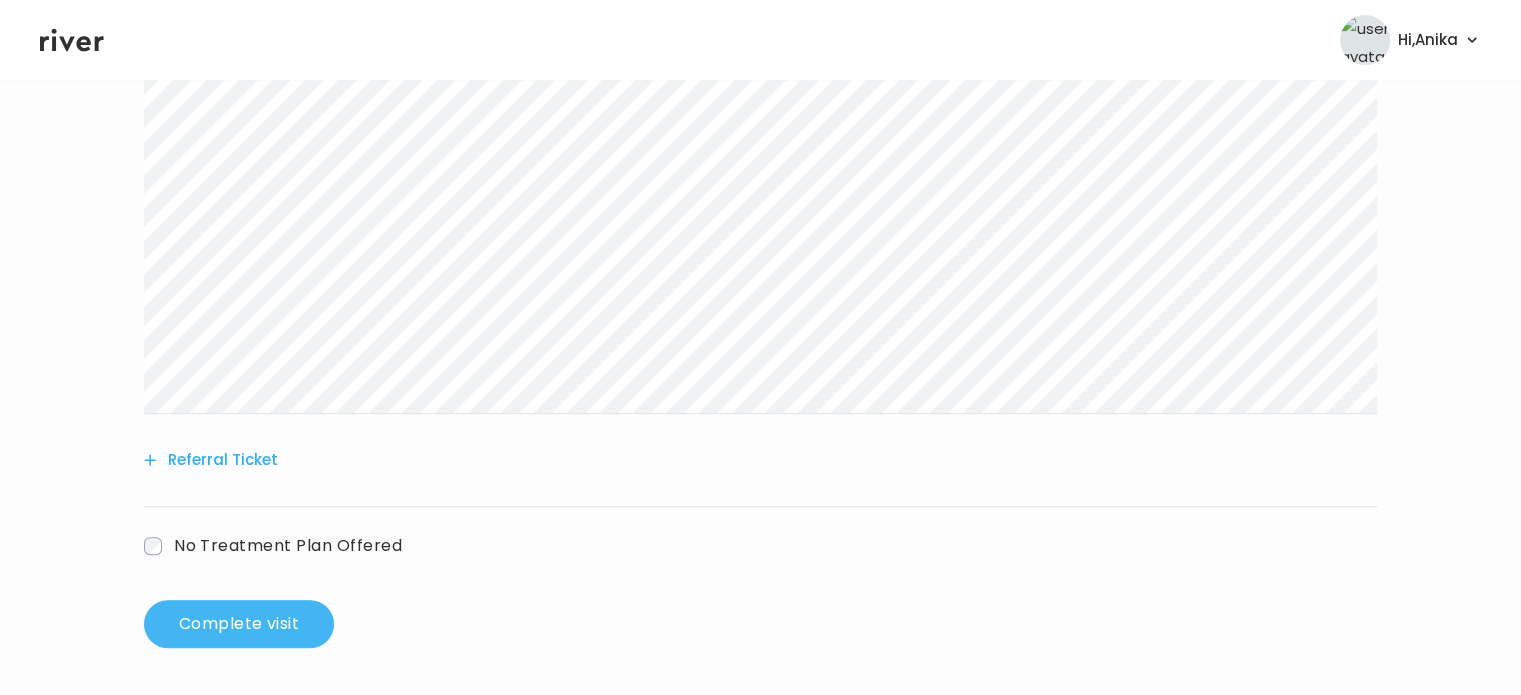 click on "Complete visit" at bounding box center (239, 624) 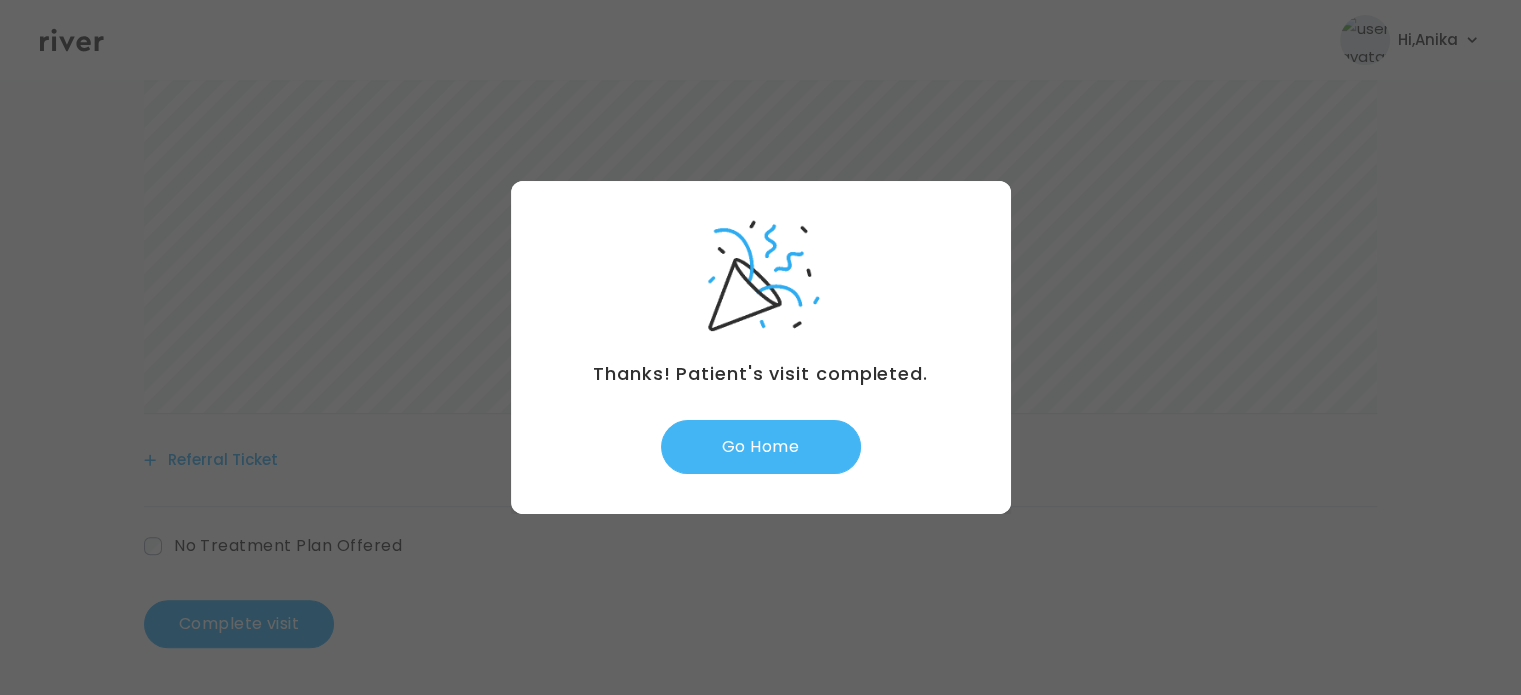 click on "Go Home" at bounding box center [761, 447] 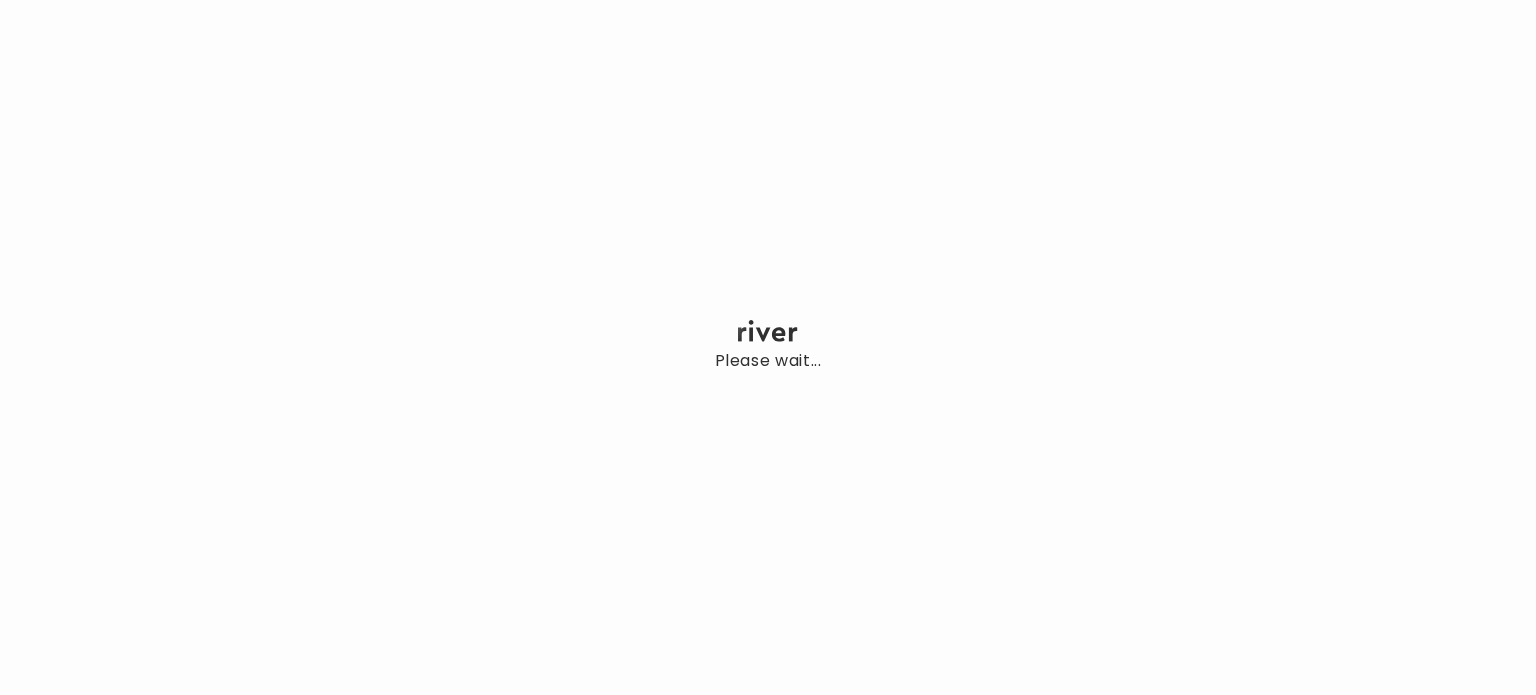 scroll, scrollTop: 0, scrollLeft: 0, axis: both 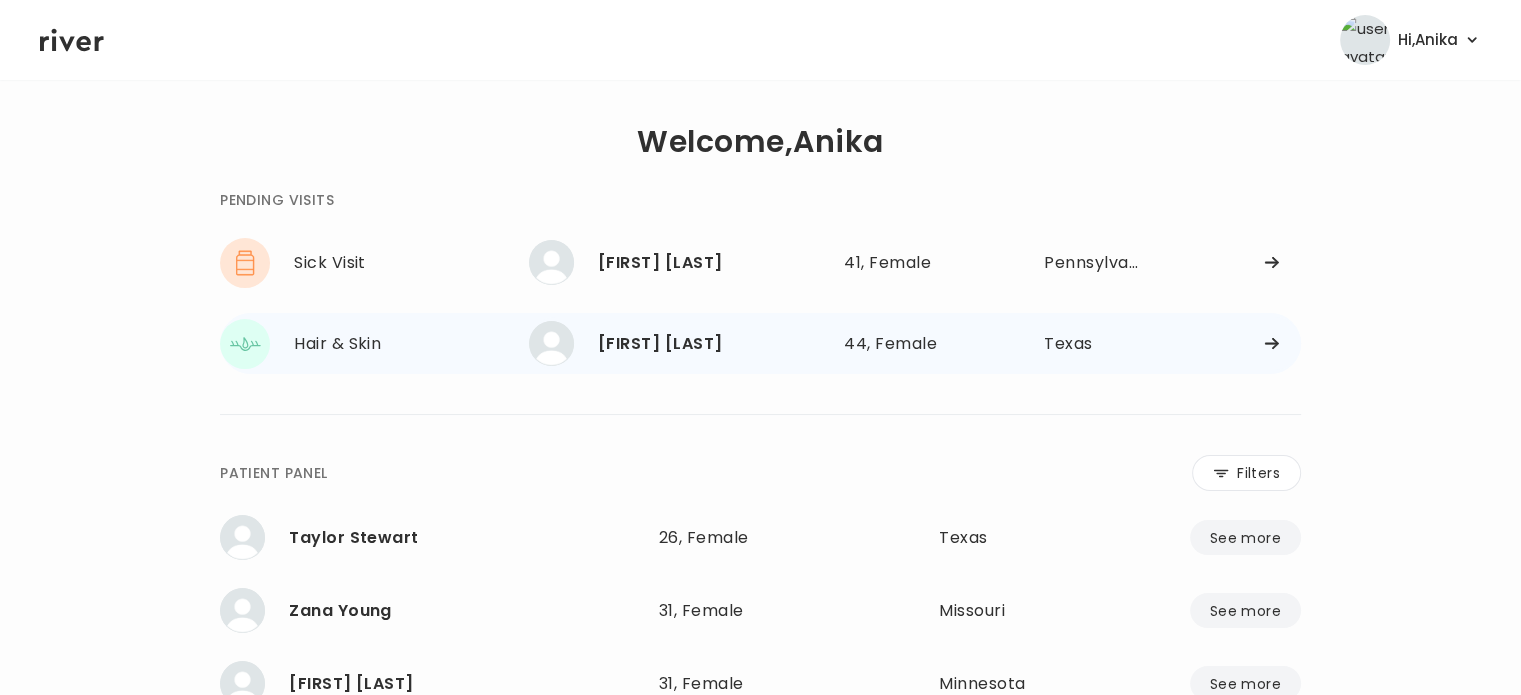 click on "[FIRST] [LAST]" at bounding box center [713, 344] 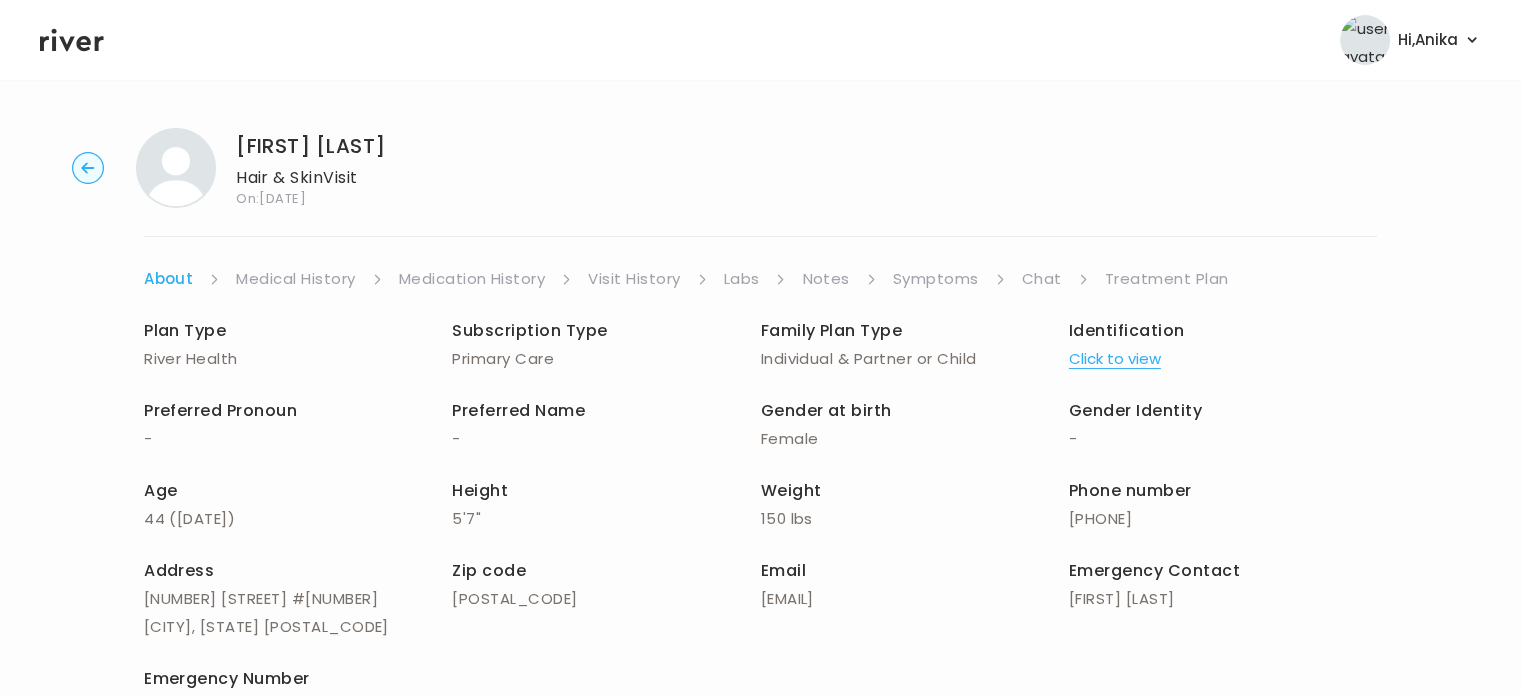 click on "Chat" at bounding box center [1042, 279] 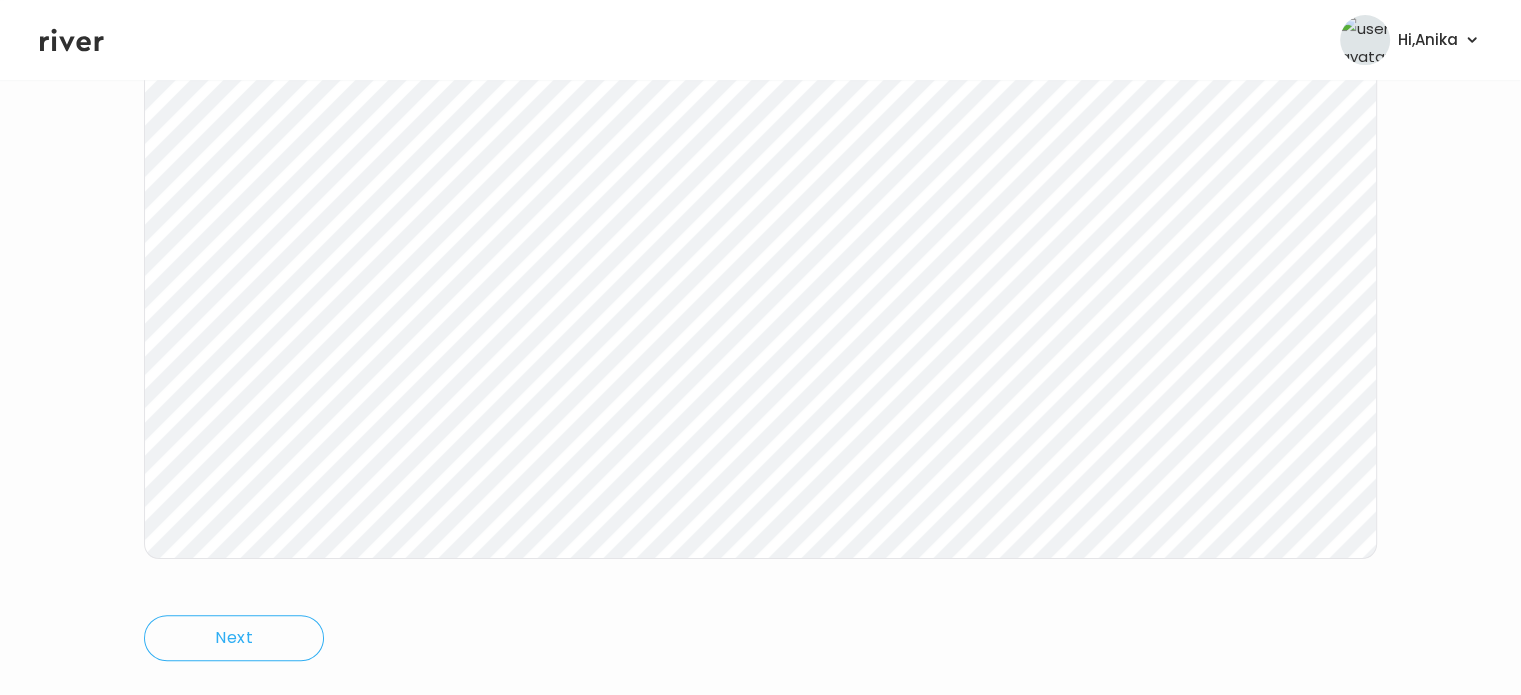 scroll, scrollTop: 415, scrollLeft: 0, axis: vertical 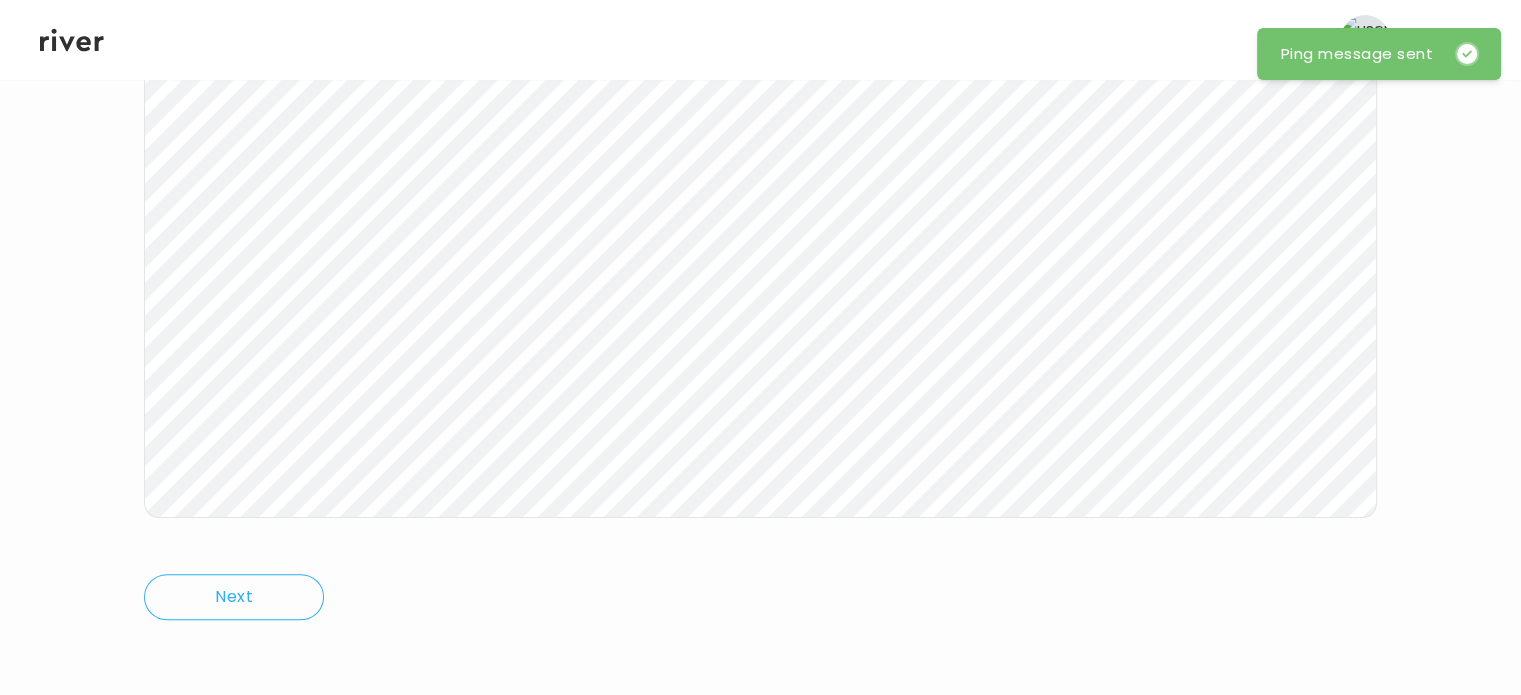 click 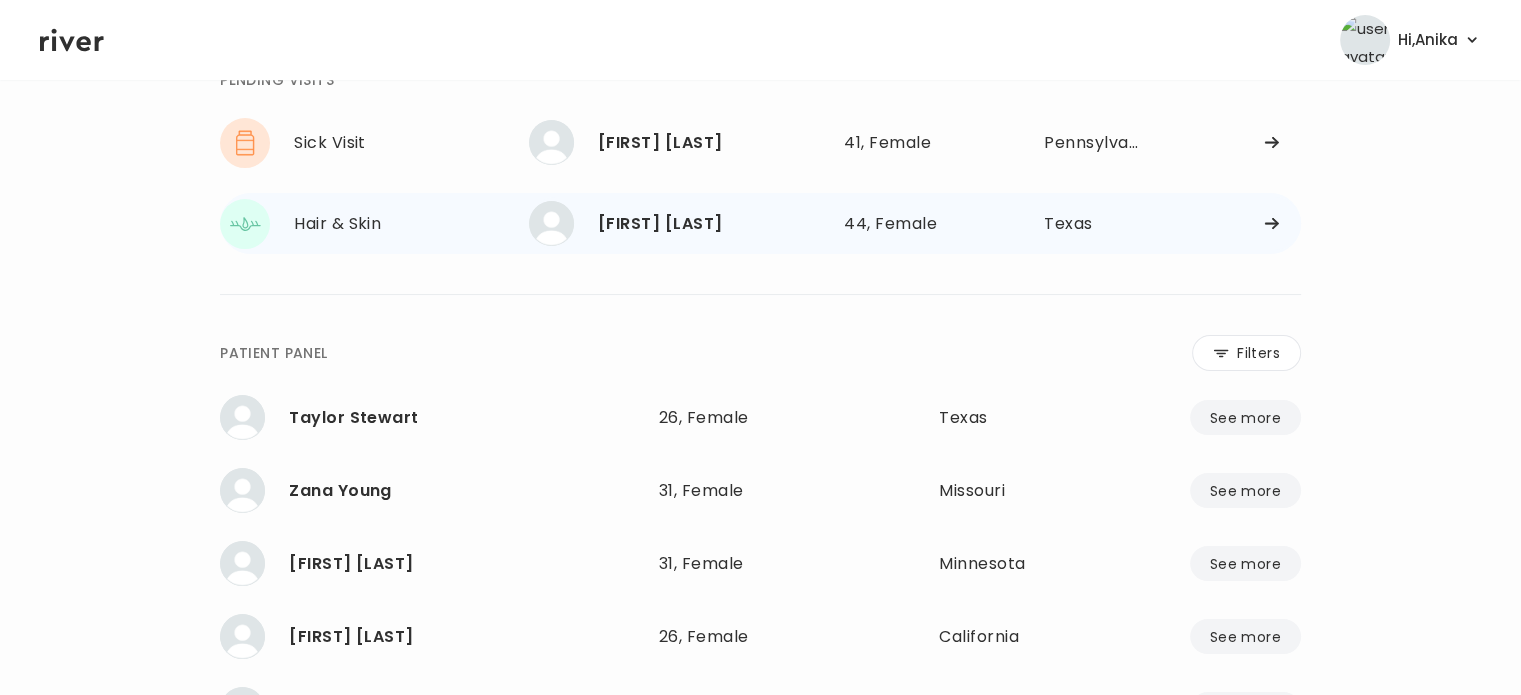scroll, scrollTop: 0, scrollLeft: 0, axis: both 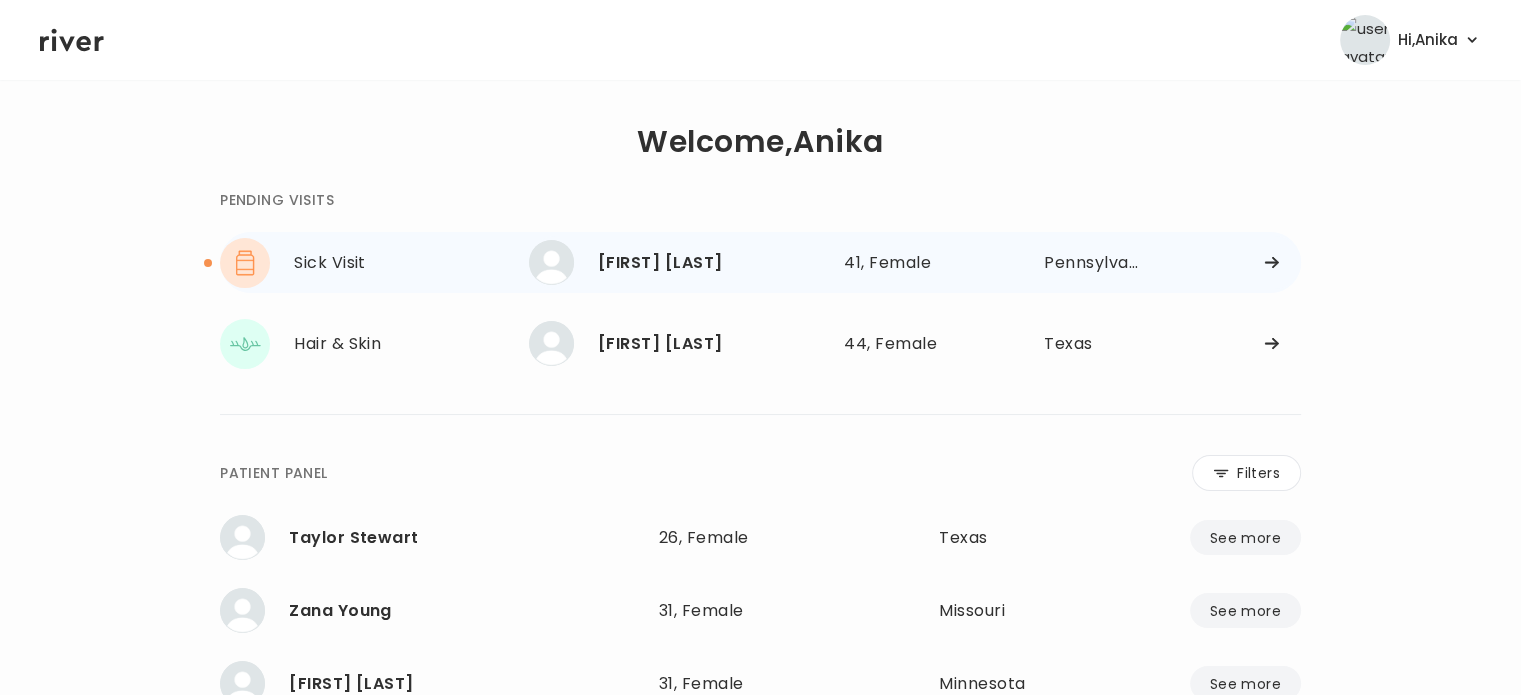 click on "41, Female" at bounding box center [915, 263] 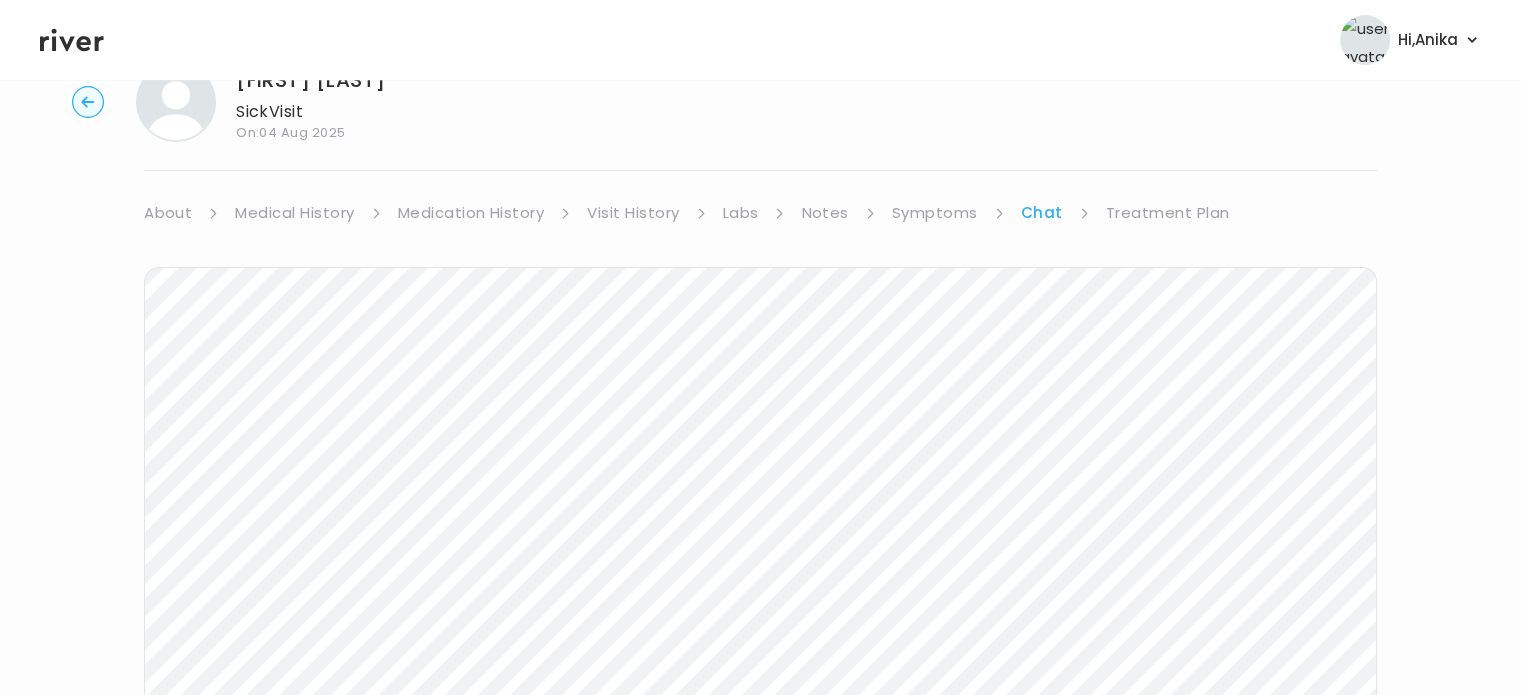 scroll, scrollTop: 40, scrollLeft: 0, axis: vertical 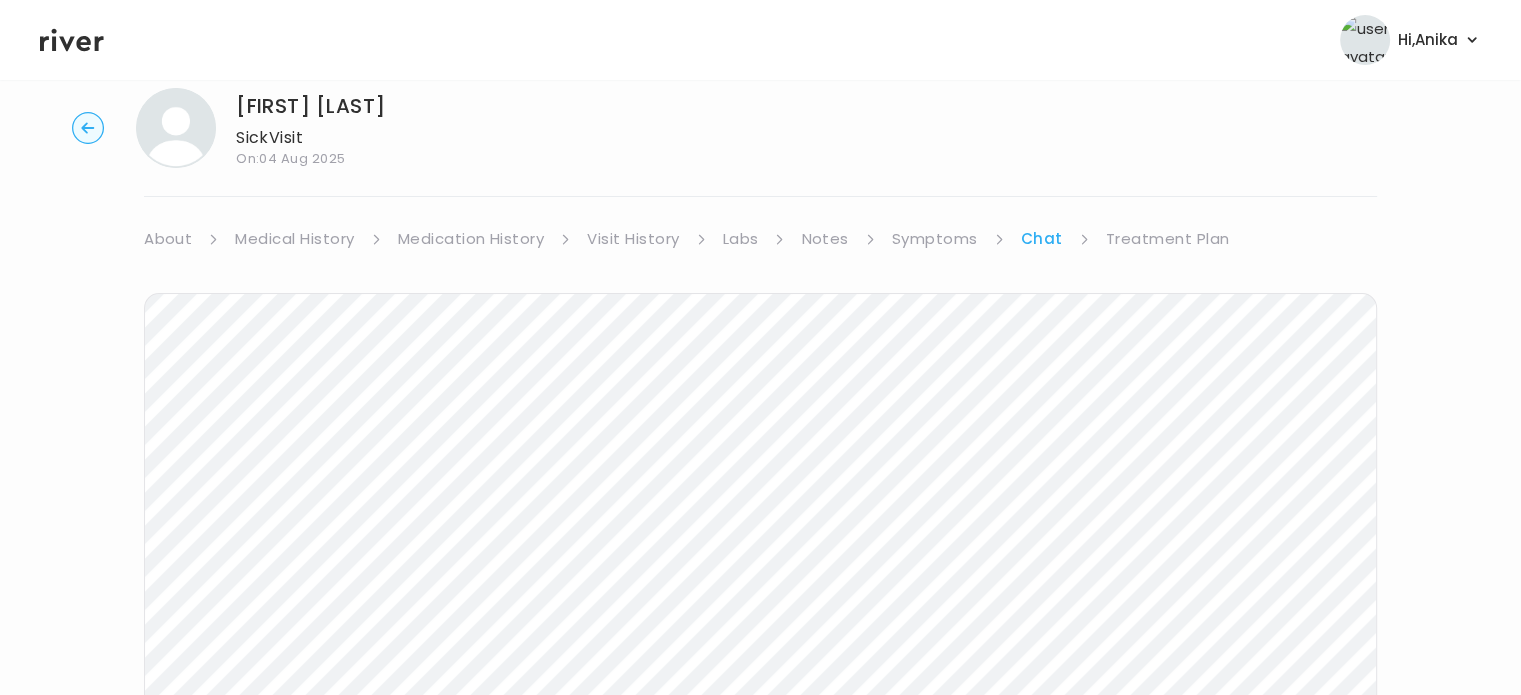 click on "Treatment Plan" at bounding box center (1168, 239) 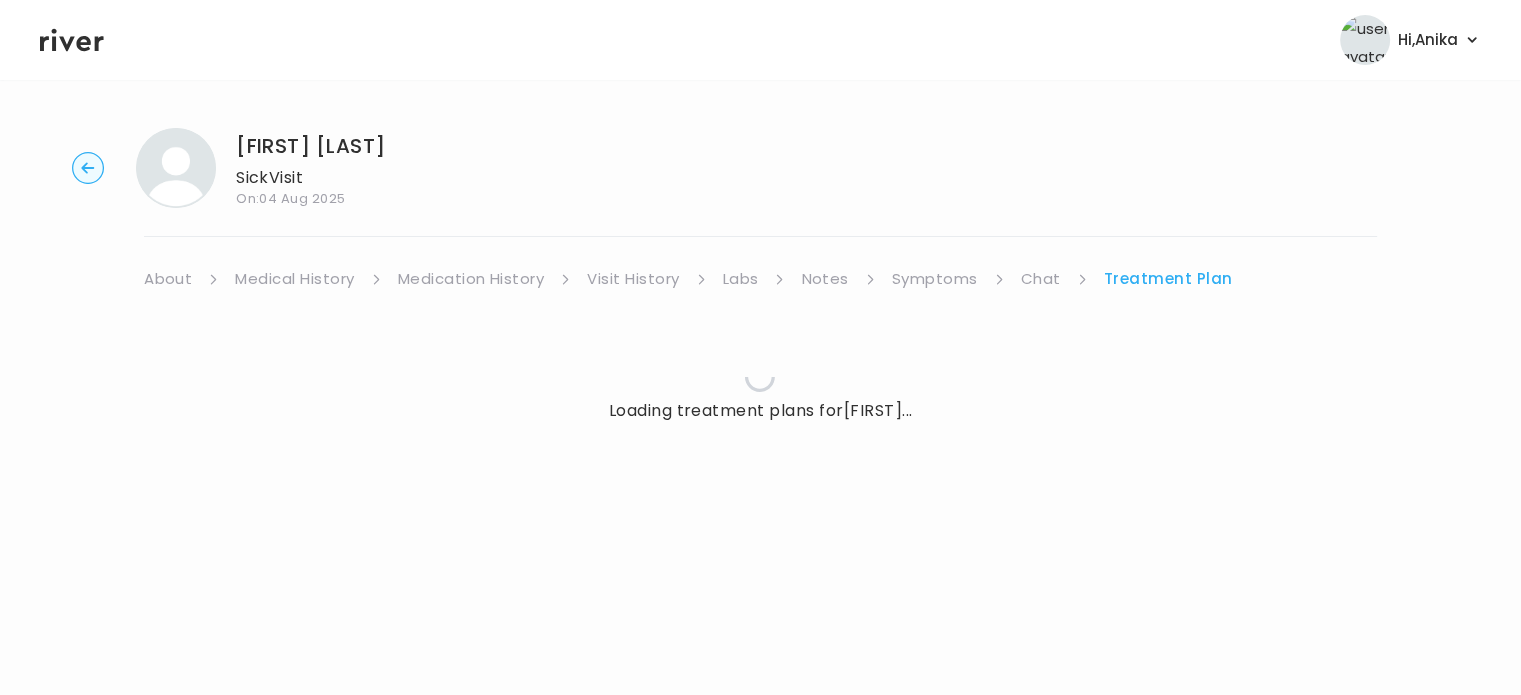 scroll, scrollTop: 0, scrollLeft: 0, axis: both 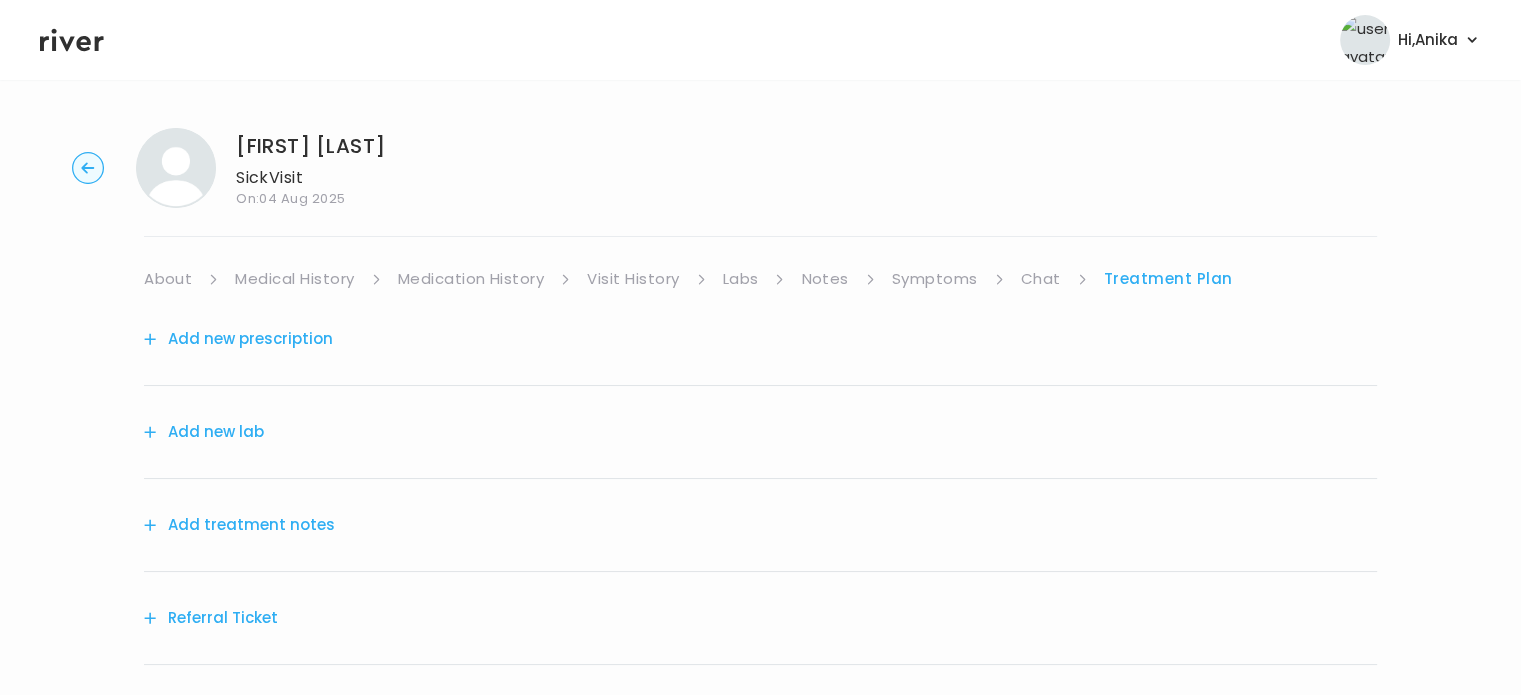 click on "Add treatment notes" at bounding box center (239, 525) 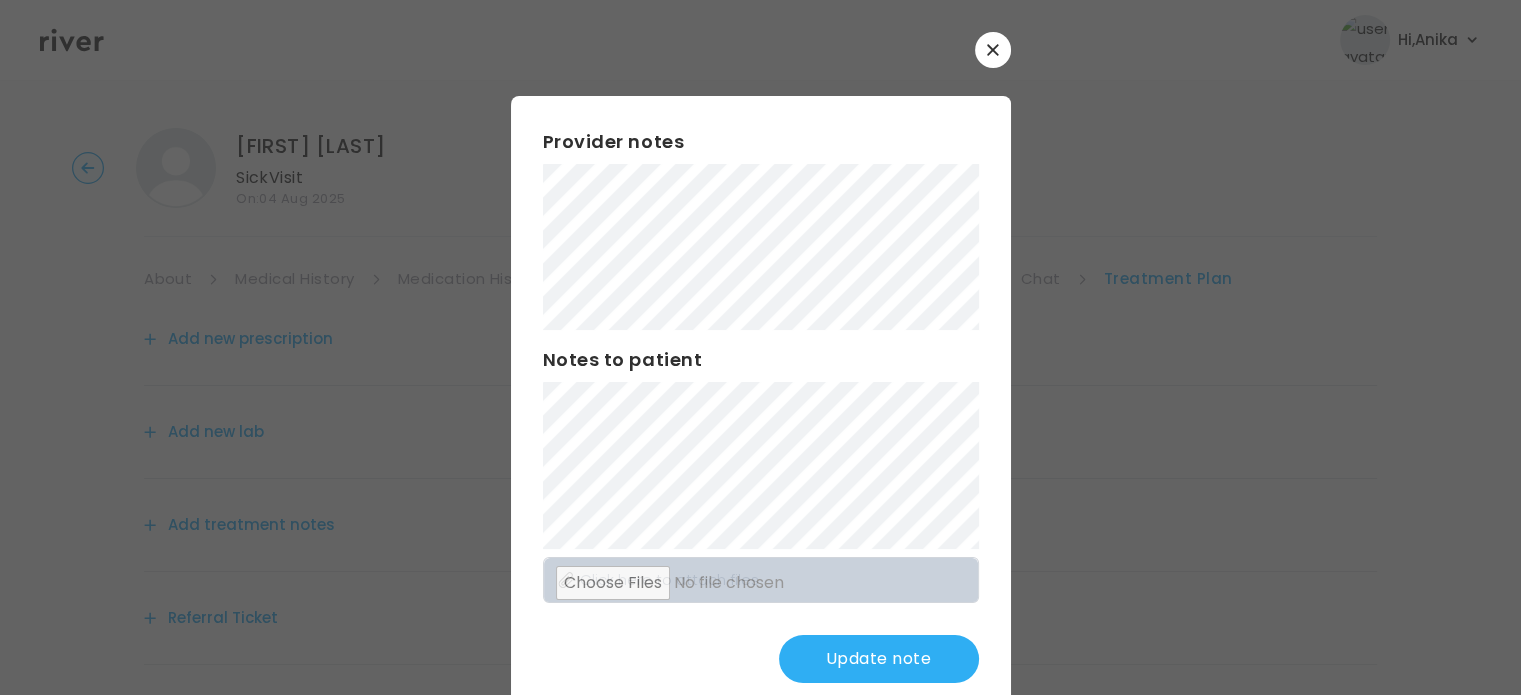 click on "Update note" at bounding box center [879, 659] 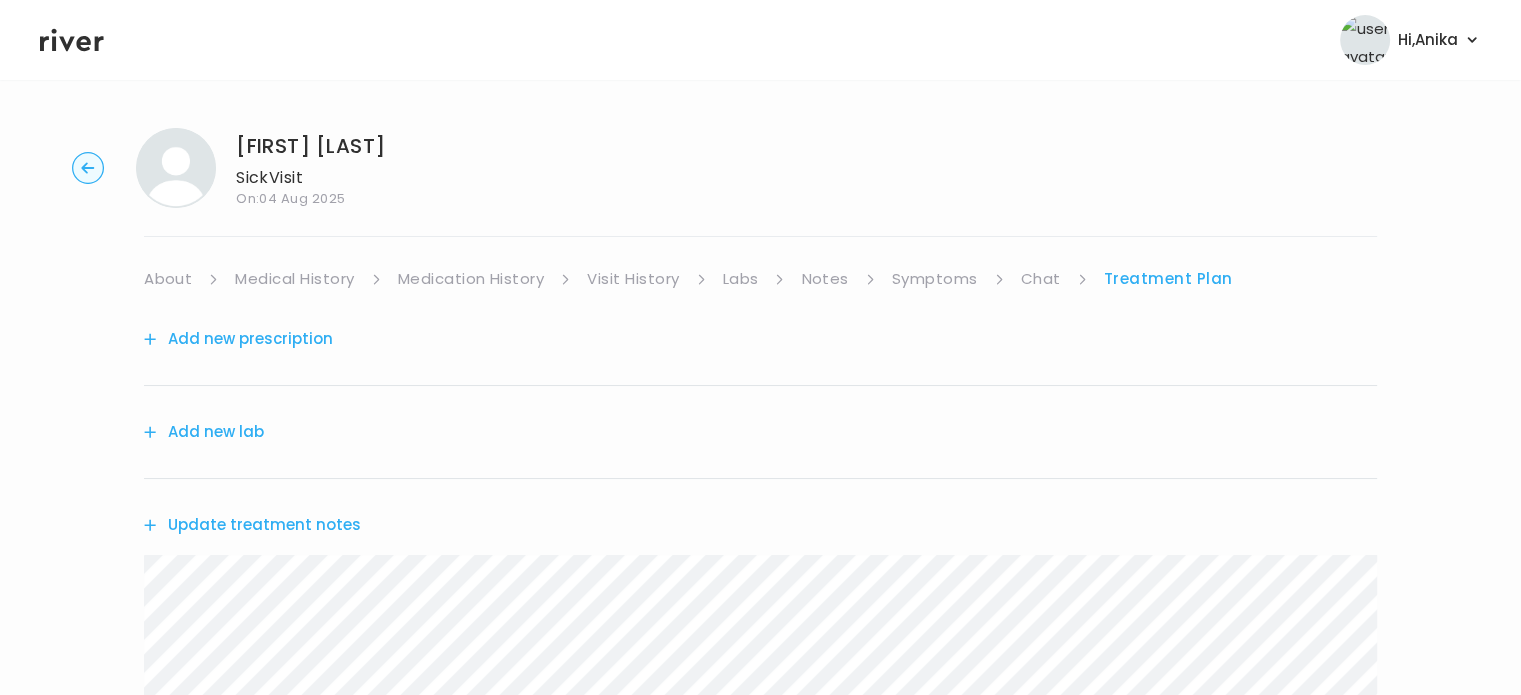 click on "Add new prescription" at bounding box center (238, 339) 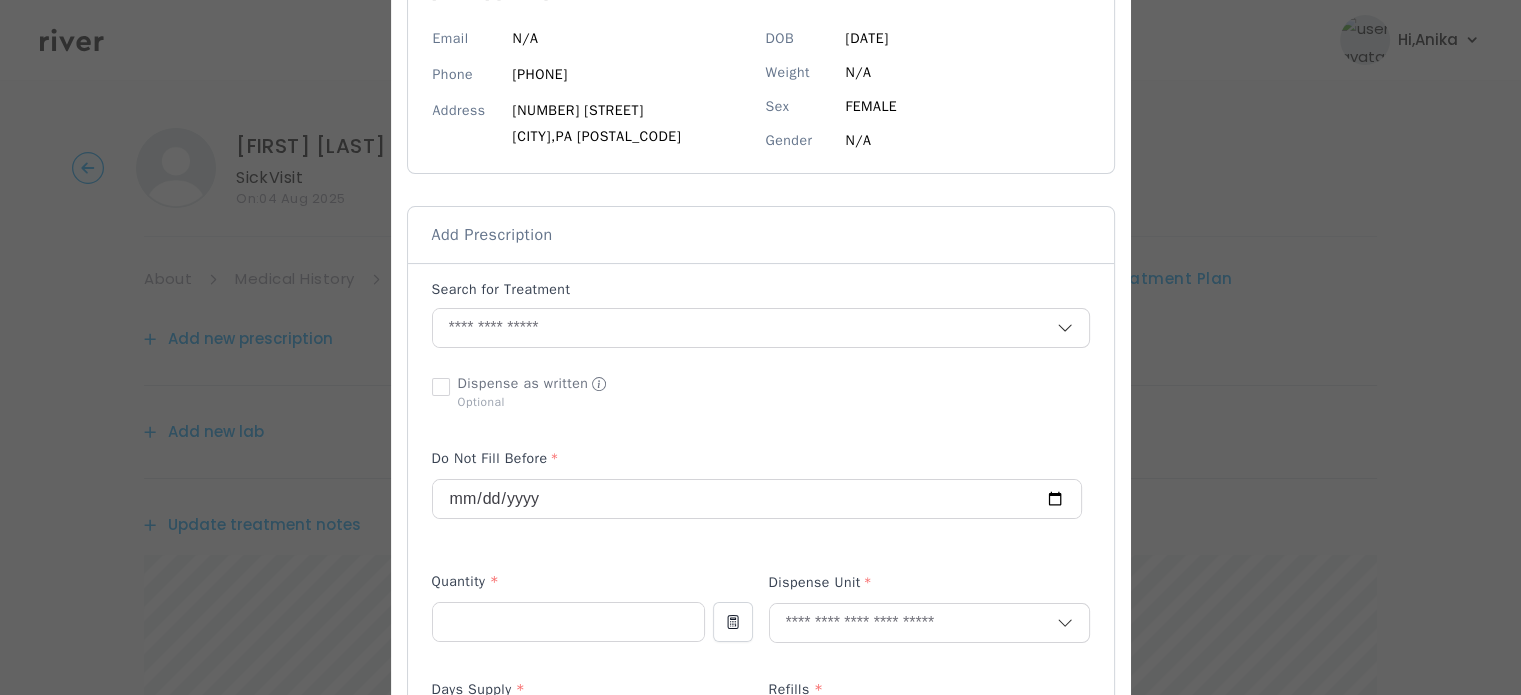 scroll, scrollTop: 260, scrollLeft: 0, axis: vertical 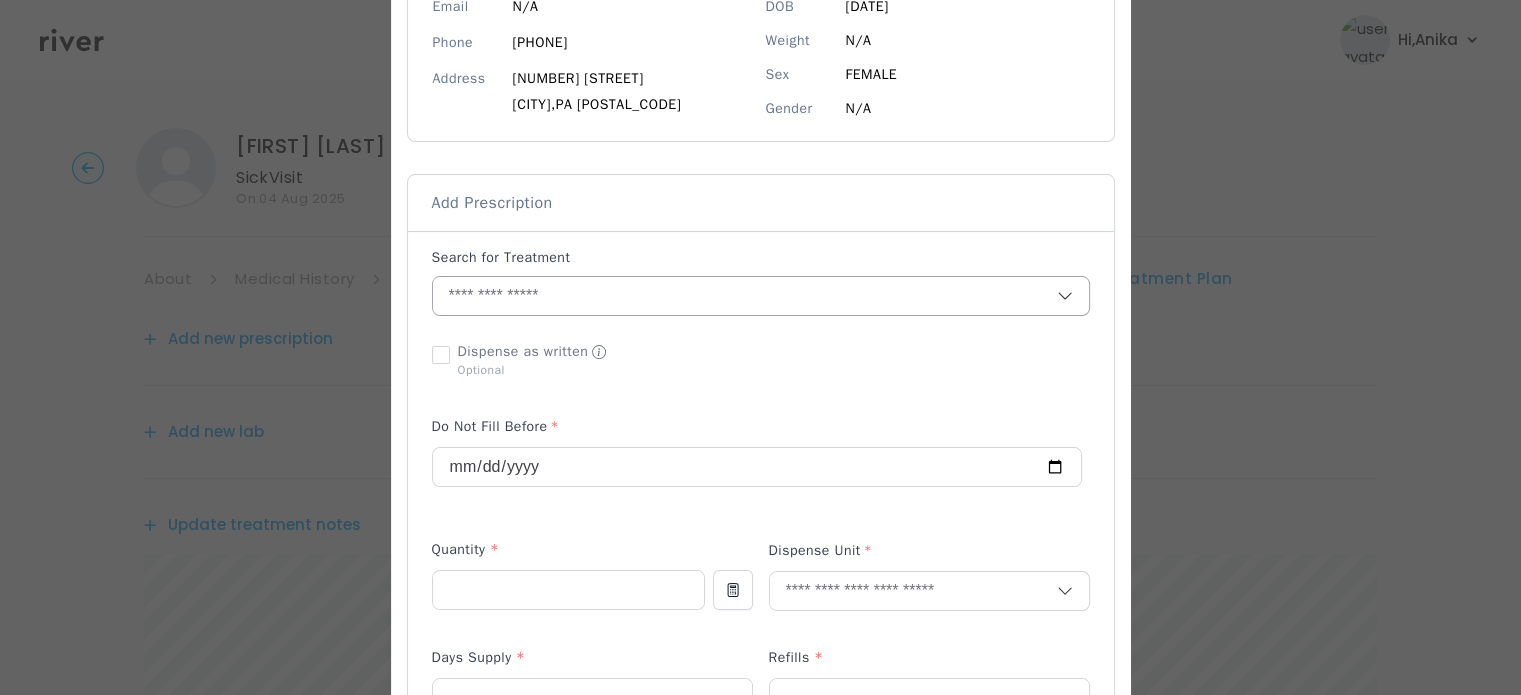click at bounding box center (745, 296) 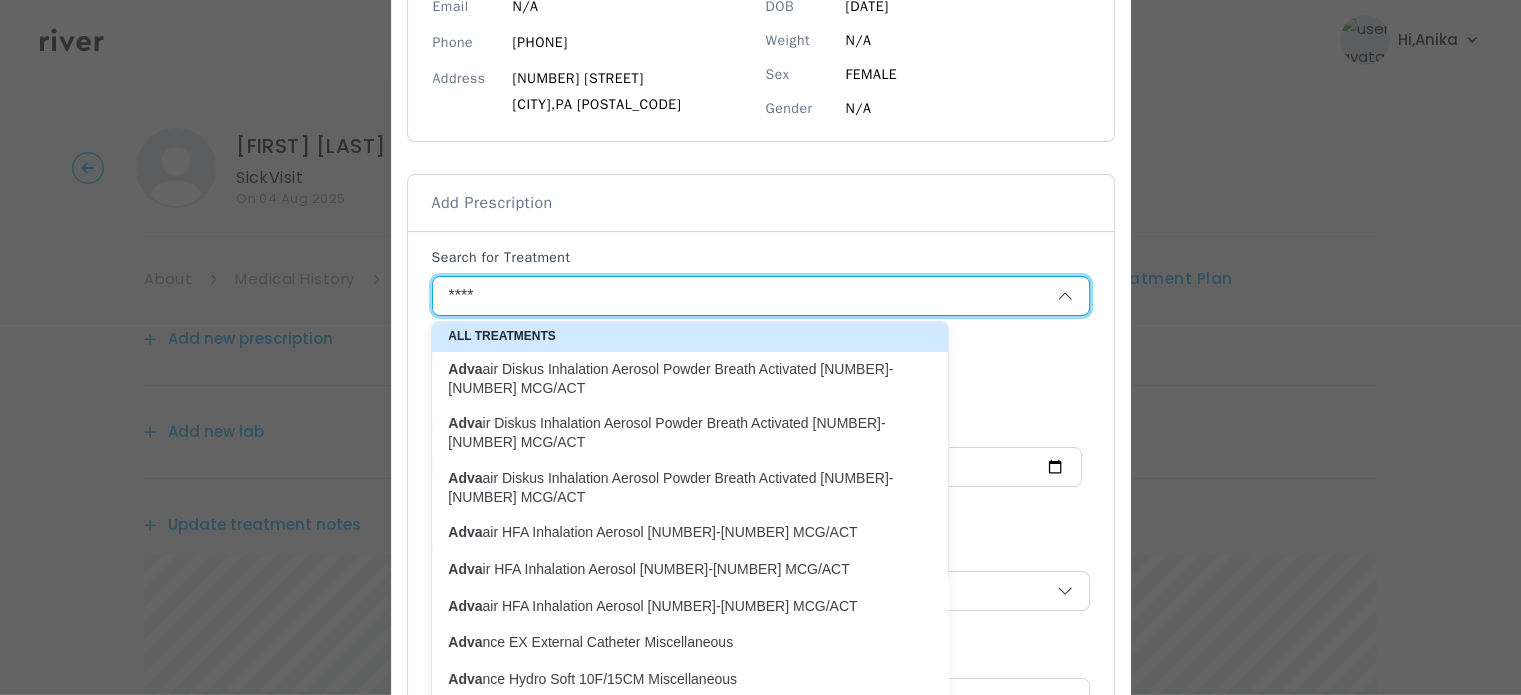 click on "Adva ir Diskus Inhalation Aerosol Powder Breath Activated [NUMBER]-[NUMBER] MCG/ACT" at bounding box center [678, 488] 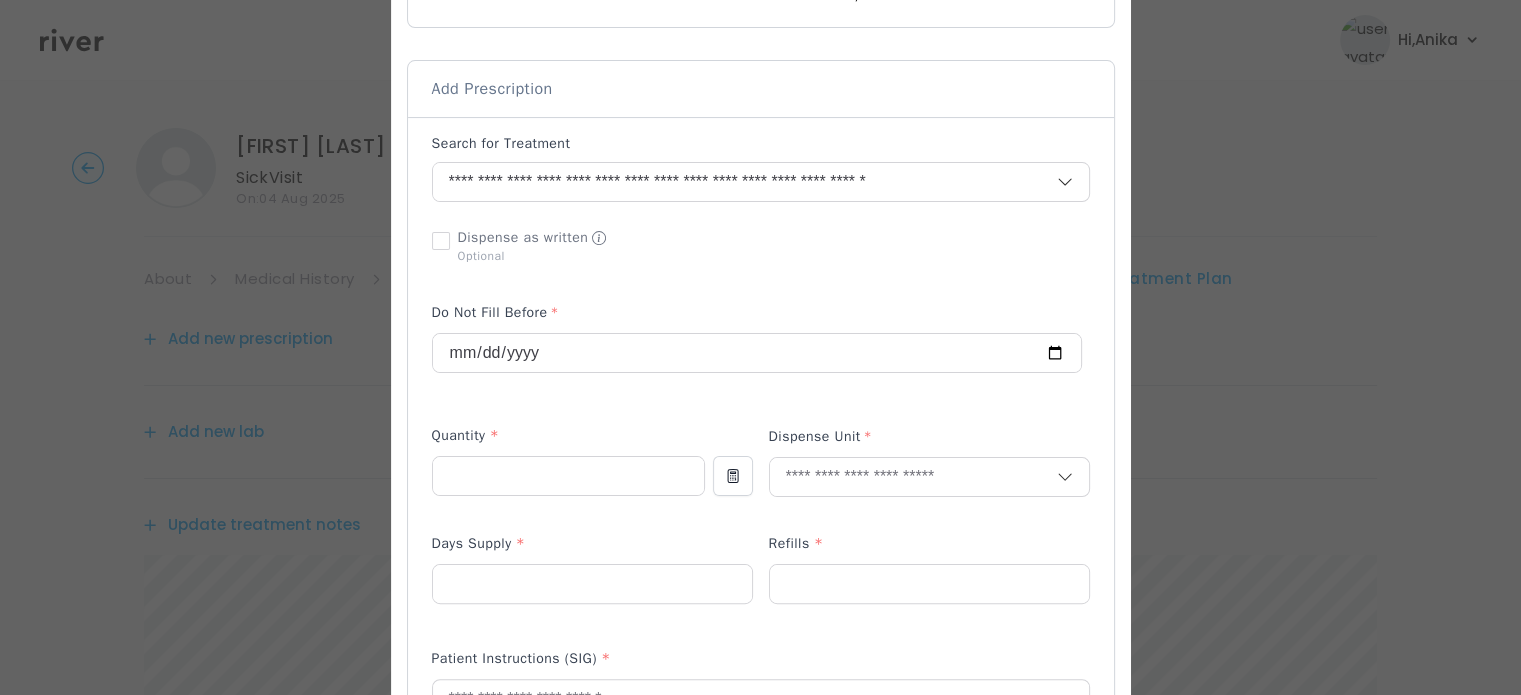 scroll, scrollTop: 396, scrollLeft: 0, axis: vertical 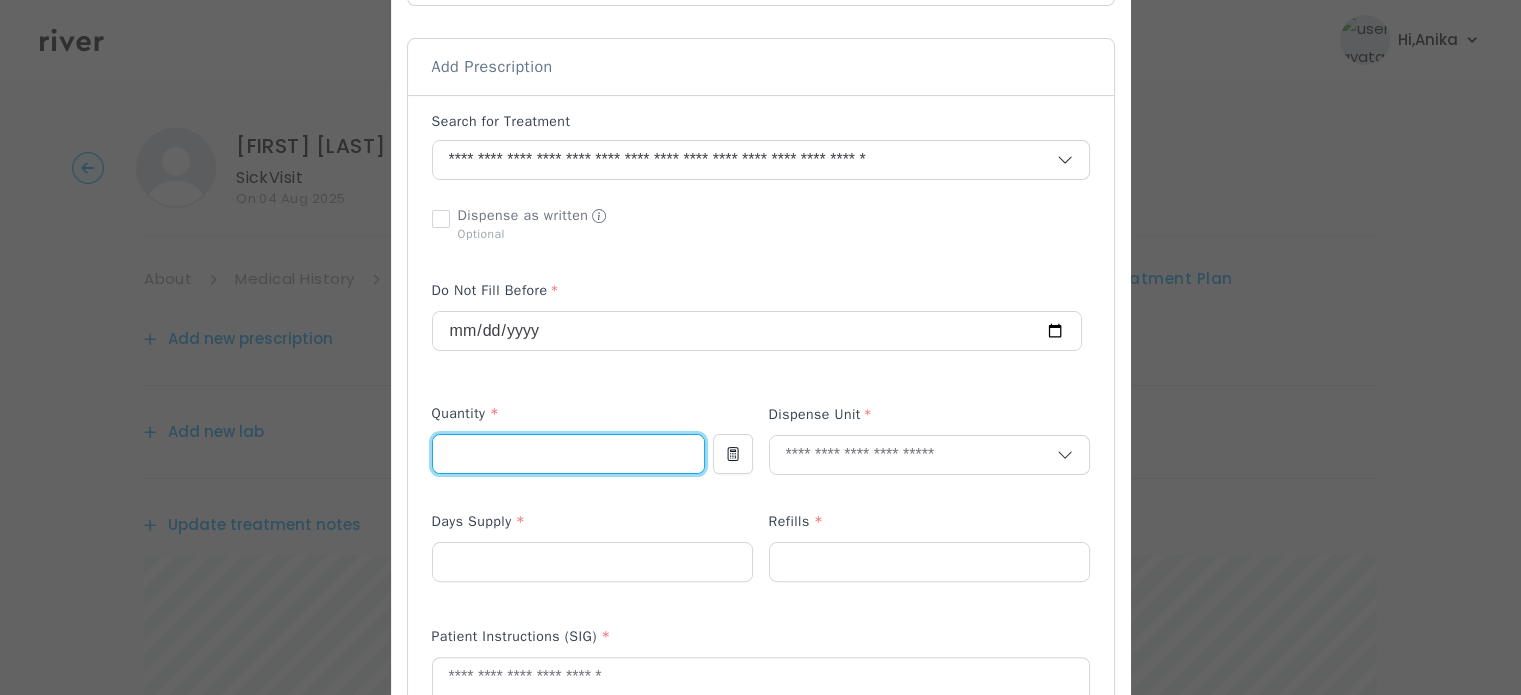click at bounding box center [568, 454] 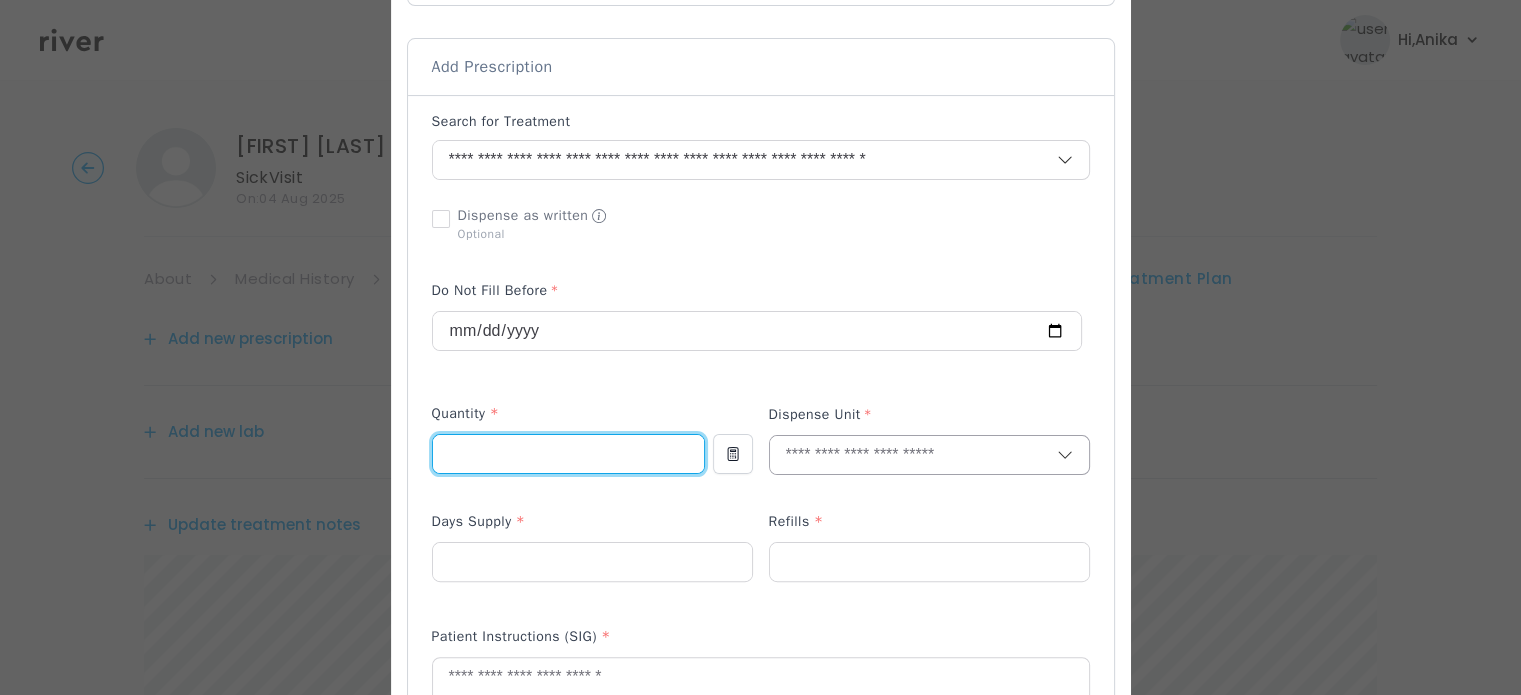 type on "*" 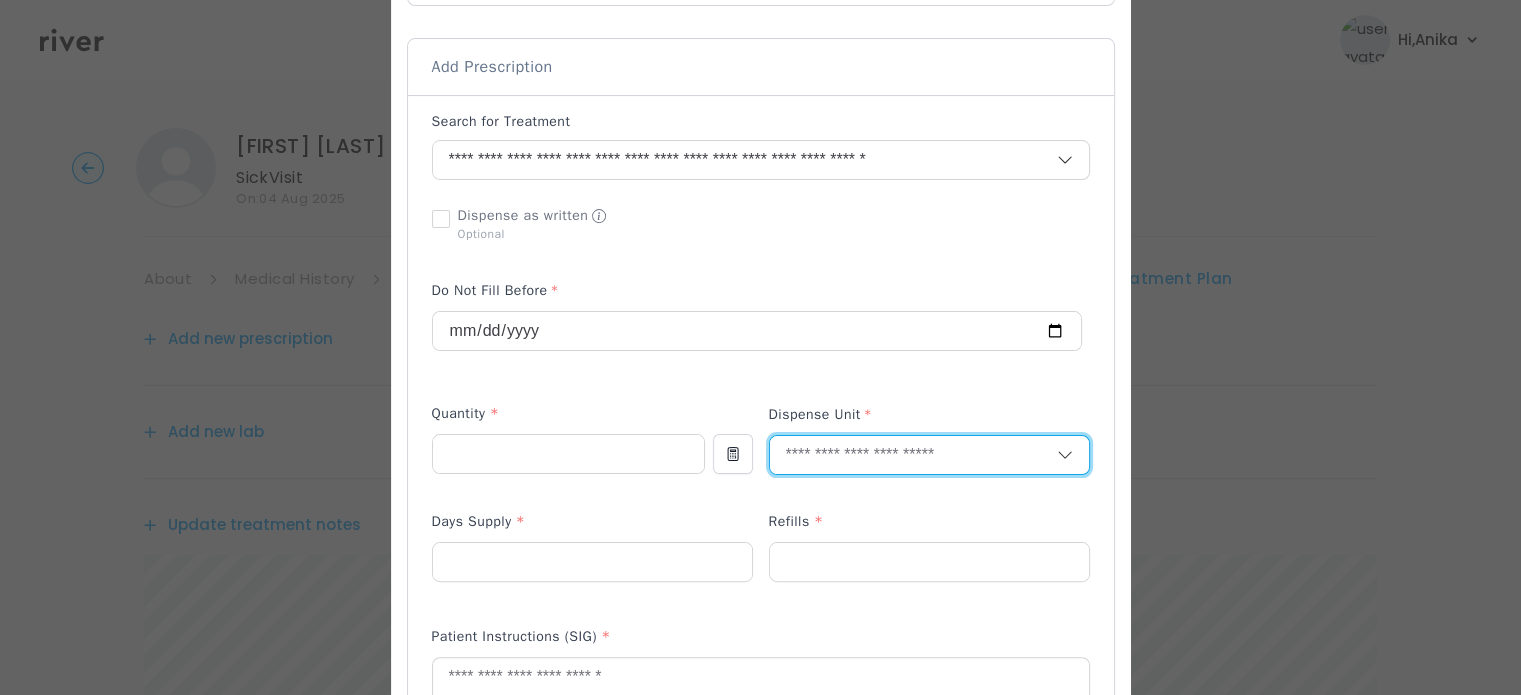 click at bounding box center (913, 455) 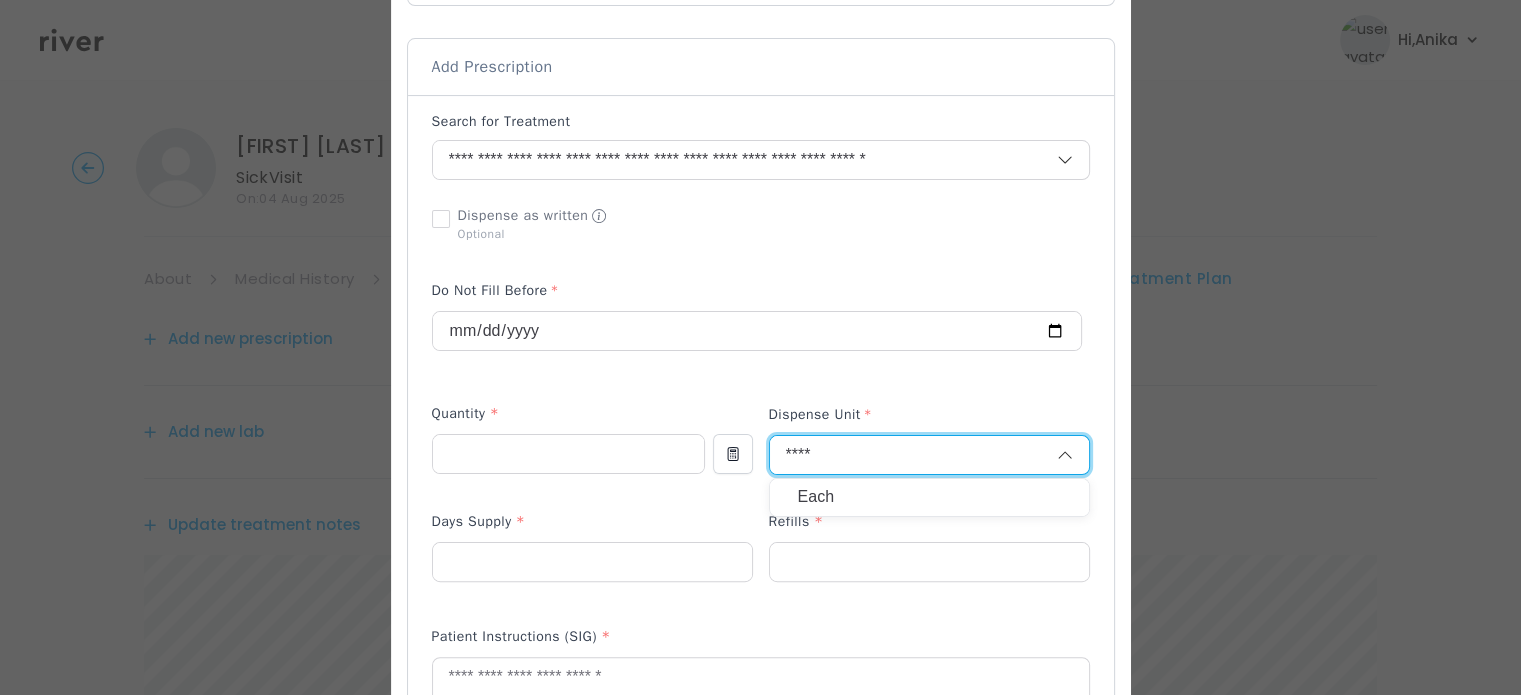 type on "****" 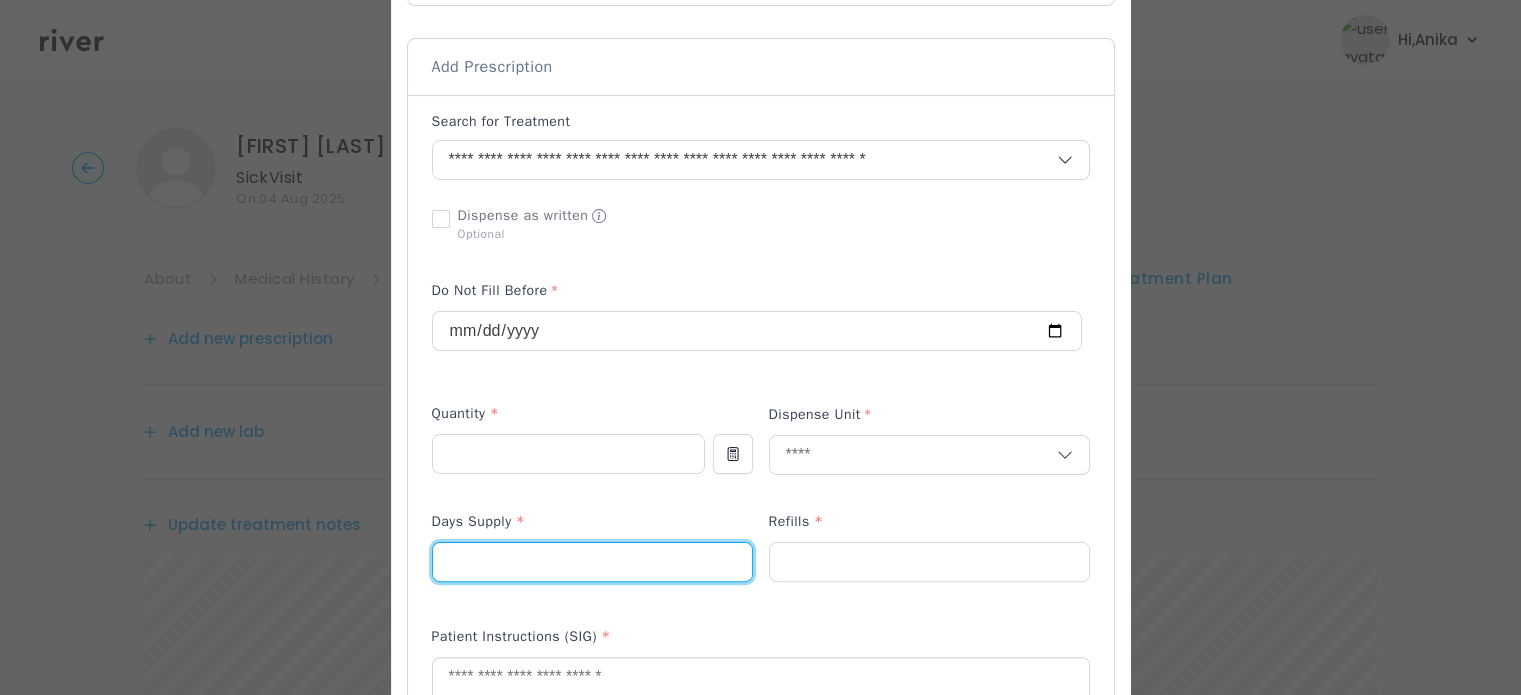 click at bounding box center (592, 562) 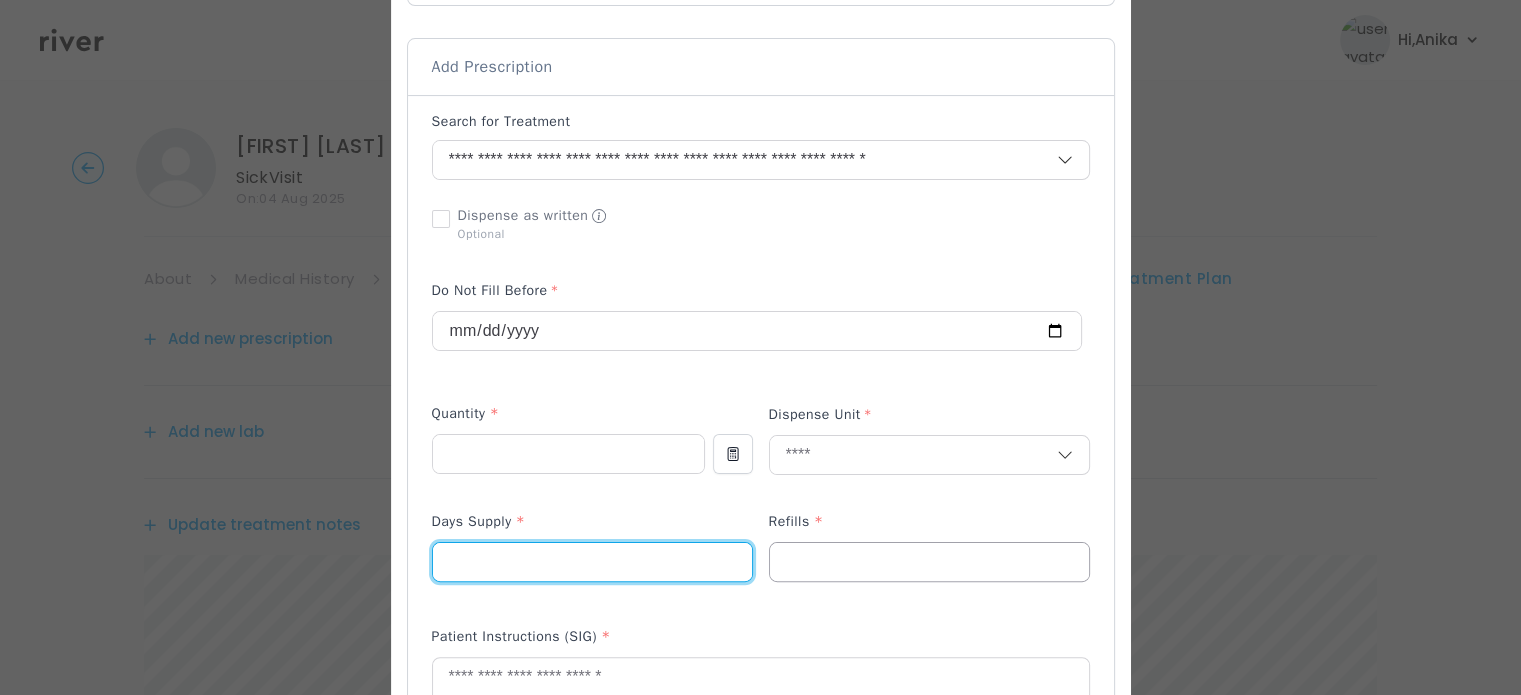 type on "**" 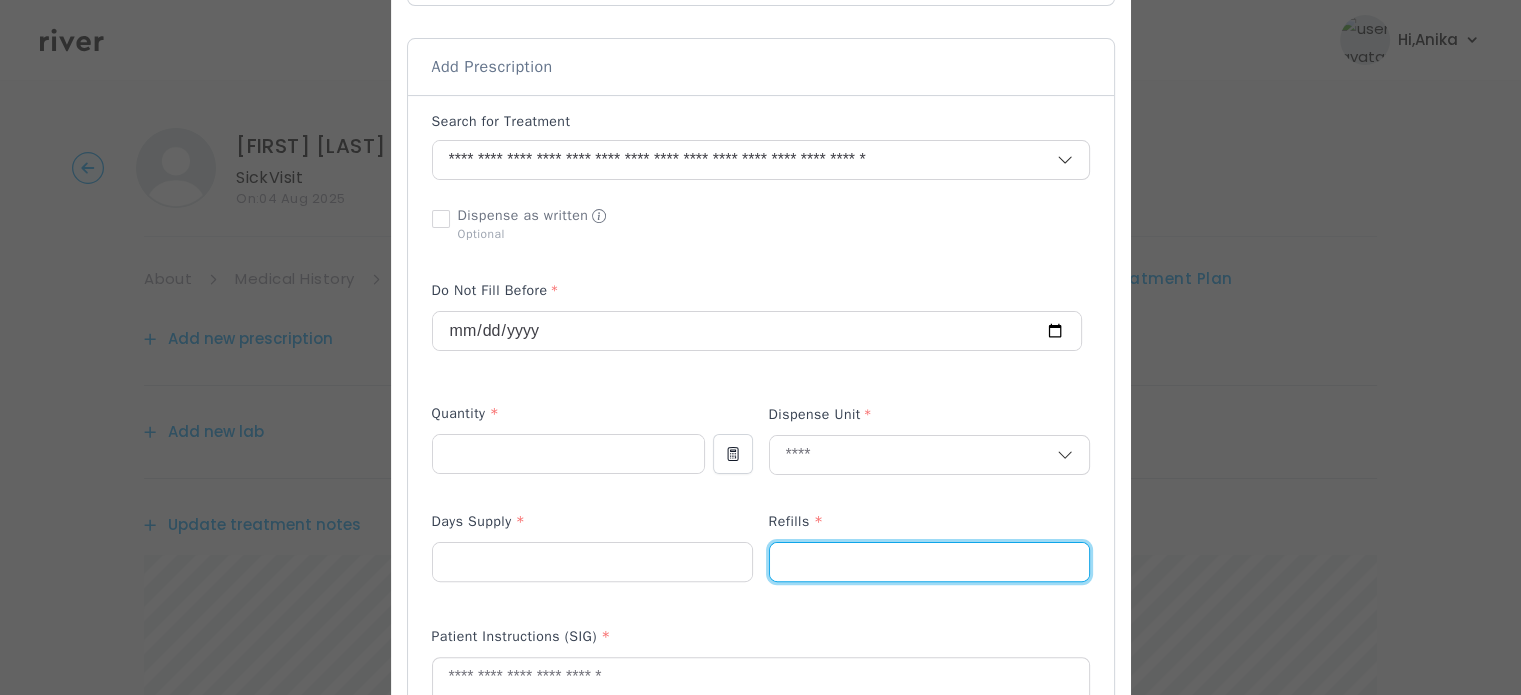 click at bounding box center [929, 562] 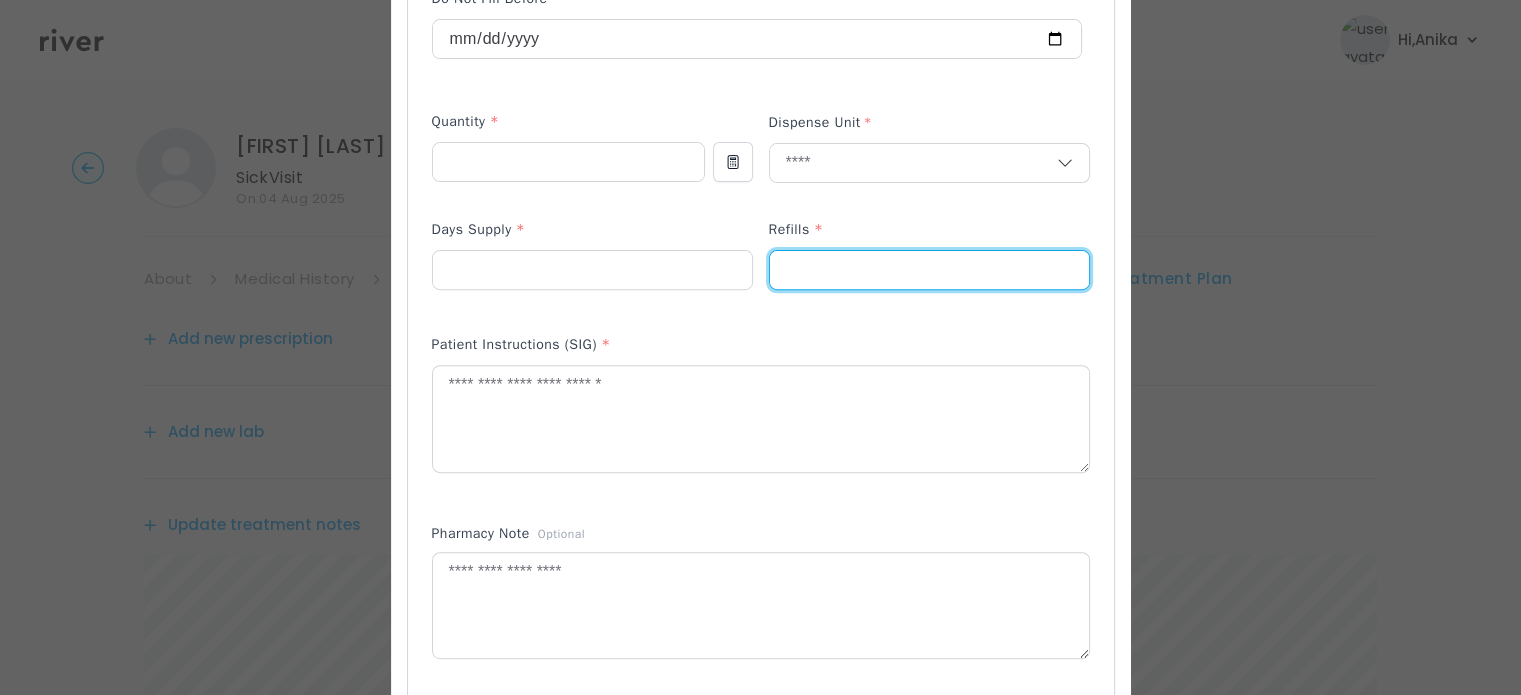 scroll, scrollTop: 700, scrollLeft: 0, axis: vertical 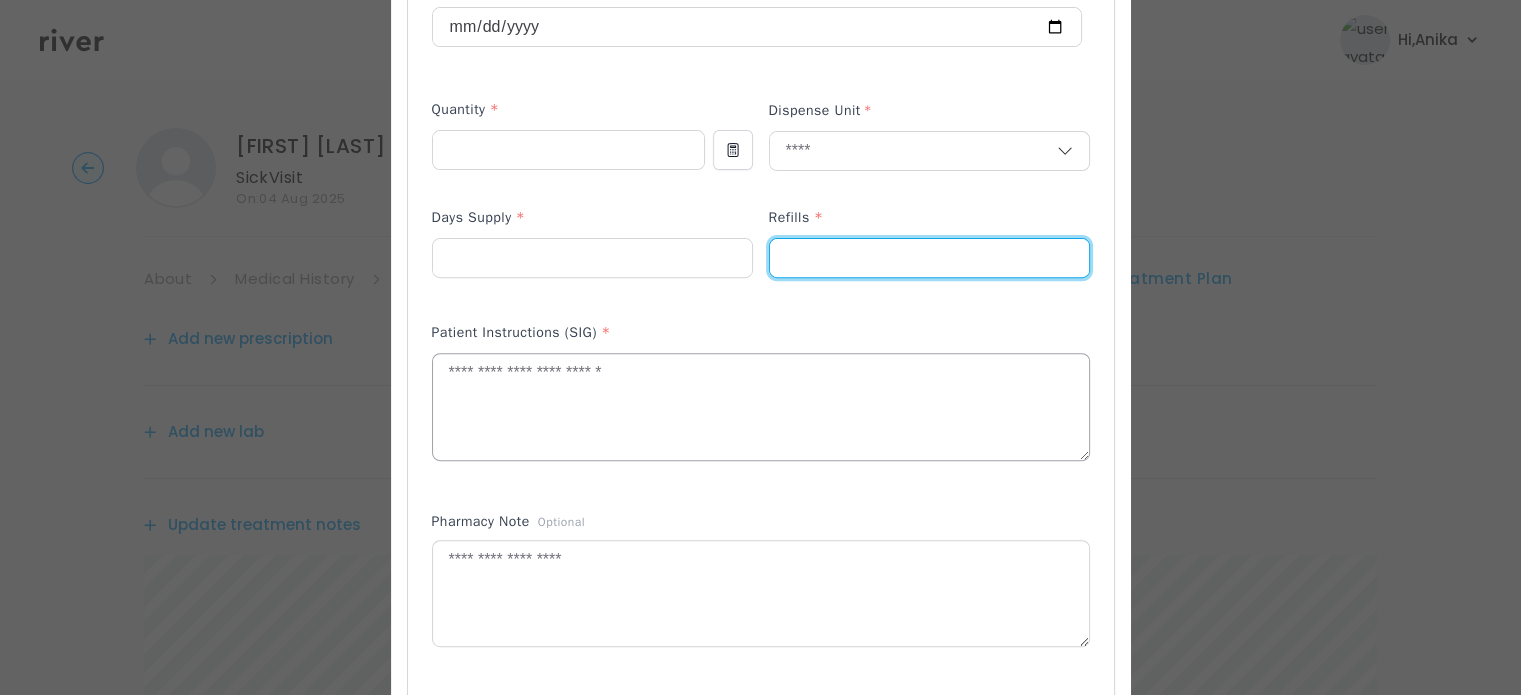 type on "*" 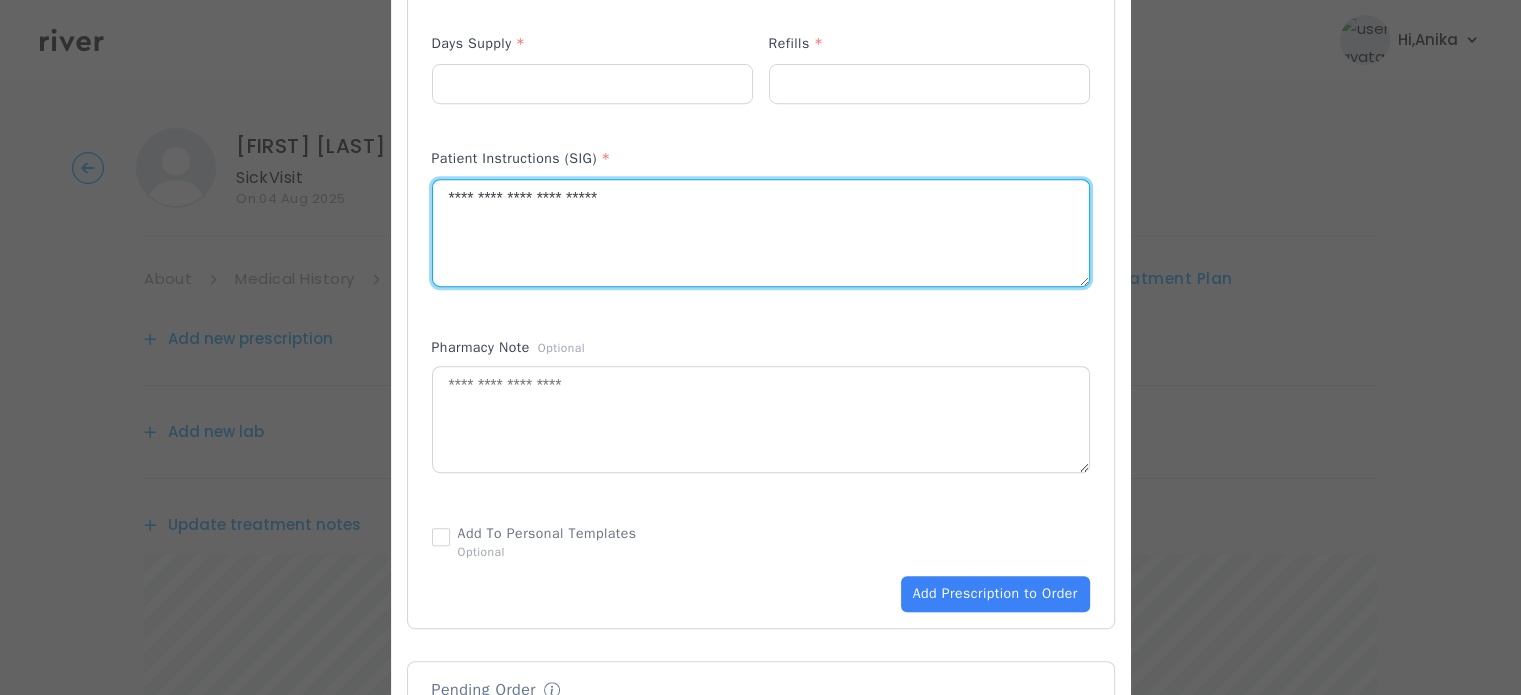 scroll, scrollTop: 876, scrollLeft: 0, axis: vertical 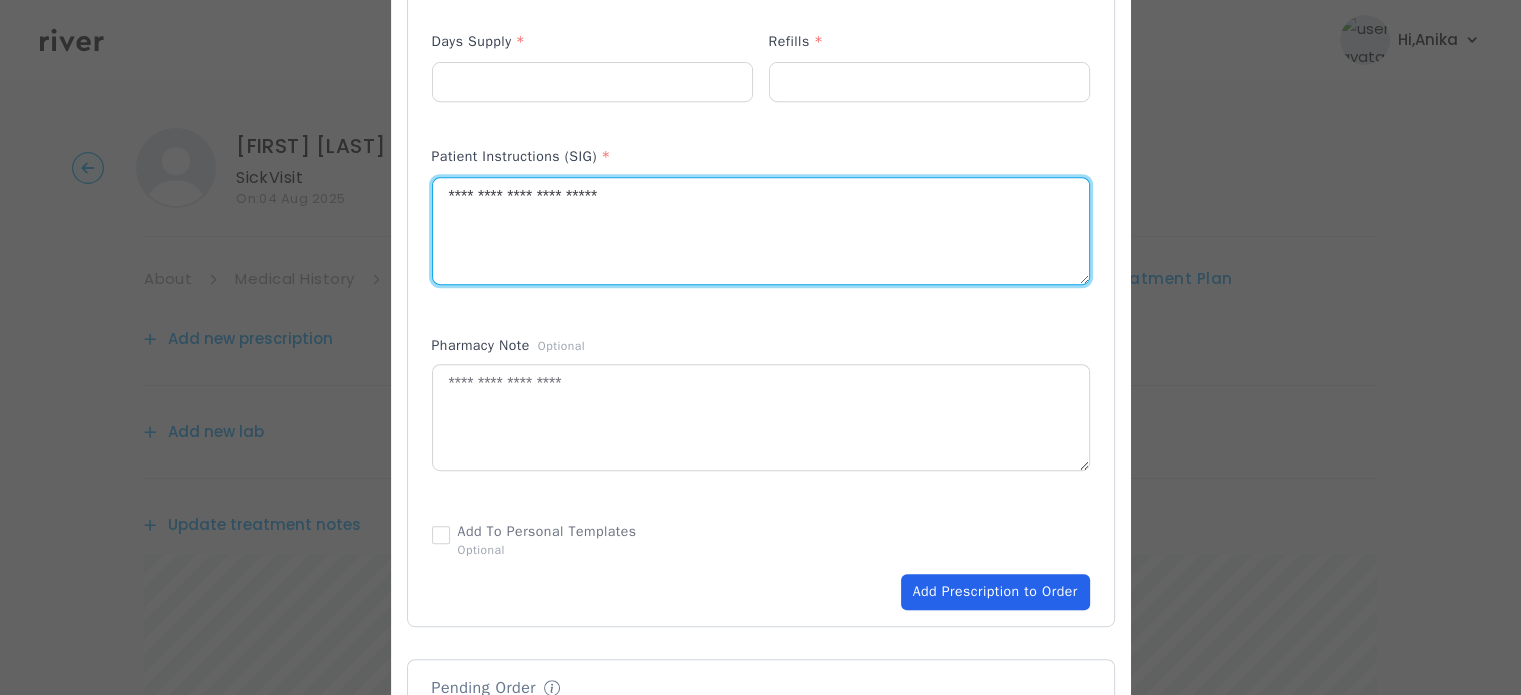 type on "**********" 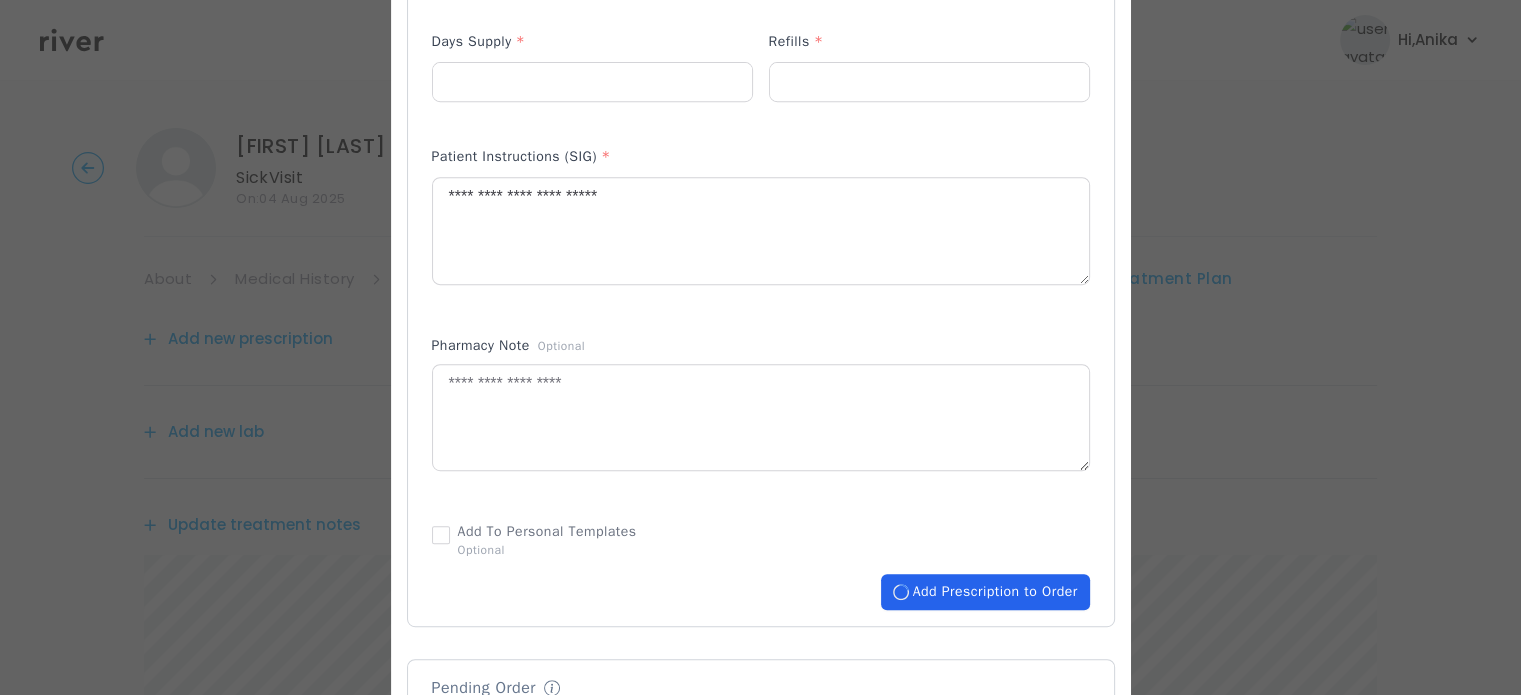 type 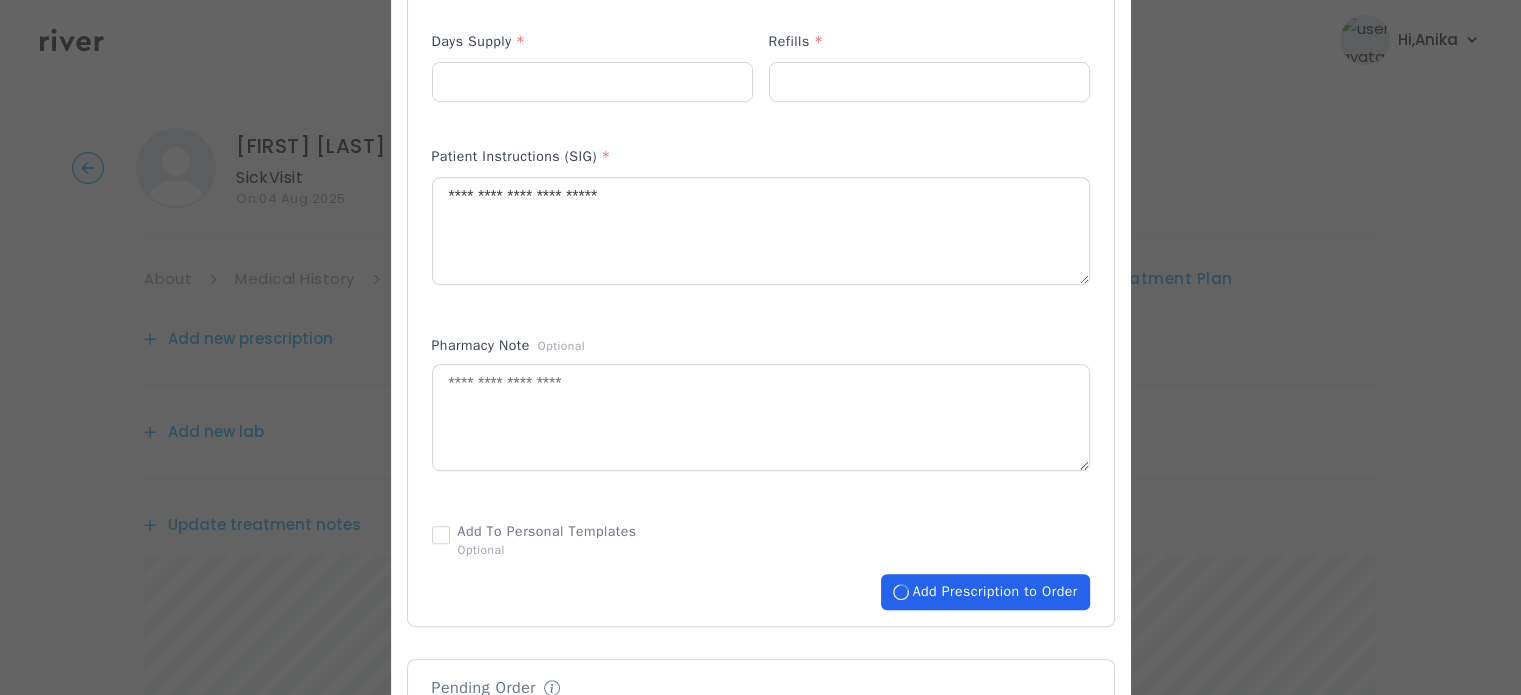 type 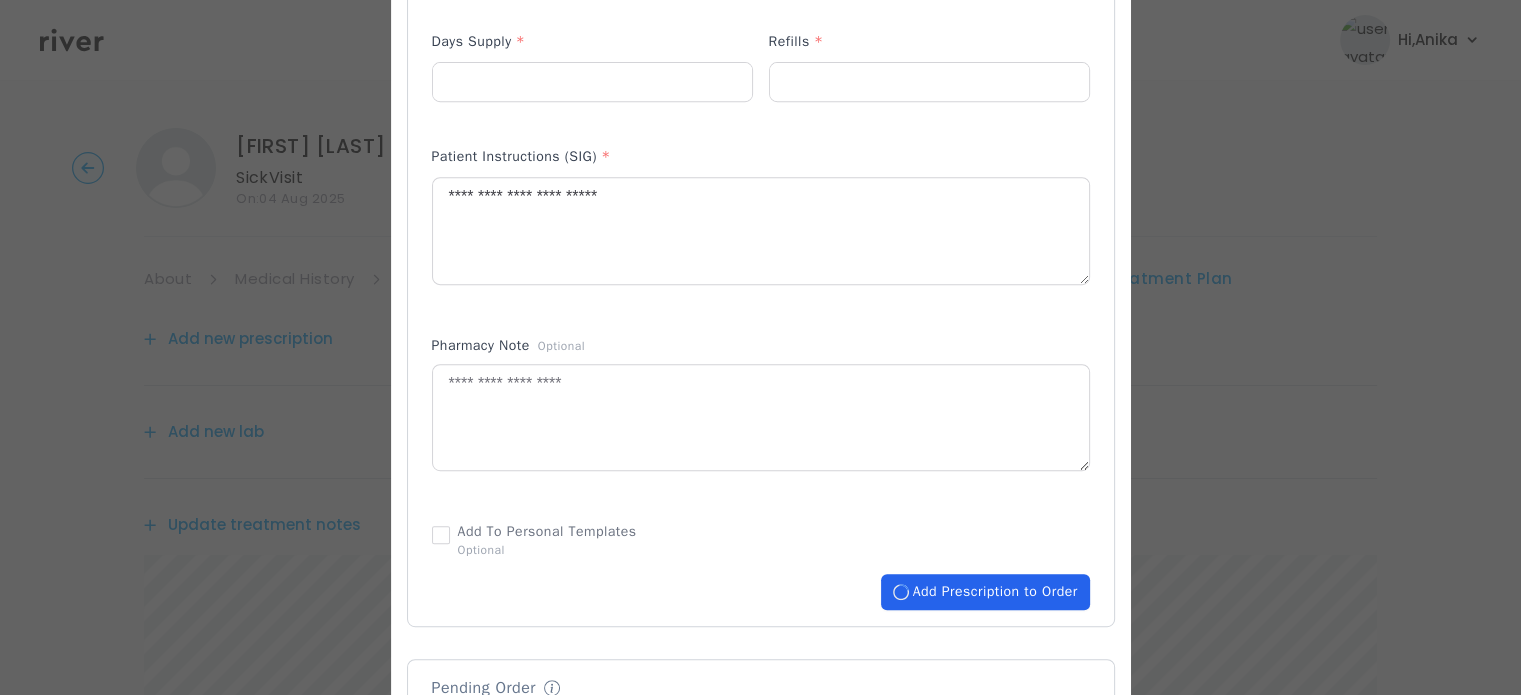 type 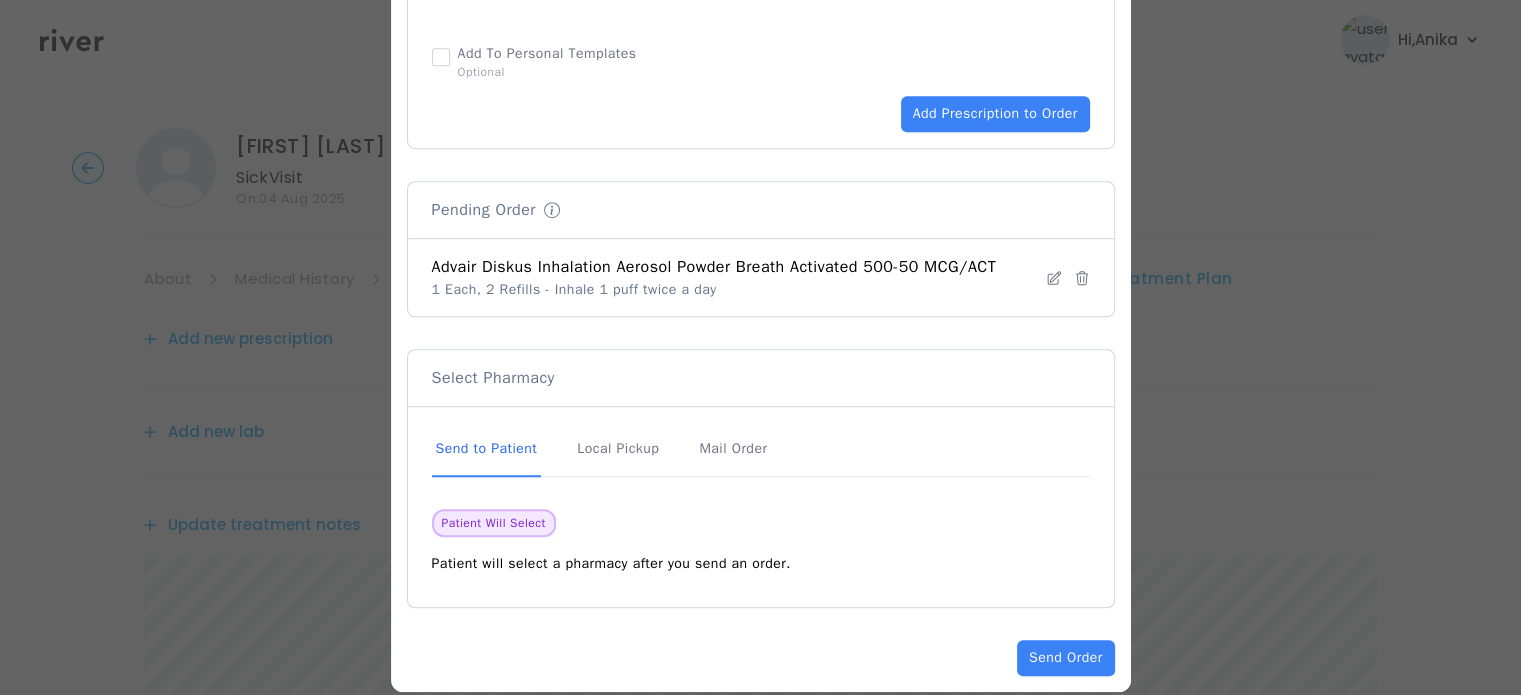 scroll, scrollTop: 1379, scrollLeft: 0, axis: vertical 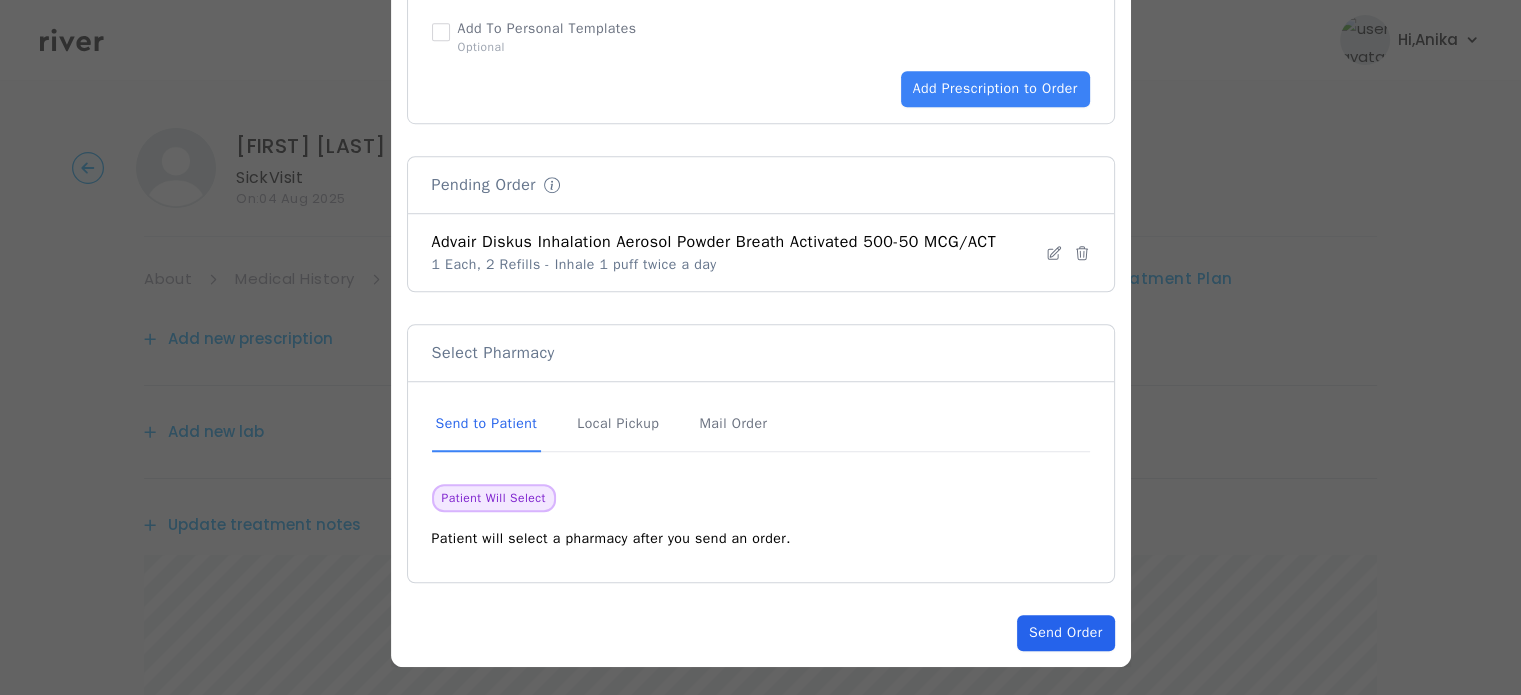 click on "Send Order" 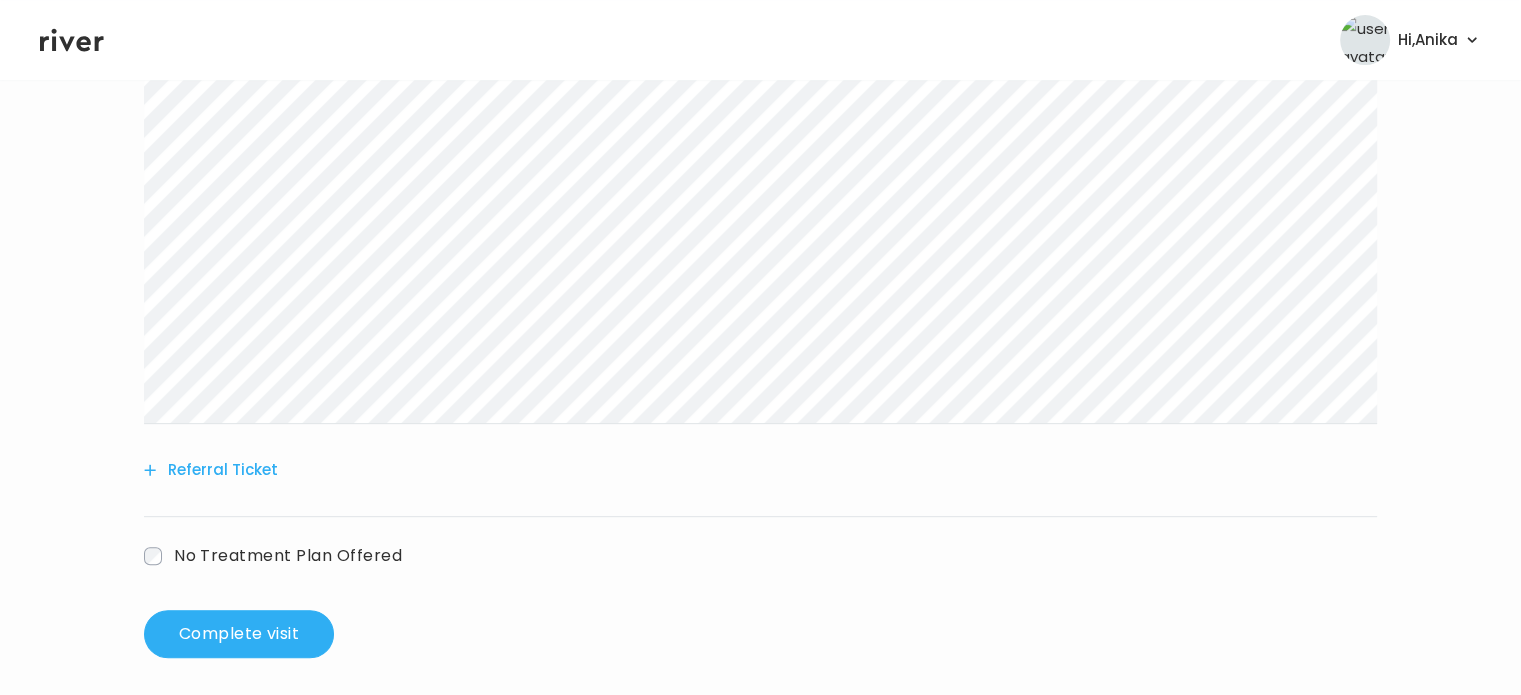 scroll, scrollTop: 744, scrollLeft: 0, axis: vertical 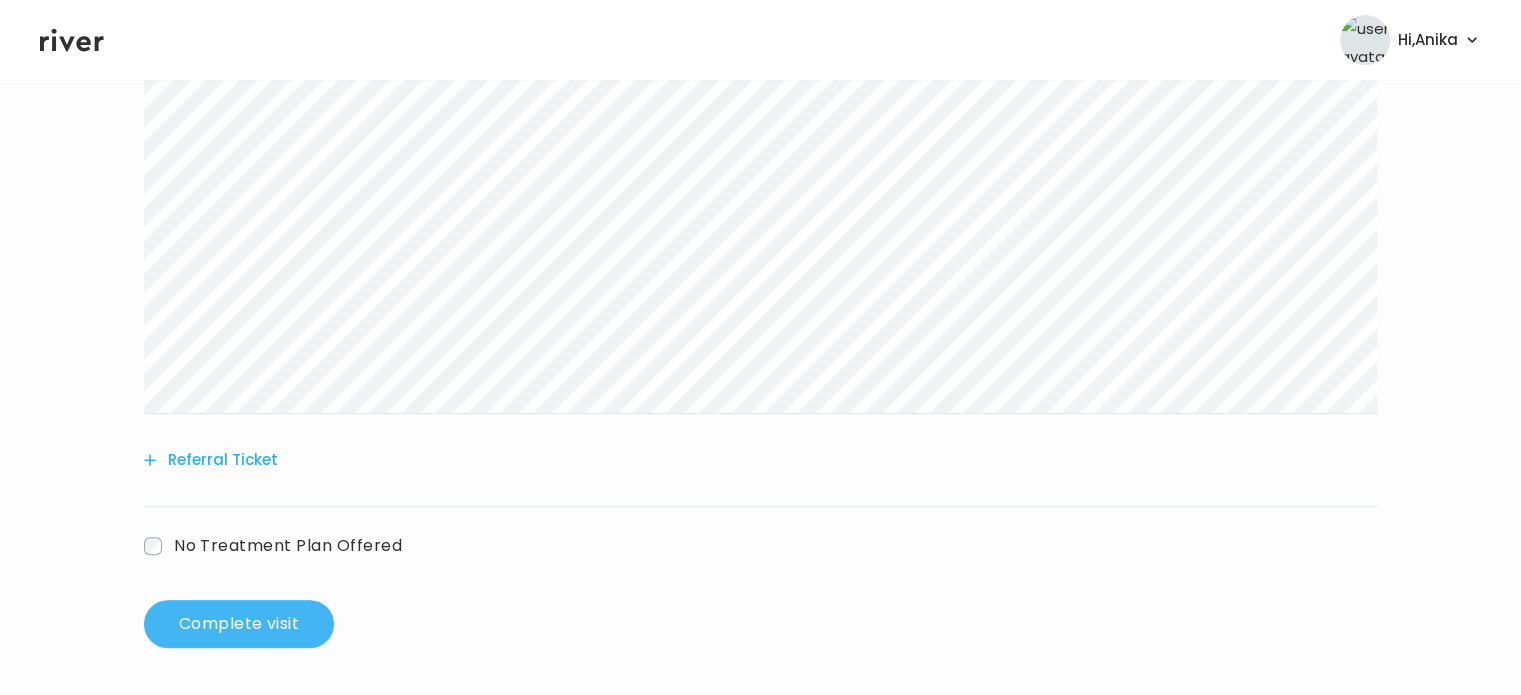 click on "Complete visit" at bounding box center [239, 624] 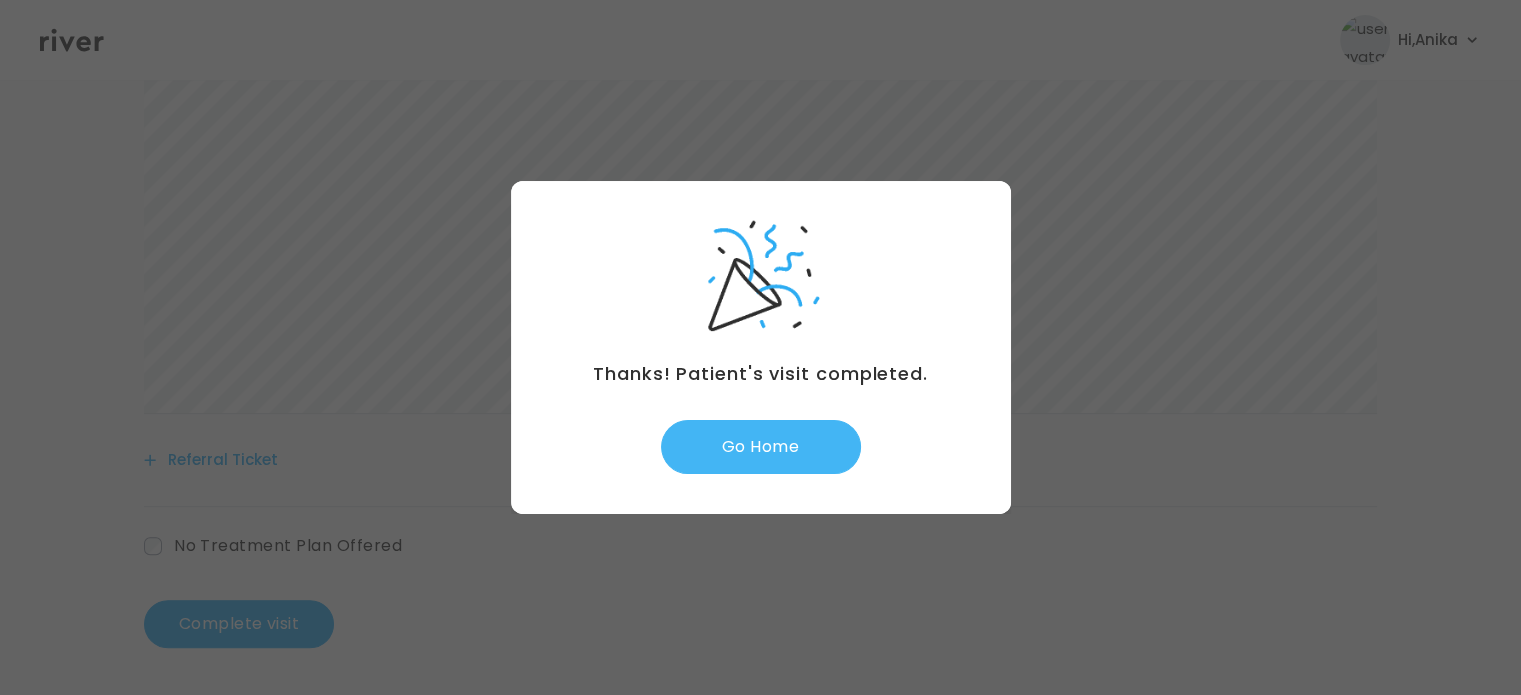 click on "Go Home" at bounding box center [761, 447] 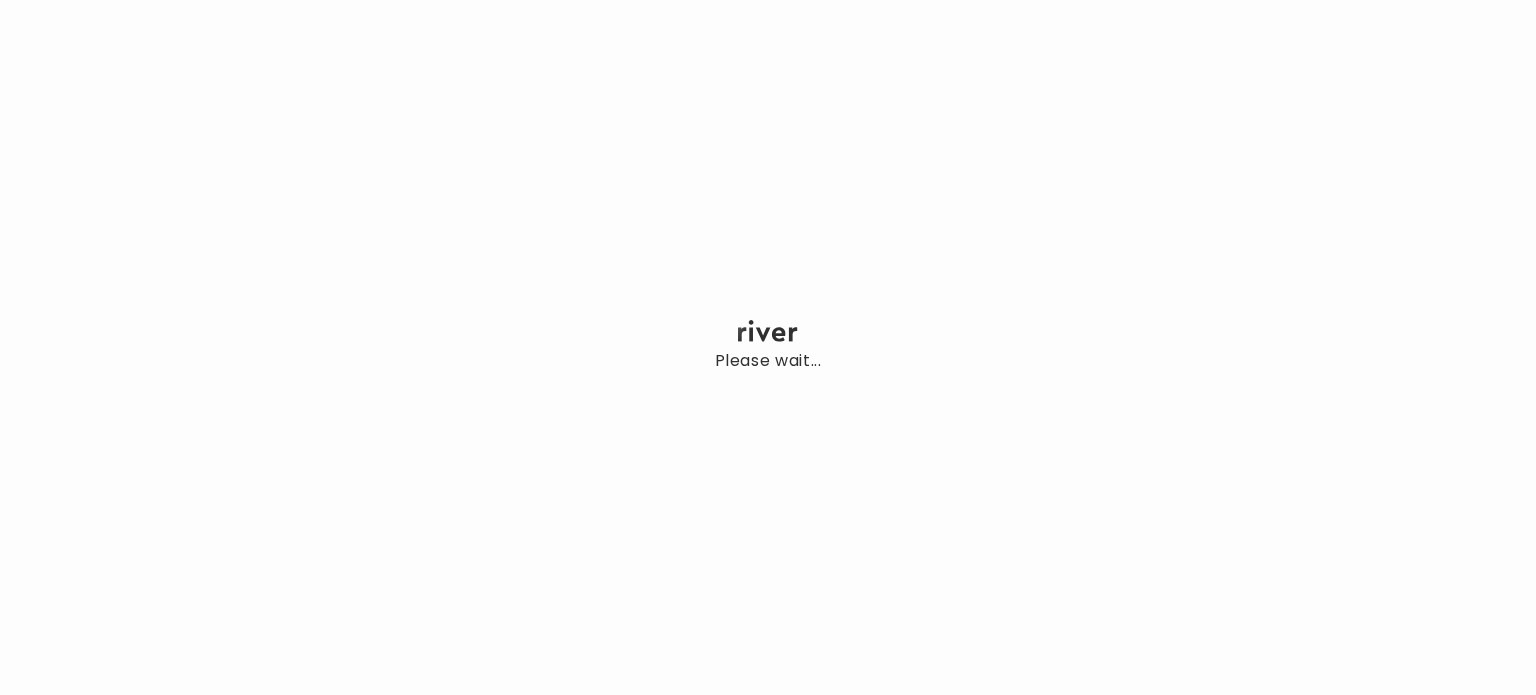 scroll, scrollTop: 0, scrollLeft: 0, axis: both 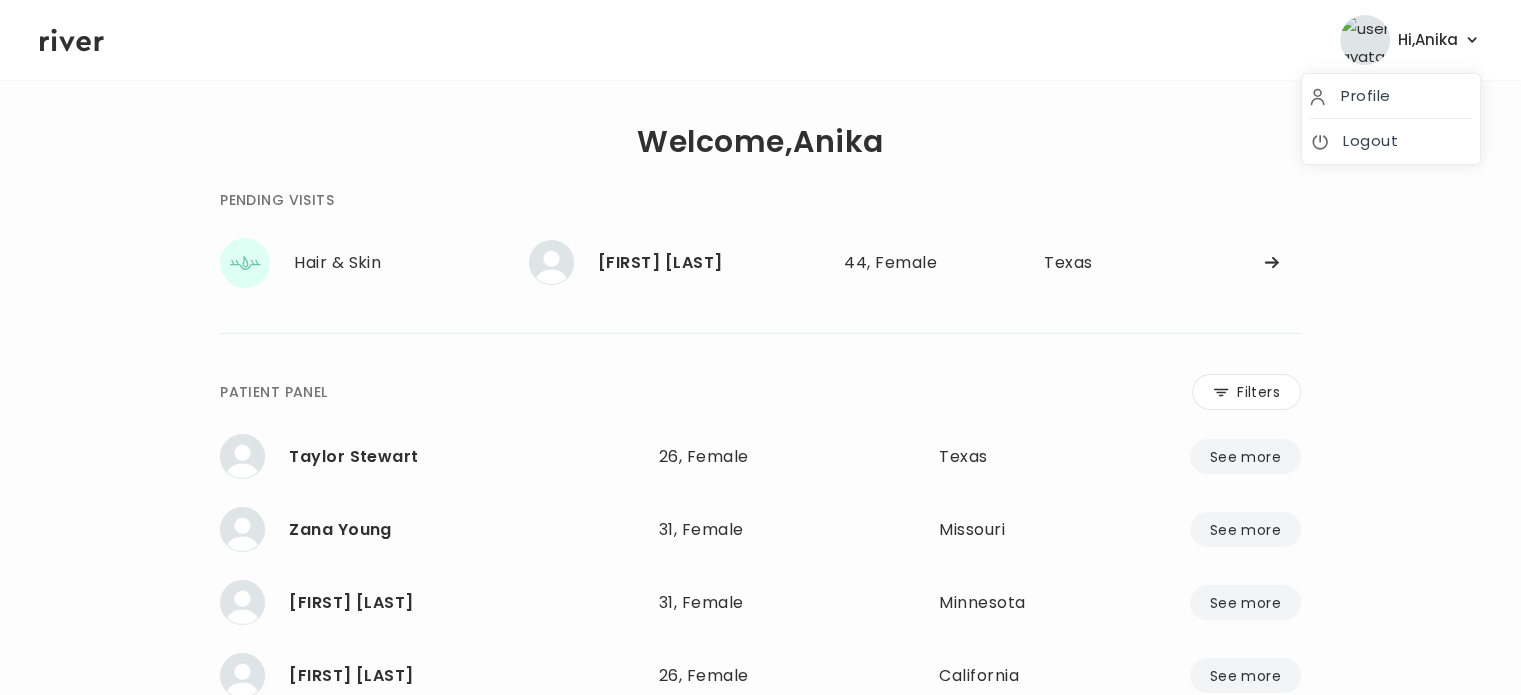 click on "Hi,  [FIRST]" at bounding box center [1428, 40] 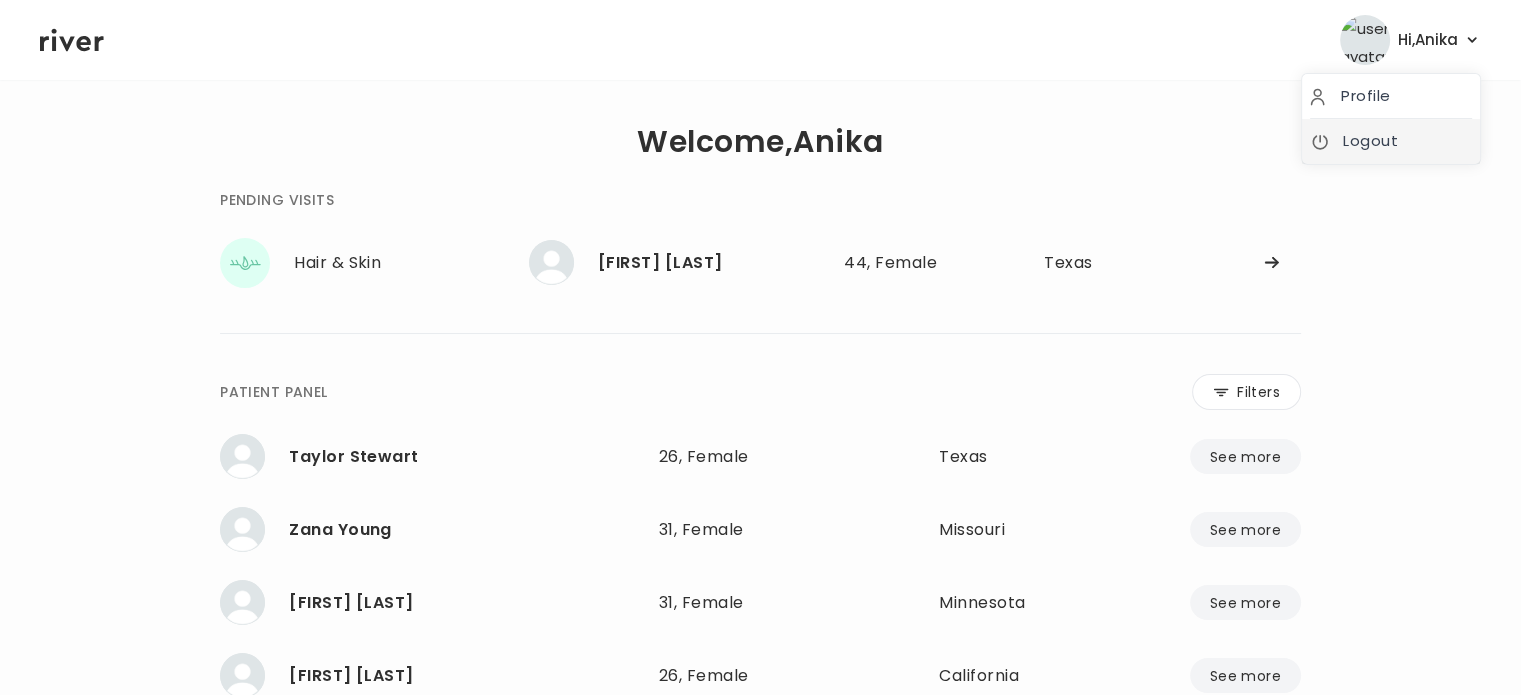 click on "Logout" at bounding box center (1391, 141) 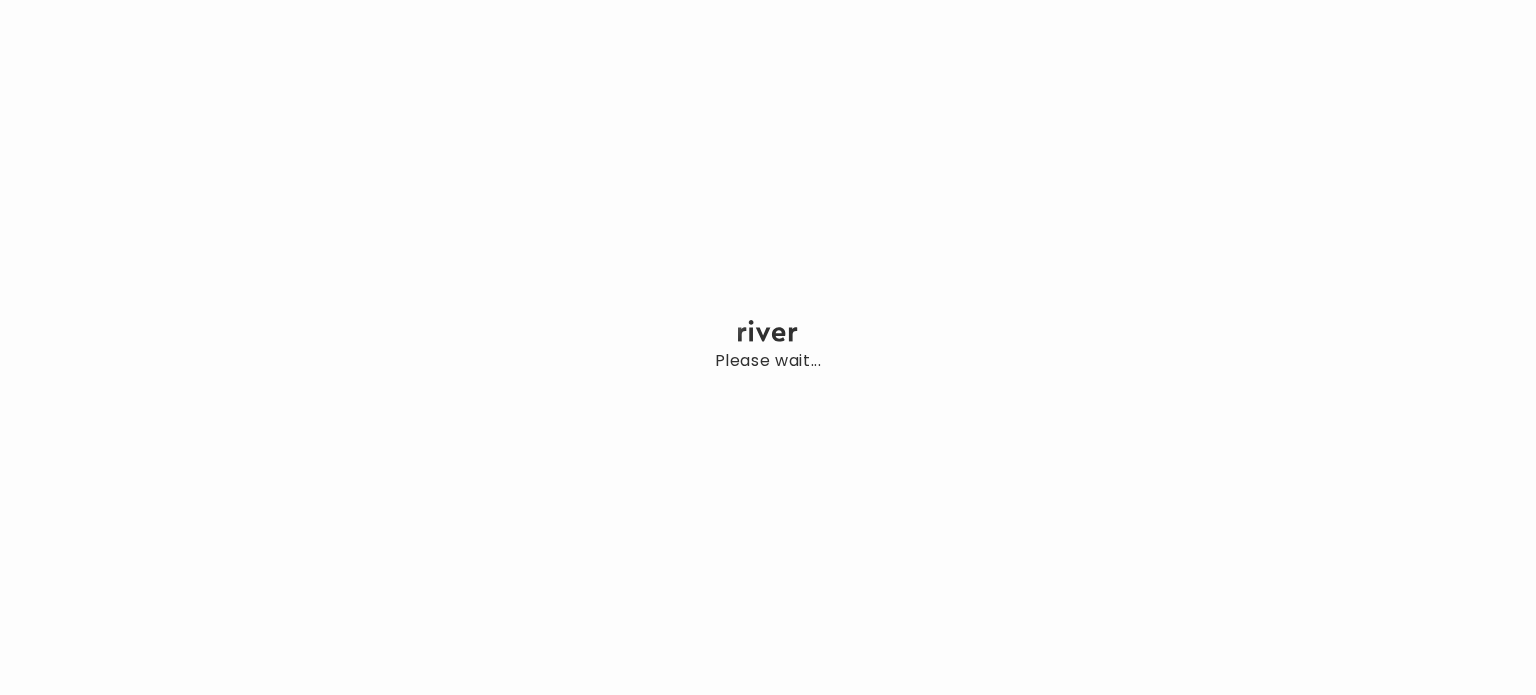 scroll, scrollTop: 0, scrollLeft: 0, axis: both 